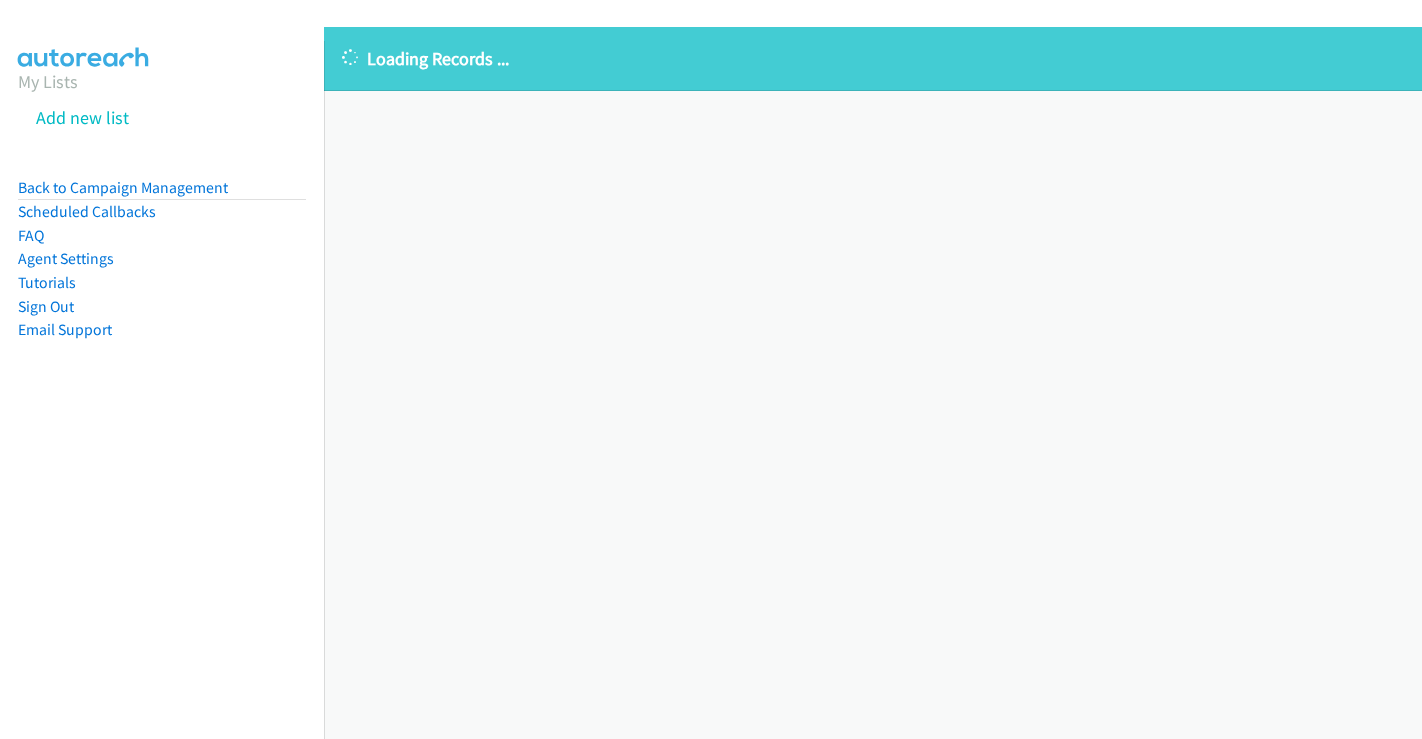 scroll, scrollTop: 0, scrollLeft: 0, axis: both 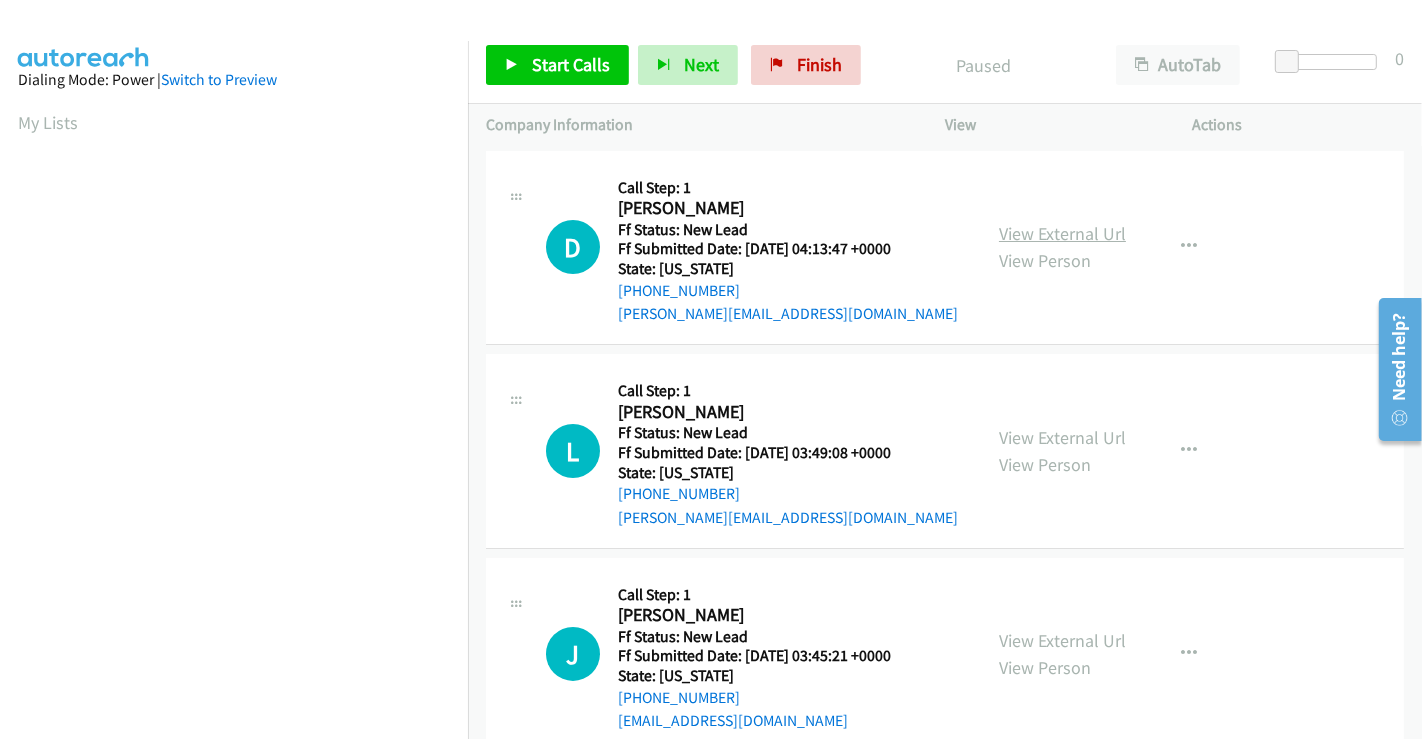 click on "View External Url" at bounding box center [1062, 233] 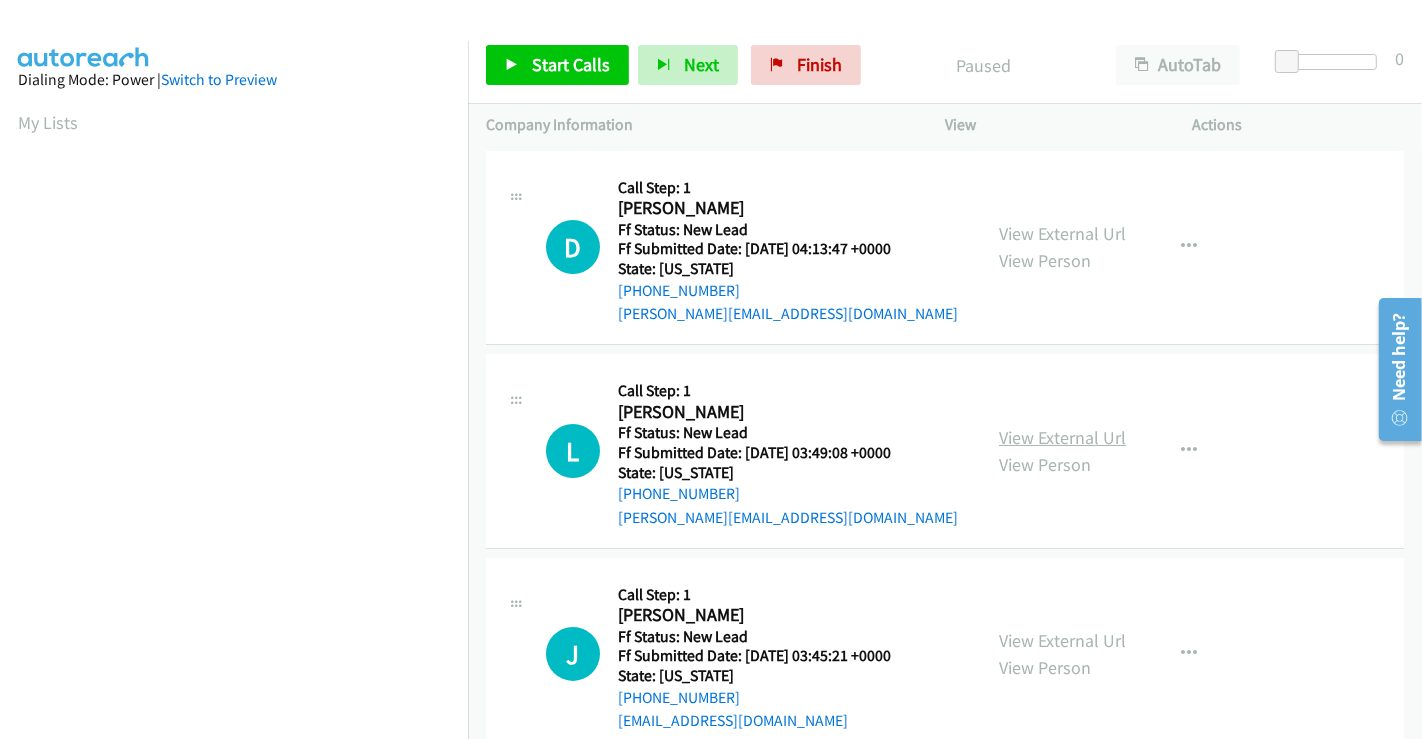 click on "View External Url" at bounding box center (1062, 437) 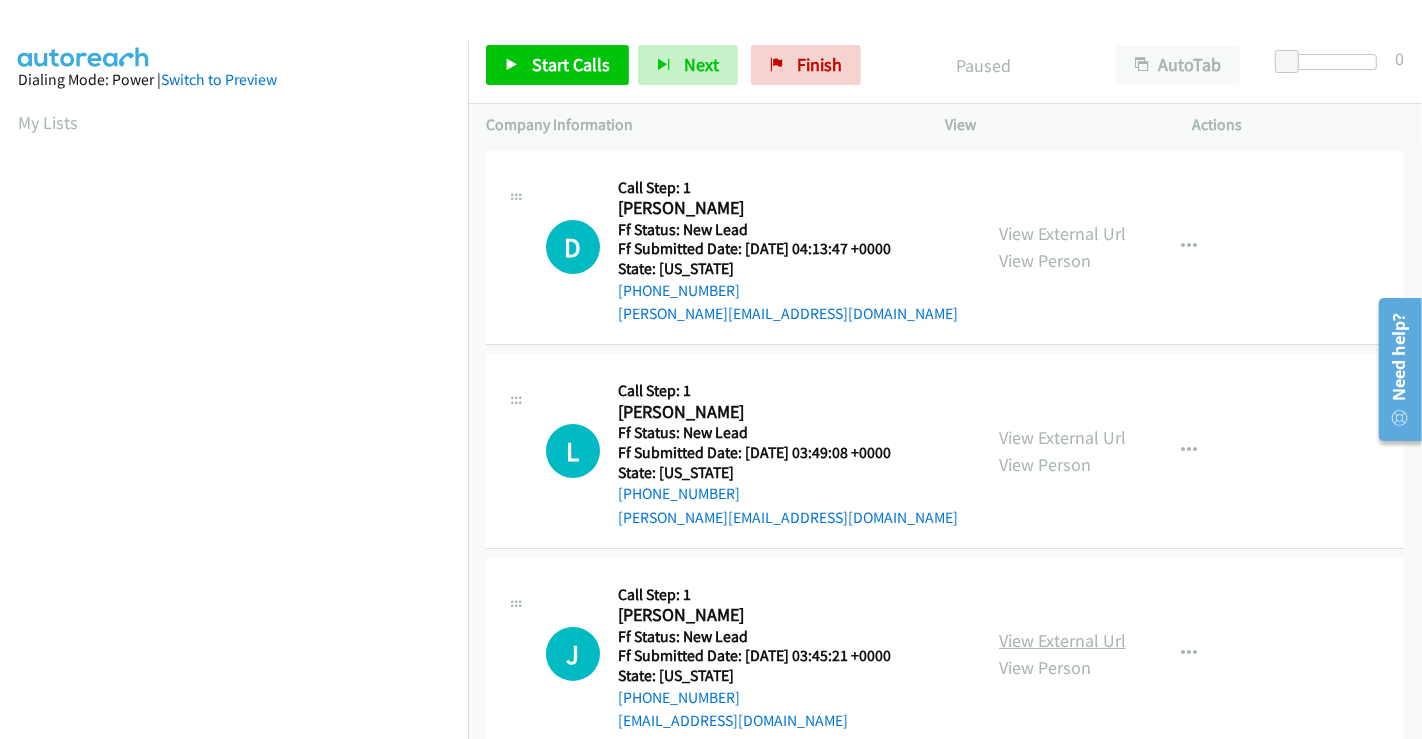 click on "View External Url" at bounding box center (1062, 640) 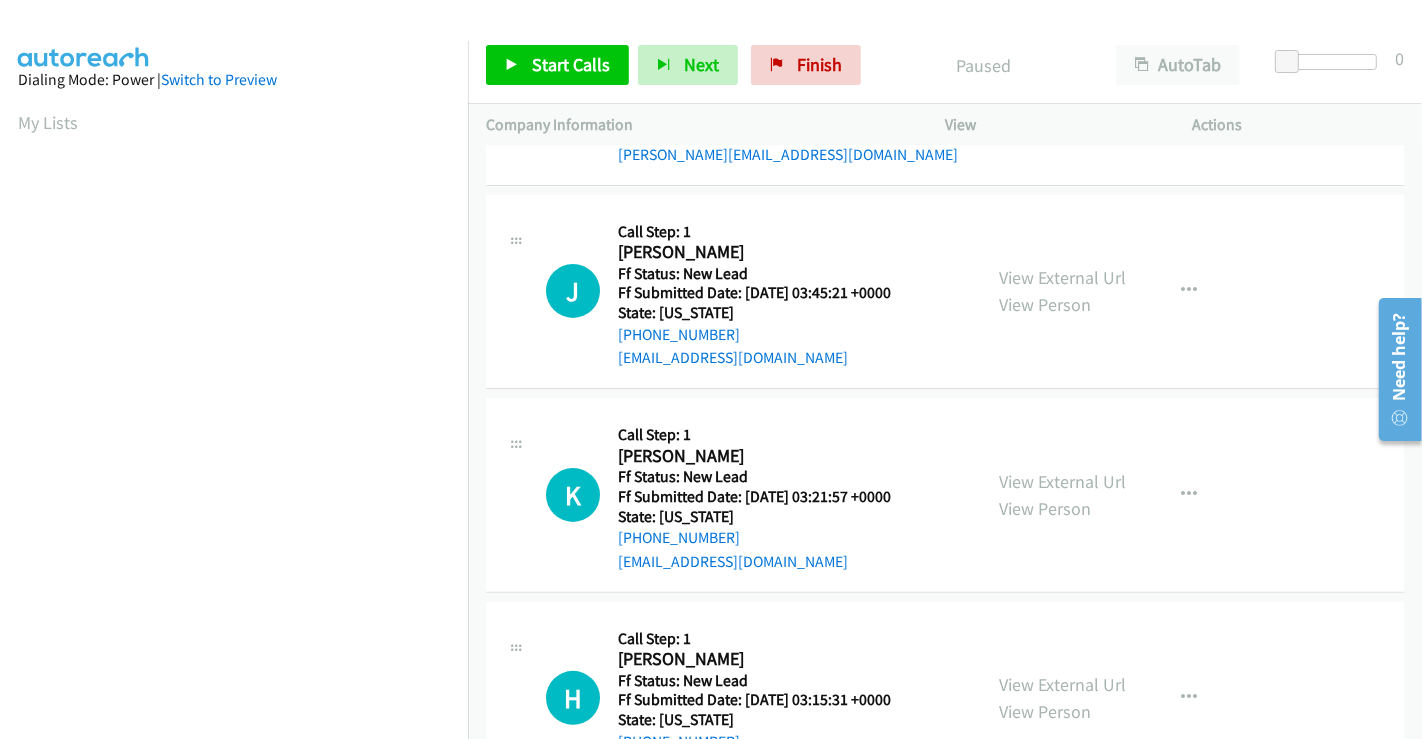 scroll, scrollTop: 444, scrollLeft: 0, axis: vertical 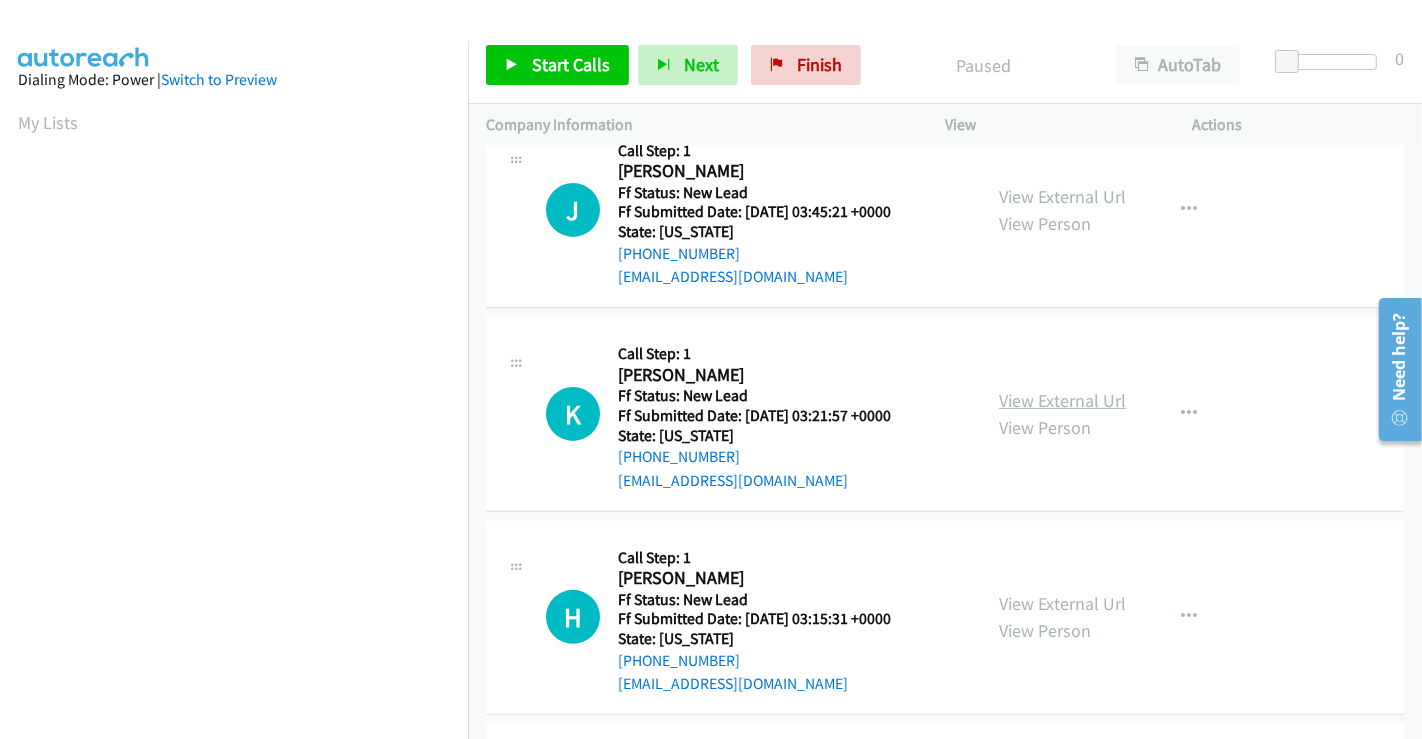 click on "View External Url" at bounding box center [1062, 400] 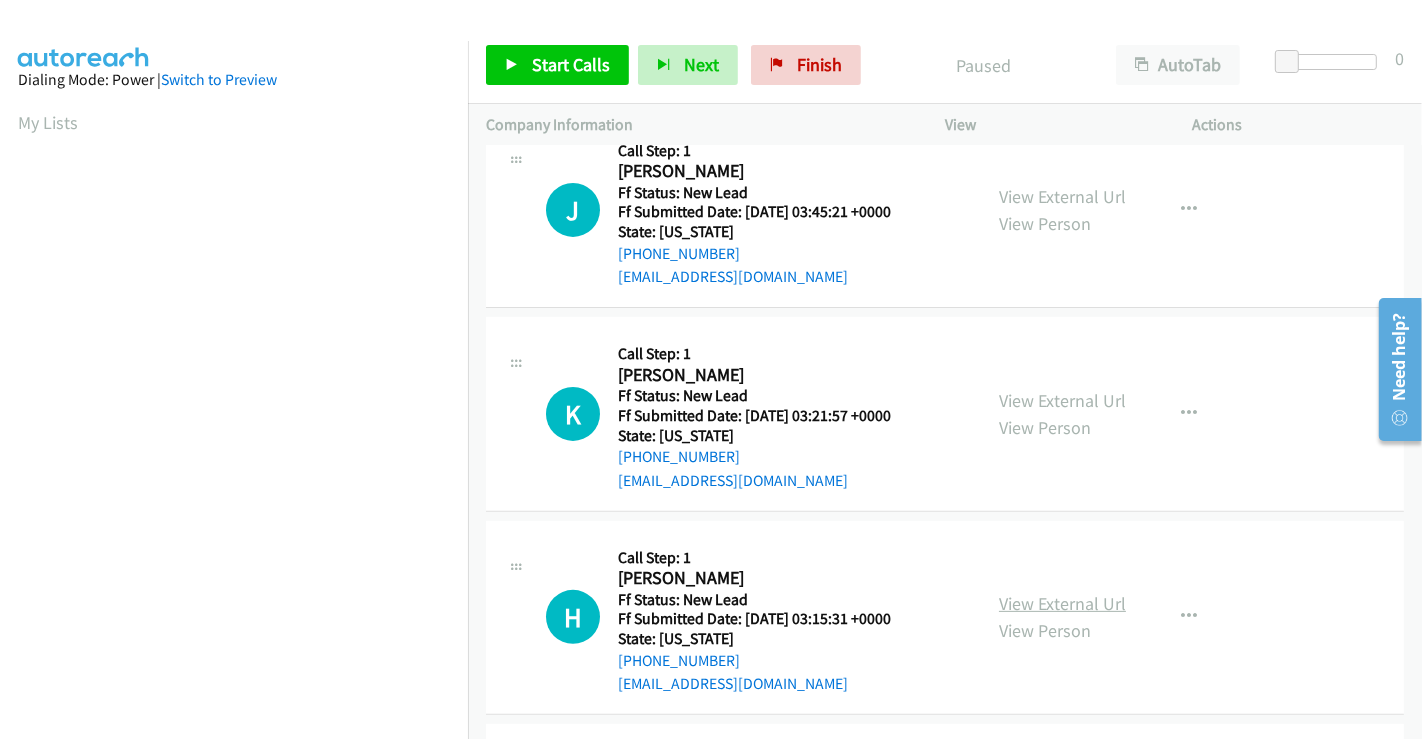 click on "View External Url" at bounding box center (1062, 603) 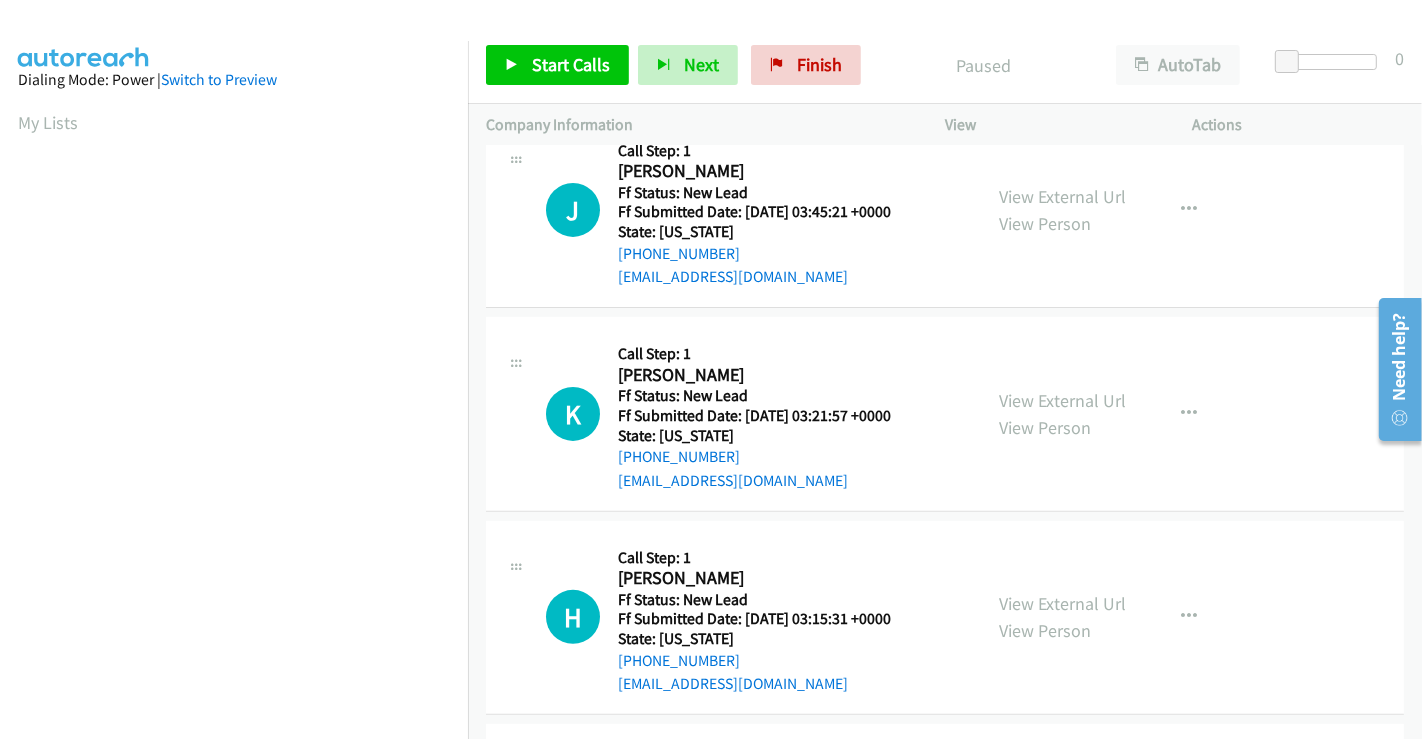 scroll, scrollTop: 385, scrollLeft: 0, axis: vertical 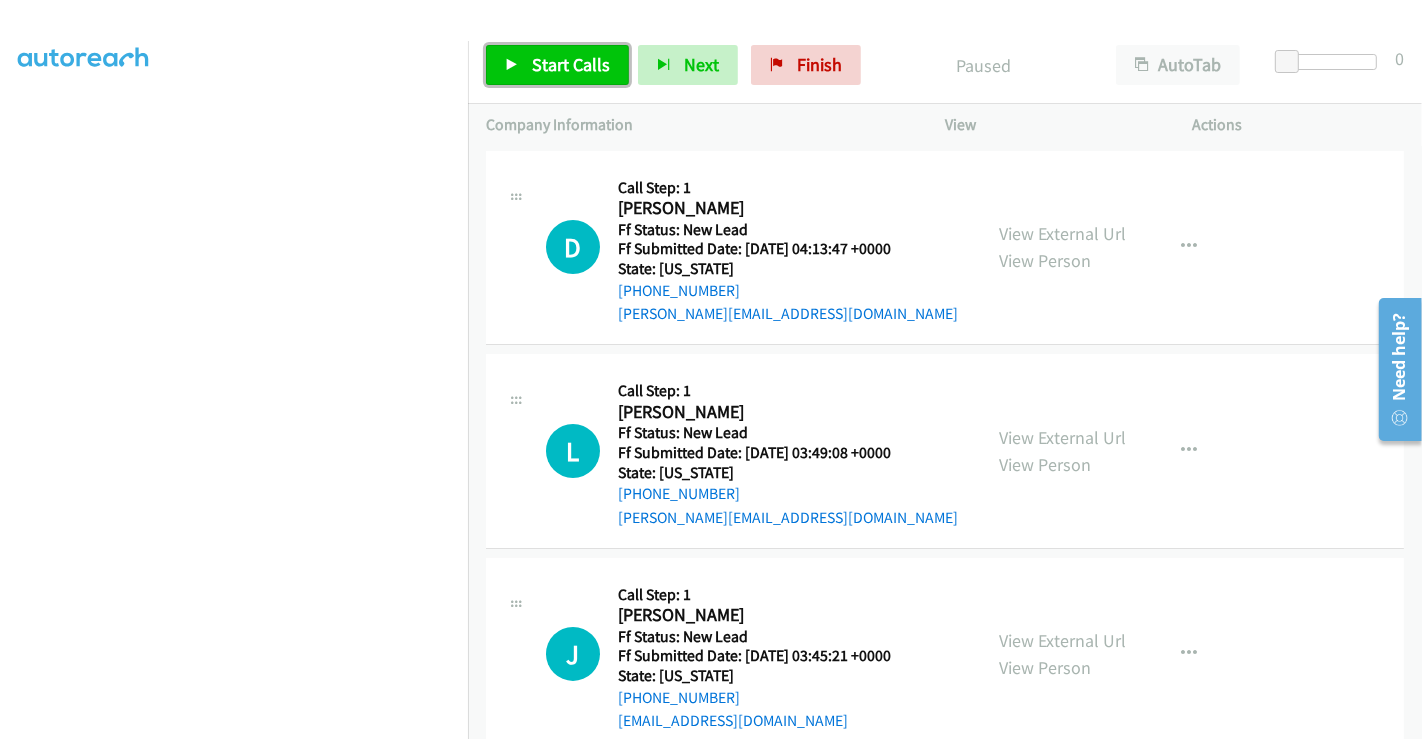 click on "Start Calls" at bounding box center [571, 64] 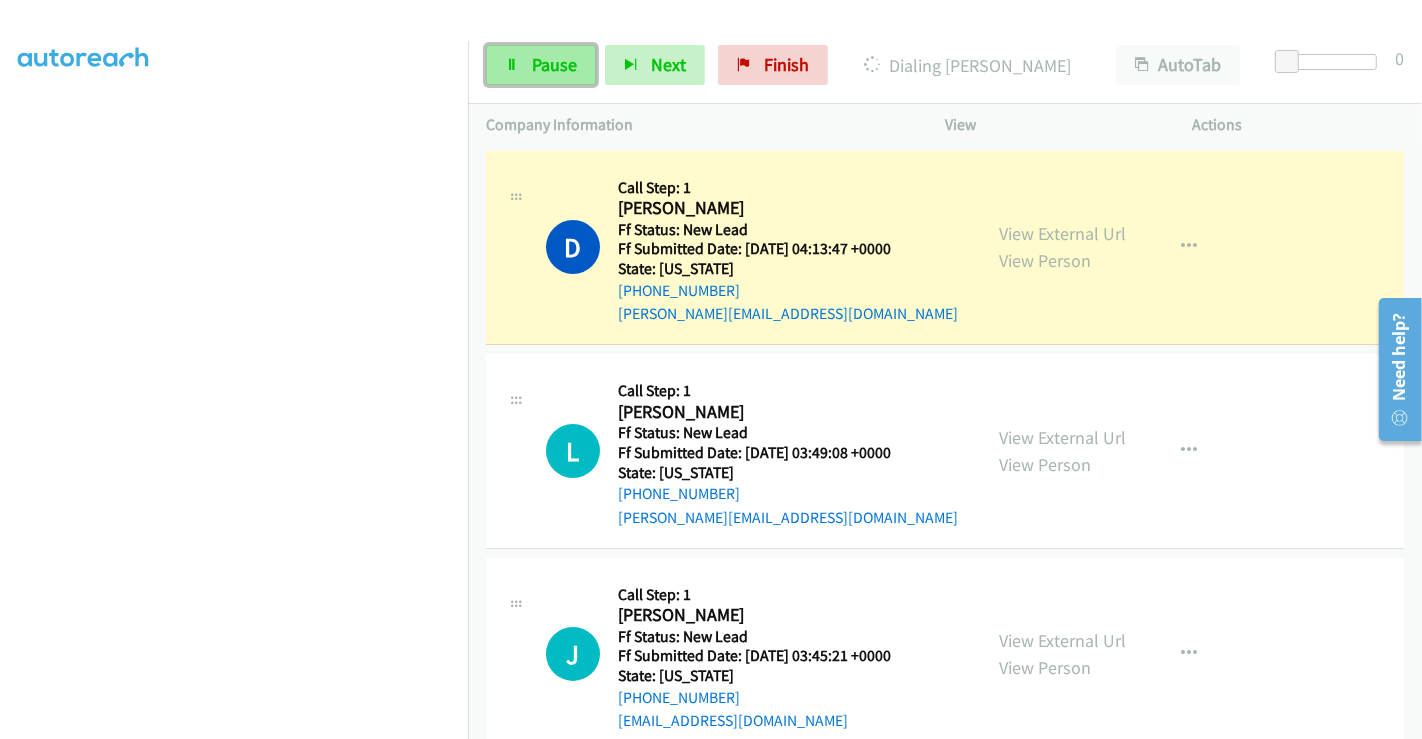 click on "Pause" at bounding box center [554, 64] 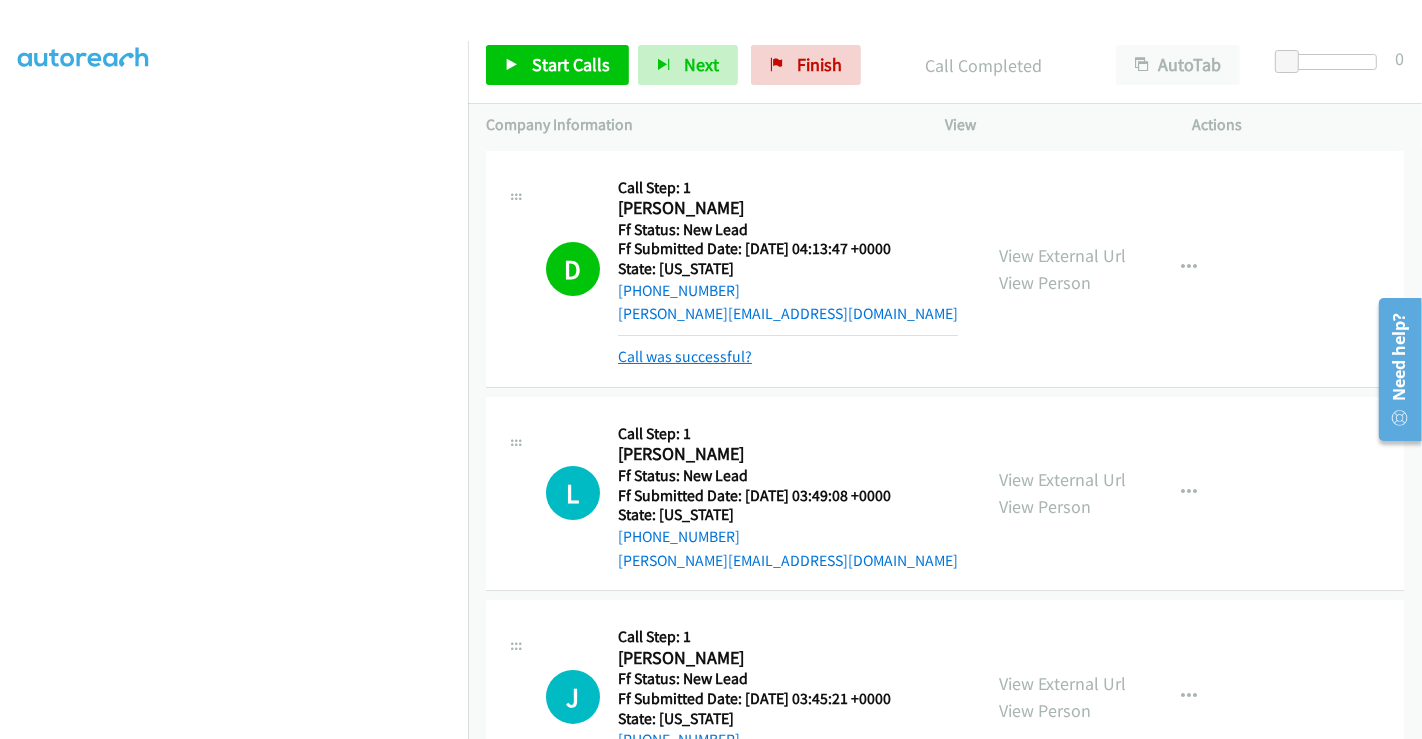 click on "Call was successful?" at bounding box center [685, 356] 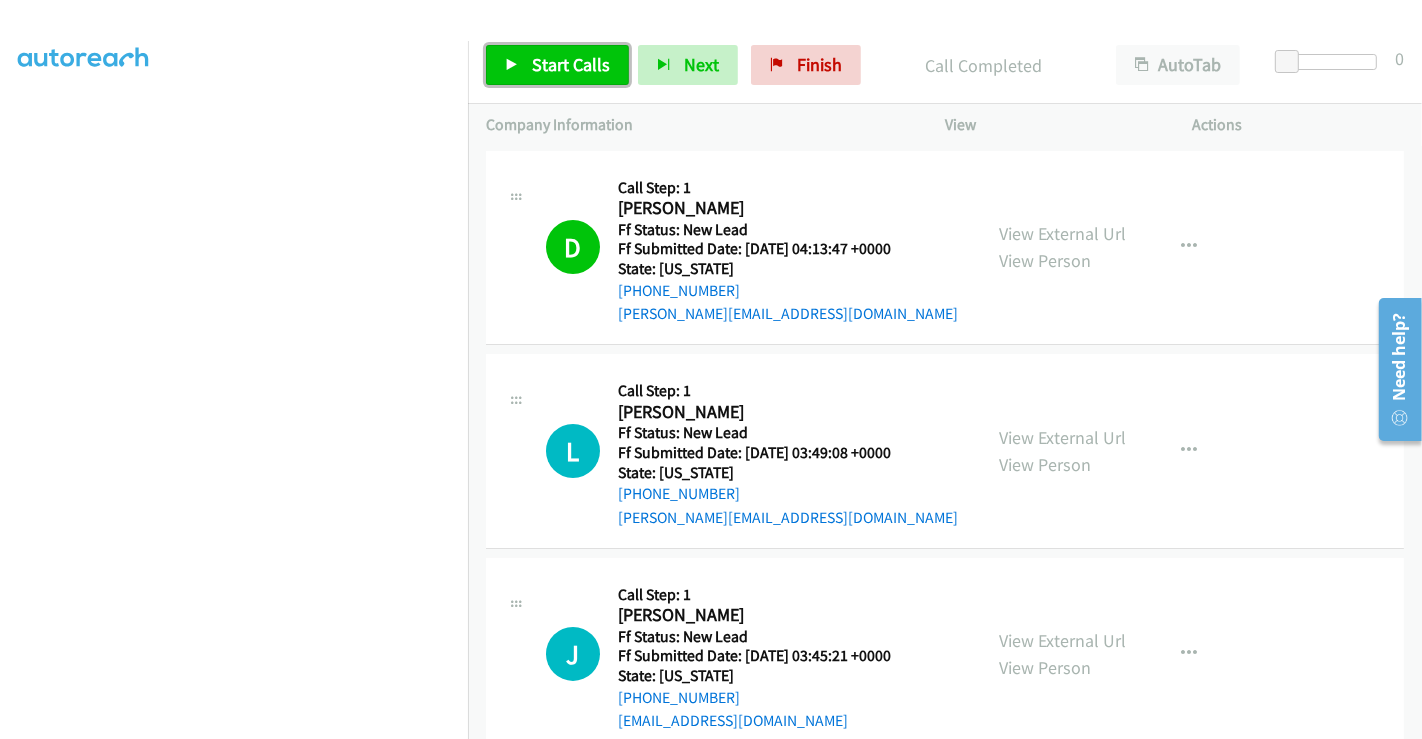 click on "Start Calls" at bounding box center (571, 64) 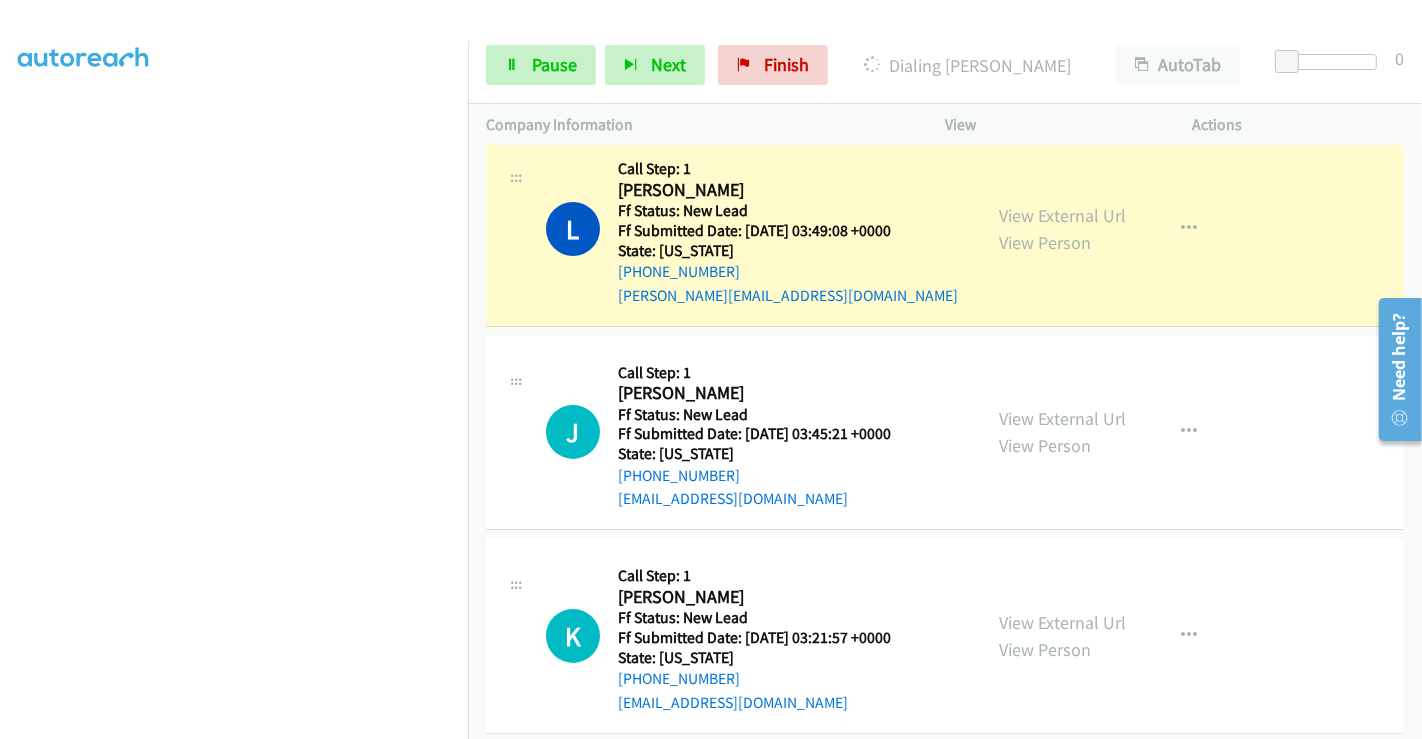 scroll, scrollTop: 111, scrollLeft: 0, axis: vertical 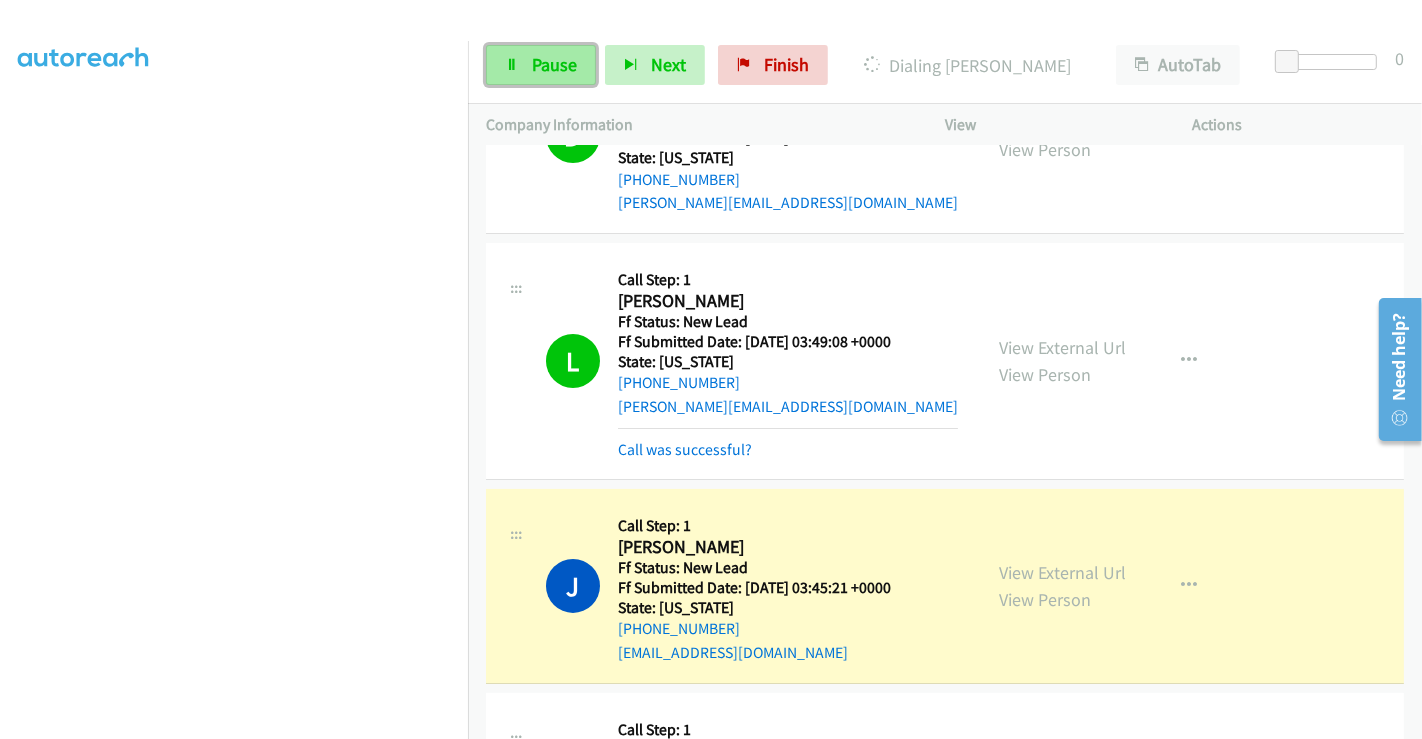 click on "Pause" at bounding box center [554, 64] 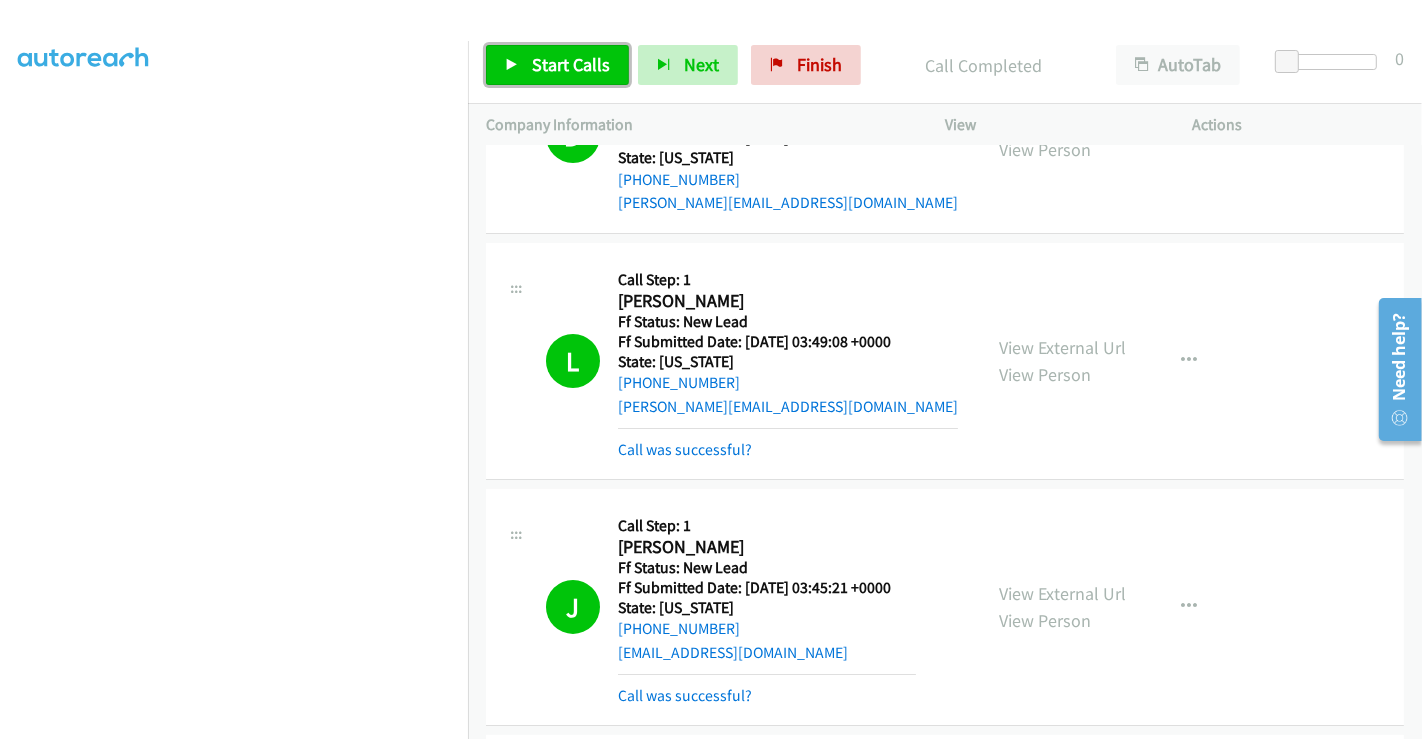 click on "Start Calls" at bounding box center [571, 64] 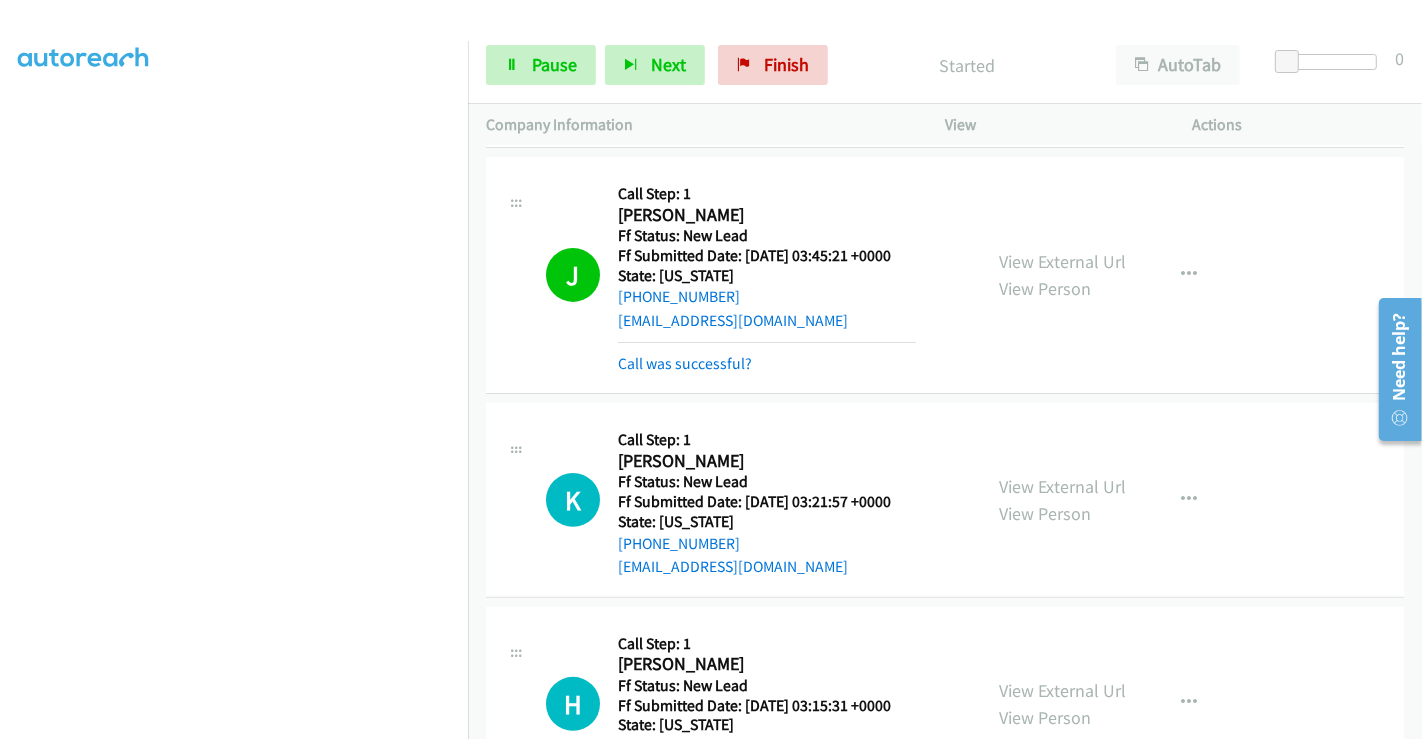 scroll, scrollTop: 444, scrollLeft: 0, axis: vertical 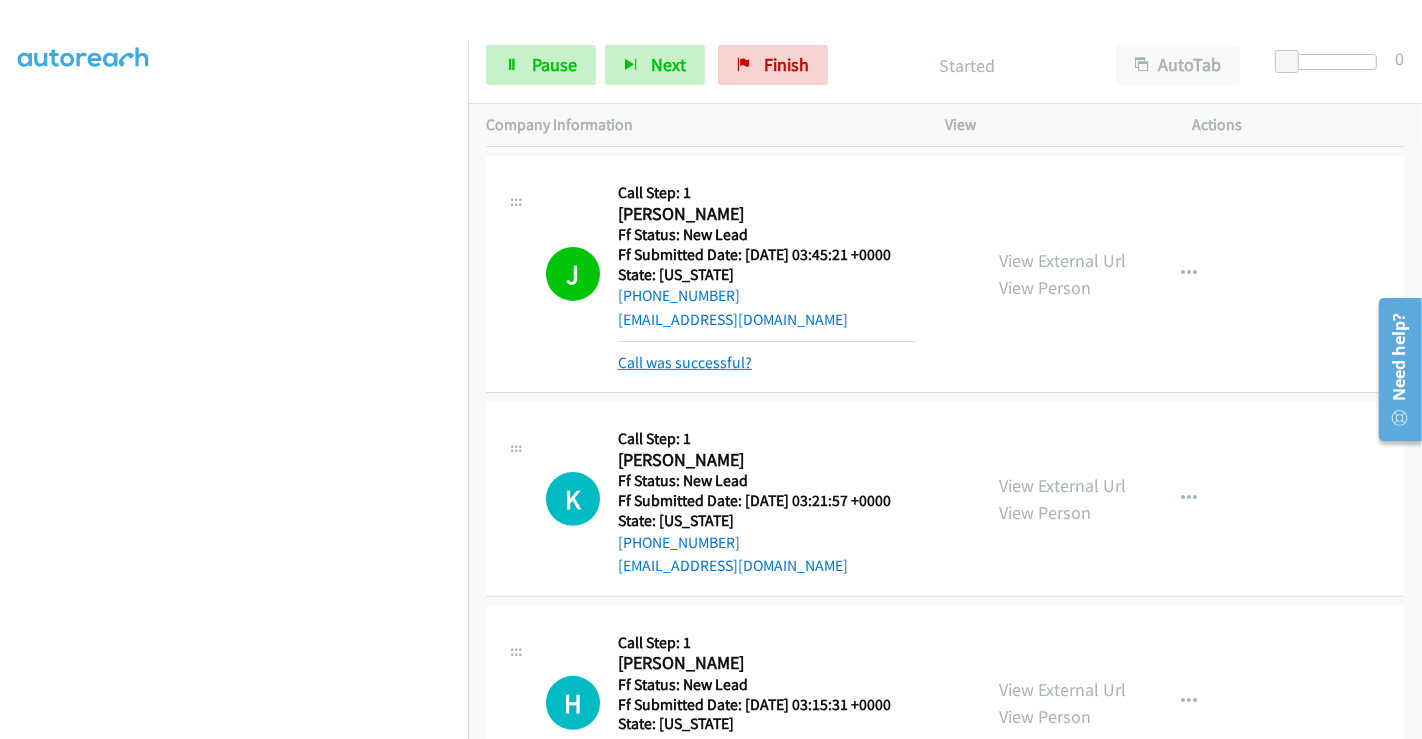 click on "Call was successful?" at bounding box center [685, 362] 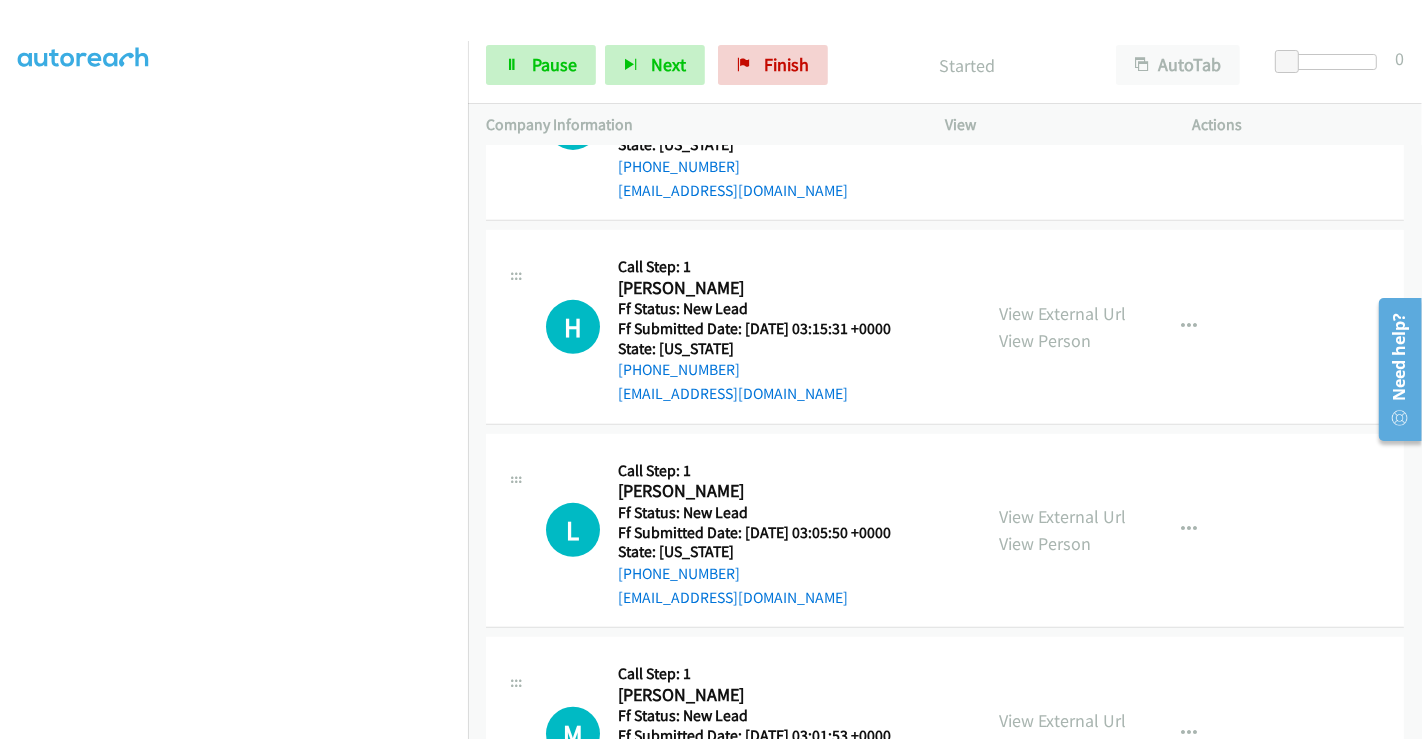 scroll, scrollTop: 555, scrollLeft: 0, axis: vertical 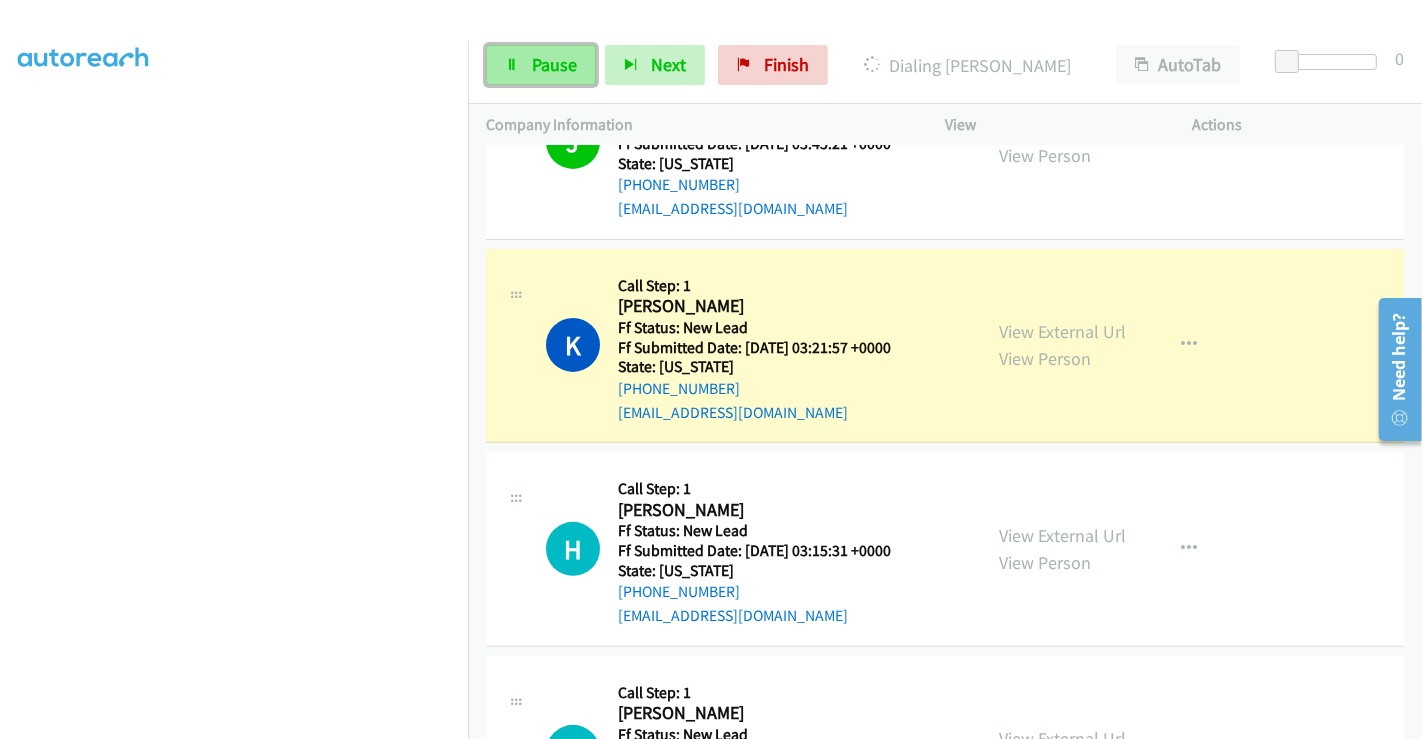click on "Pause" at bounding box center (554, 64) 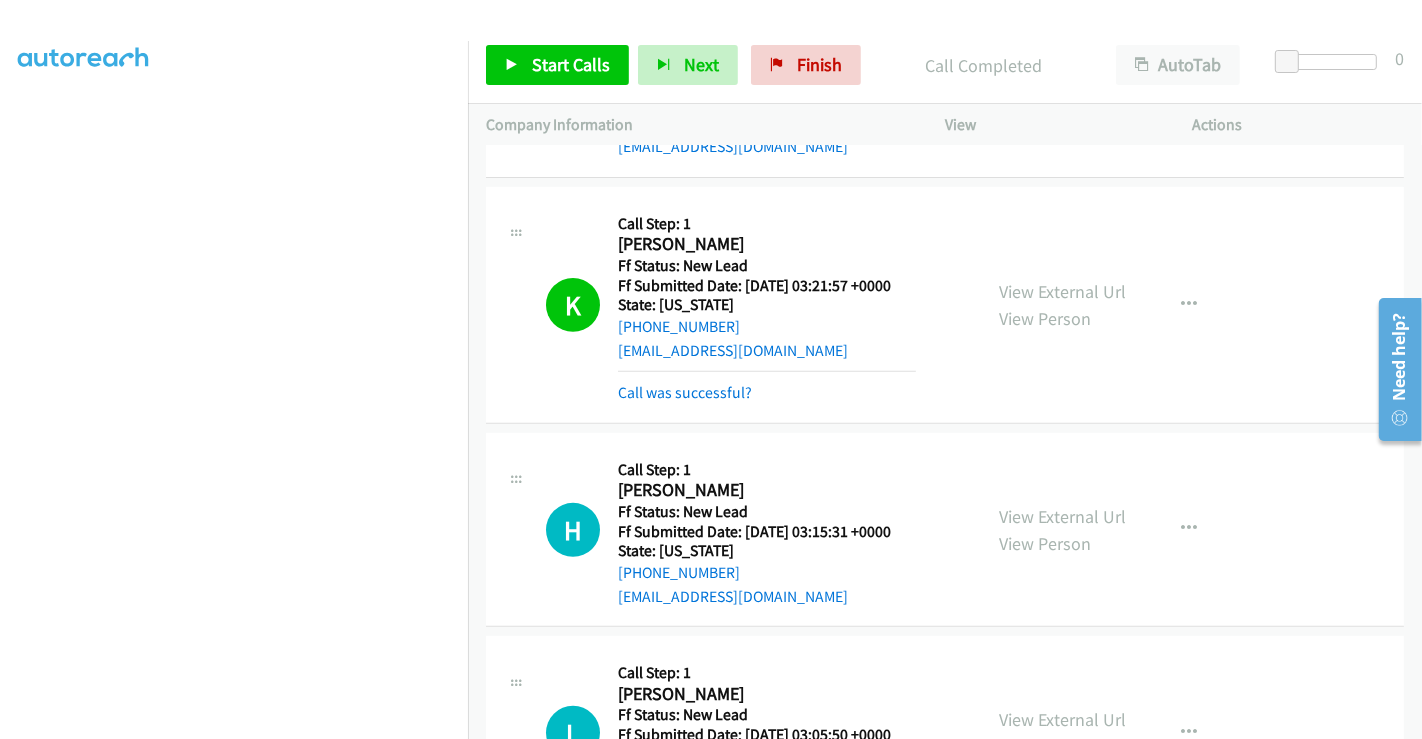 scroll, scrollTop: 666, scrollLeft: 0, axis: vertical 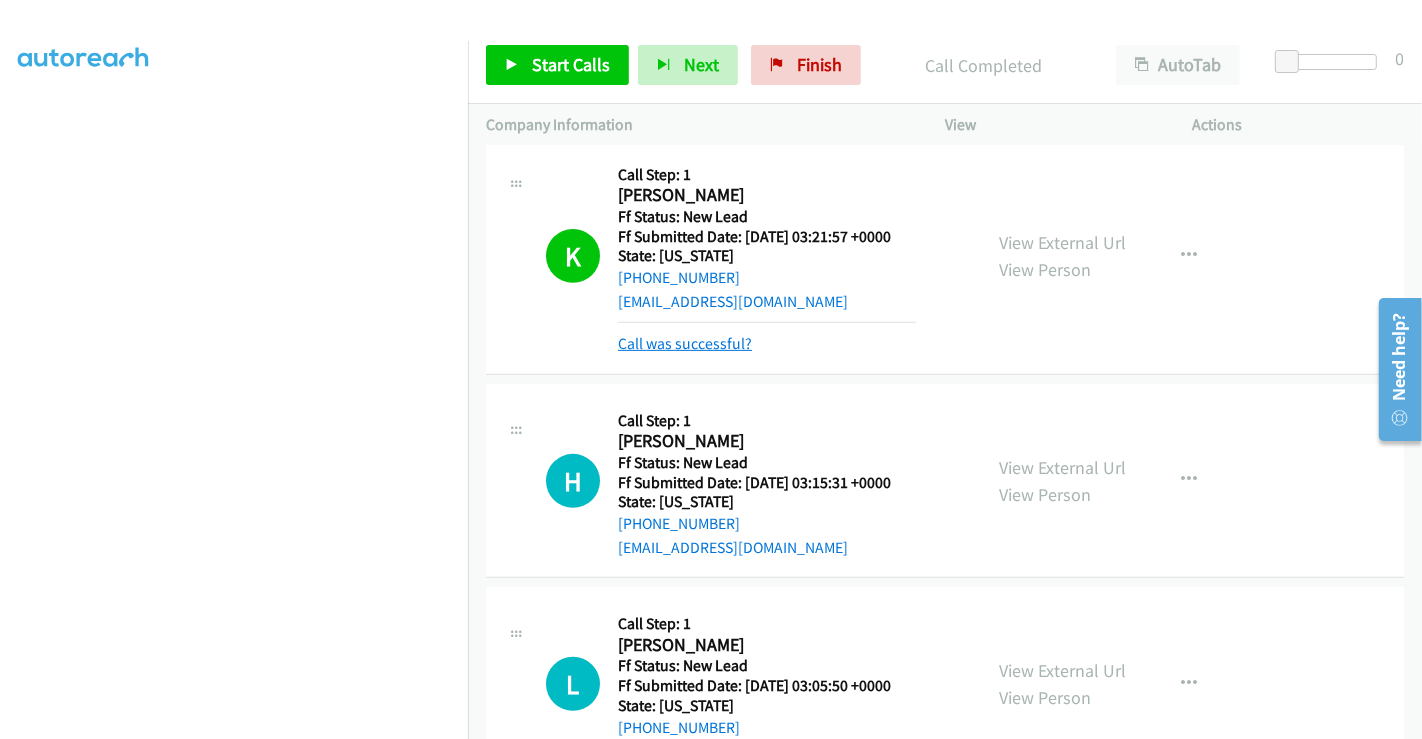 click on "Call was successful?" at bounding box center [685, 343] 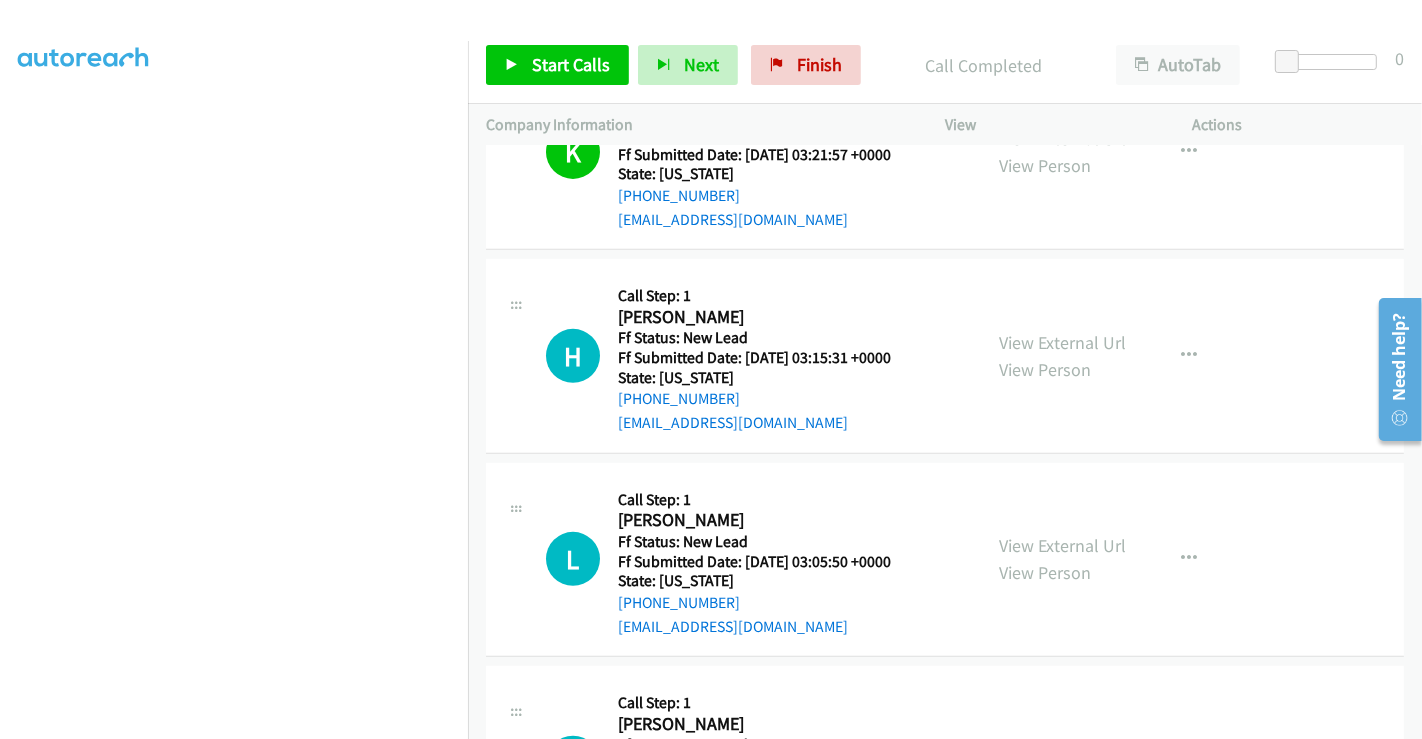 scroll, scrollTop: 756, scrollLeft: 0, axis: vertical 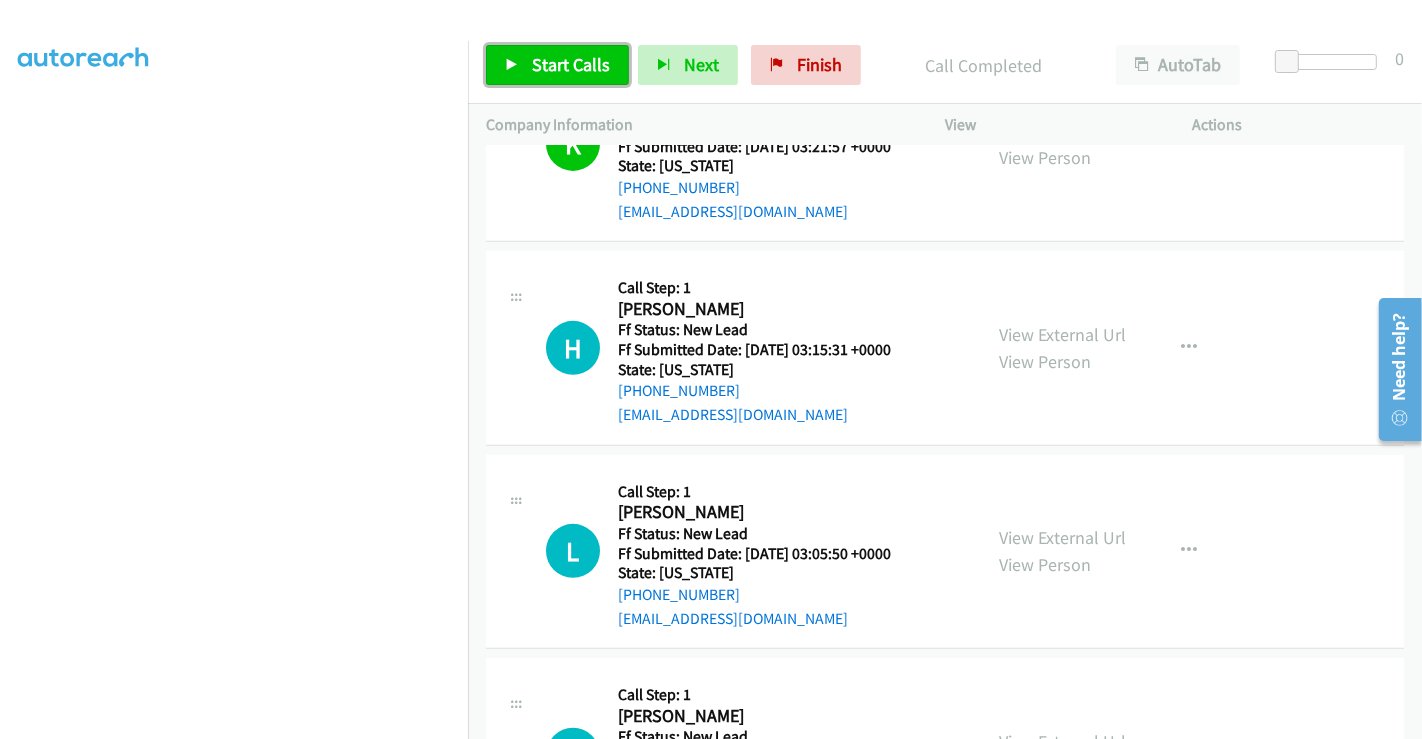 click on "Start Calls" at bounding box center [571, 64] 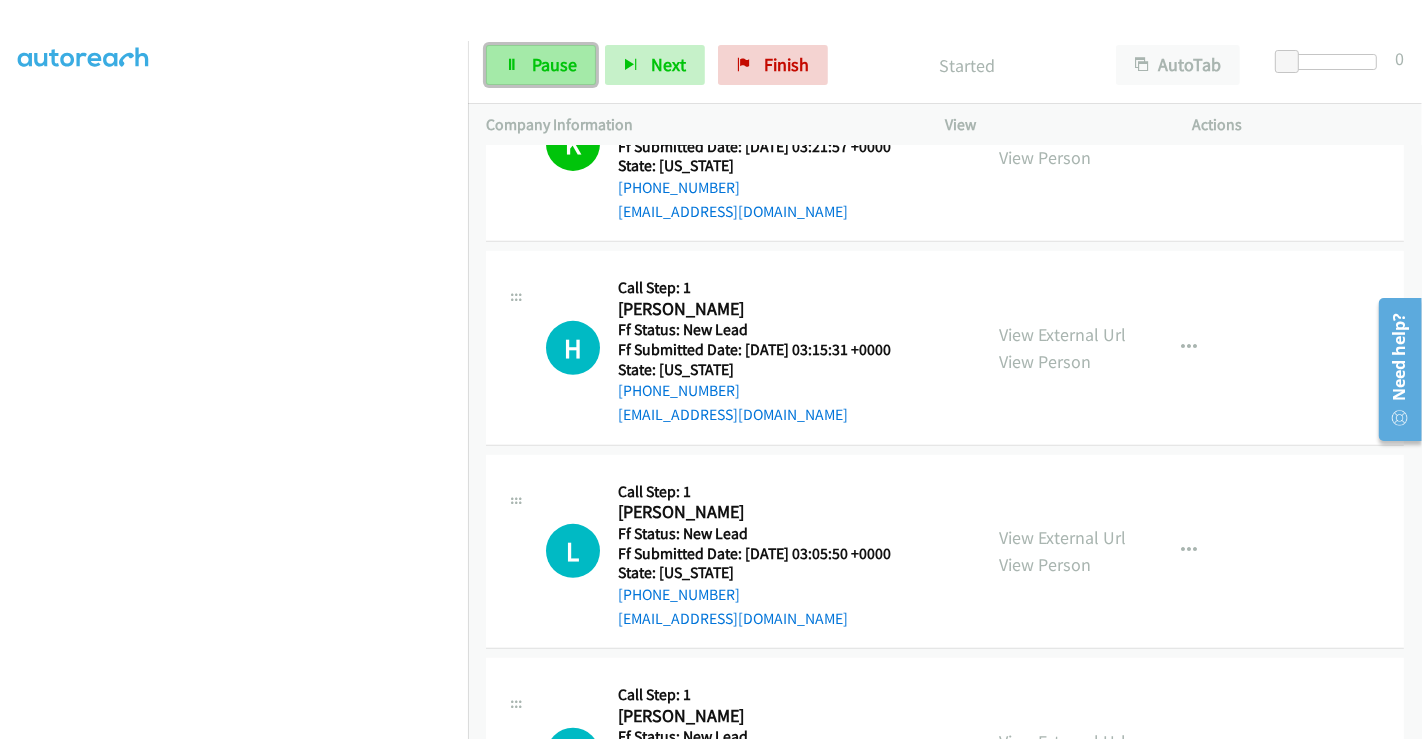 click on "Pause" at bounding box center (554, 64) 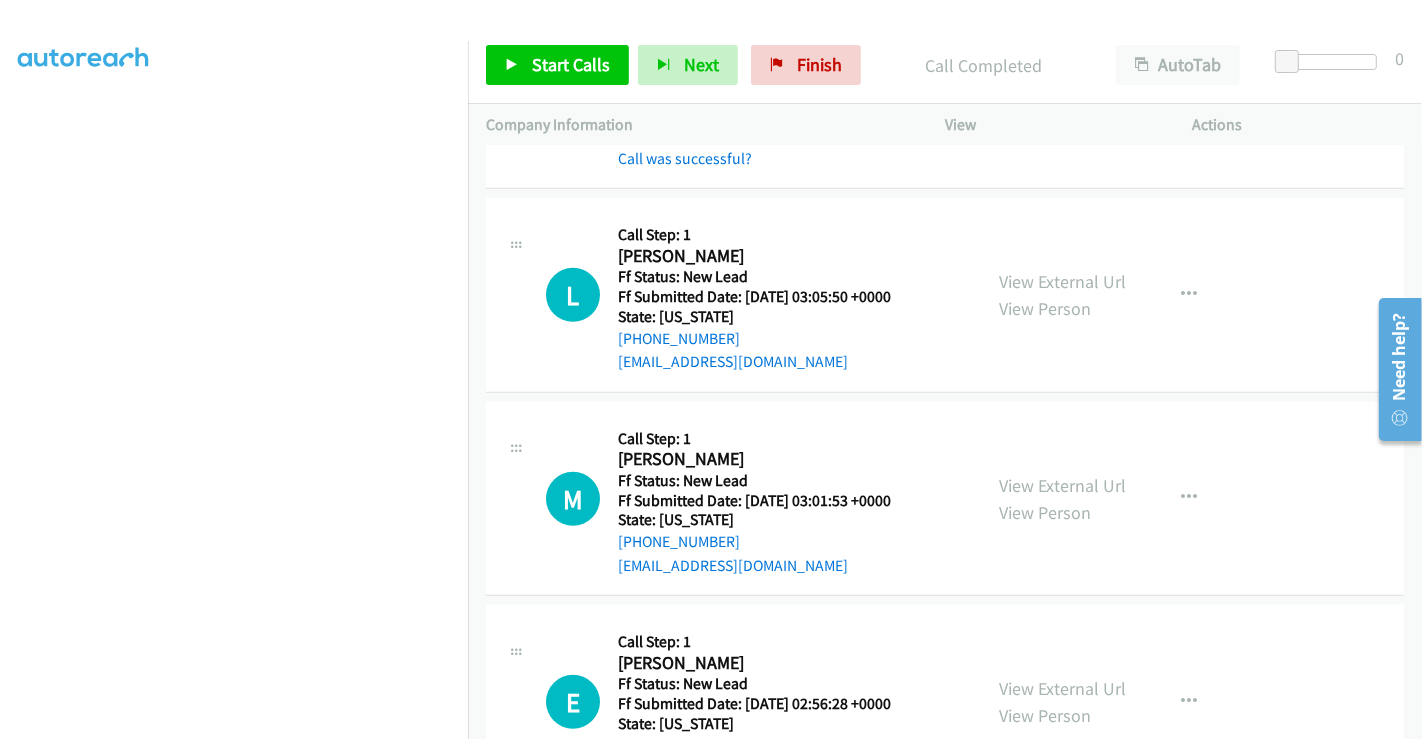 scroll, scrollTop: 1089, scrollLeft: 0, axis: vertical 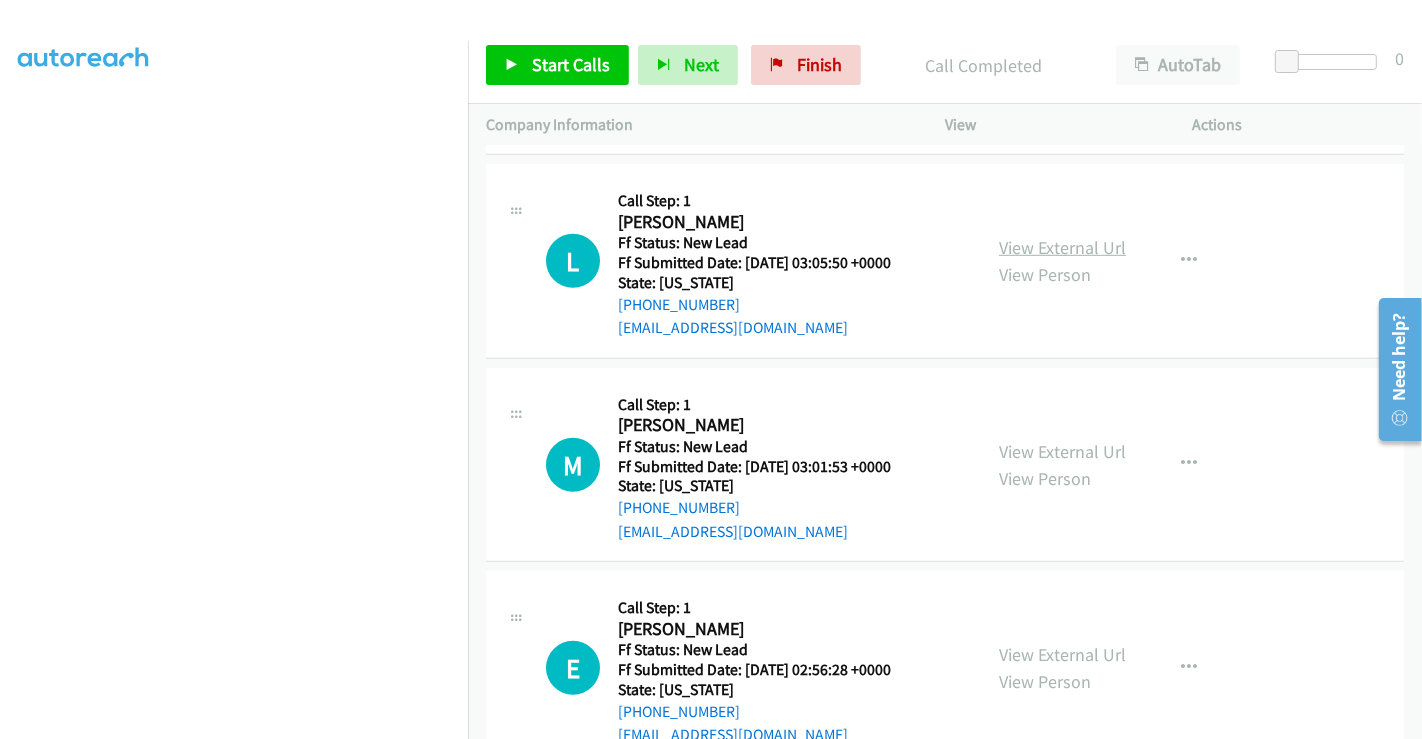 click on "View External Url" at bounding box center (1062, 247) 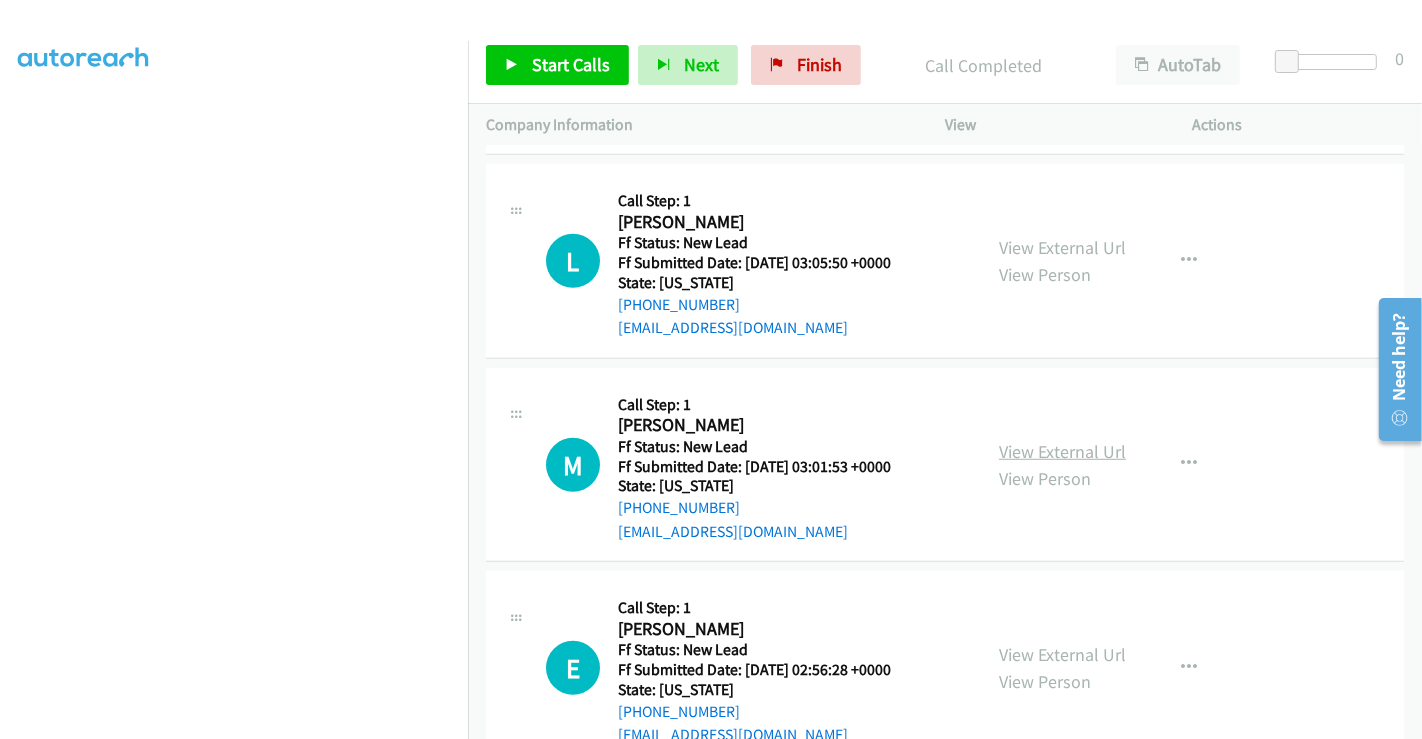 click on "View External Url" at bounding box center [1062, 451] 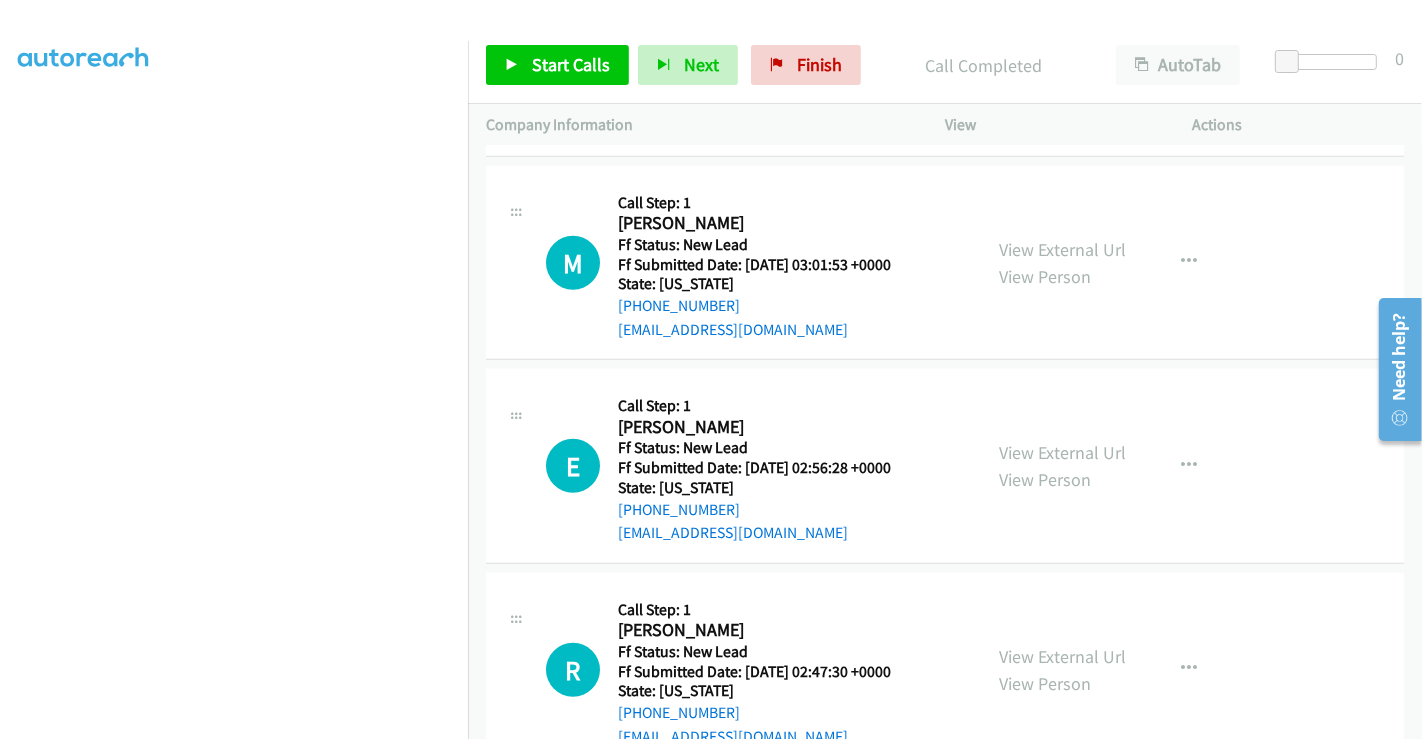 scroll, scrollTop: 1311, scrollLeft: 0, axis: vertical 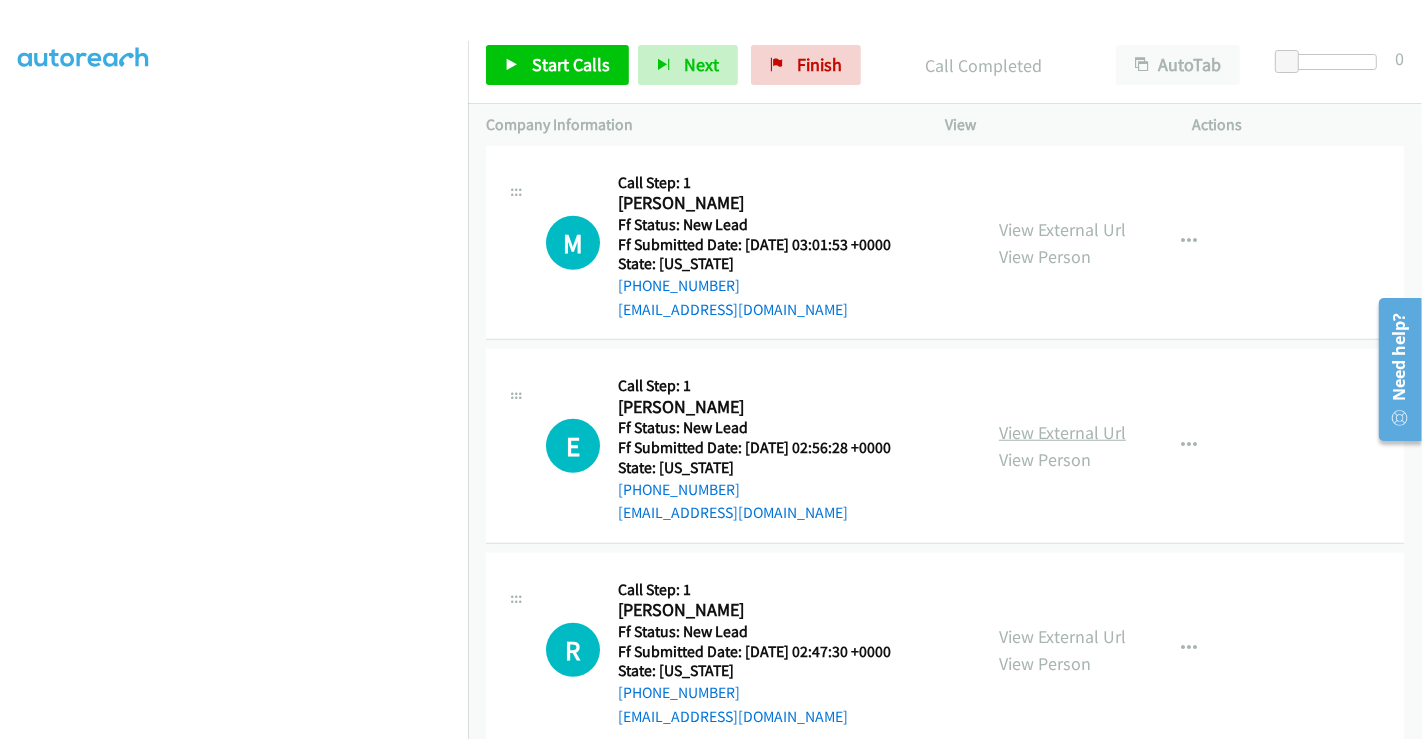click on "View External Url" at bounding box center [1062, 432] 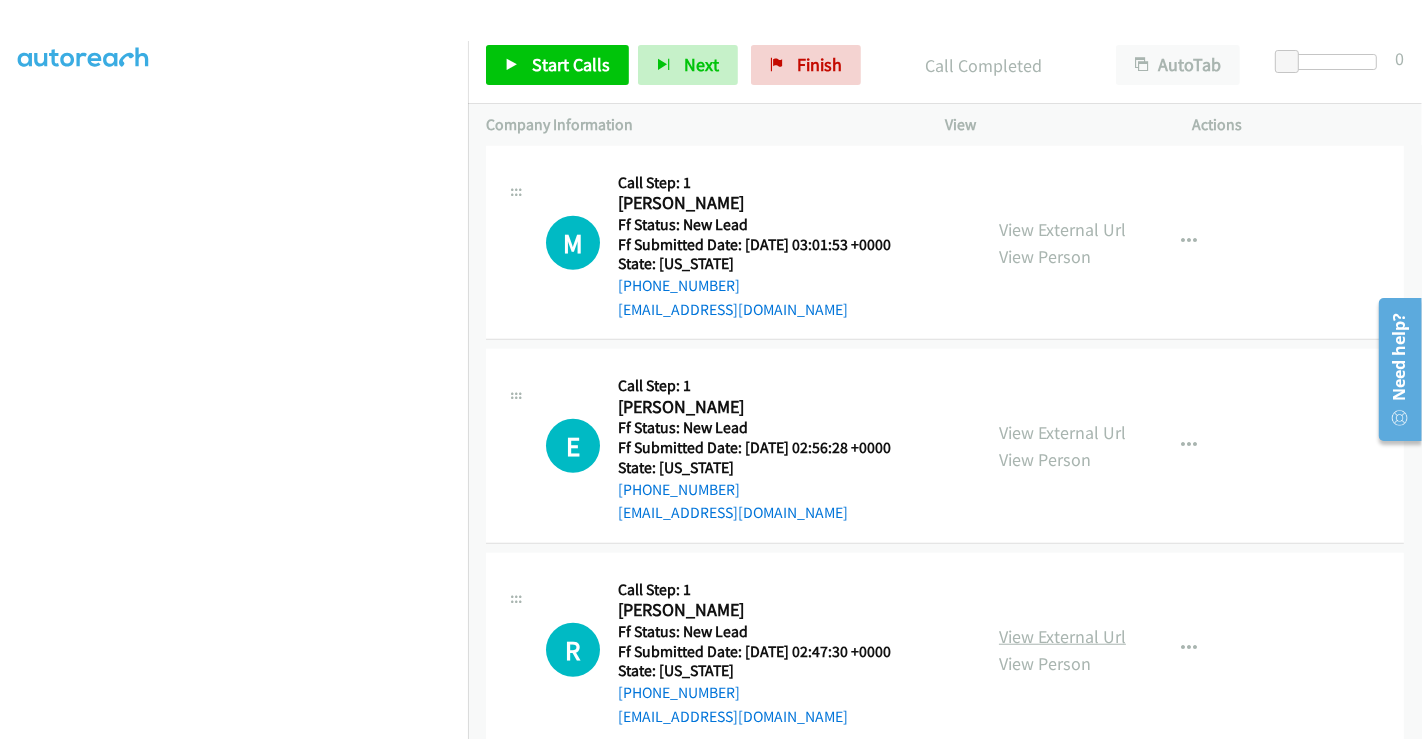 click on "View External Url" at bounding box center (1062, 636) 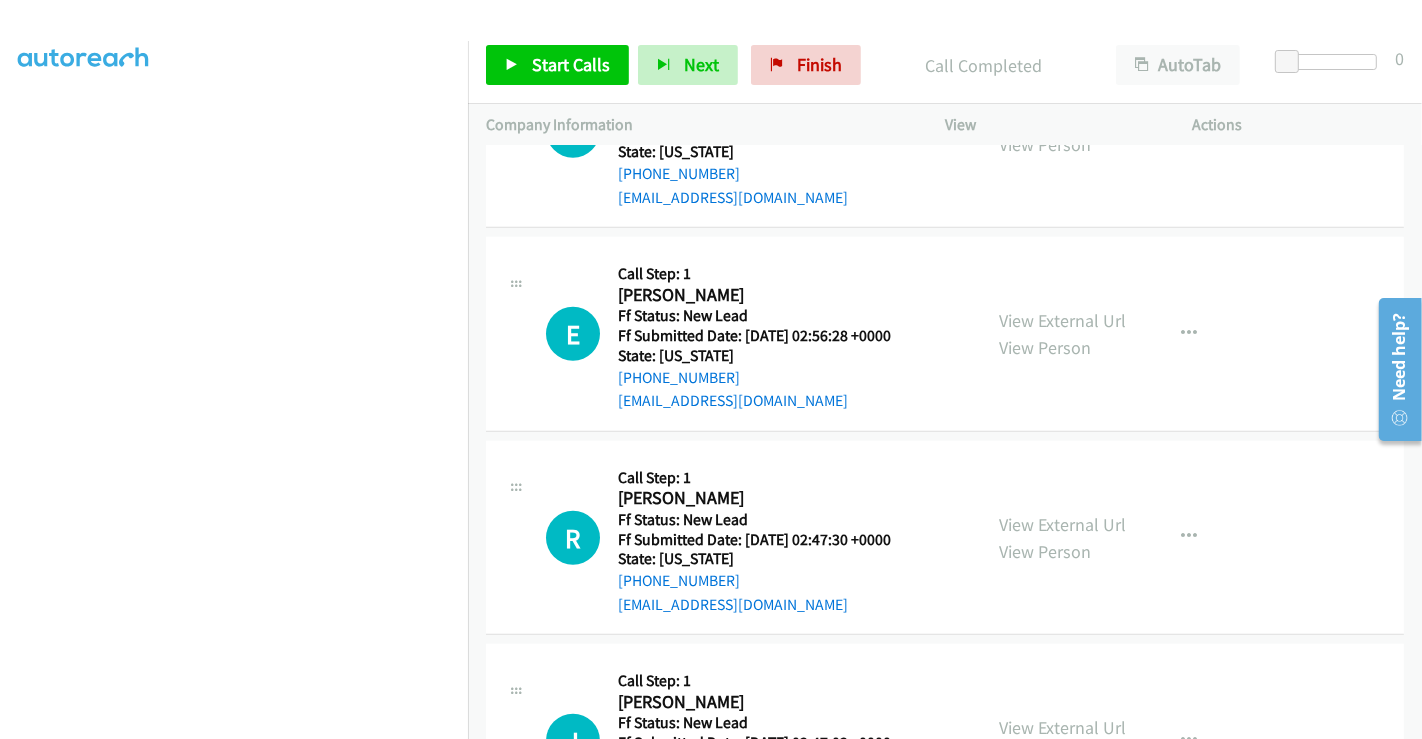 scroll, scrollTop: 1534, scrollLeft: 0, axis: vertical 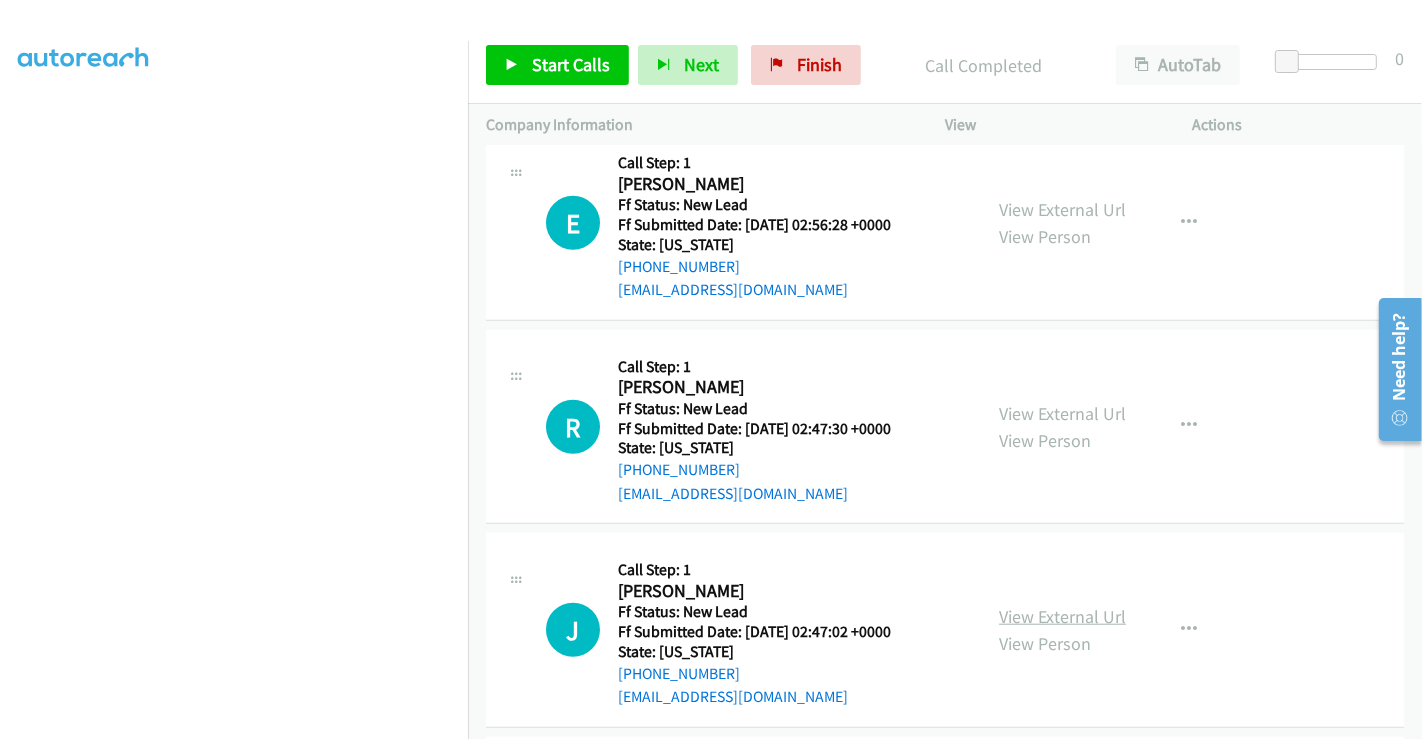 click on "View External Url" at bounding box center (1062, 616) 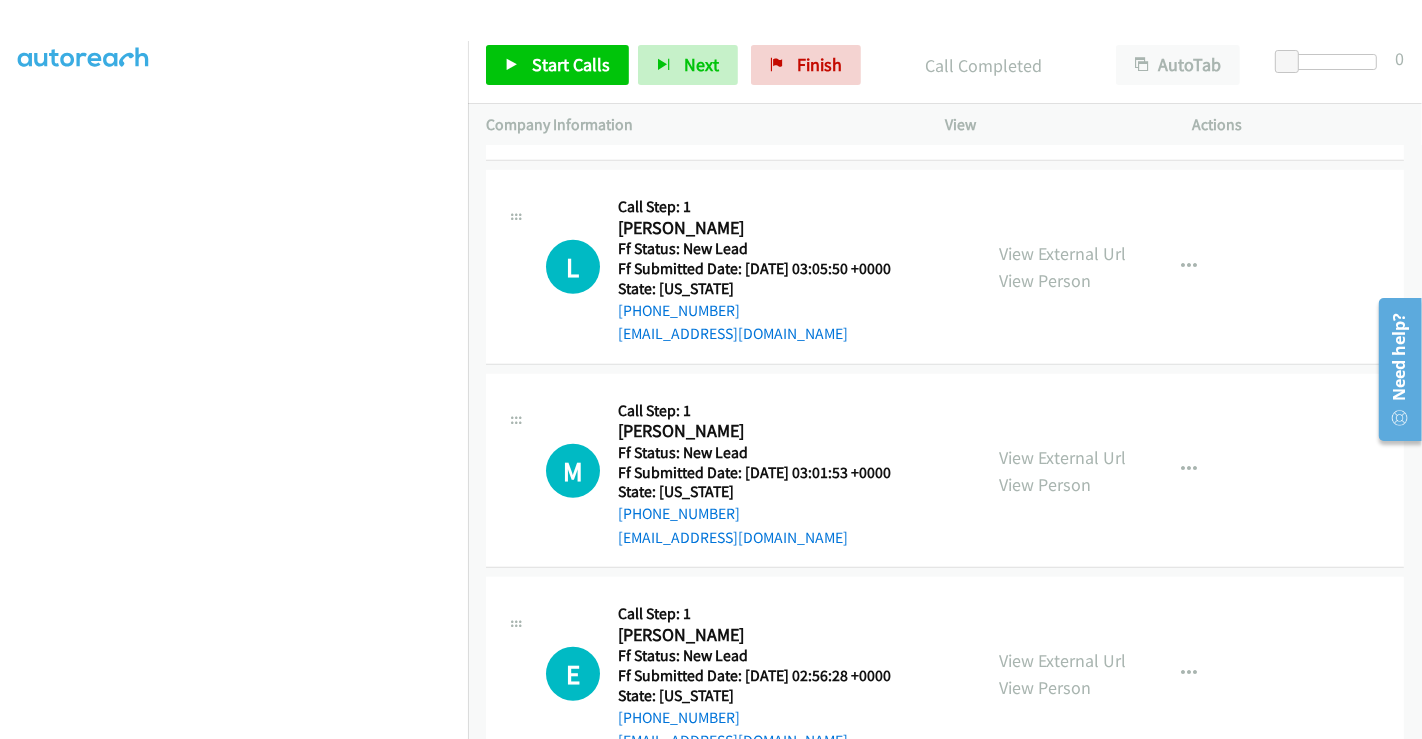 scroll, scrollTop: 1089, scrollLeft: 0, axis: vertical 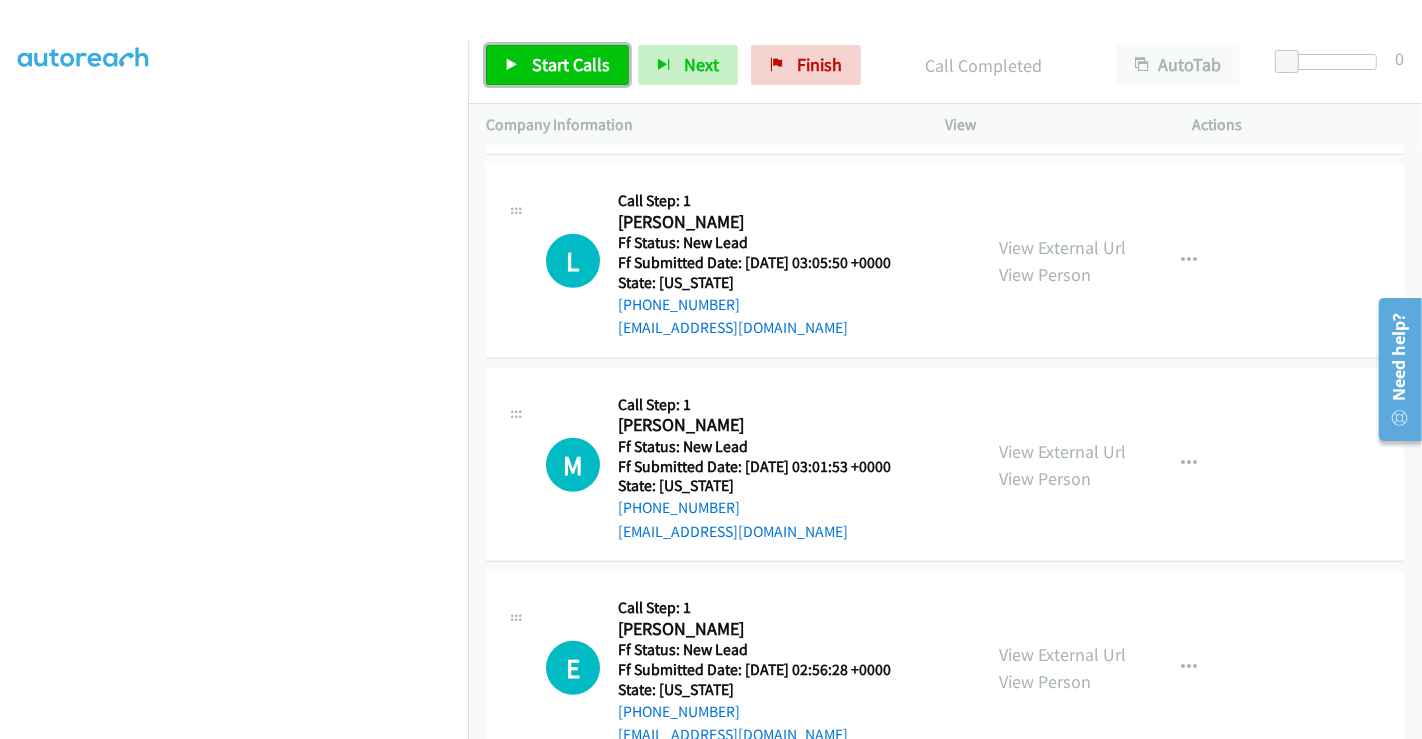 click on "Start Calls" at bounding box center (571, 64) 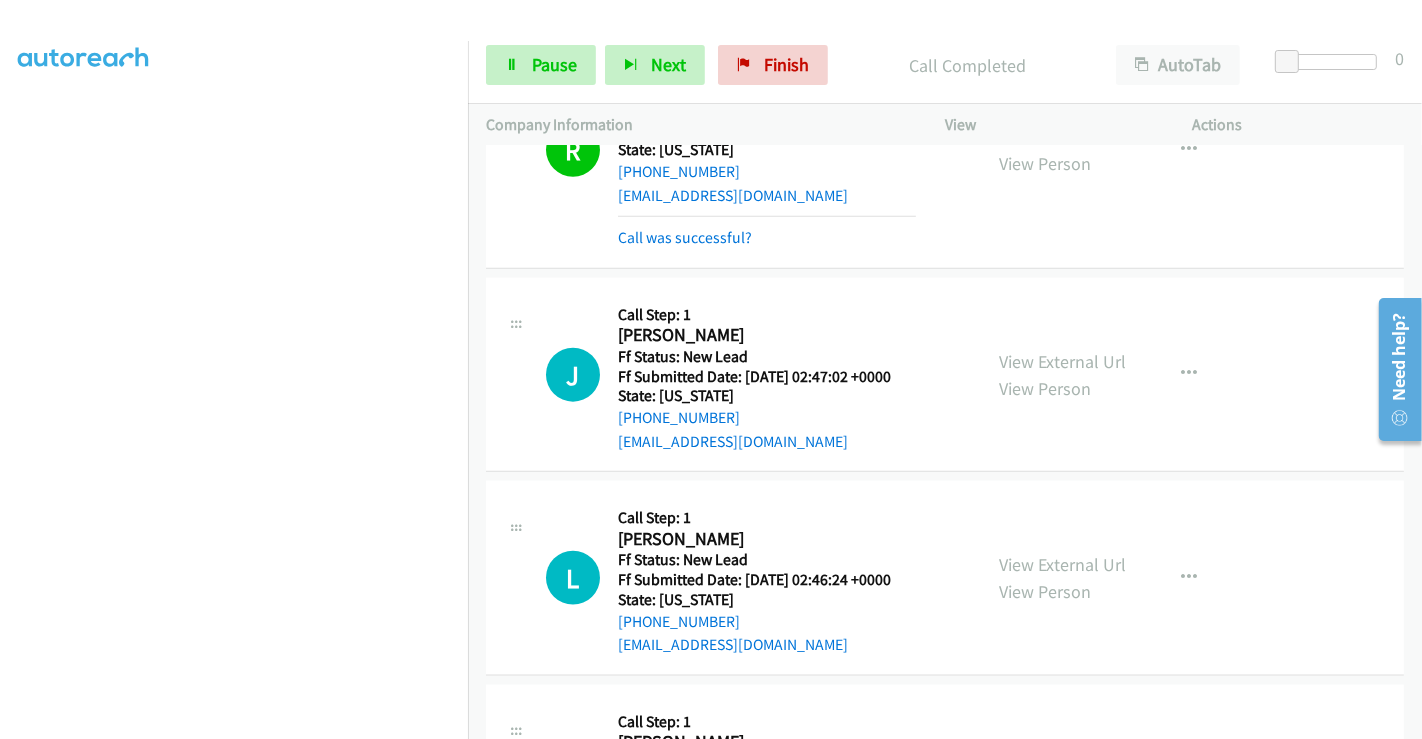 scroll, scrollTop: 1978, scrollLeft: 0, axis: vertical 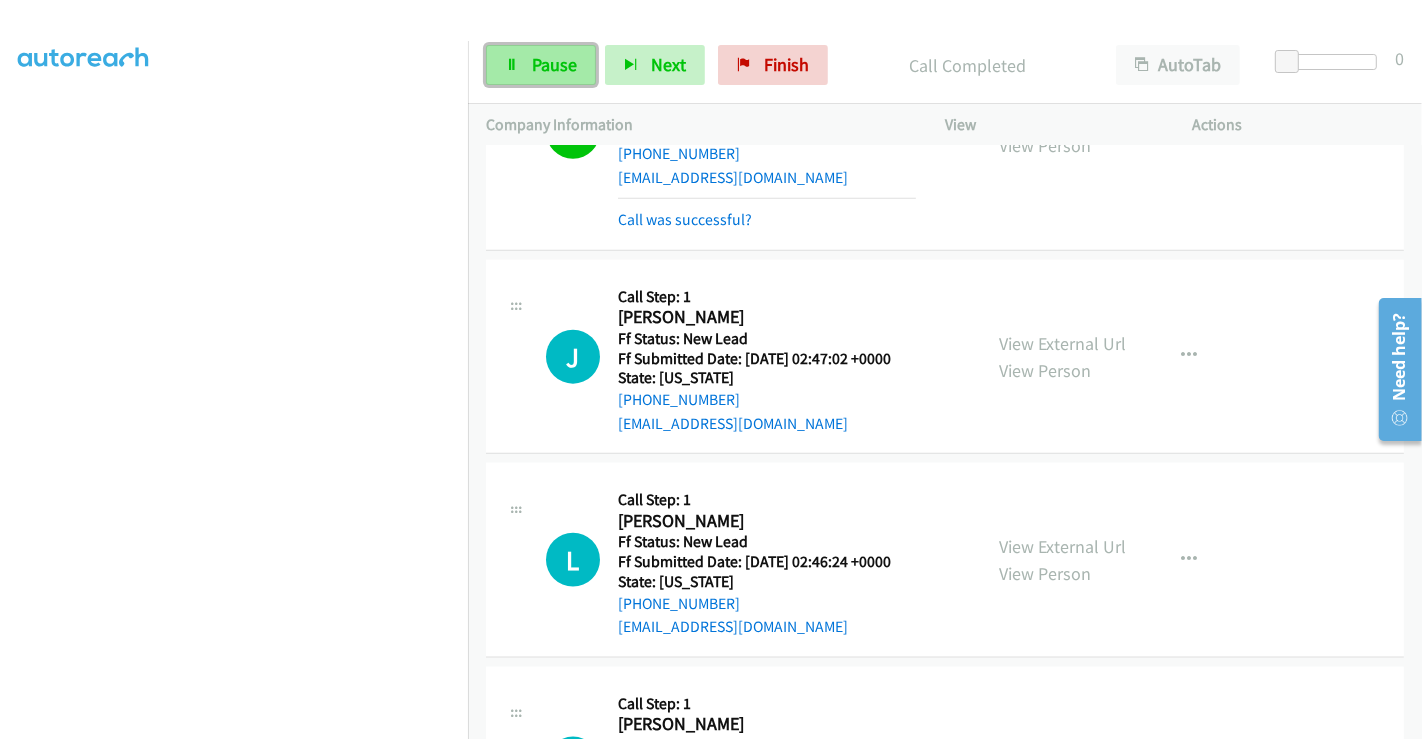 click on "Pause" at bounding box center [554, 64] 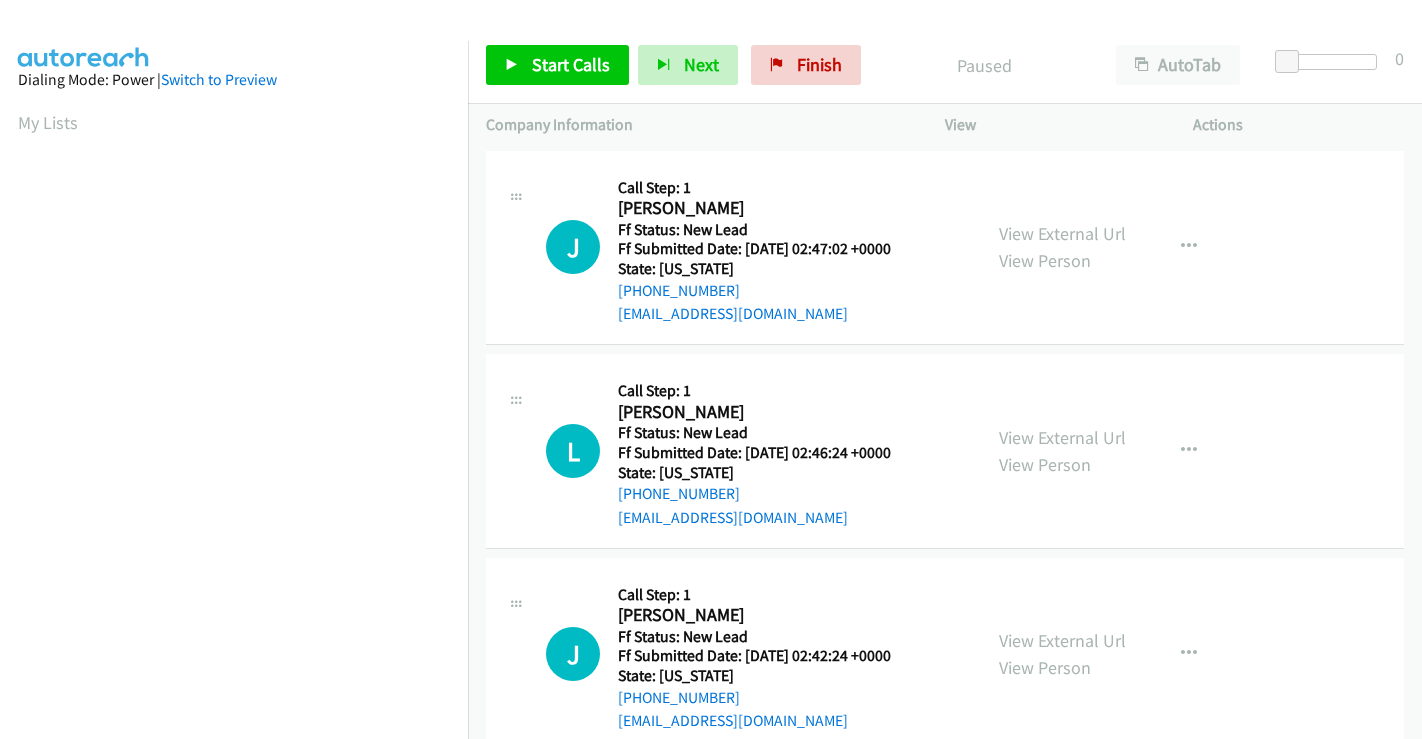 scroll, scrollTop: 0, scrollLeft: 0, axis: both 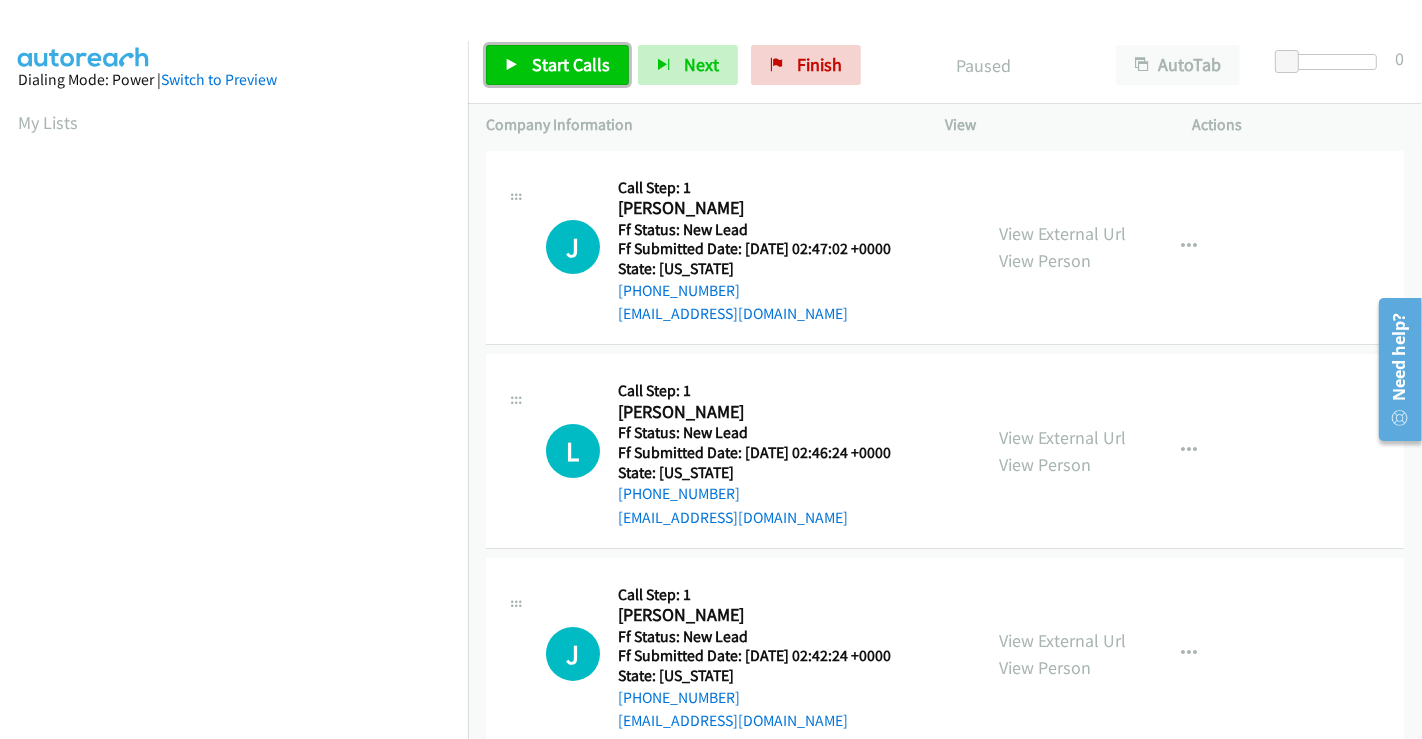 click on "Start Calls" at bounding box center (571, 64) 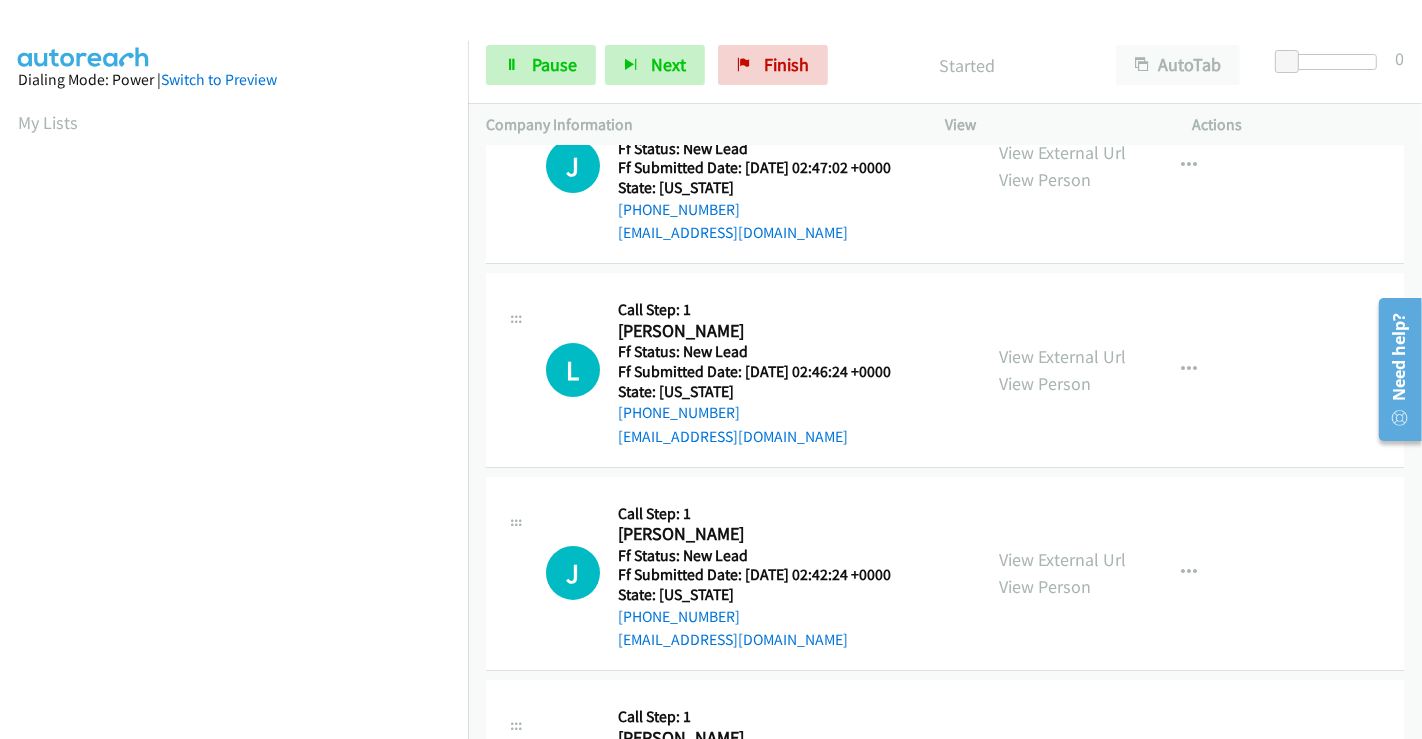 scroll, scrollTop: 222, scrollLeft: 0, axis: vertical 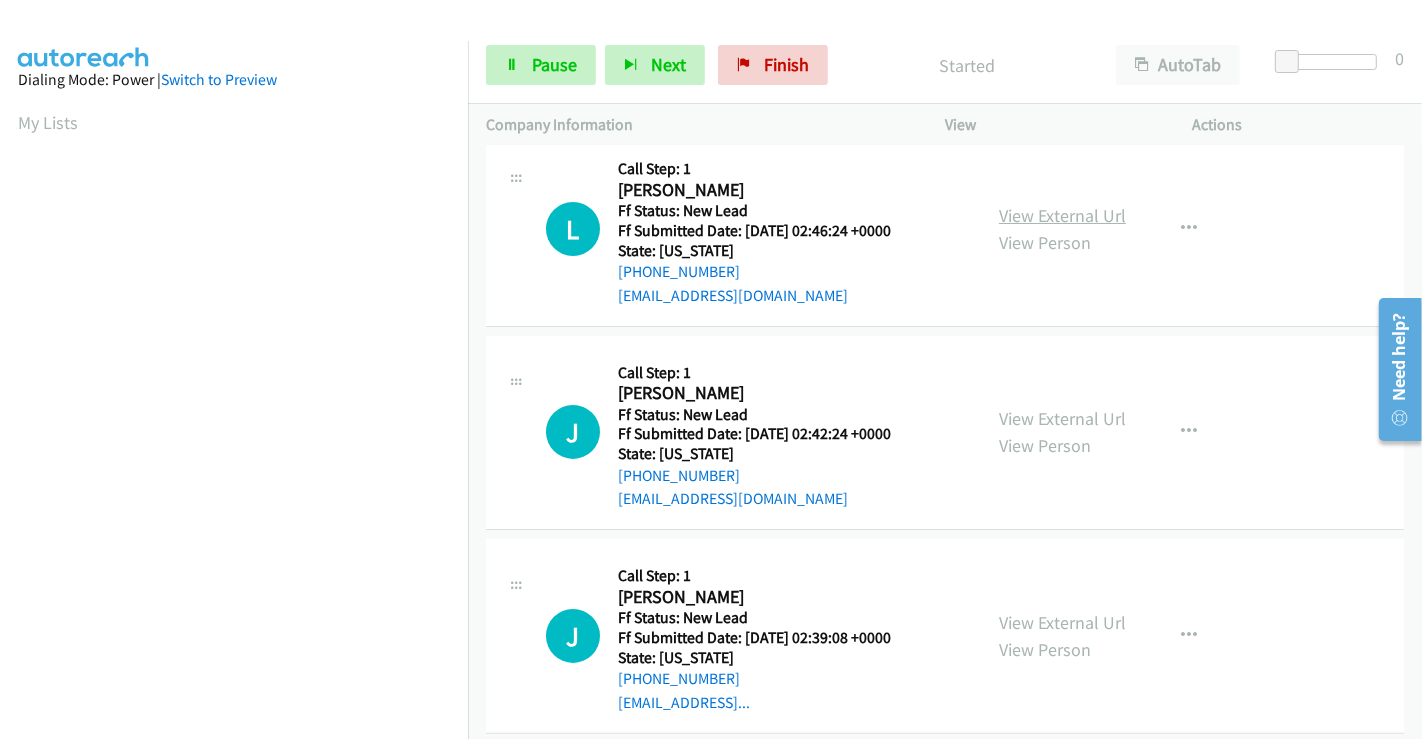 click on "View External Url" at bounding box center (1062, 215) 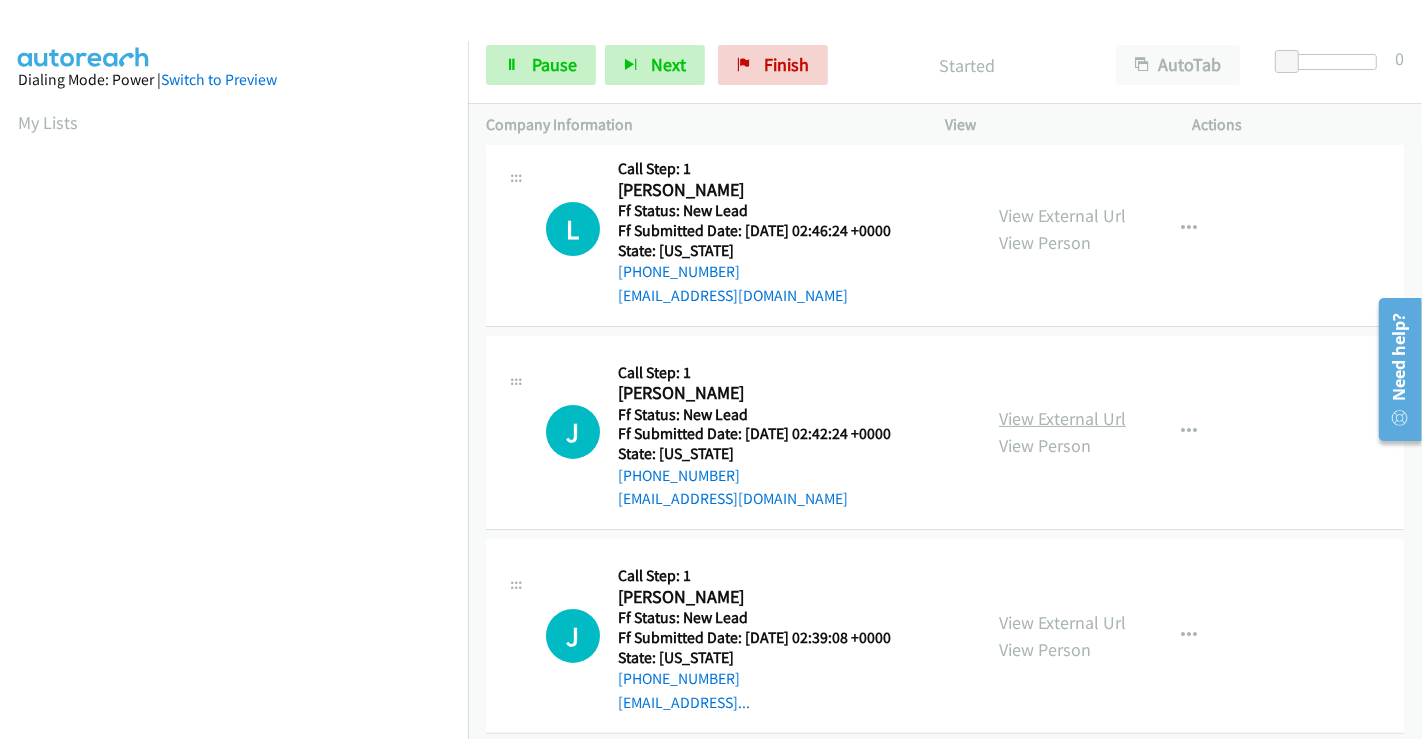 click on "View External Url" at bounding box center [1062, 418] 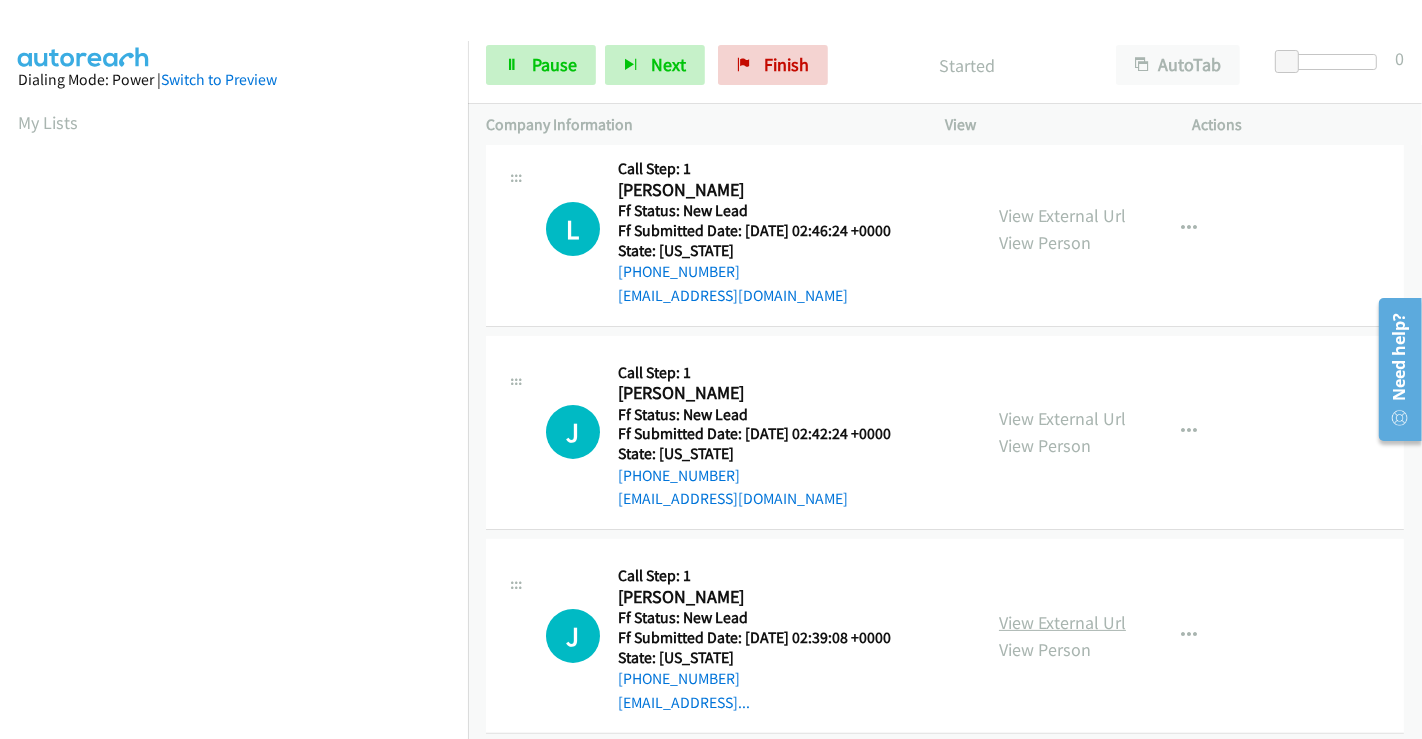 click on "View External Url" at bounding box center [1062, 622] 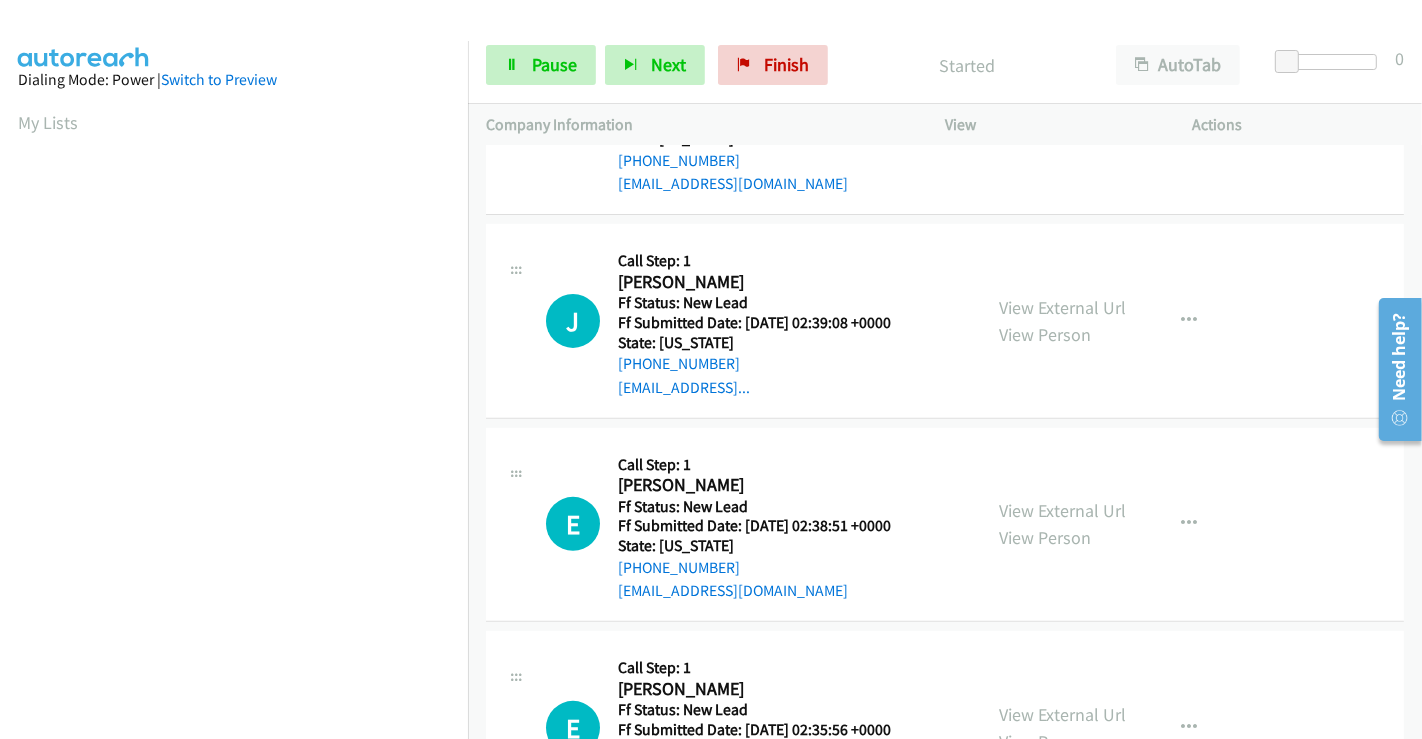 scroll, scrollTop: 555, scrollLeft: 0, axis: vertical 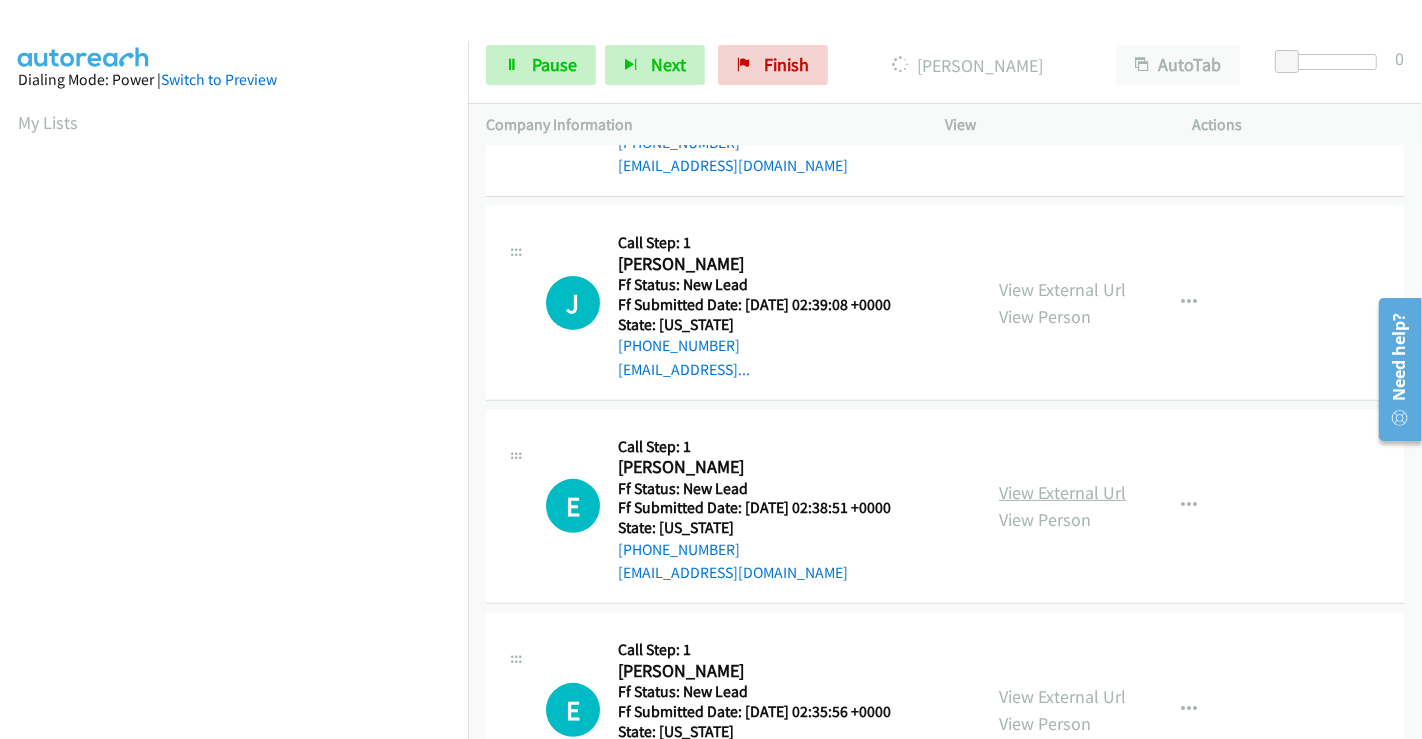 click on "View External Url" at bounding box center (1062, 492) 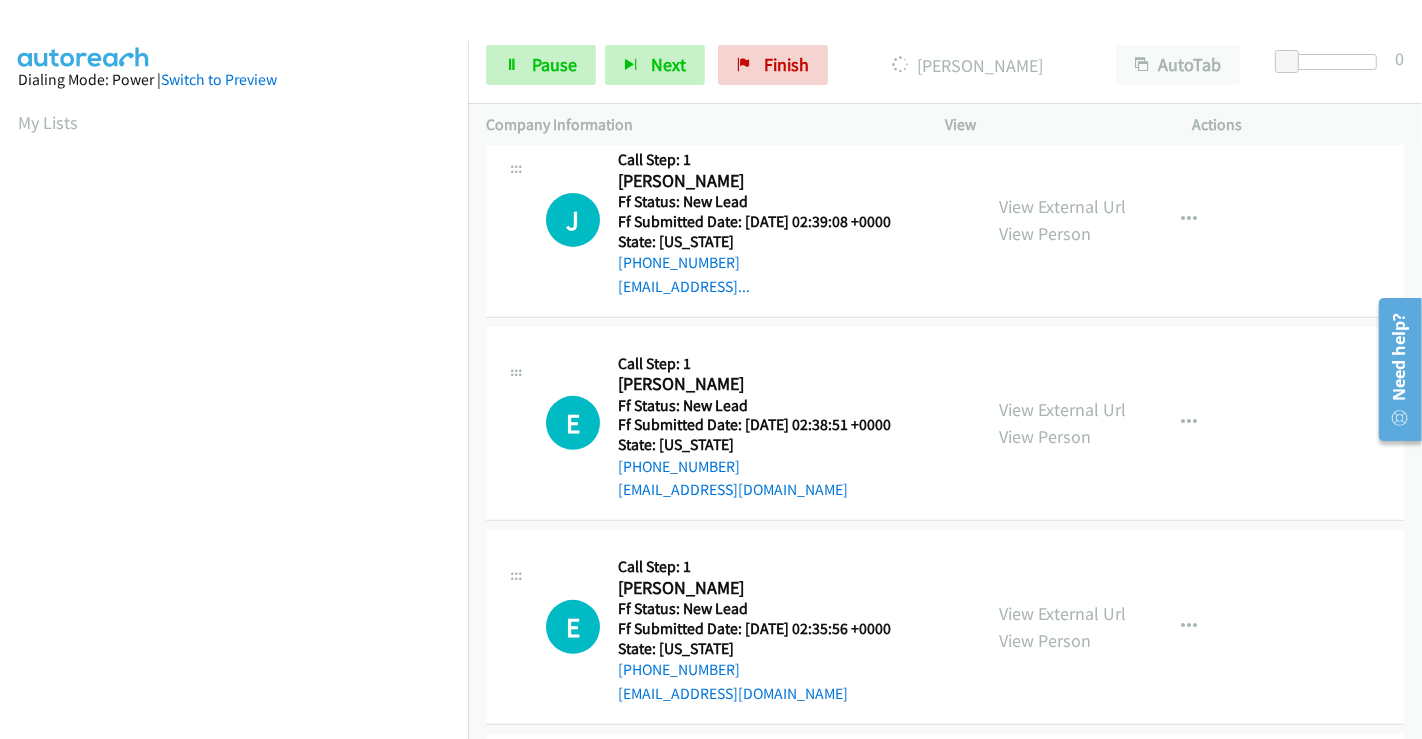 scroll, scrollTop: 777, scrollLeft: 0, axis: vertical 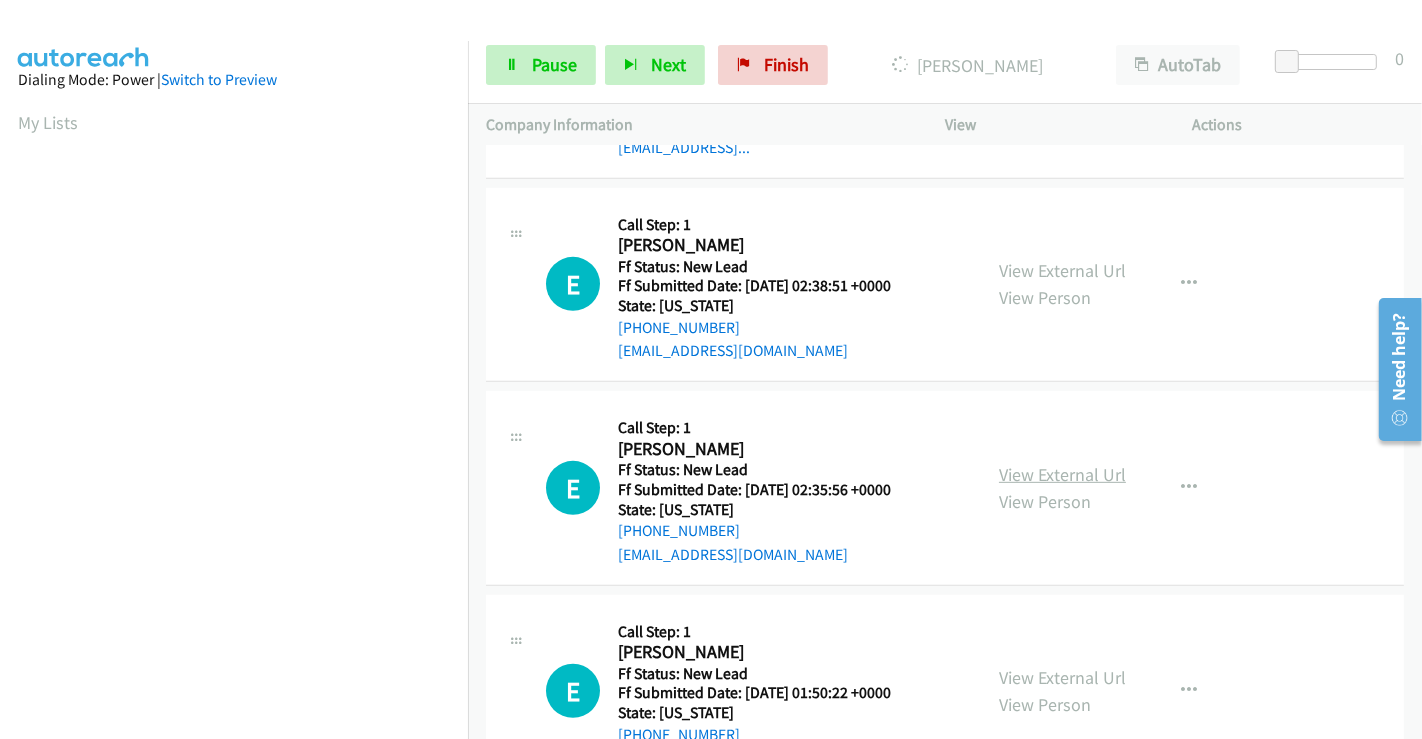 click on "View External Url" at bounding box center (1062, 474) 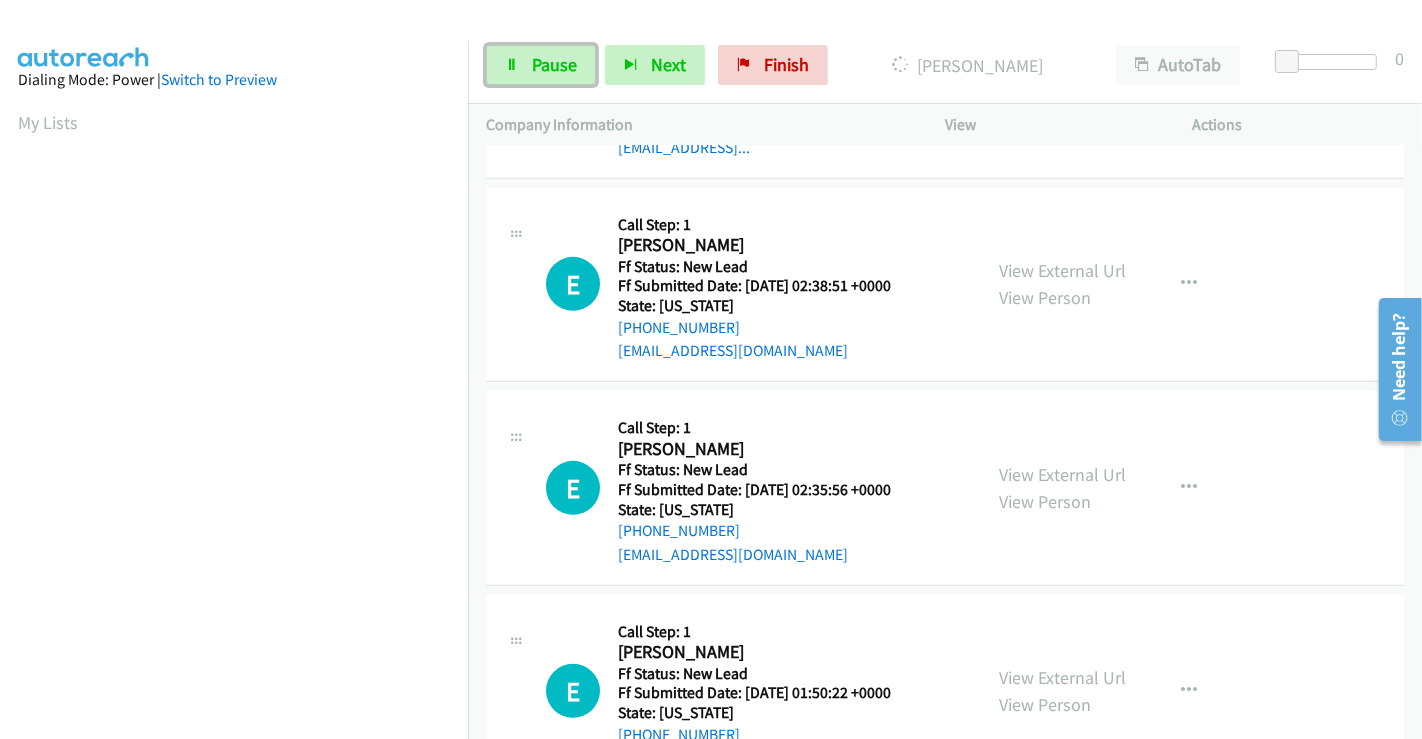 drag, startPoint x: 539, startPoint y: 56, endPoint x: 576, endPoint y: 87, distance: 48.270073 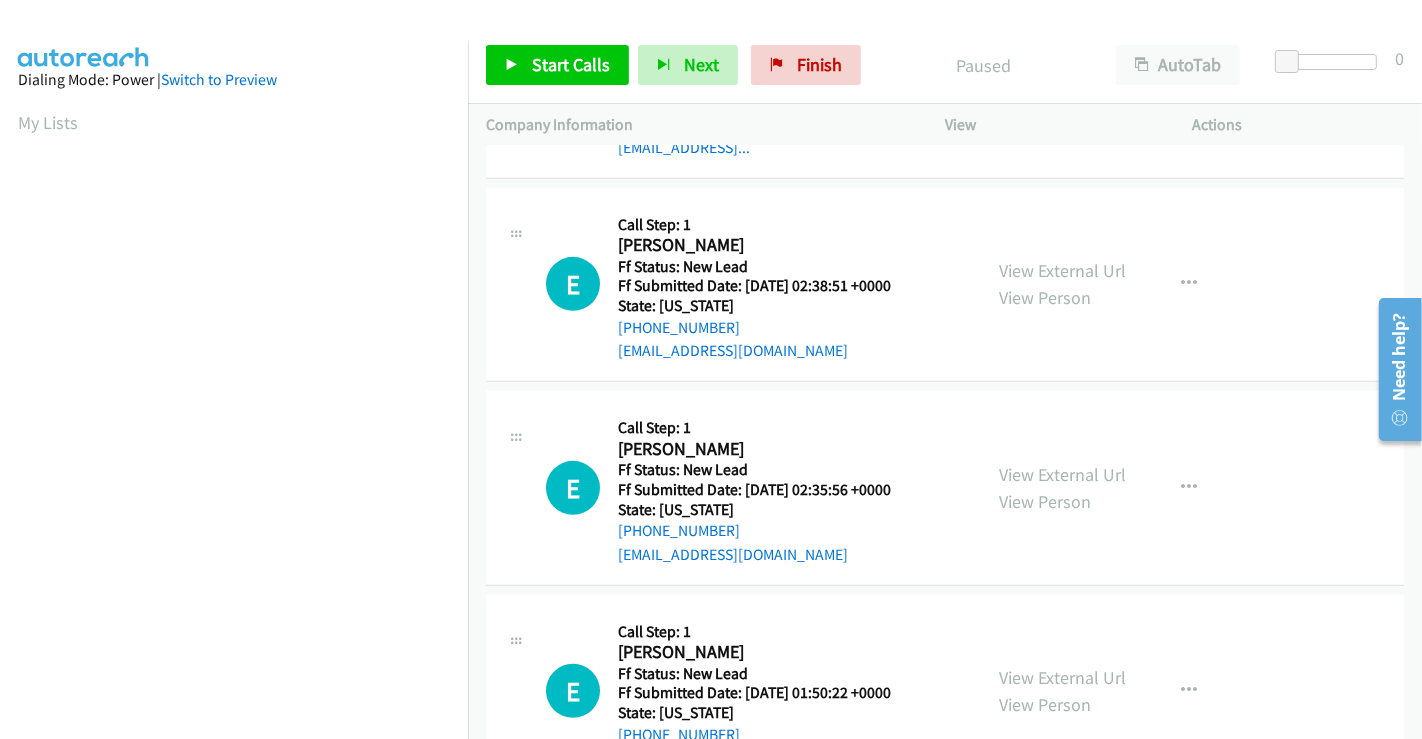 scroll, scrollTop: 385, scrollLeft: 0, axis: vertical 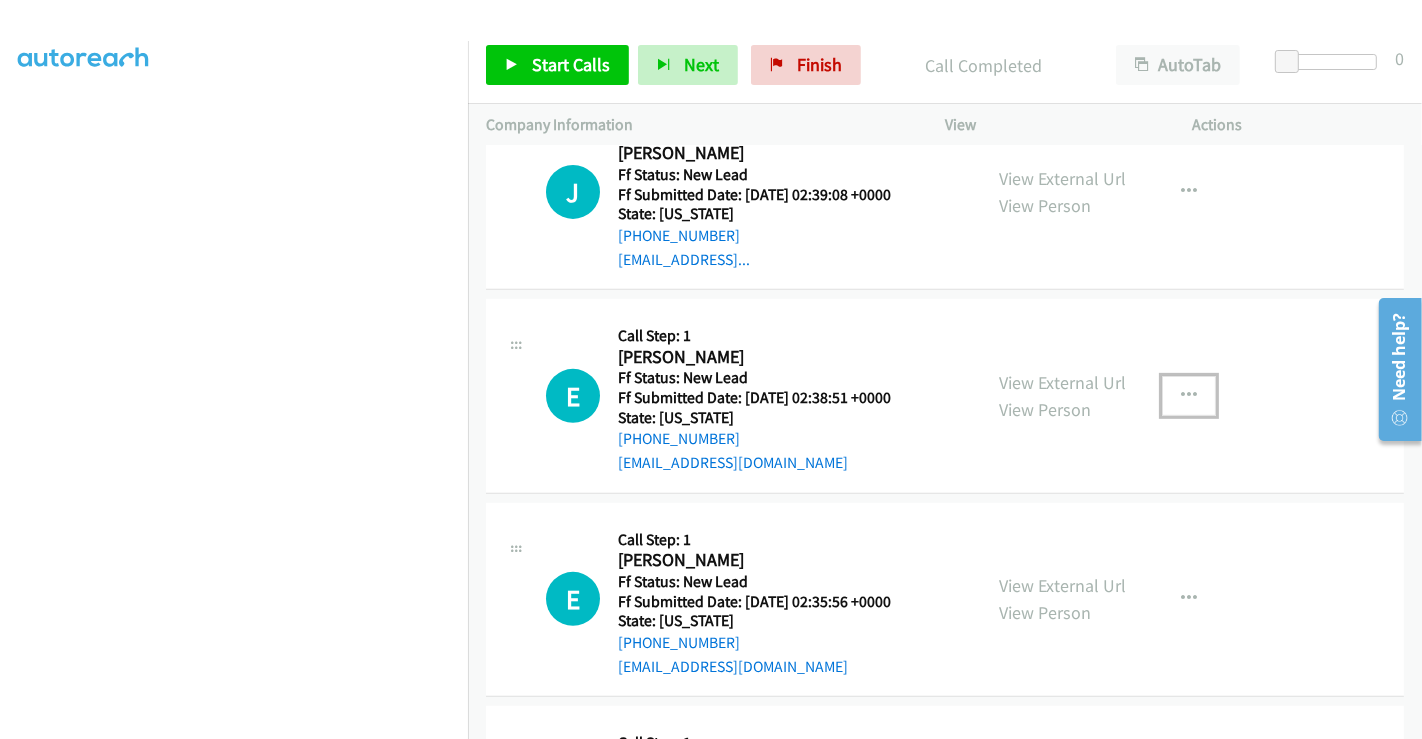 click at bounding box center (1189, 396) 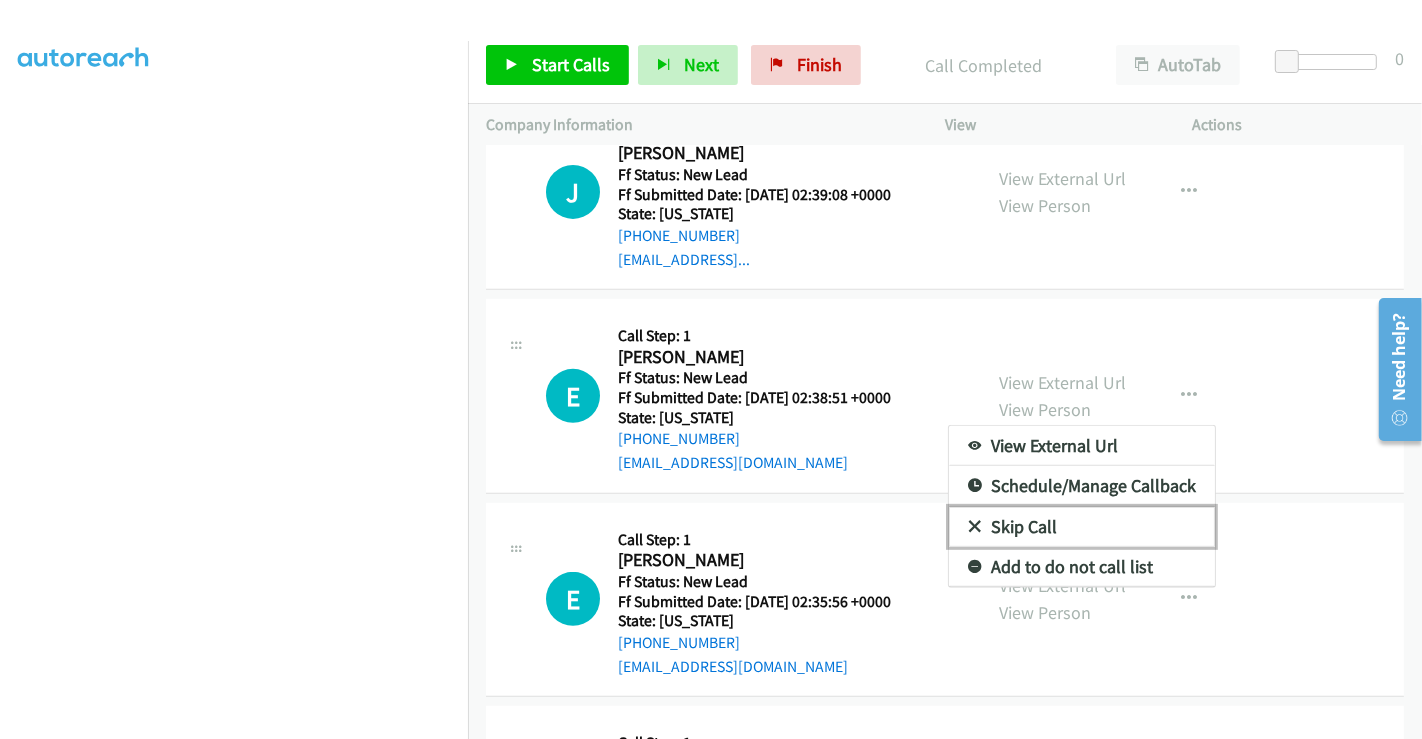 click on "Skip Call" at bounding box center (1082, 527) 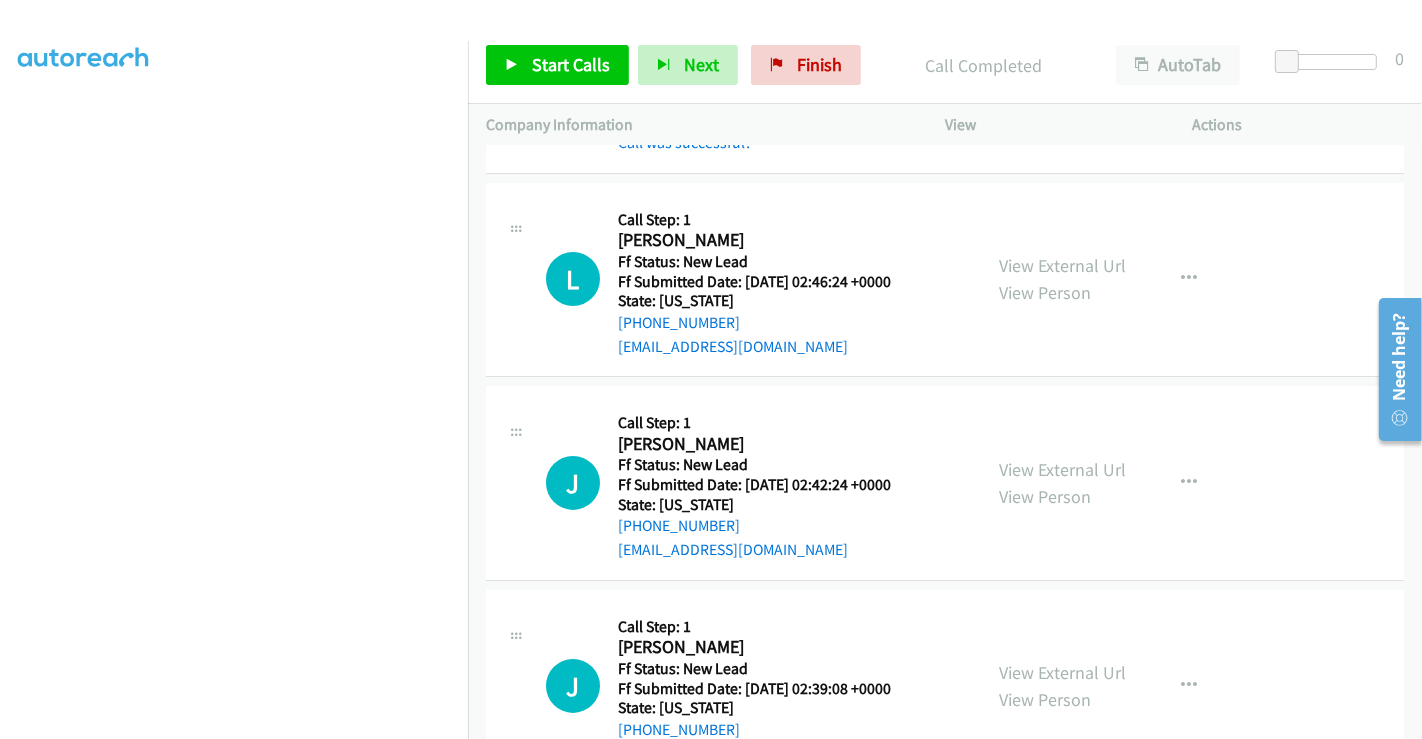scroll, scrollTop: 222, scrollLeft: 0, axis: vertical 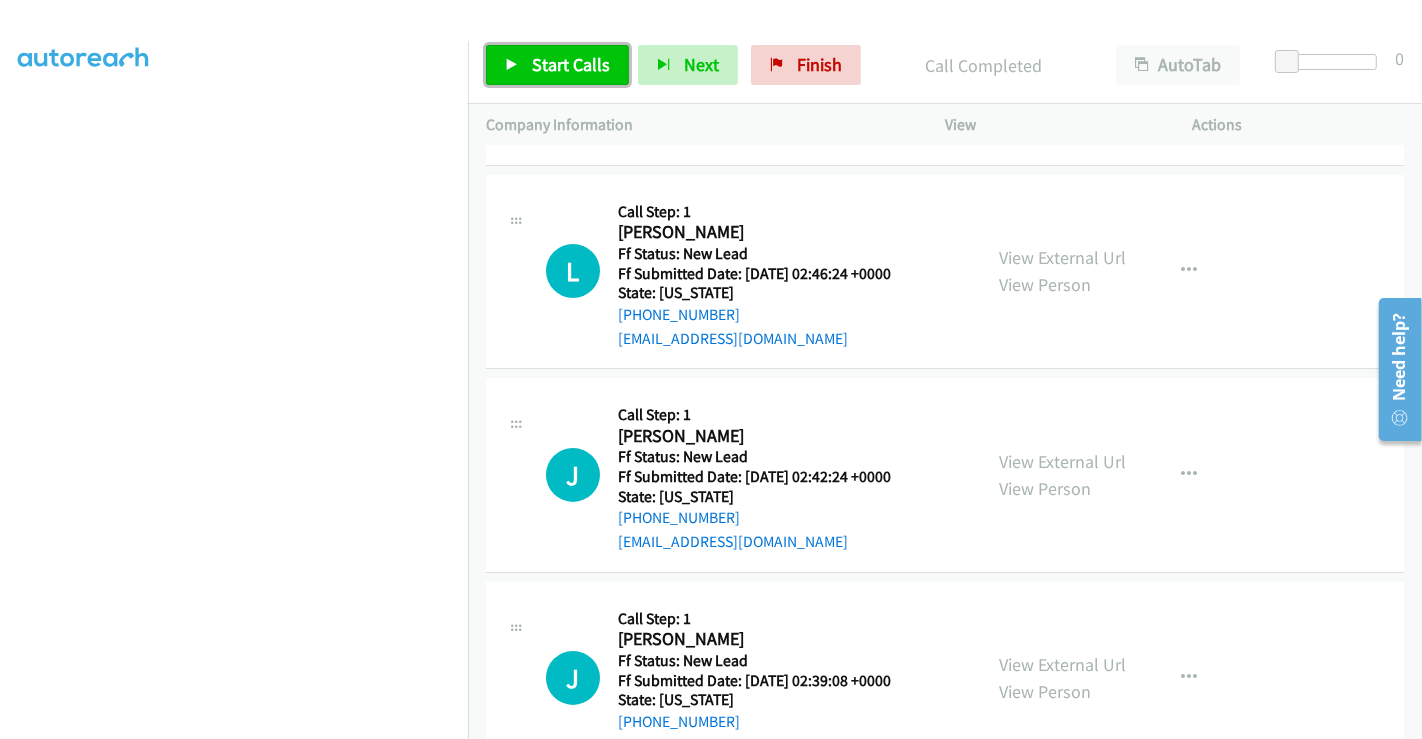click on "Start Calls" at bounding box center [571, 64] 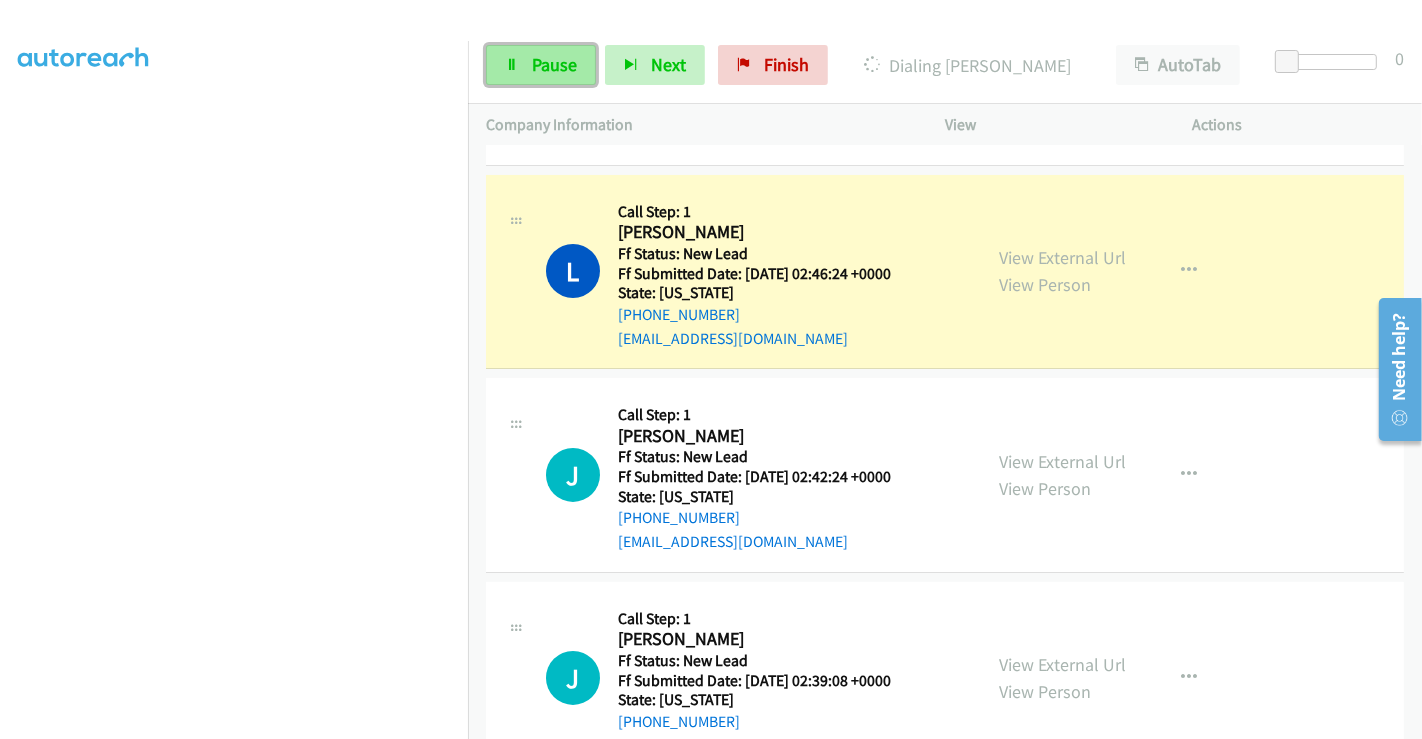 click on "Pause" at bounding box center (554, 64) 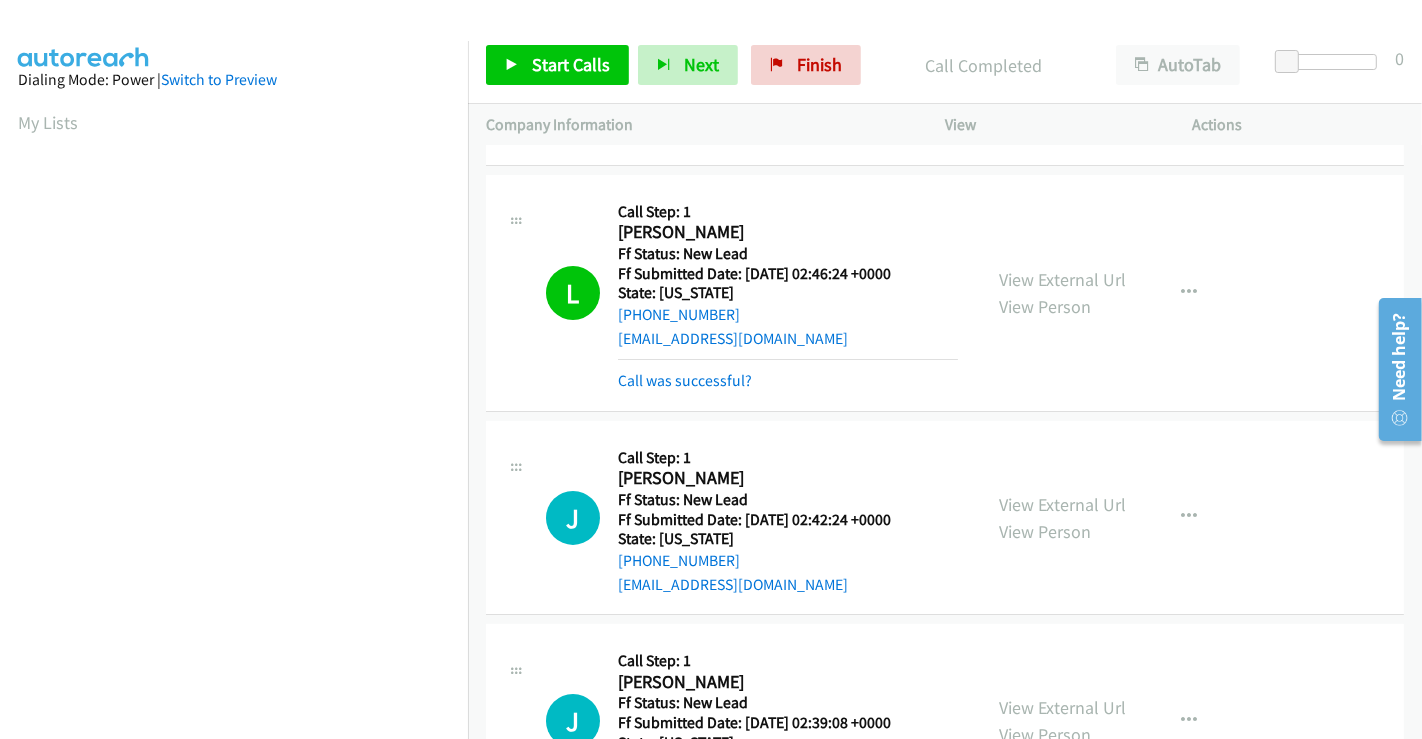 scroll, scrollTop: 385, scrollLeft: 0, axis: vertical 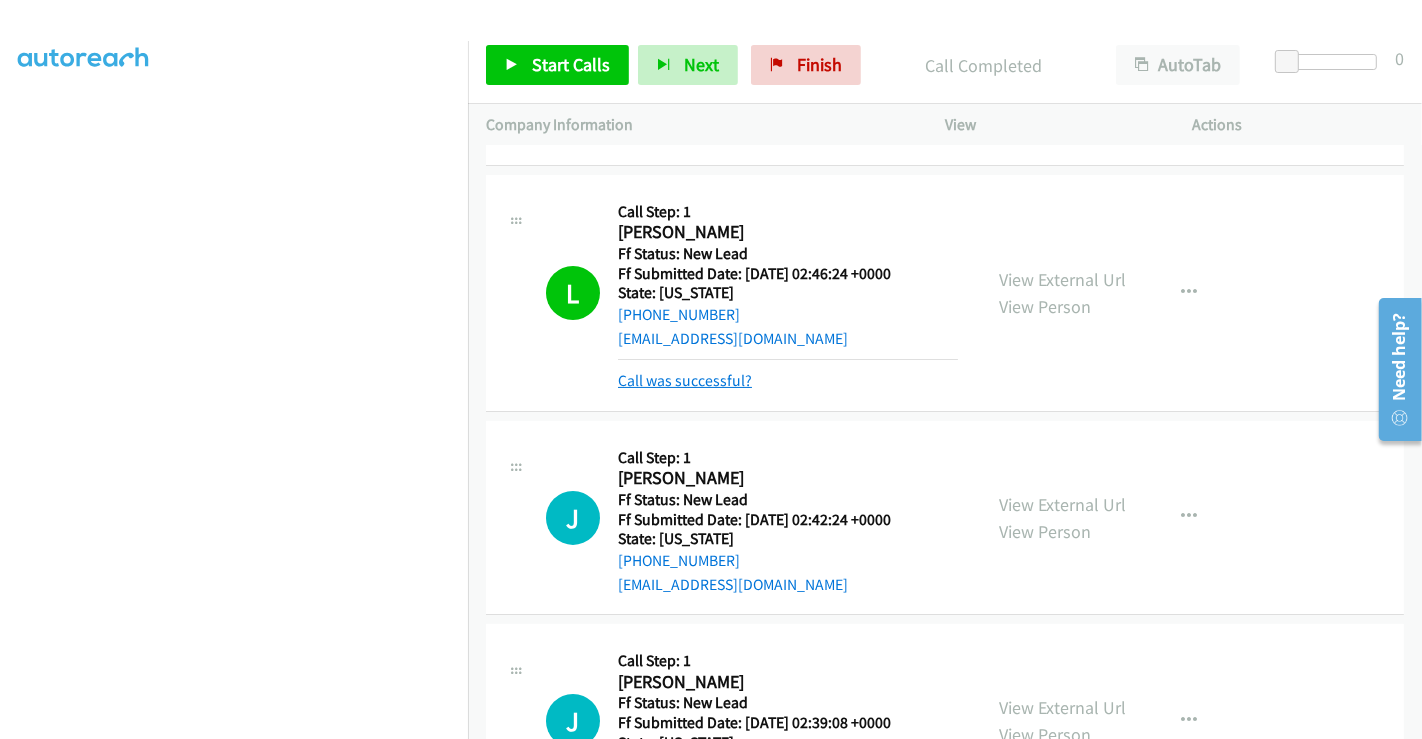 click on "Call was successful?" at bounding box center (685, 380) 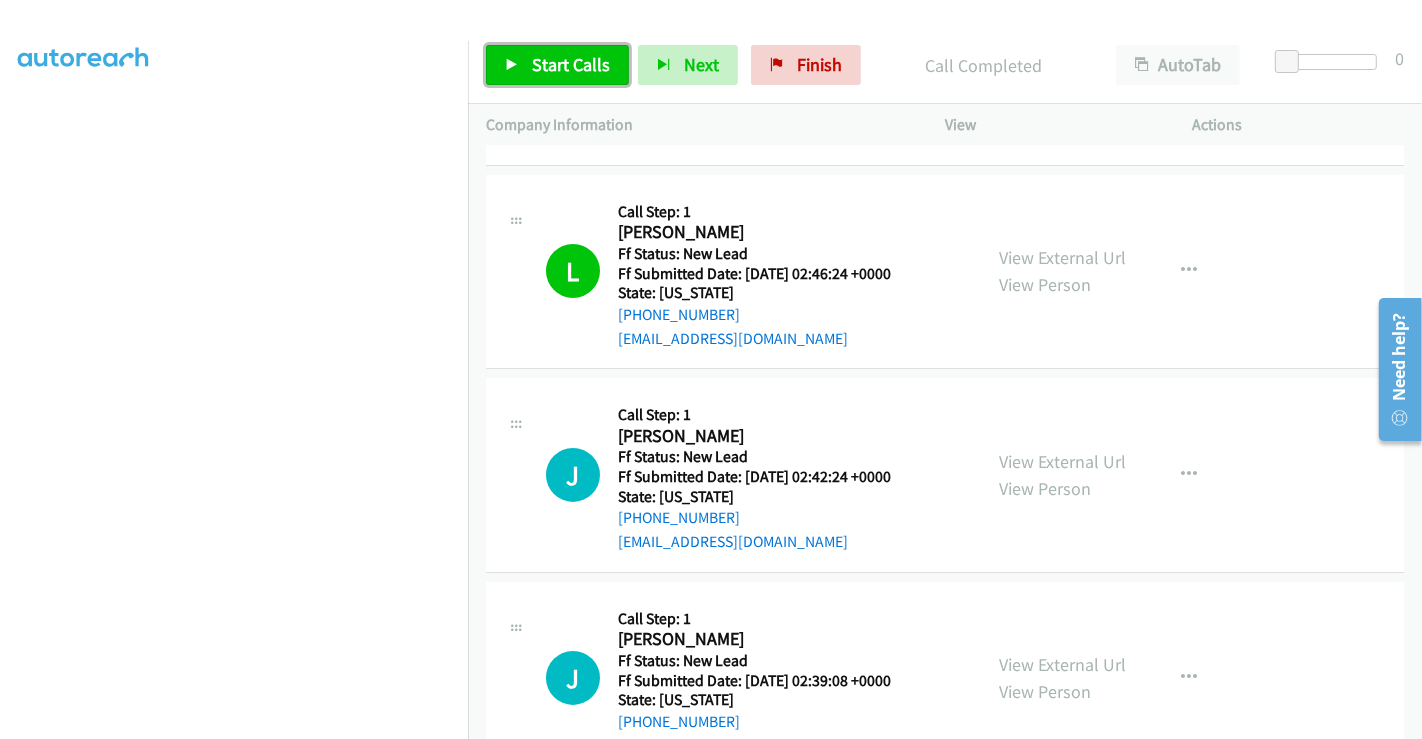 click on "Start Calls" at bounding box center (571, 64) 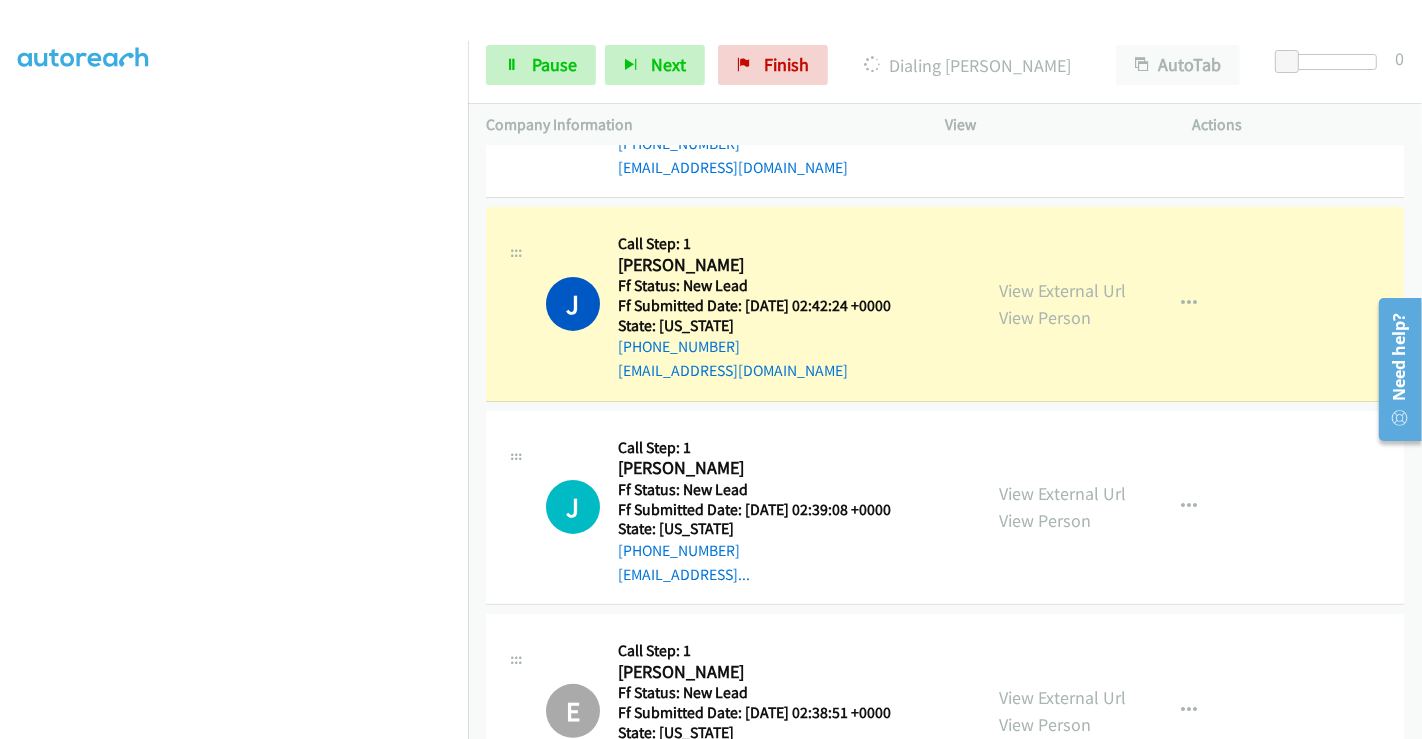 scroll, scrollTop: 444, scrollLeft: 0, axis: vertical 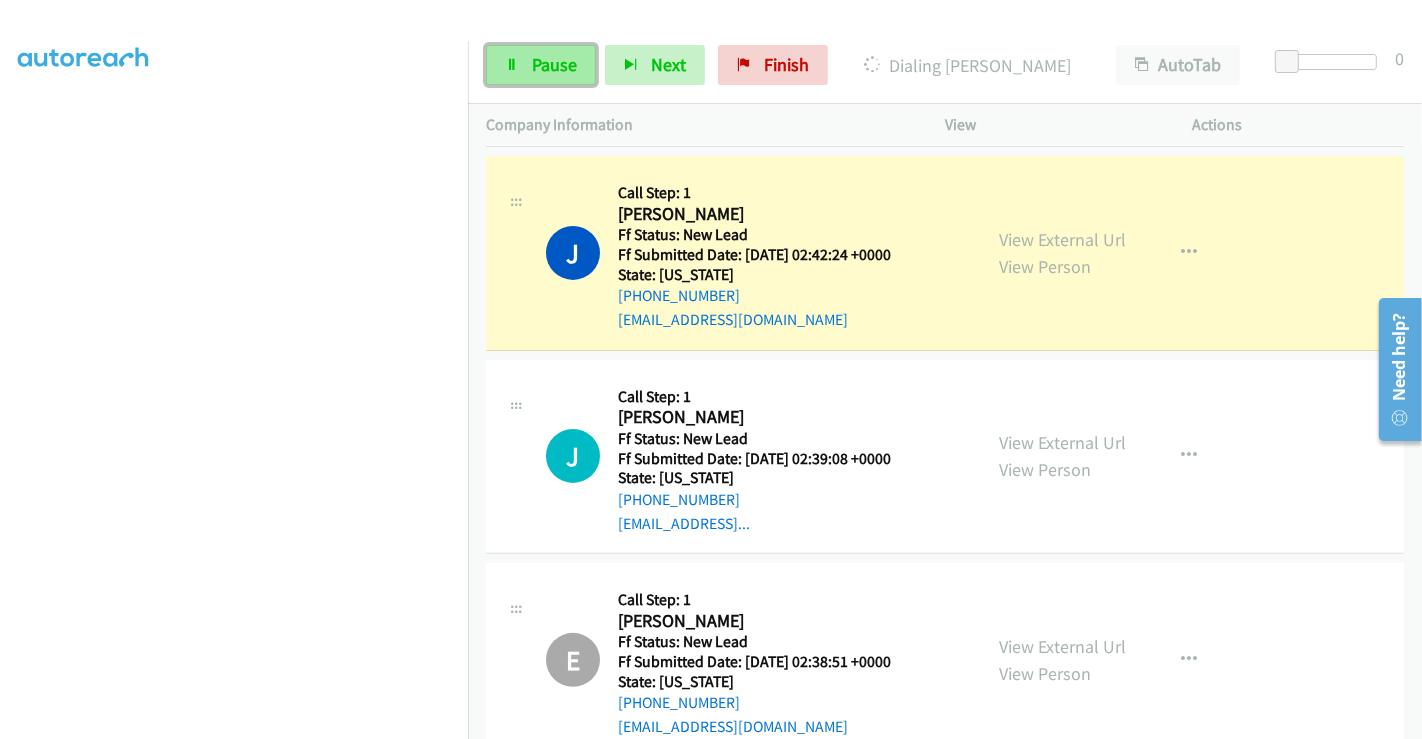 click on "Pause" at bounding box center [554, 64] 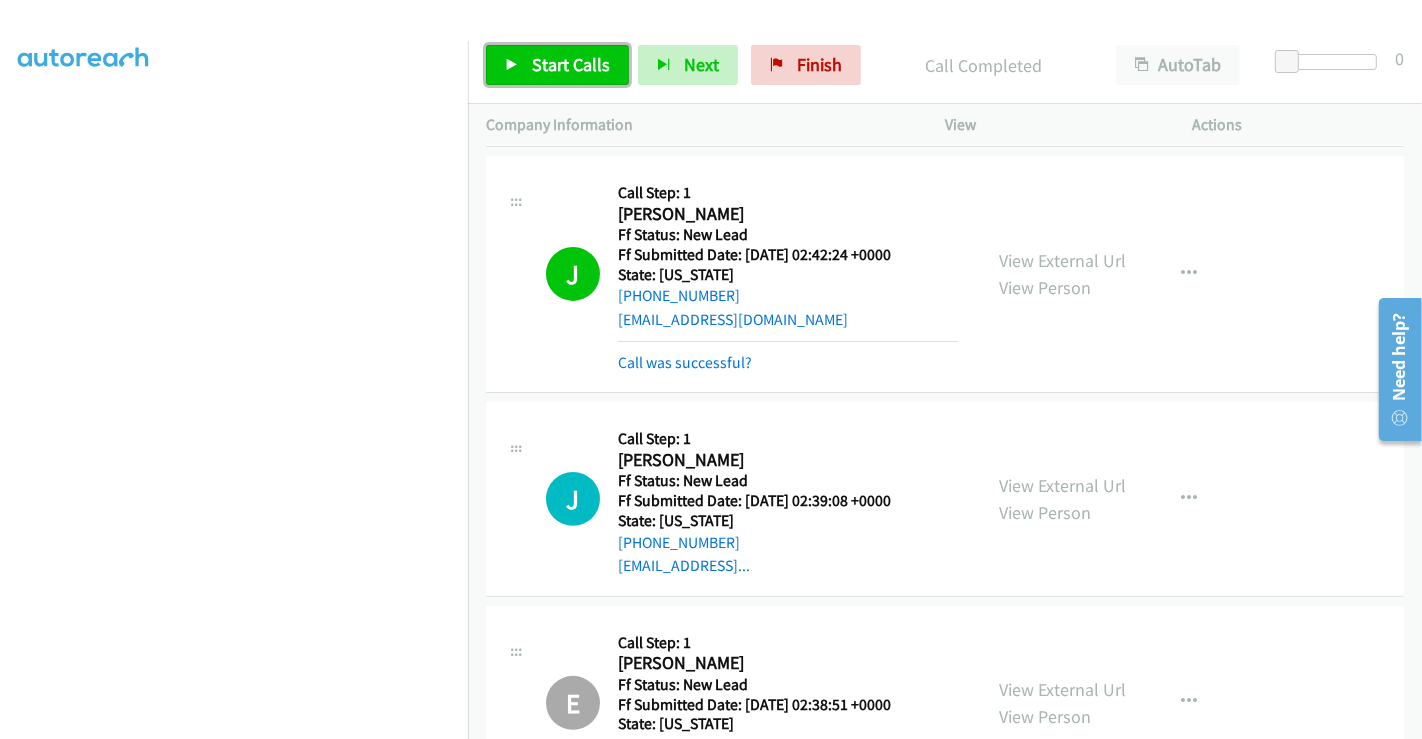click on "Start Calls" at bounding box center [571, 64] 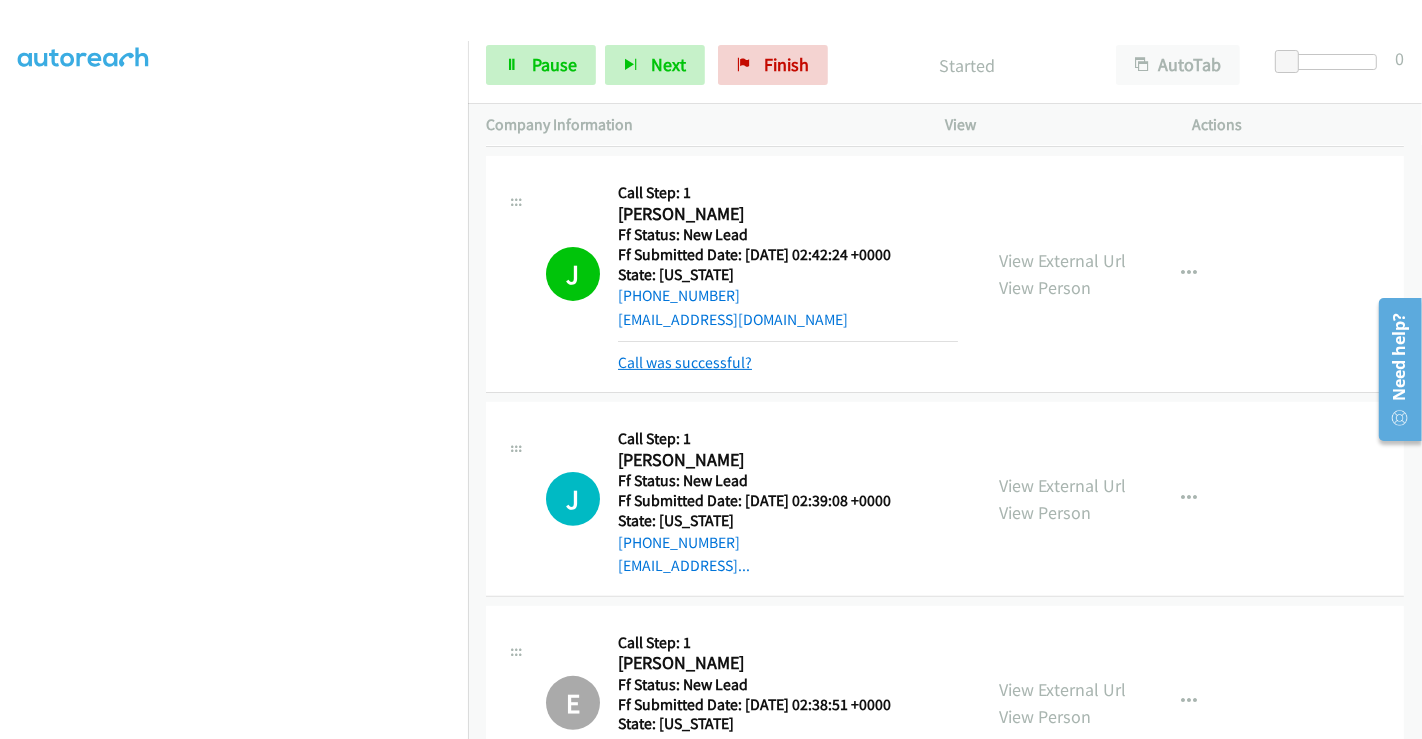 click on "Call was successful?" at bounding box center [685, 362] 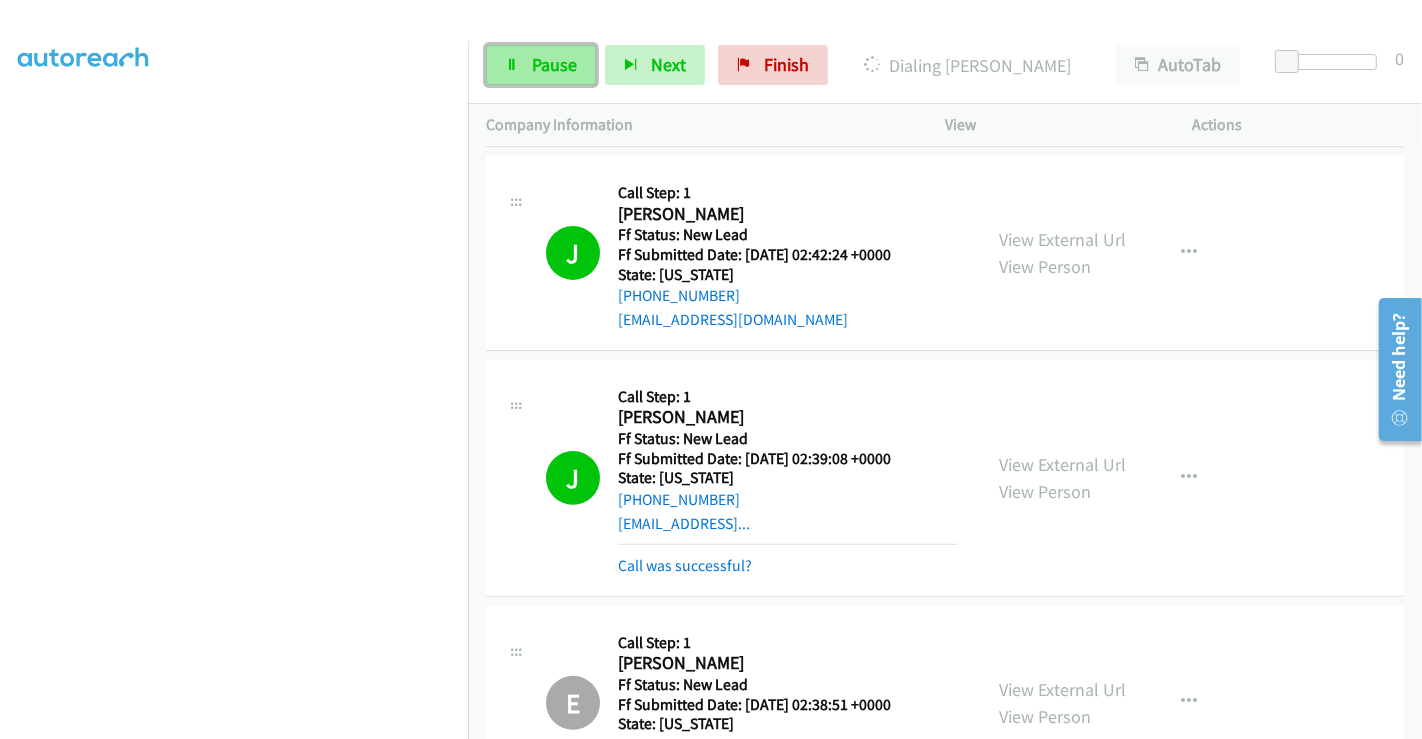 click on "Pause" at bounding box center [554, 64] 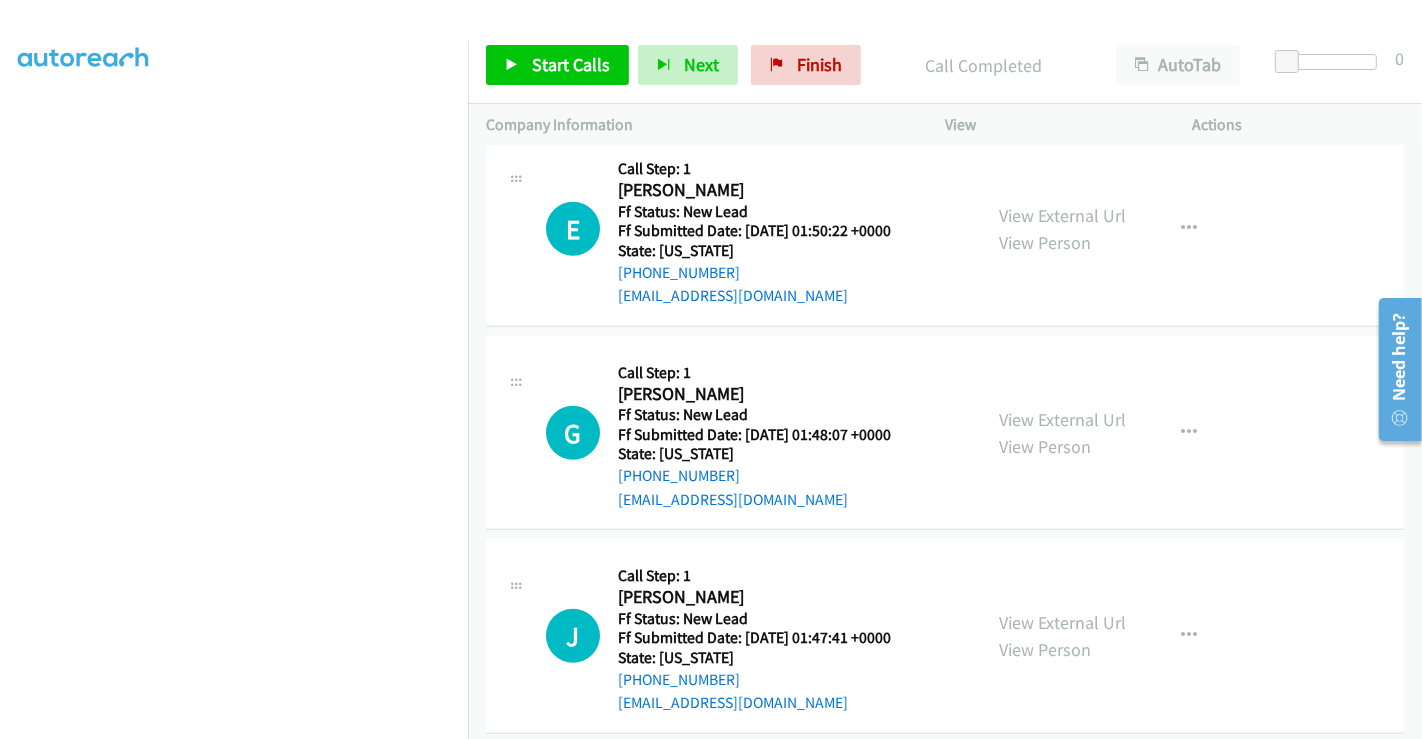 scroll, scrollTop: 1333, scrollLeft: 0, axis: vertical 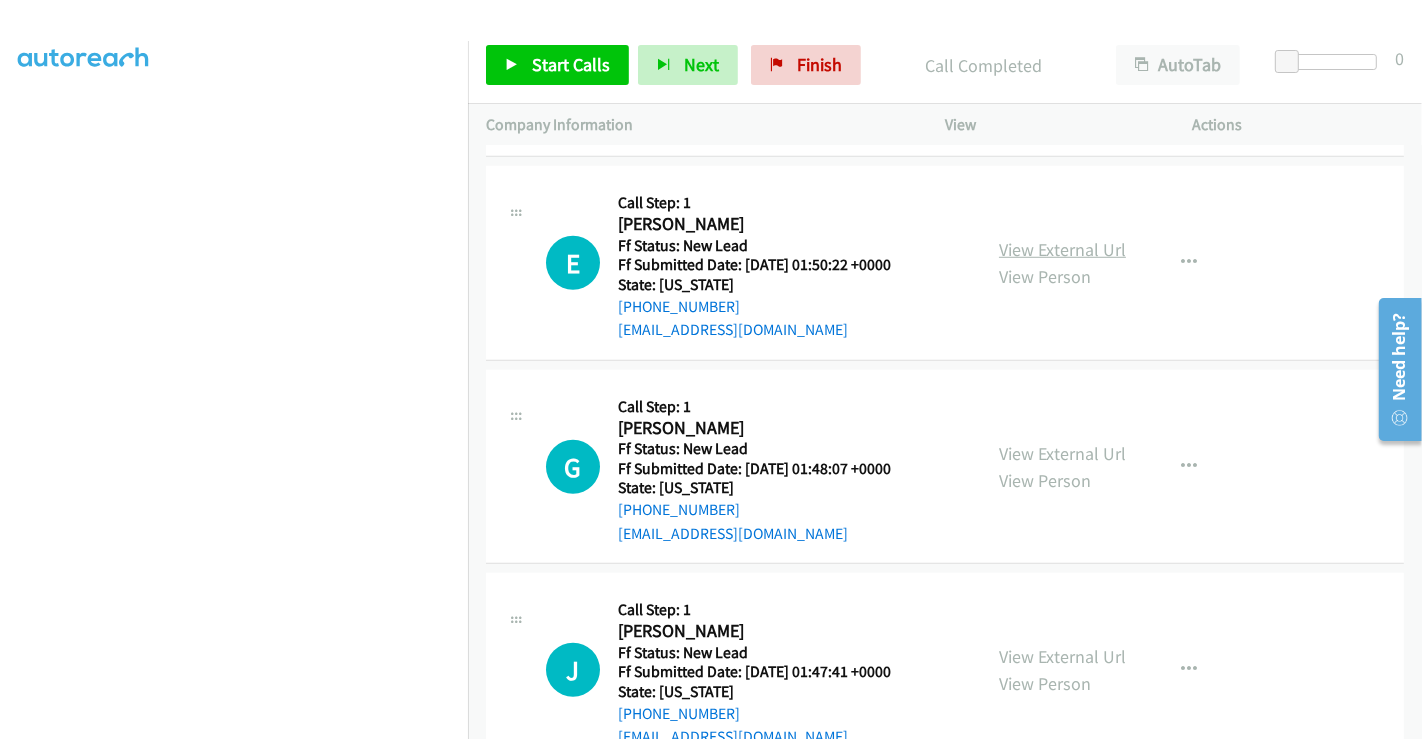 click on "View External Url" at bounding box center (1062, 249) 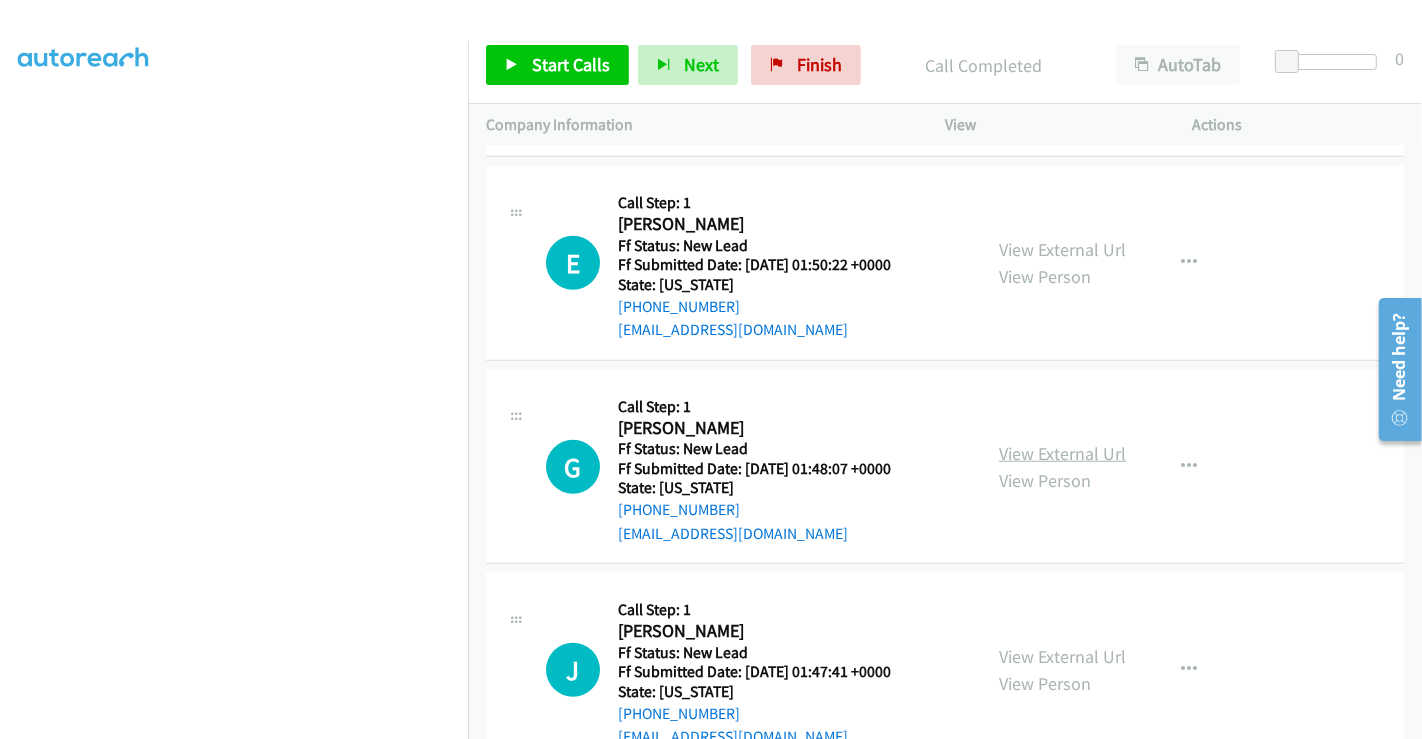 click on "View External Url" at bounding box center (1062, 453) 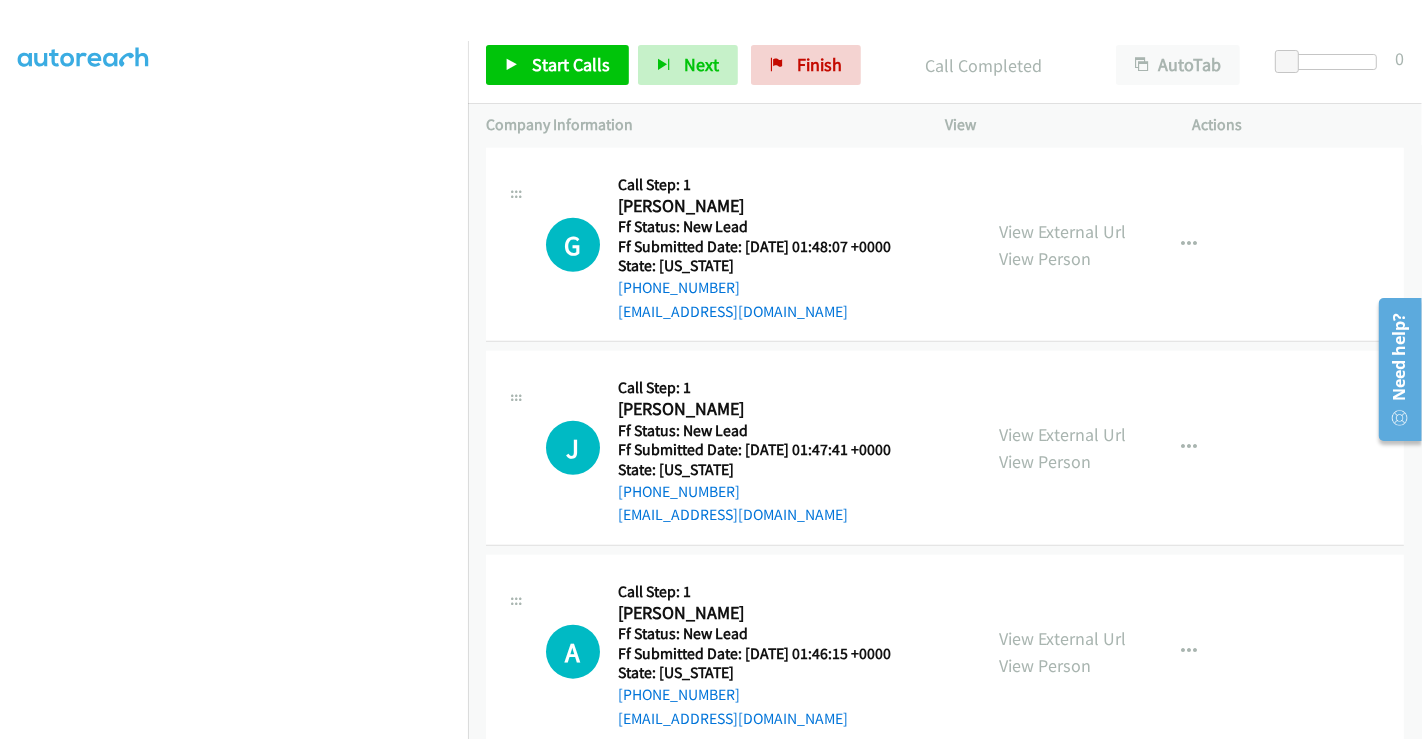 scroll, scrollTop: 1777, scrollLeft: 0, axis: vertical 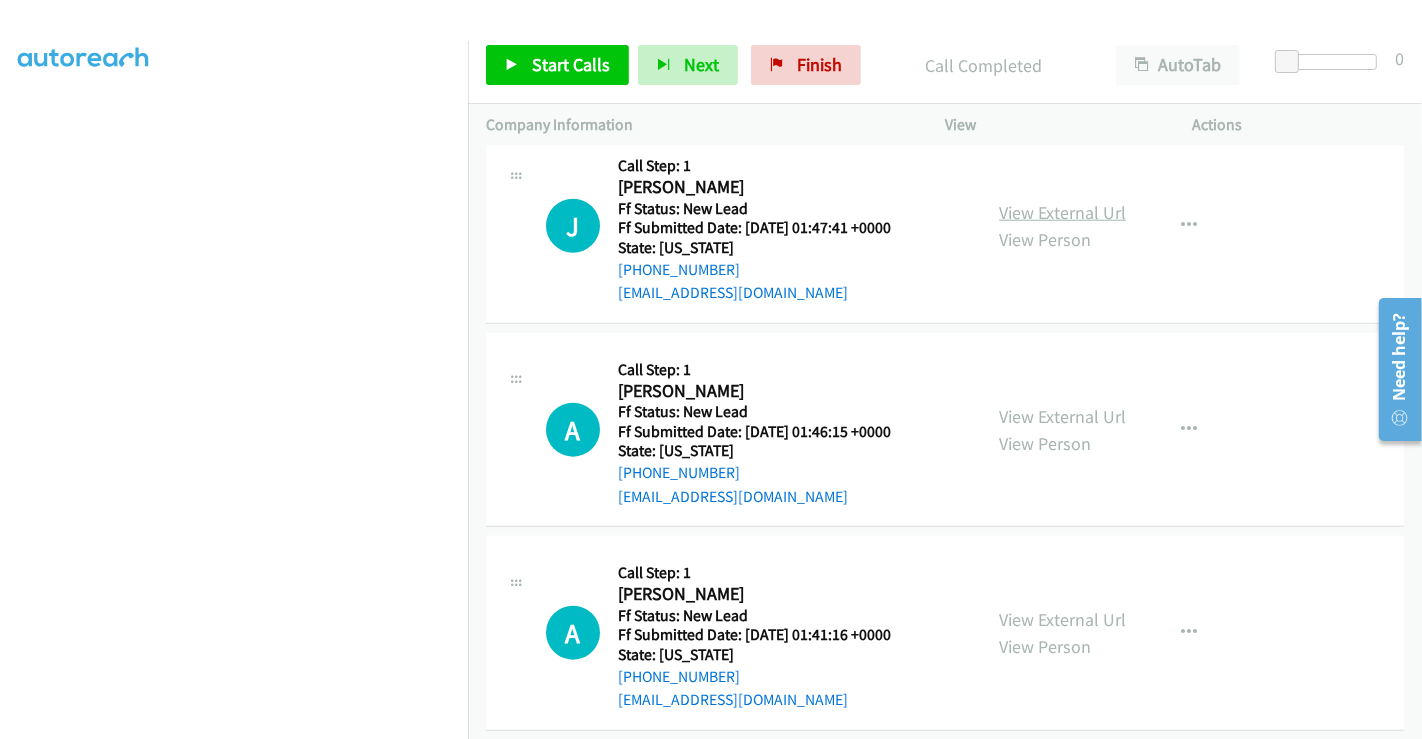 click on "View External Url" at bounding box center (1062, 212) 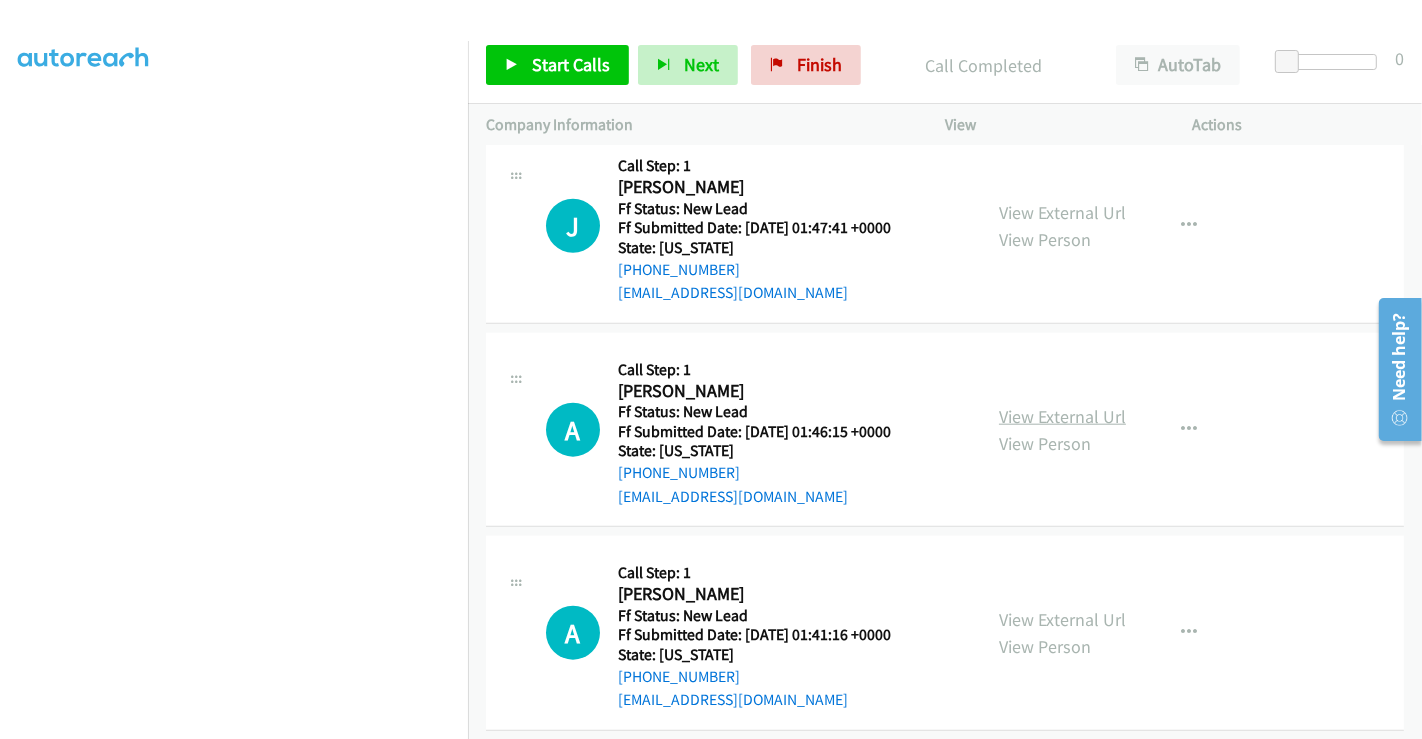 click on "View External Url" at bounding box center [1062, 416] 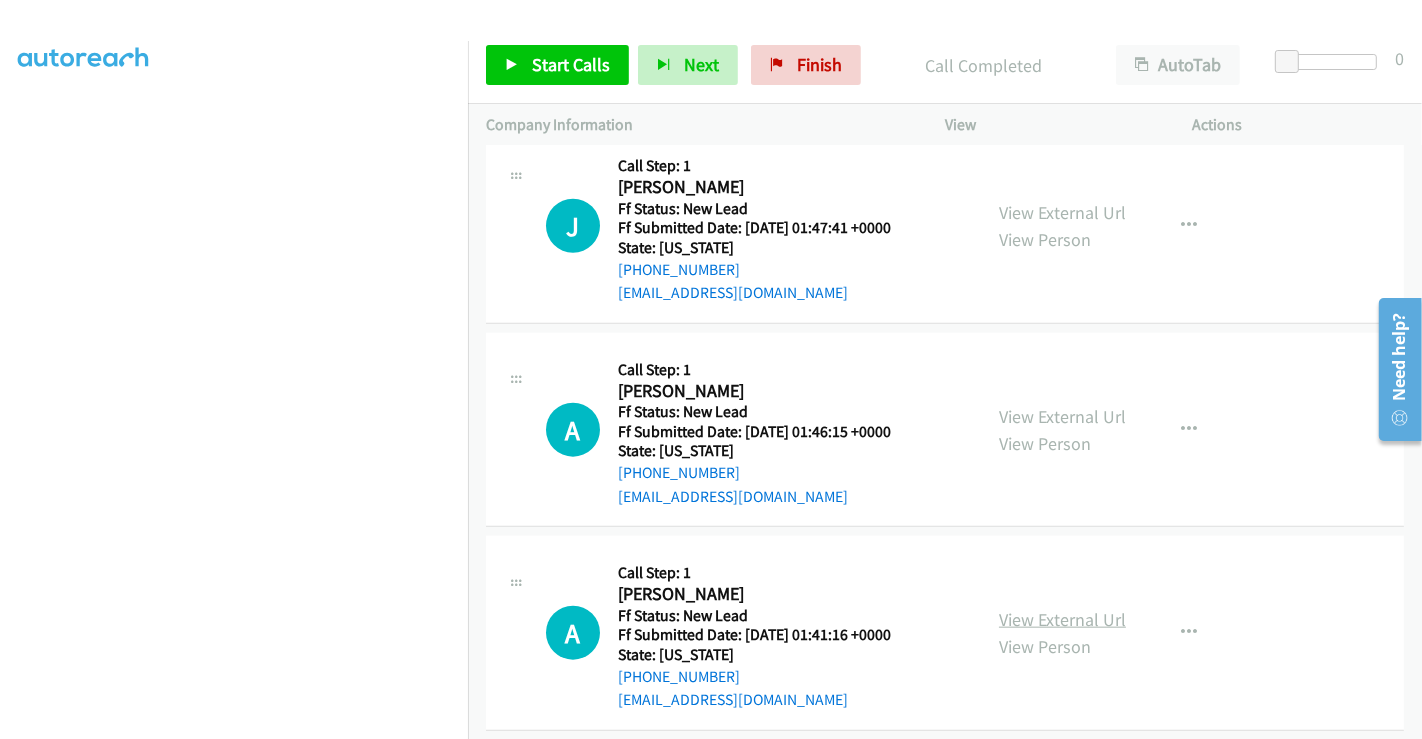 click on "View External Url" at bounding box center (1062, 619) 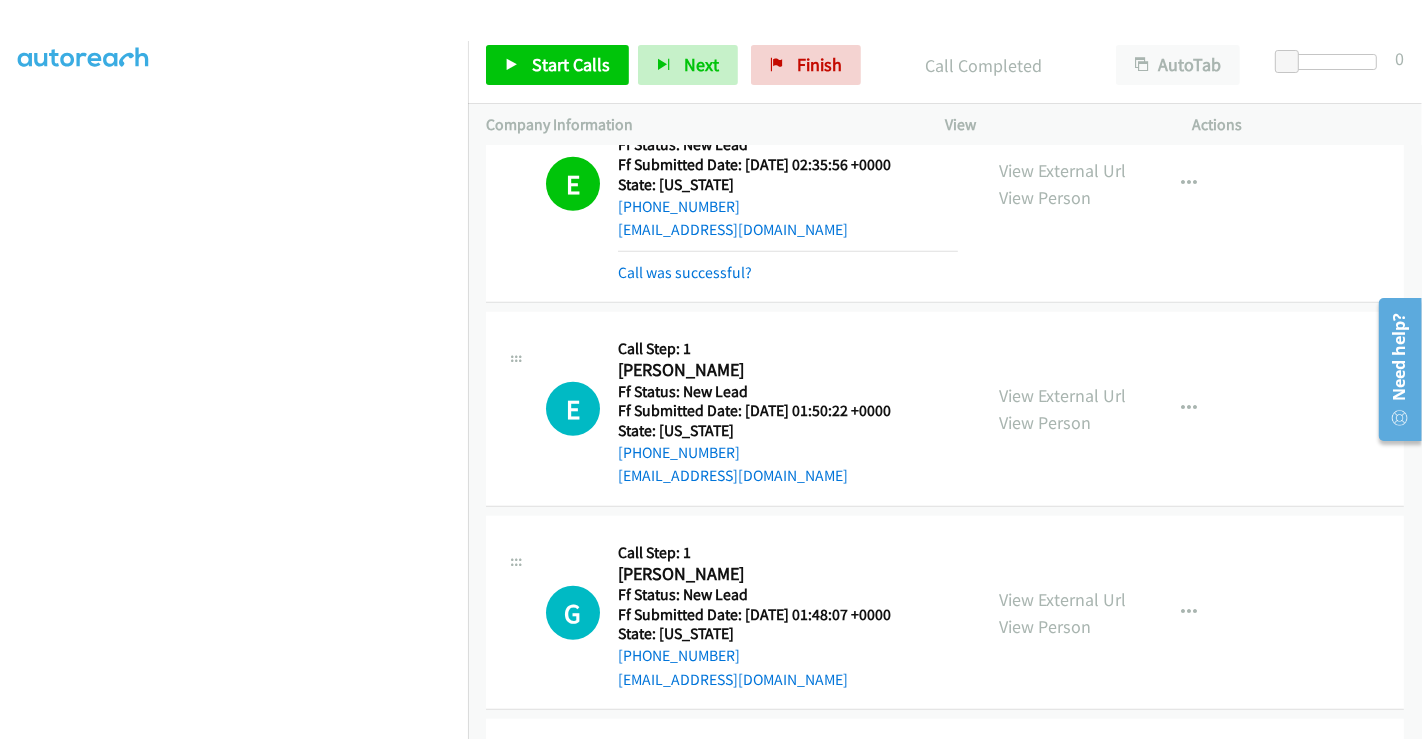 scroll, scrollTop: 1222, scrollLeft: 0, axis: vertical 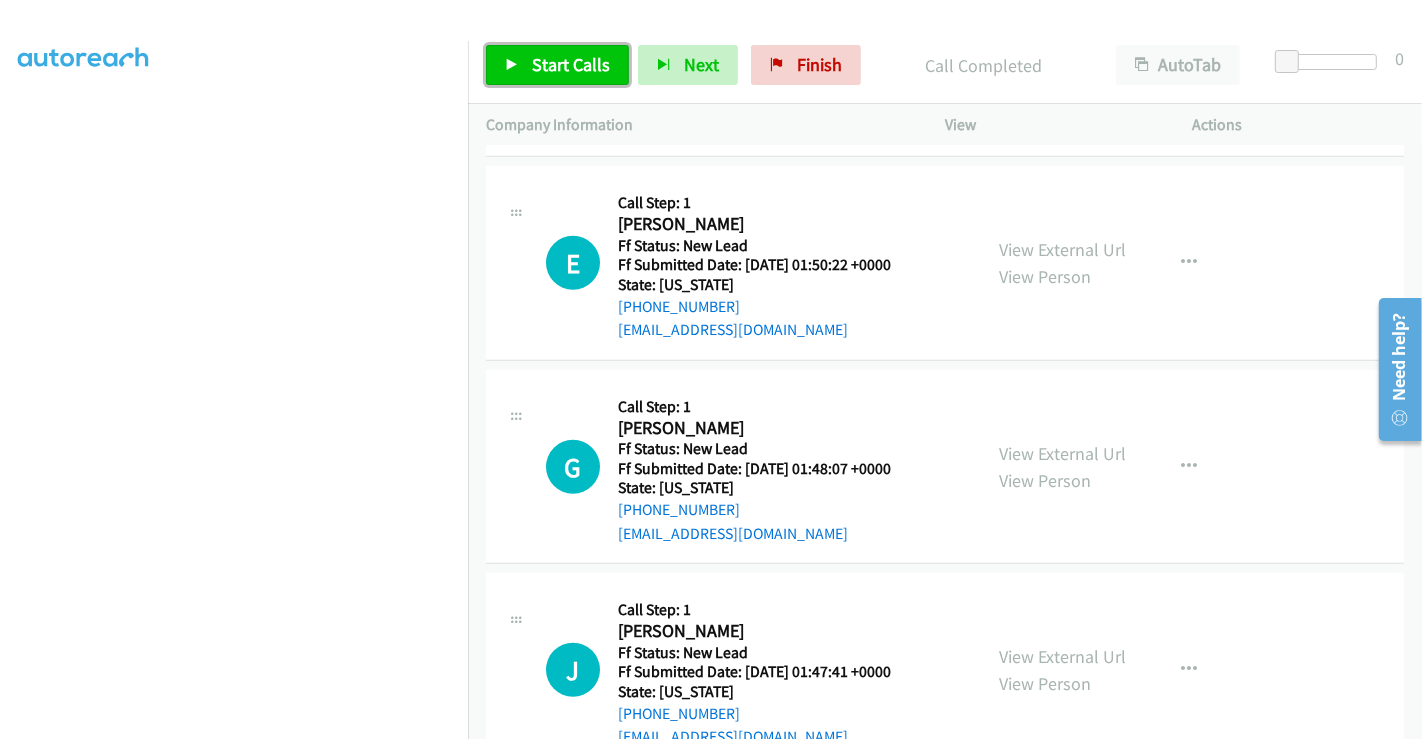 click on "Start Calls" at bounding box center [571, 64] 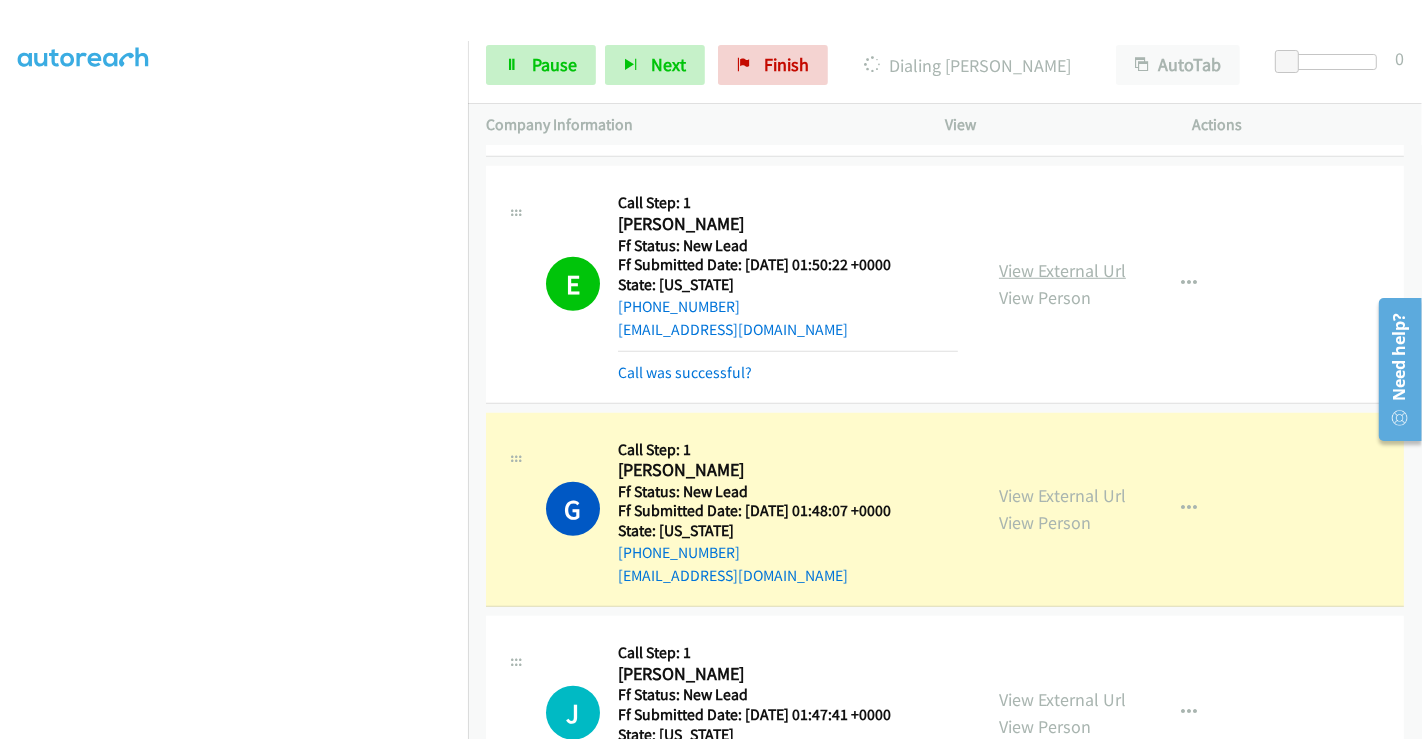 click on "View External Url" at bounding box center [1062, 270] 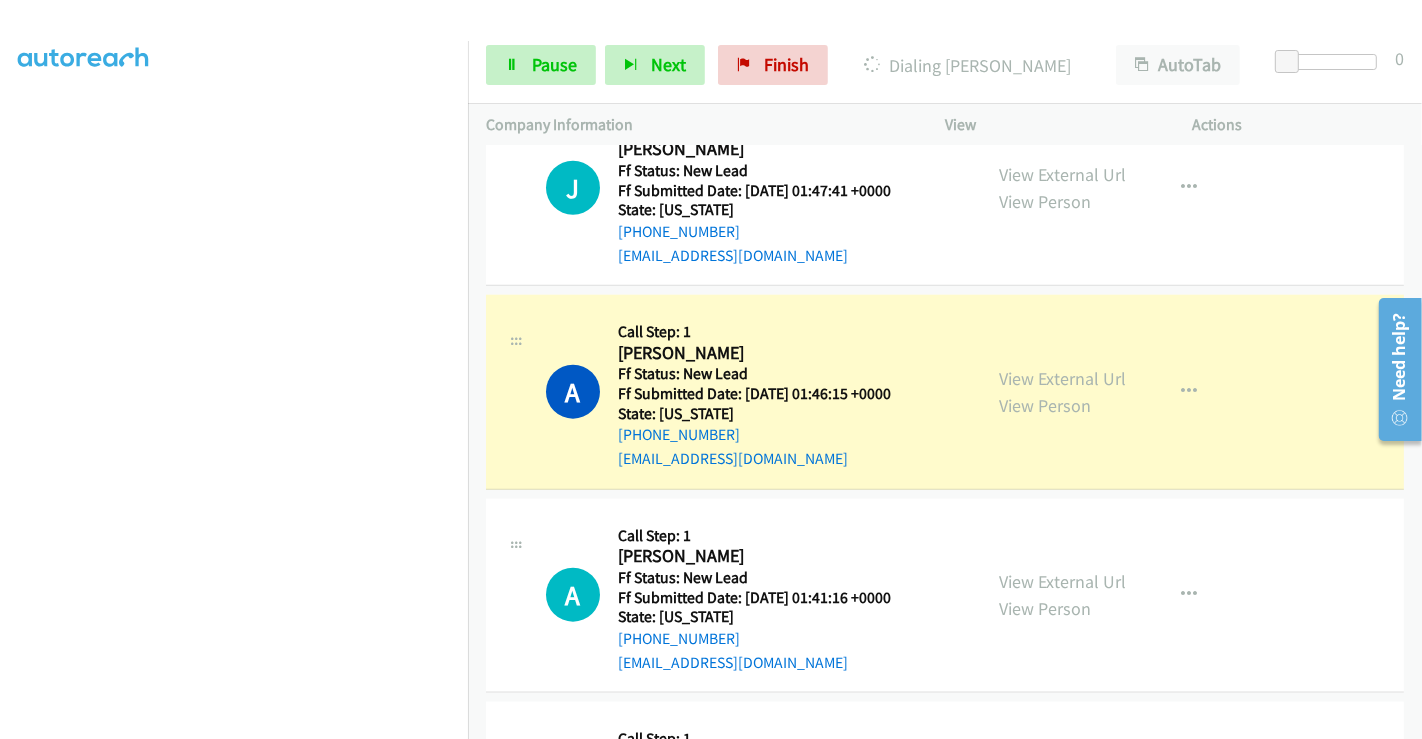 scroll, scrollTop: 2000, scrollLeft: 0, axis: vertical 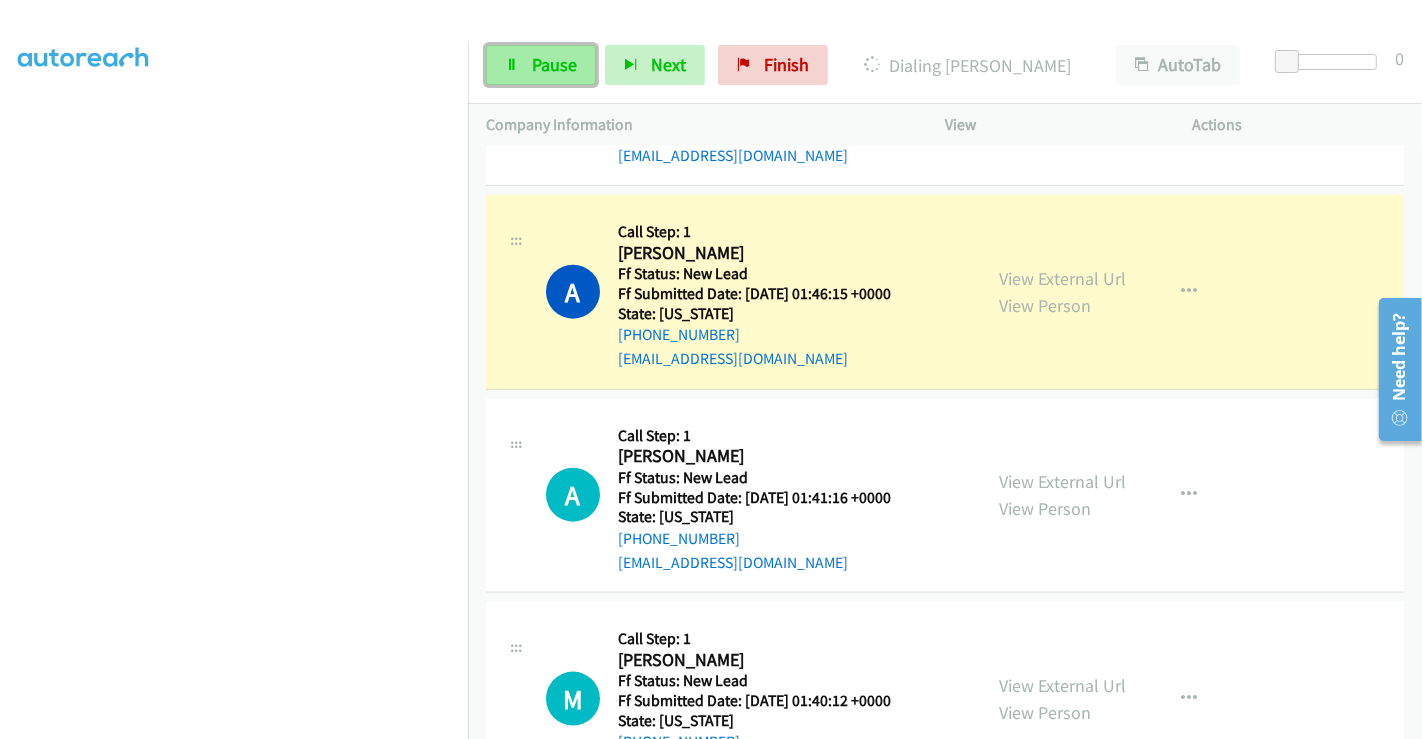 click on "Pause" at bounding box center [554, 64] 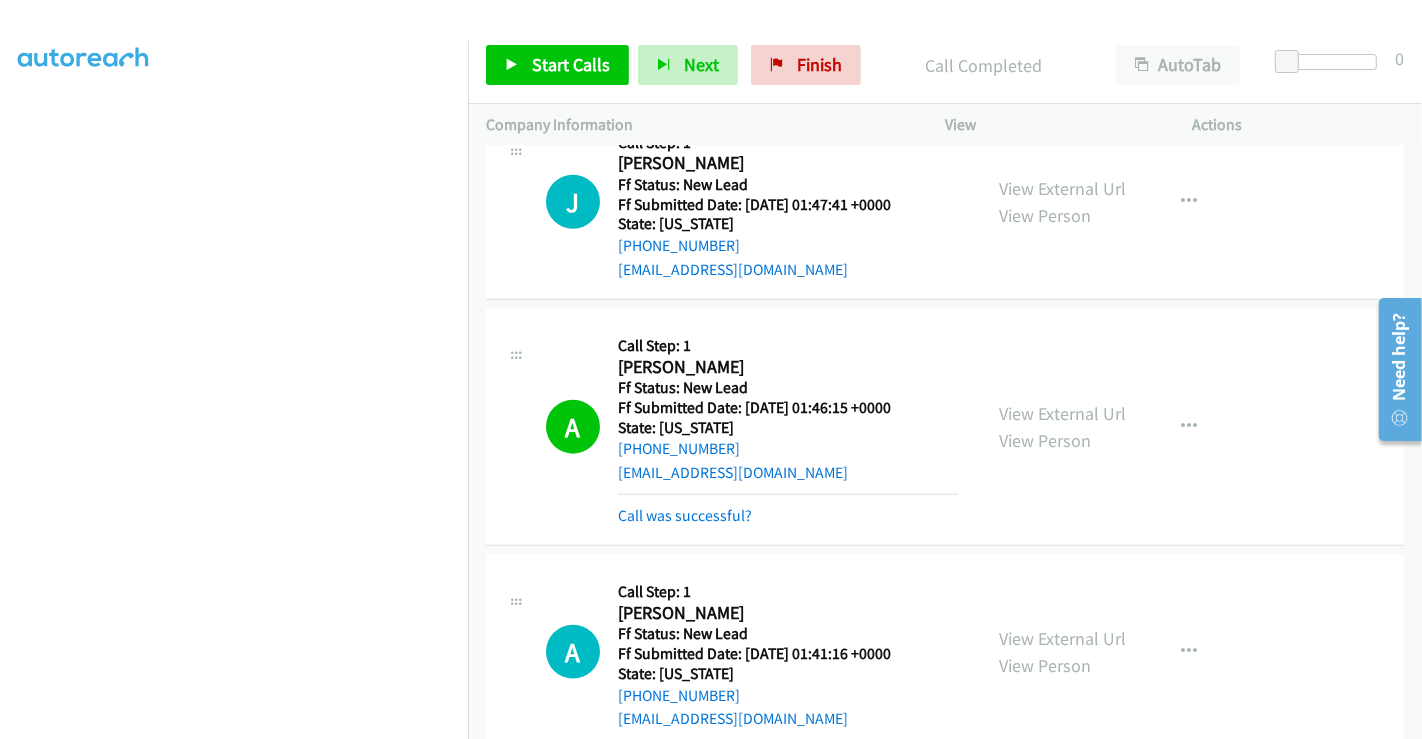 scroll, scrollTop: 1777, scrollLeft: 0, axis: vertical 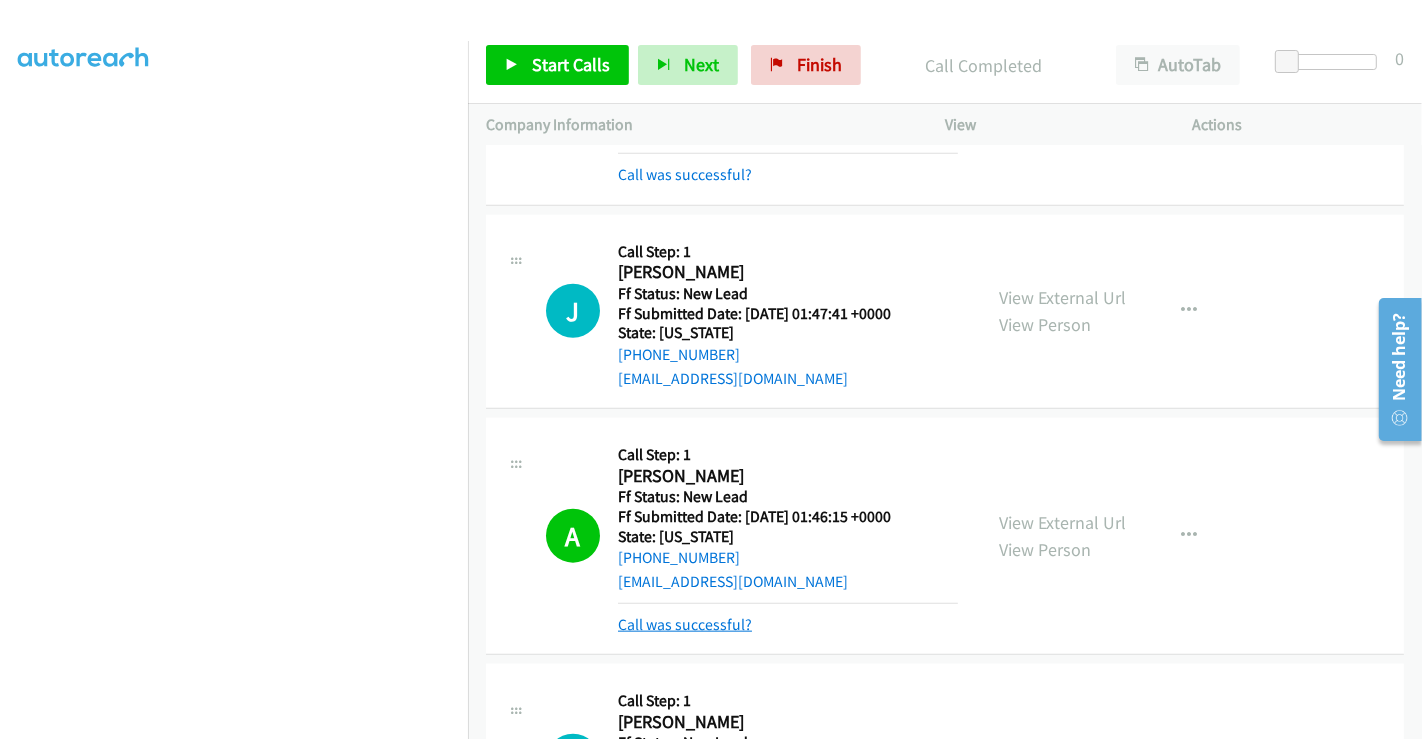 click on "Call was successful?" at bounding box center [685, 624] 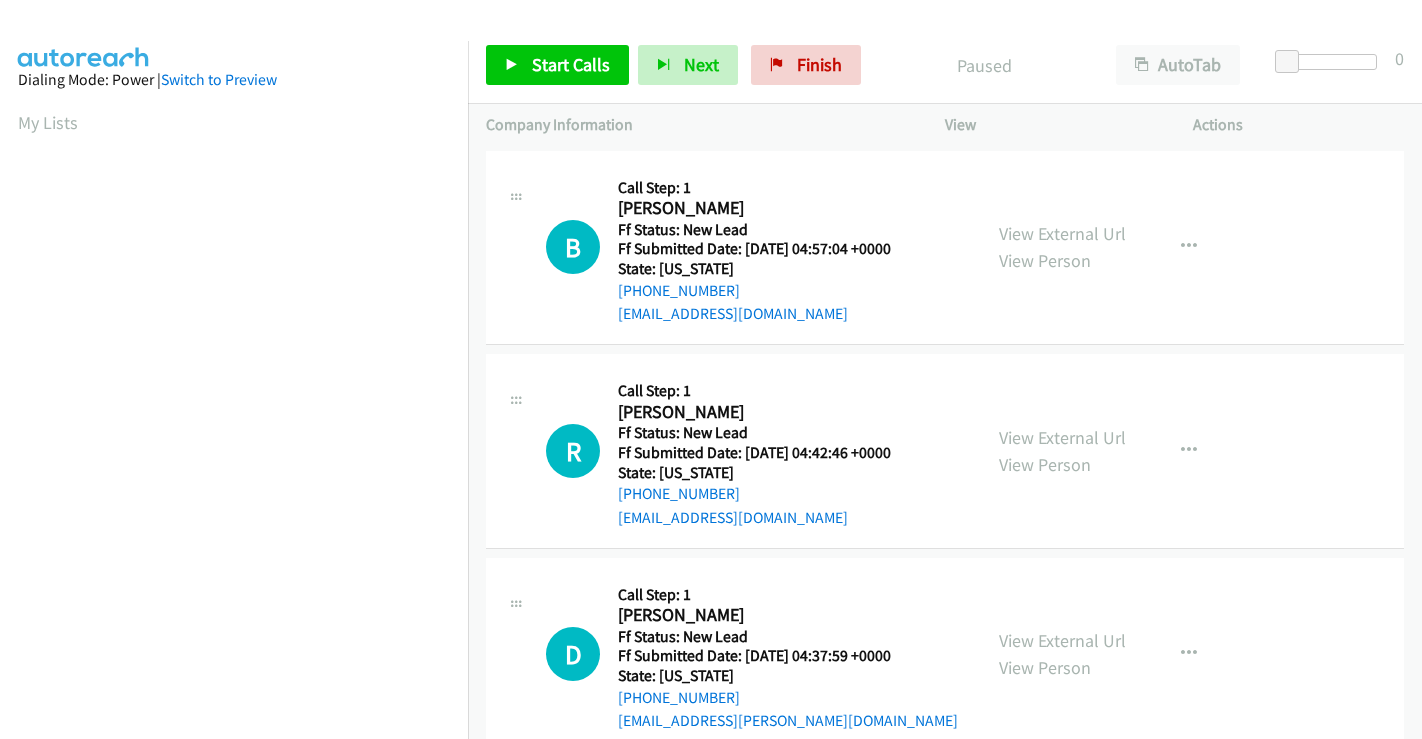 scroll, scrollTop: 0, scrollLeft: 0, axis: both 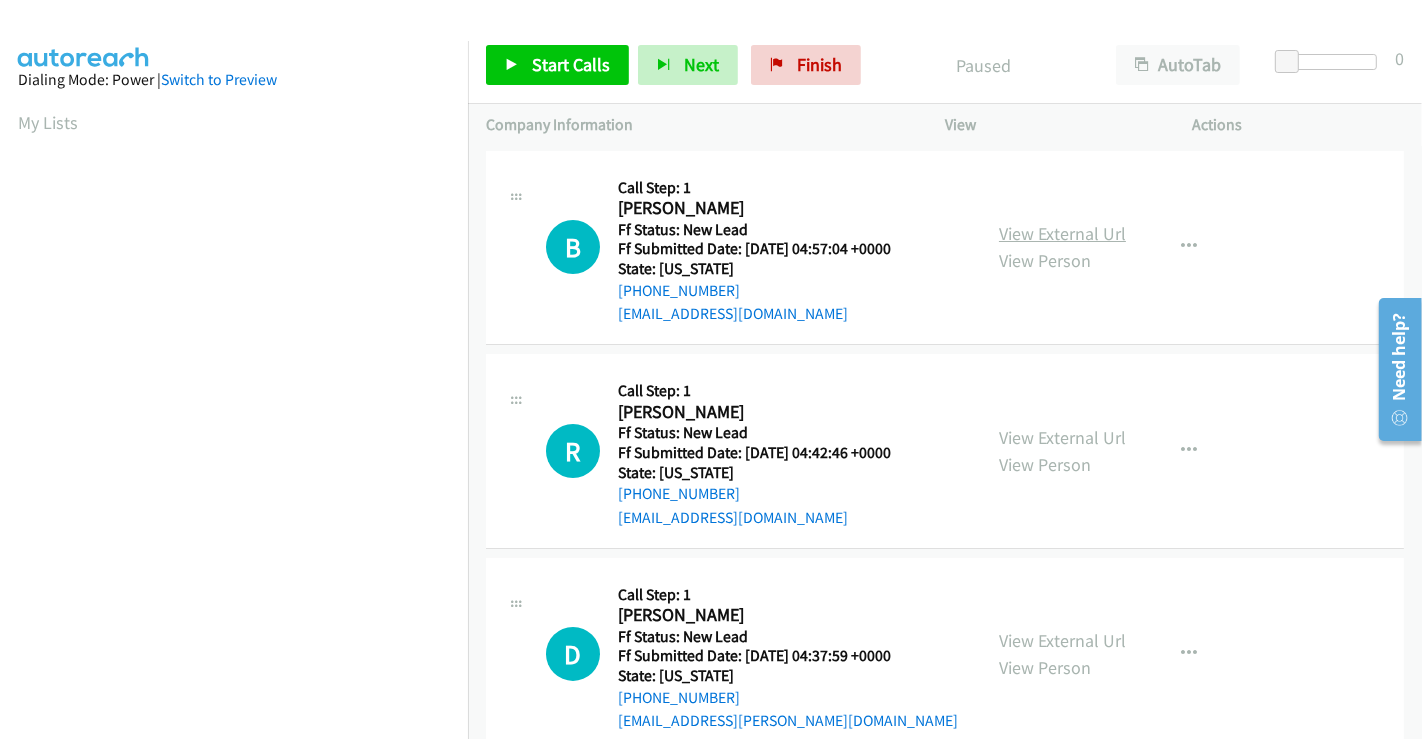click on "View External Url" at bounding box center (1062, 233) 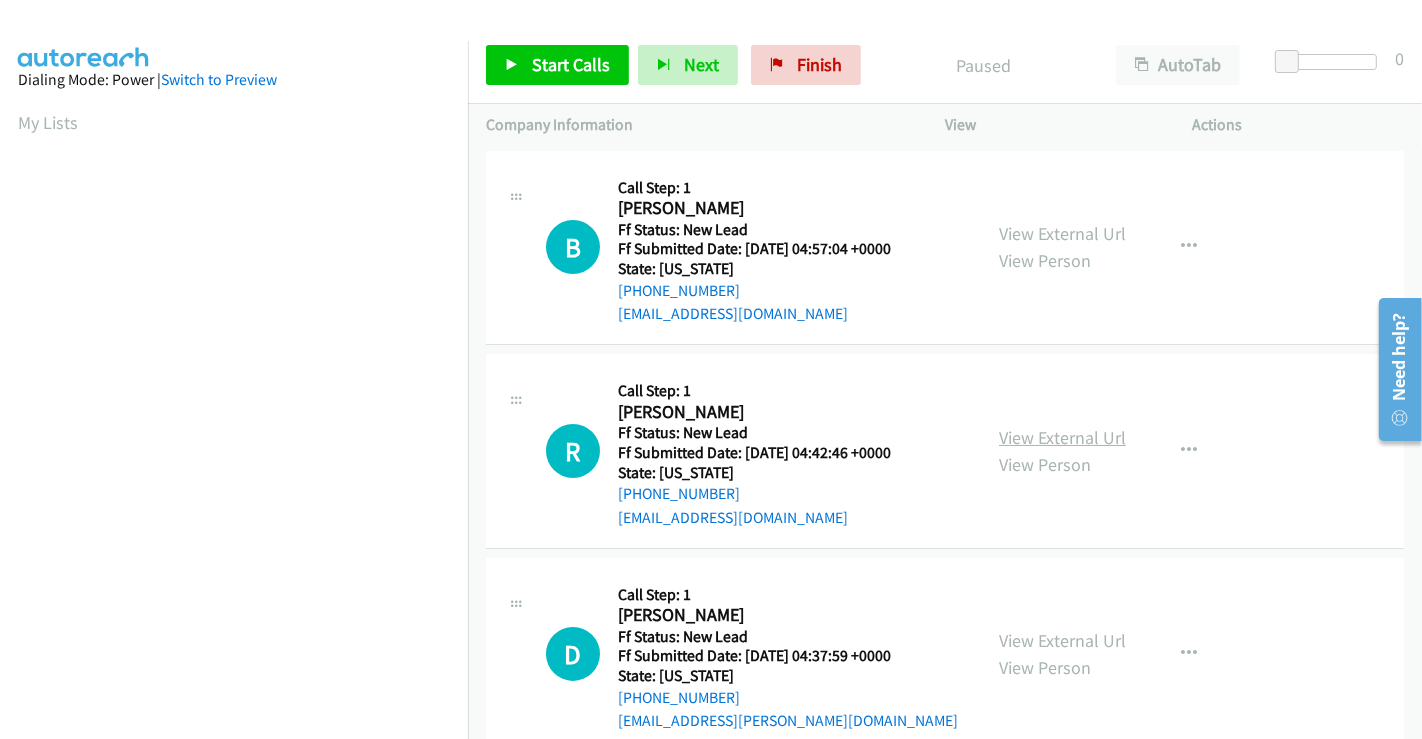 click on "View External Url" at bounding box center (1062, 437) 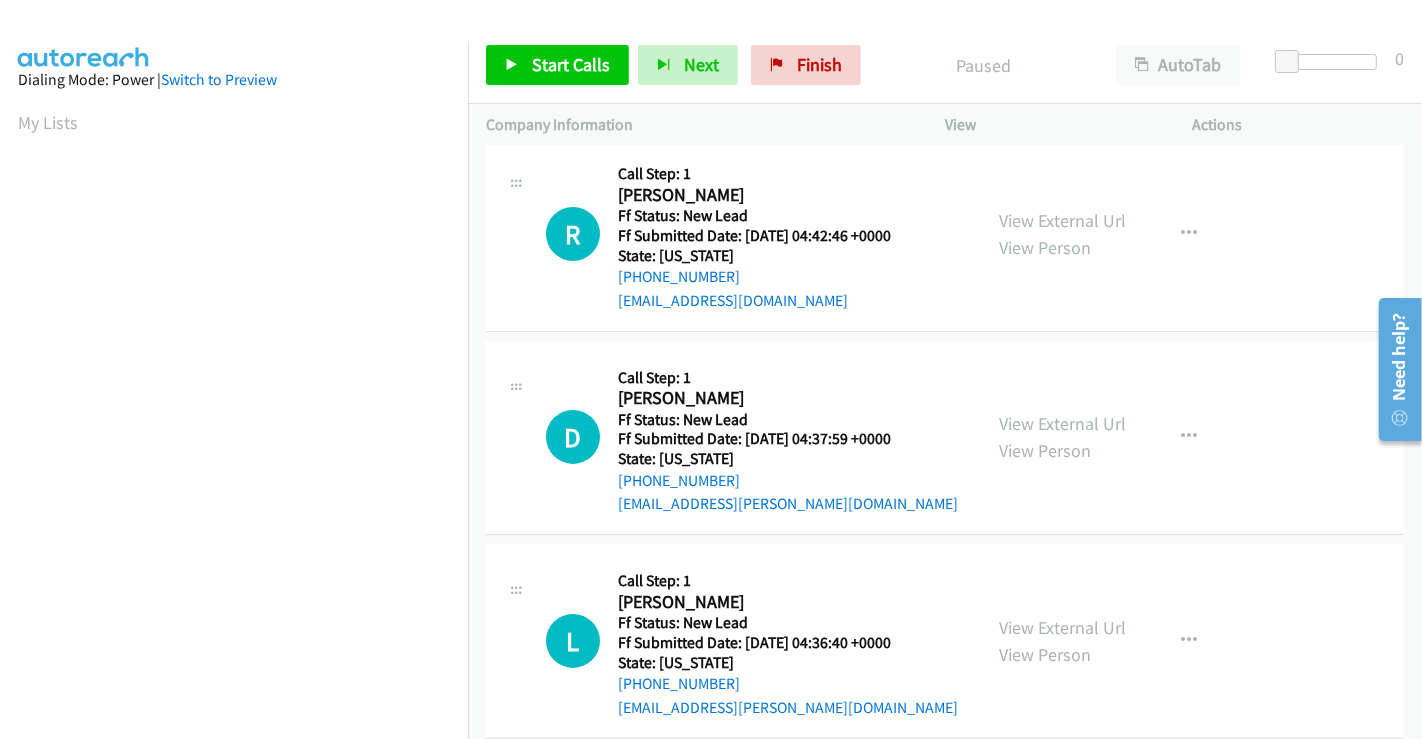 scroll, scrollTop: 222, scrollLeft: 0, axis: vertical 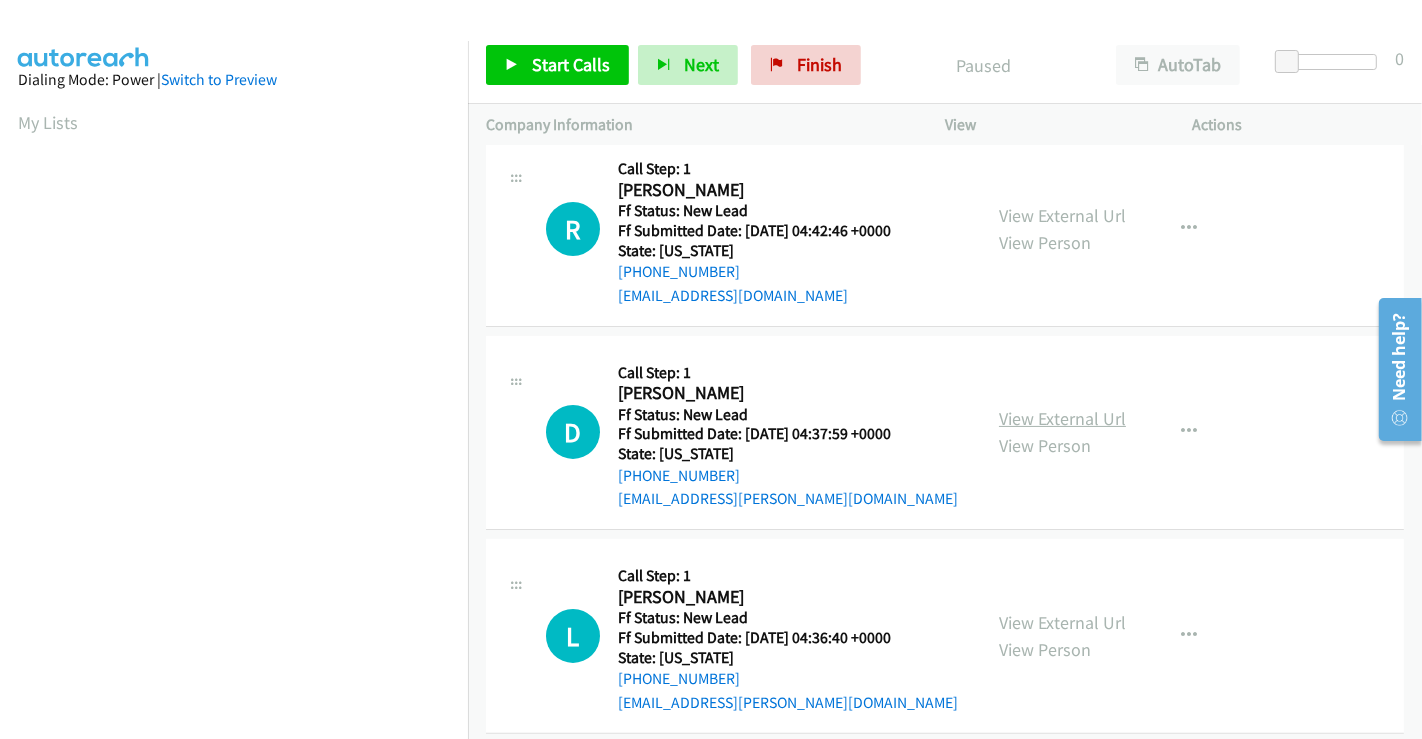 click on "View External Url" at bounding box center [1062, 418] 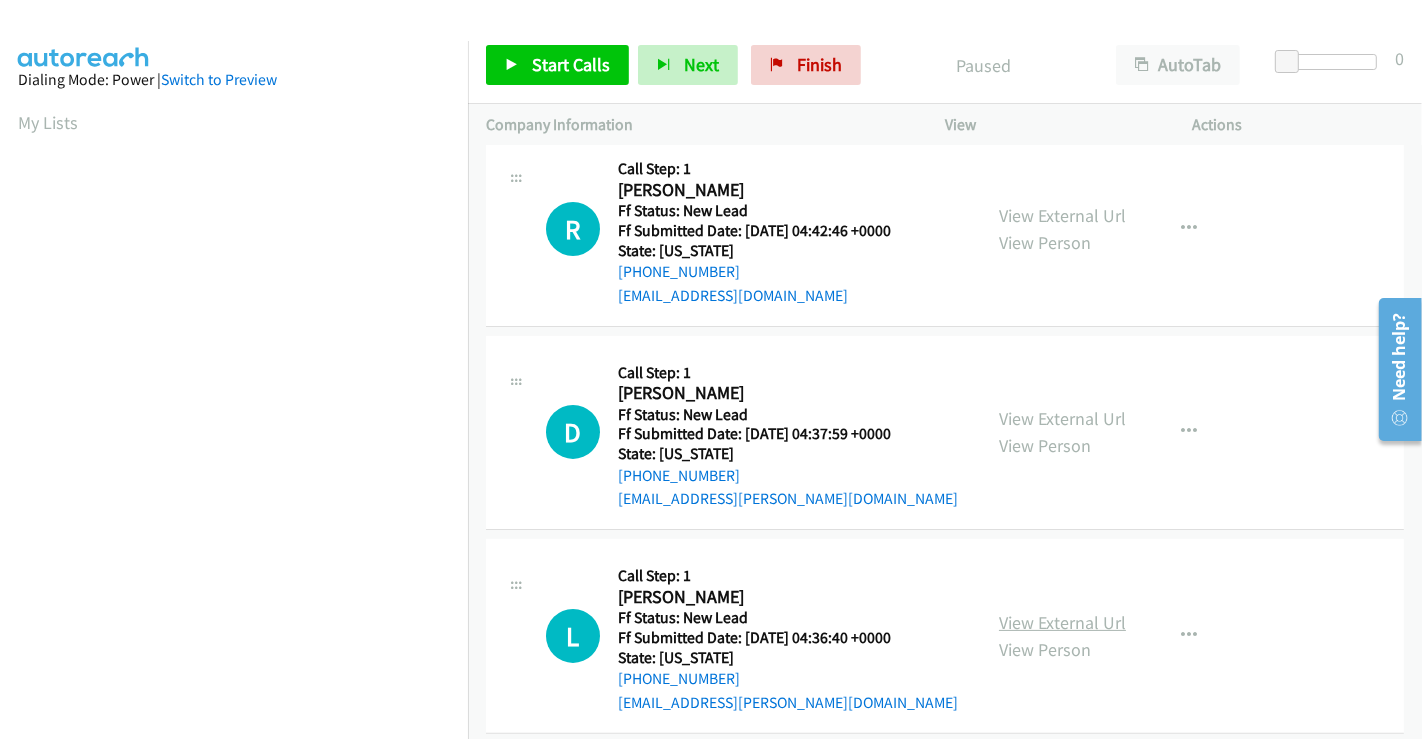 click on "View External Url" at bounding box center (1062, 622) 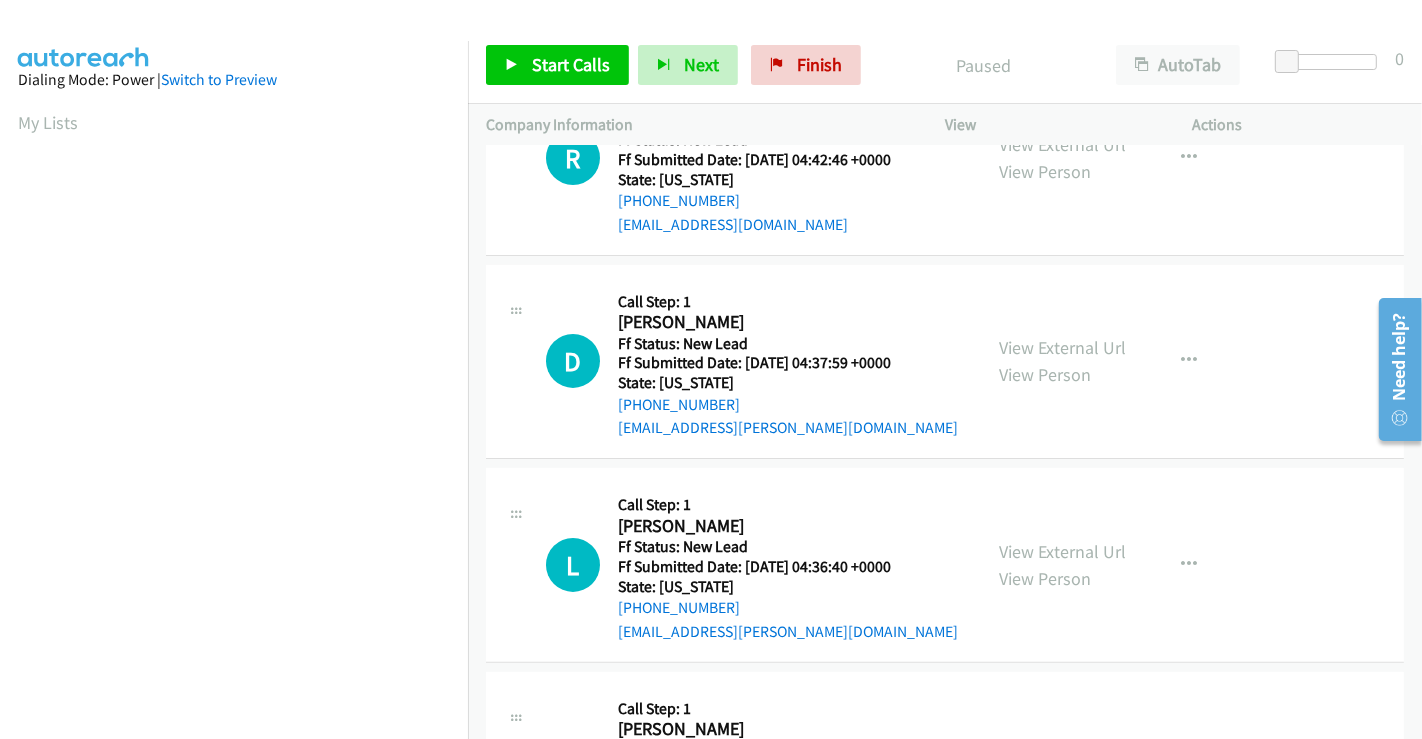 scroll, scrollTop: 555, scrollLeft: 0, axis: vertical 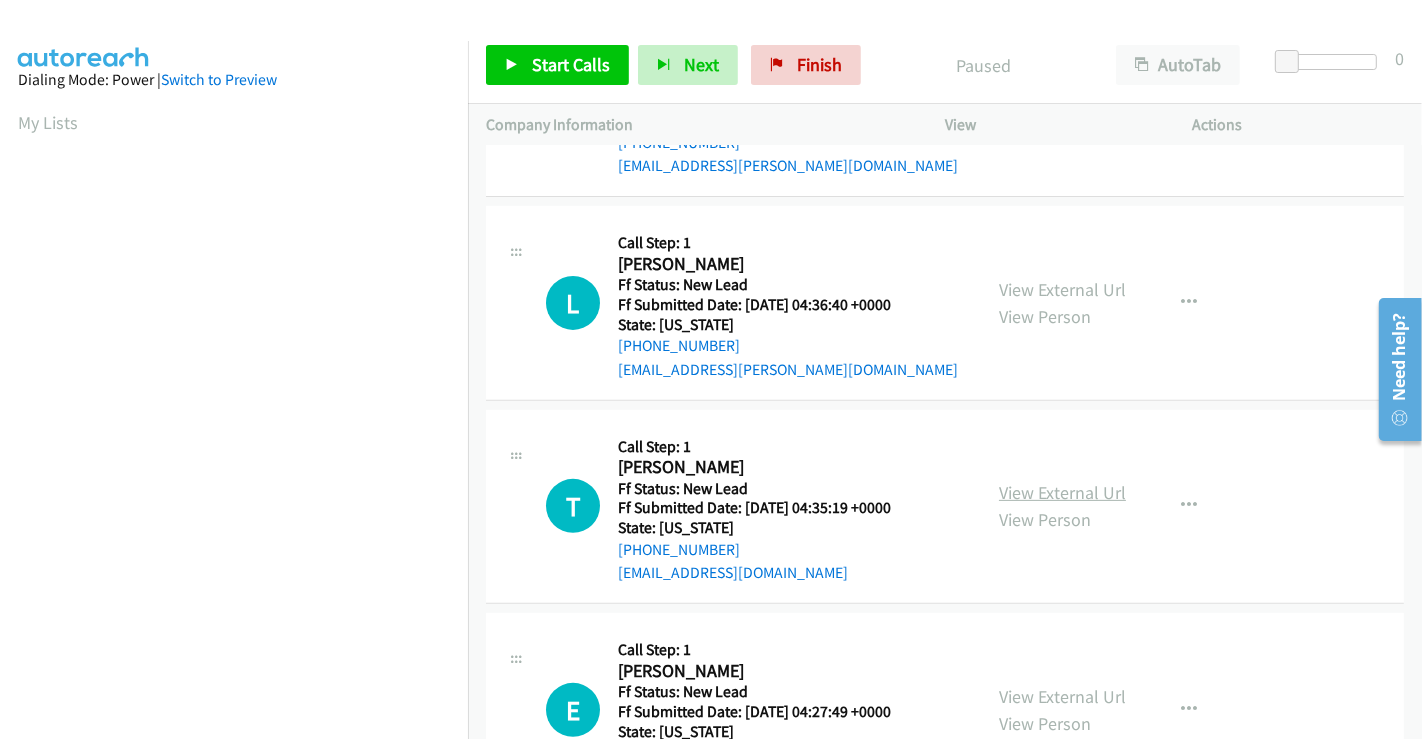 click on "View External Url" at bounding box center (1062, 492) 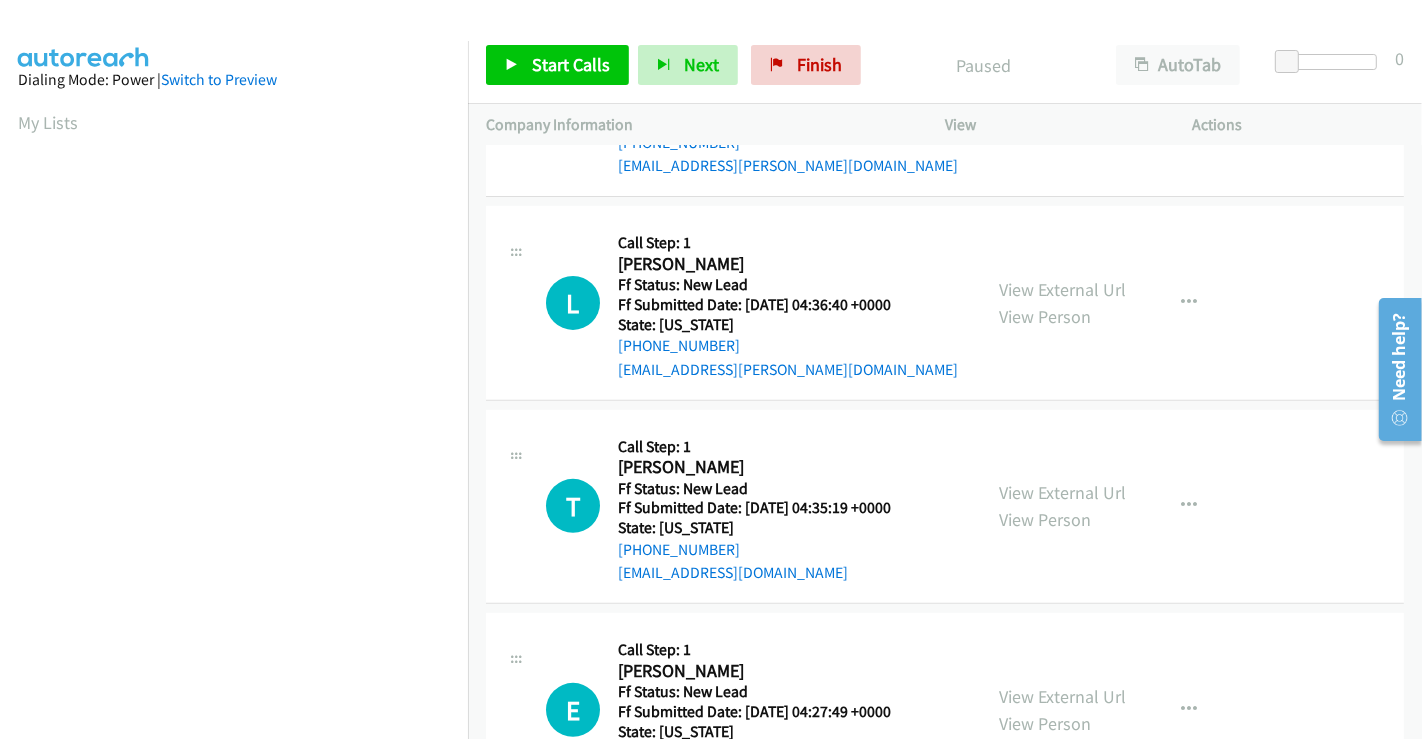 scroll, scrollTop: 0, scrollLeft: 0, axis: both 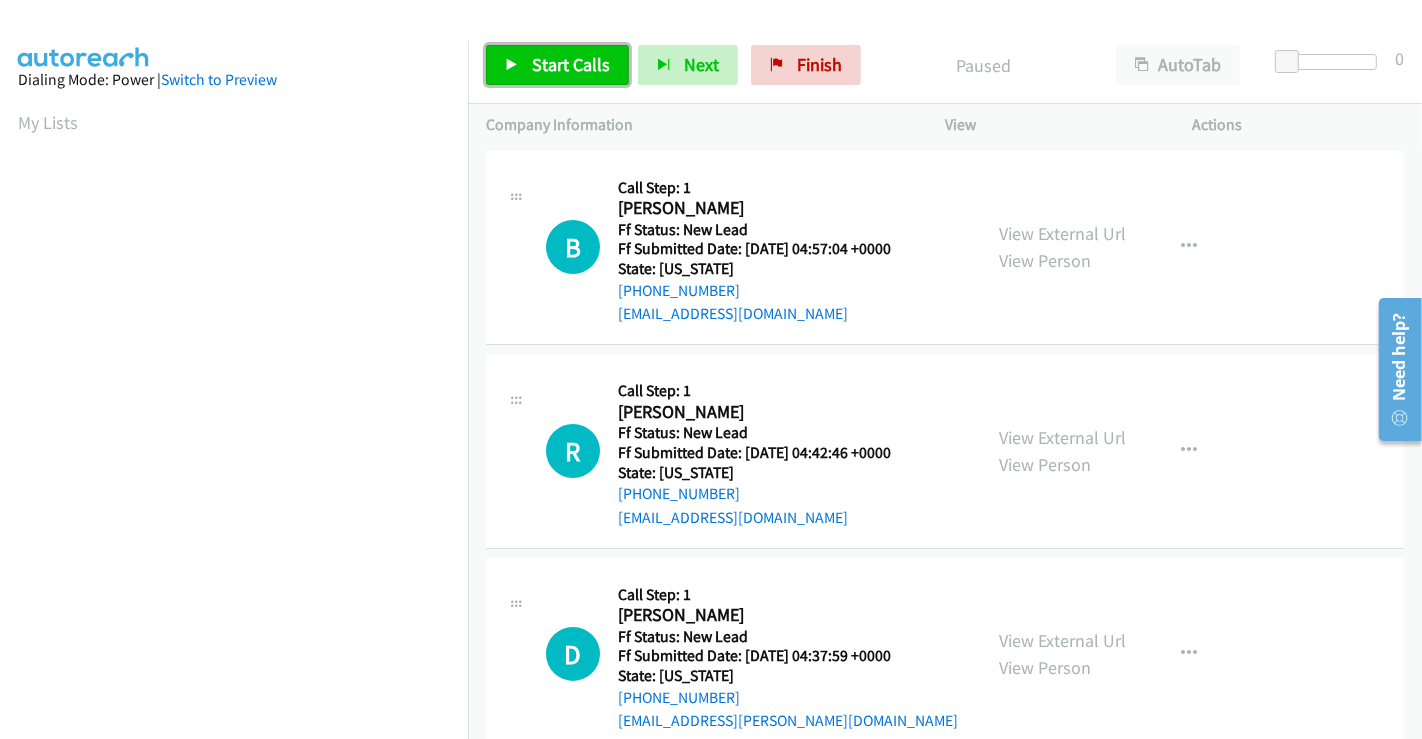 click on "Start Calls" at bounding box center [571, 64] 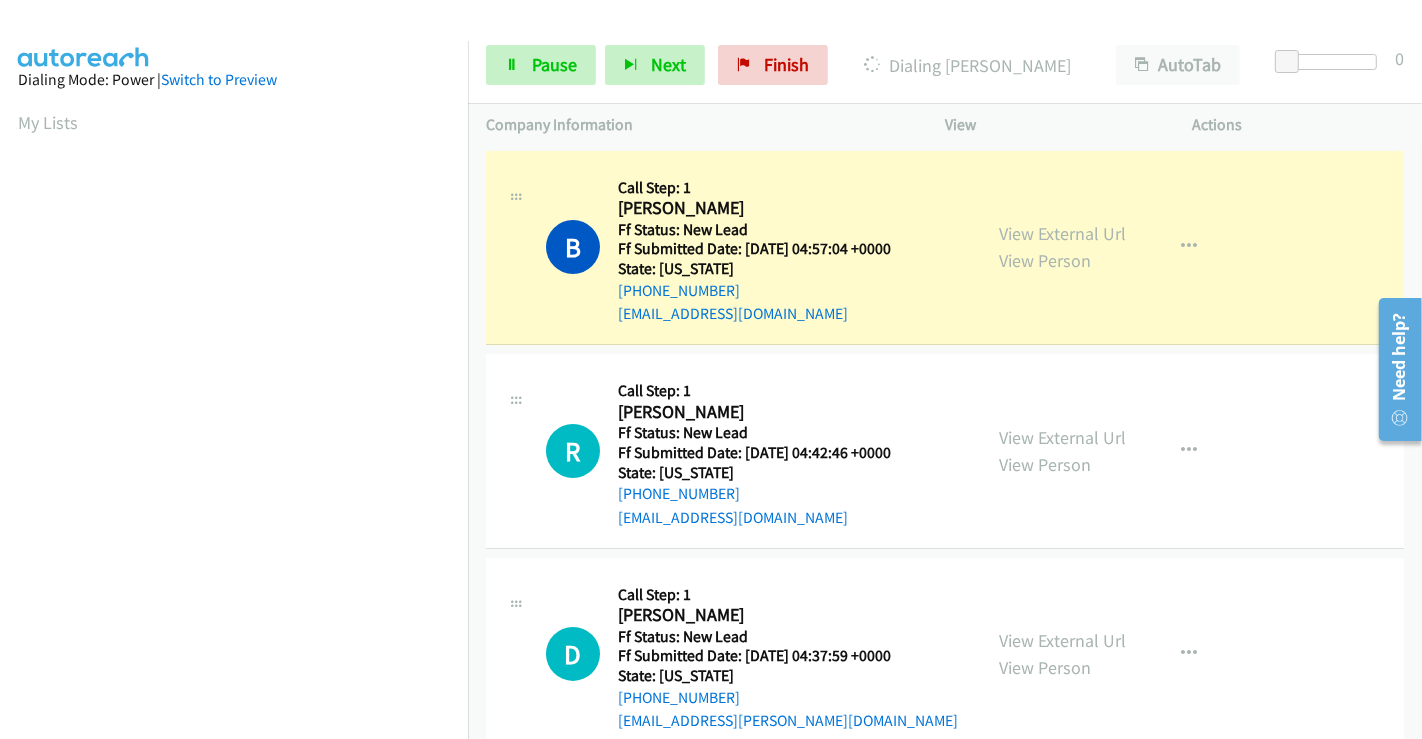 scroll, scrollTop: 385, scrollLeft: 0, axis: vertical 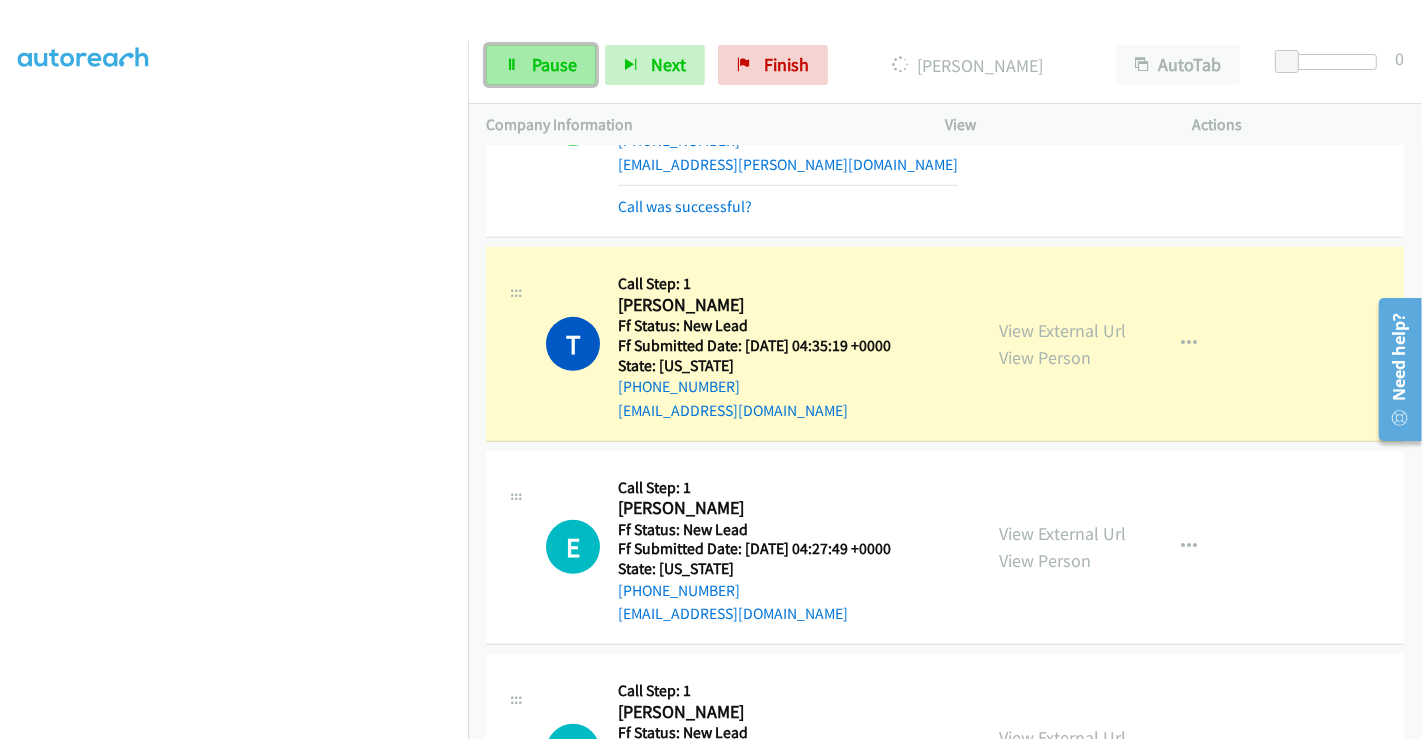 click on "Pause" at bounding box center (541, 65) 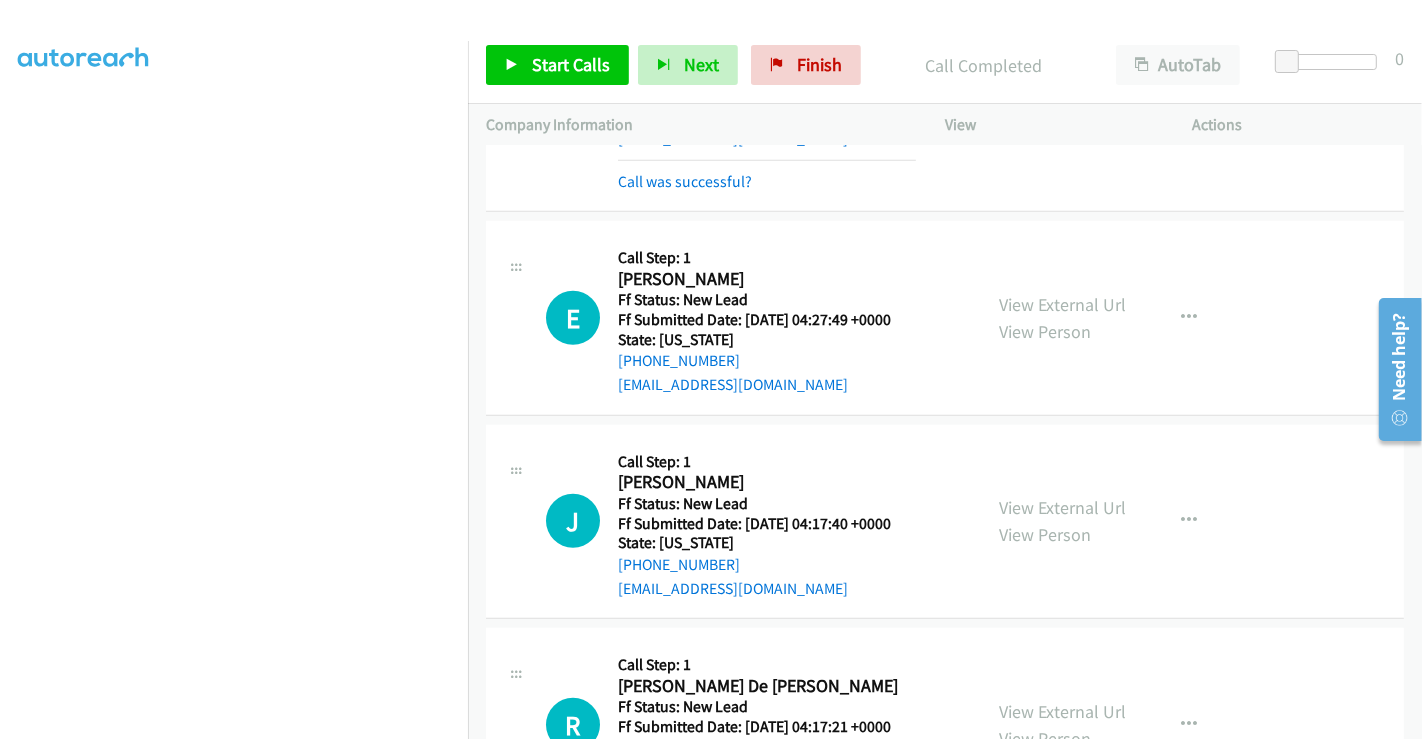 scroll, scrollTop: 777, scrollLeft: 0, axis: vertical 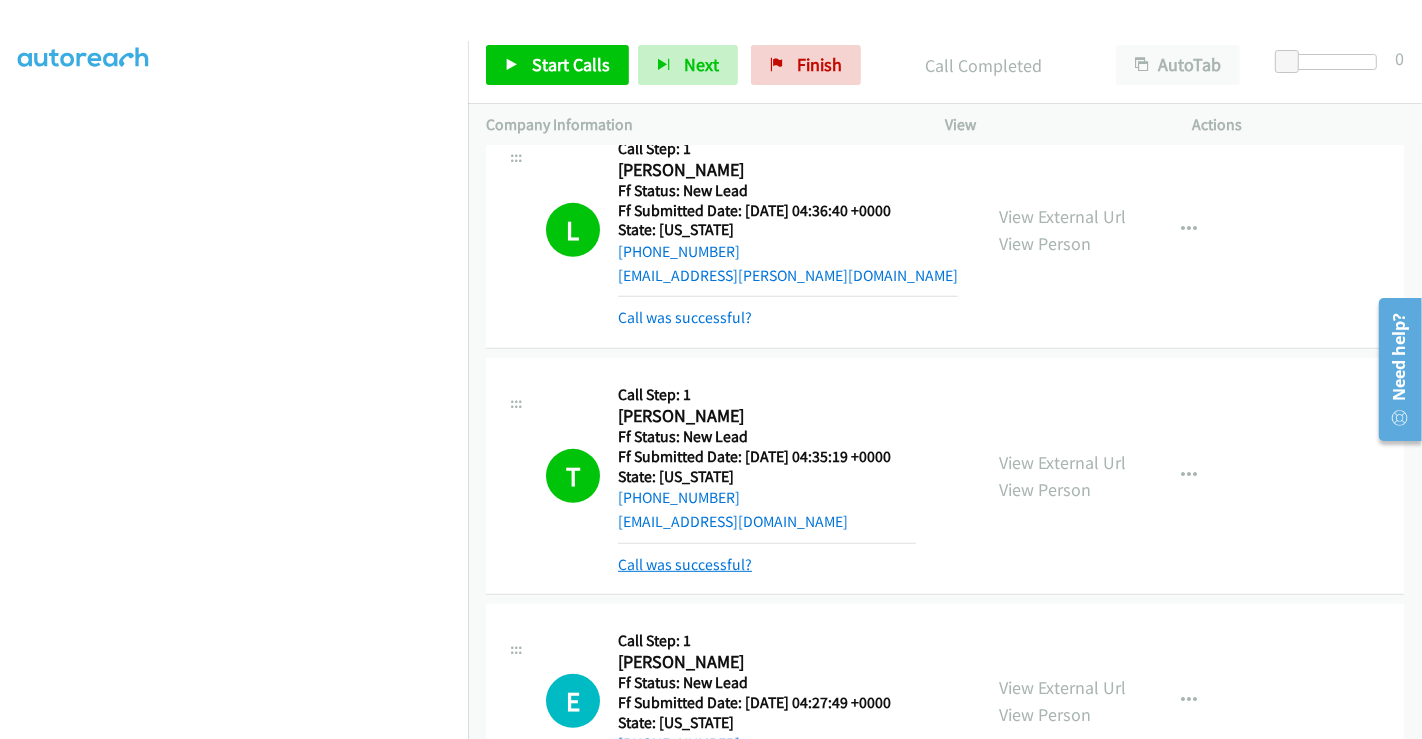 click on "Call was successful?" at bounding box center [685, 564] 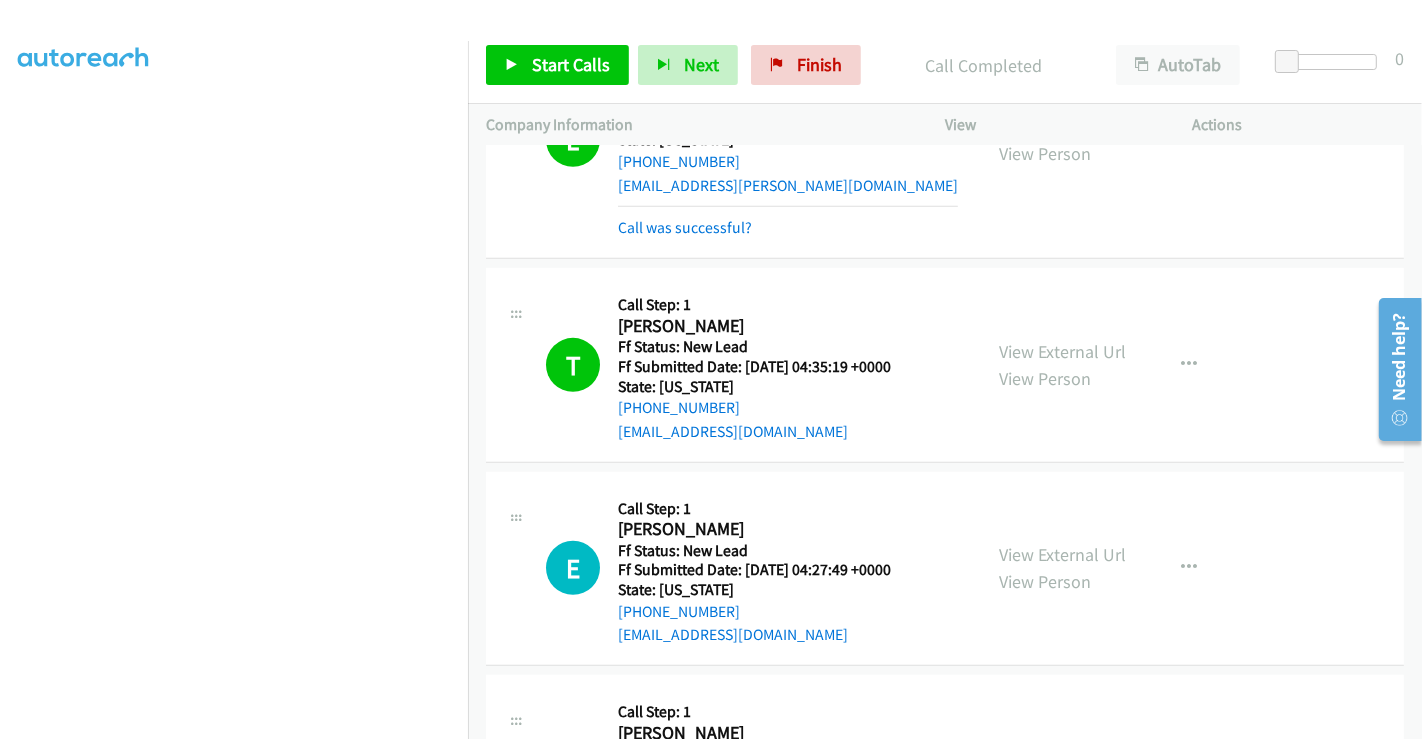 scroll, scrollTop: 1000, scrollLeft: 0, axis: vertical 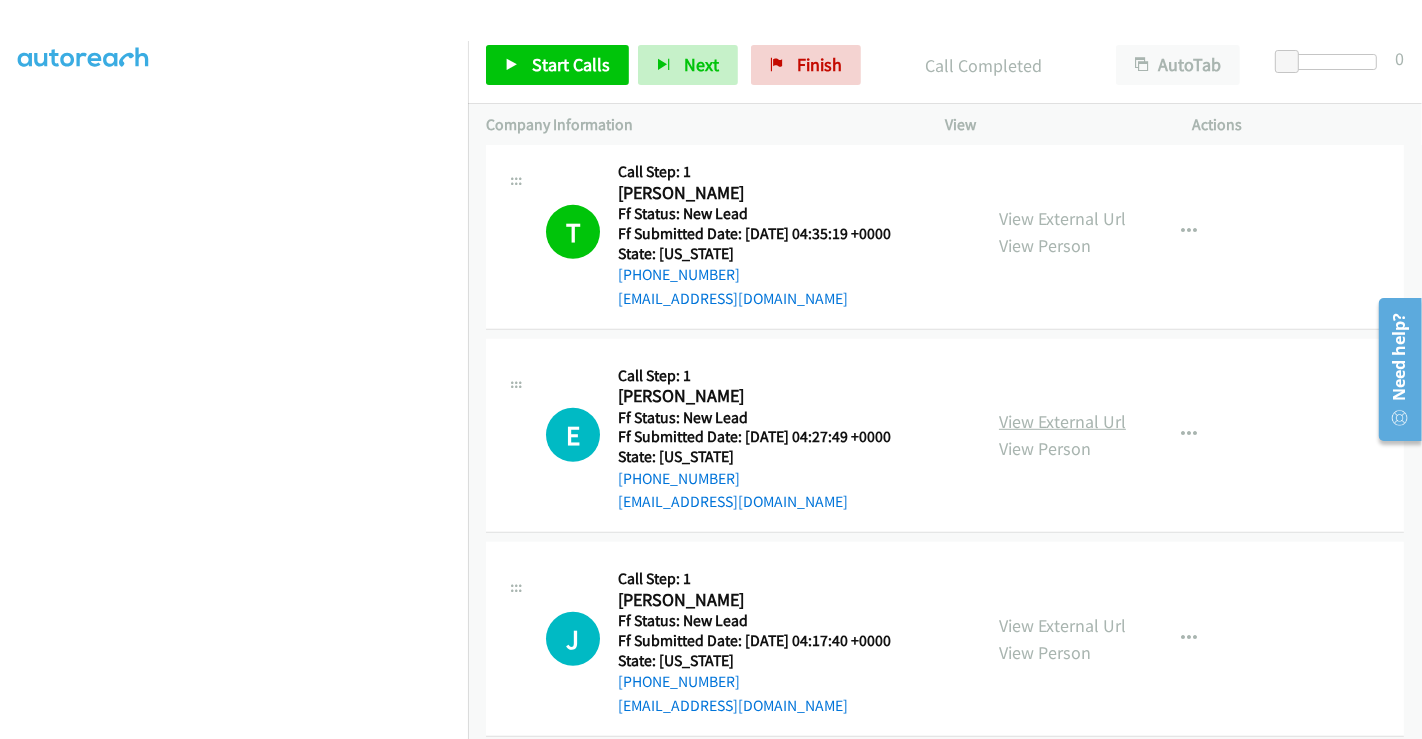 click on "View External Url" at bounding box center (1062, 421) 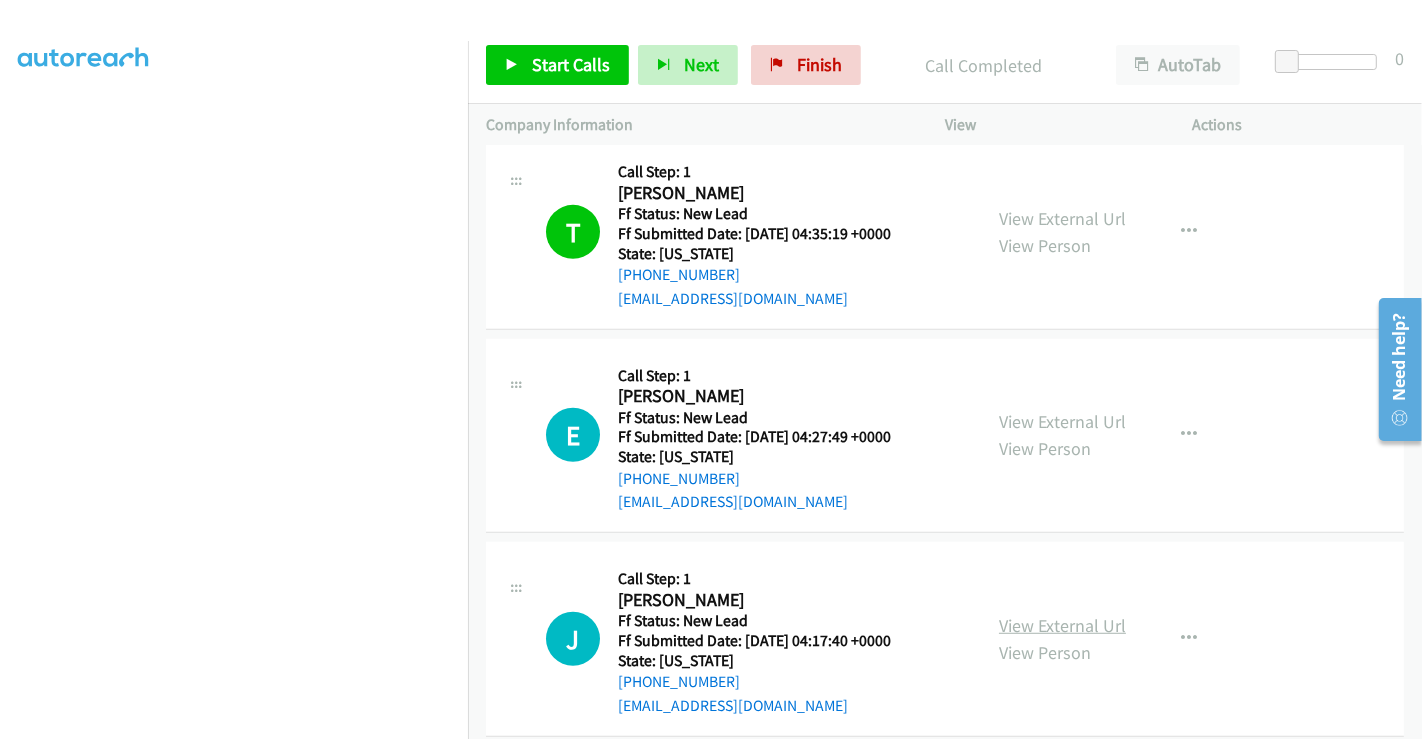 click on "View External Url" at bounding box center (1062, 625) 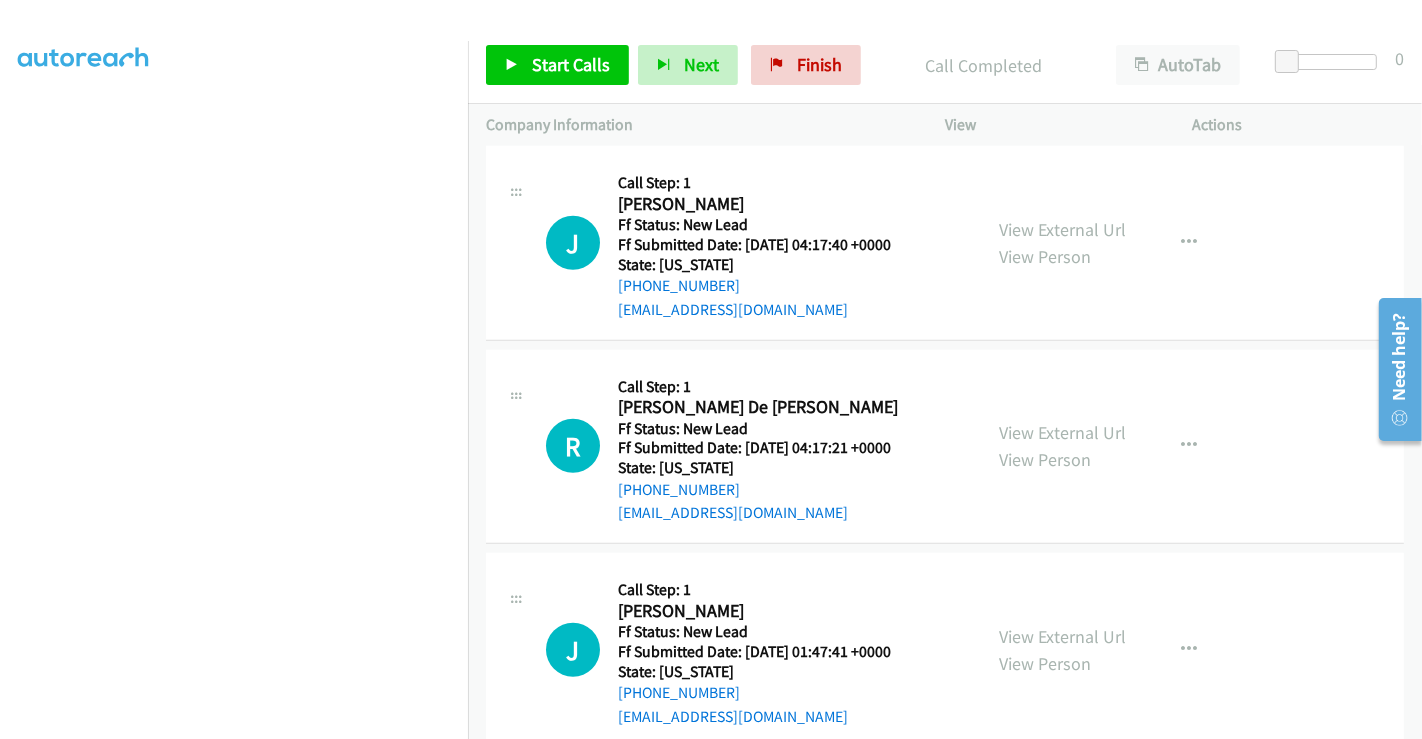 scroll, scrollTop: 1444, scrollLeft: 0, axis: vertical 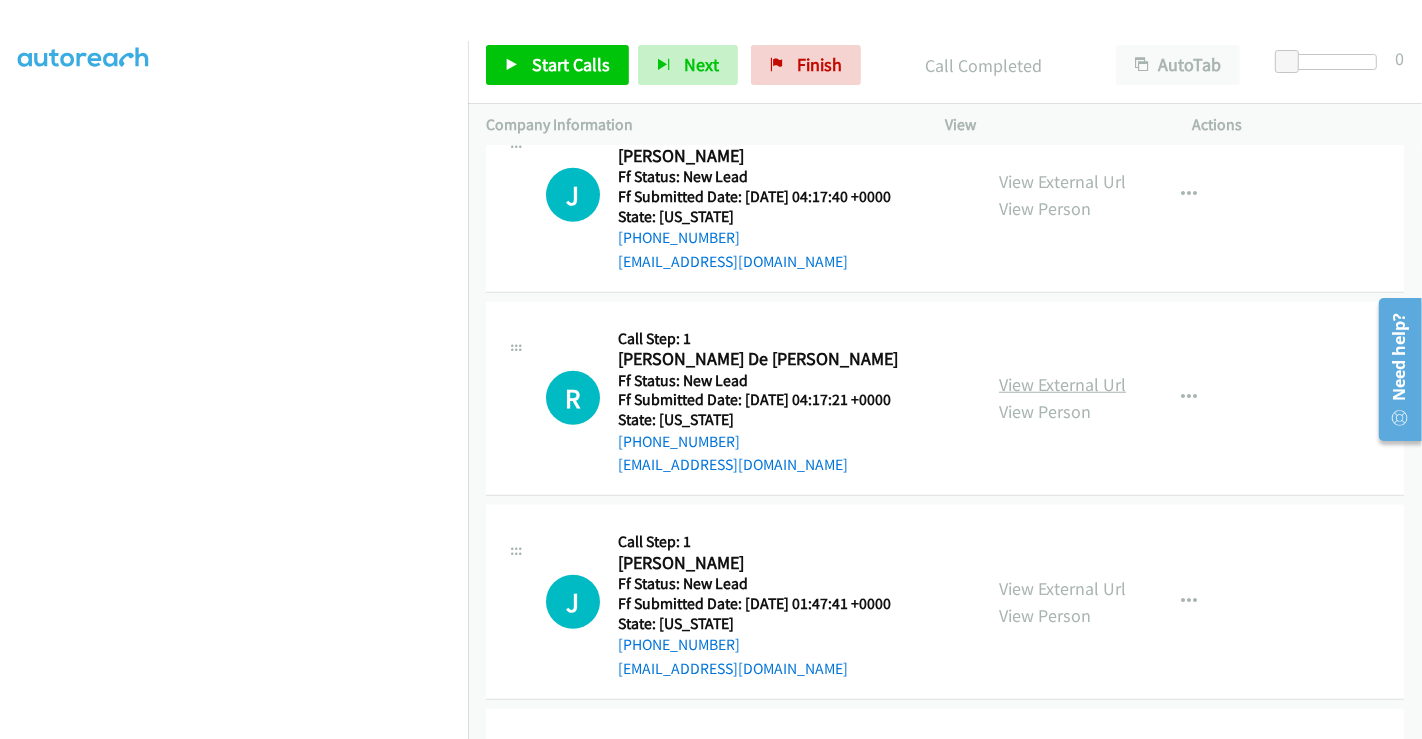 click on "View External Url" at bounding box center [1062, 384] 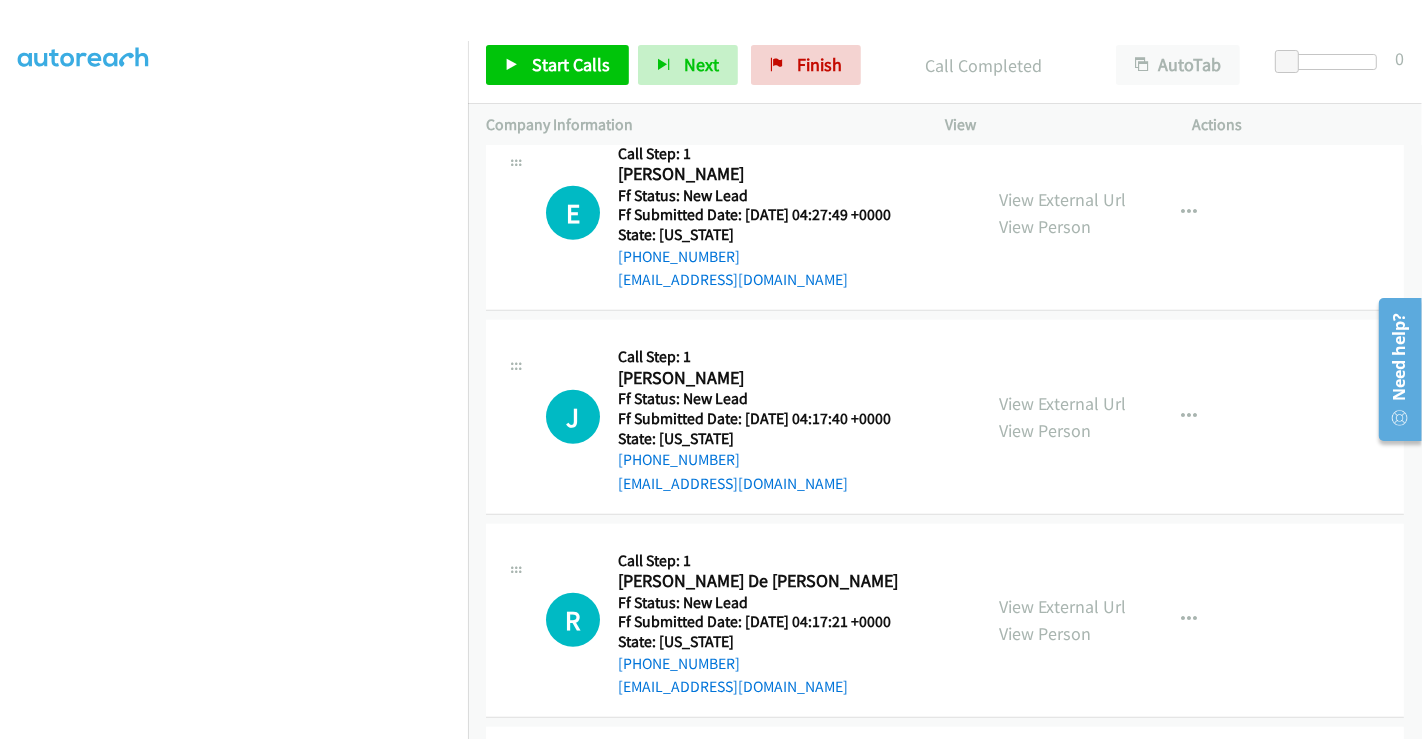 scroll, scrollTop: 1111, scrollLeft: 0, axis: vertical 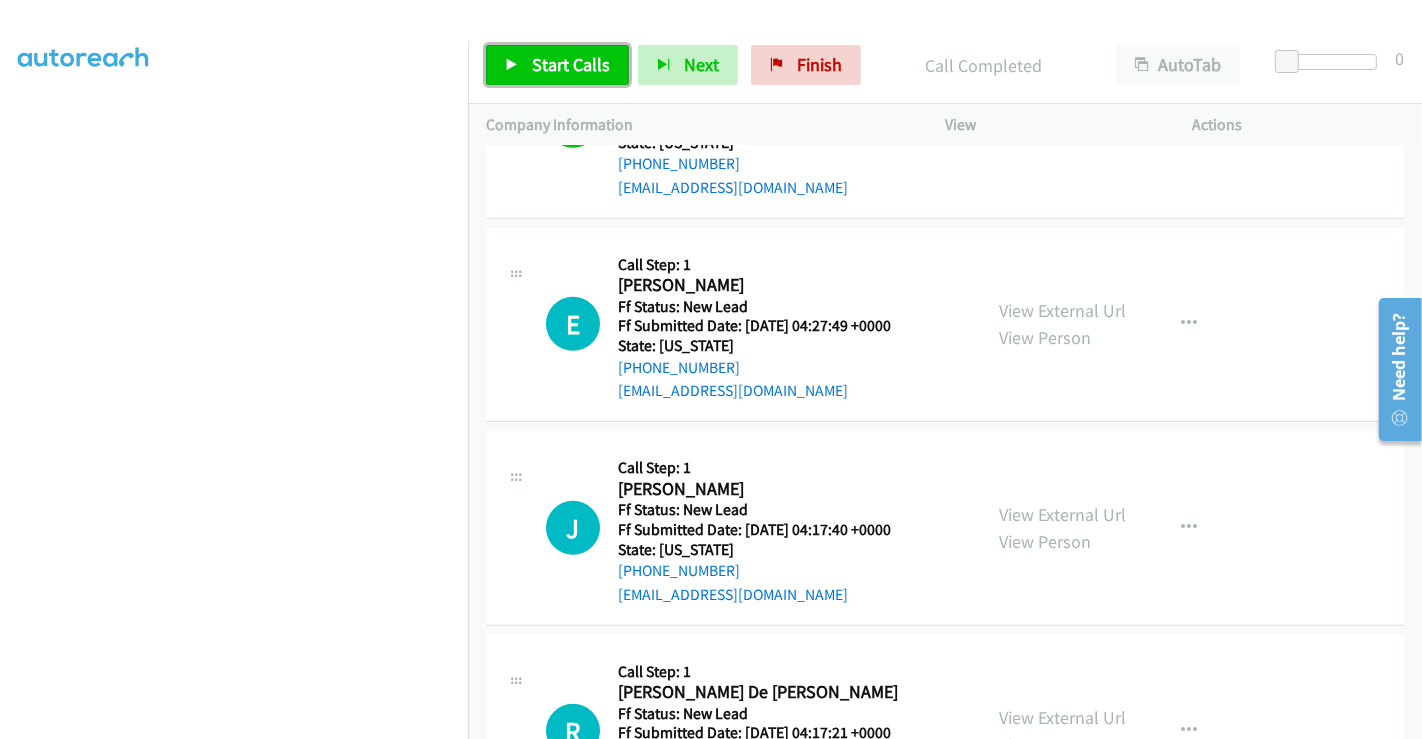 click on "Start Calls" at bounding box center [557, 65] 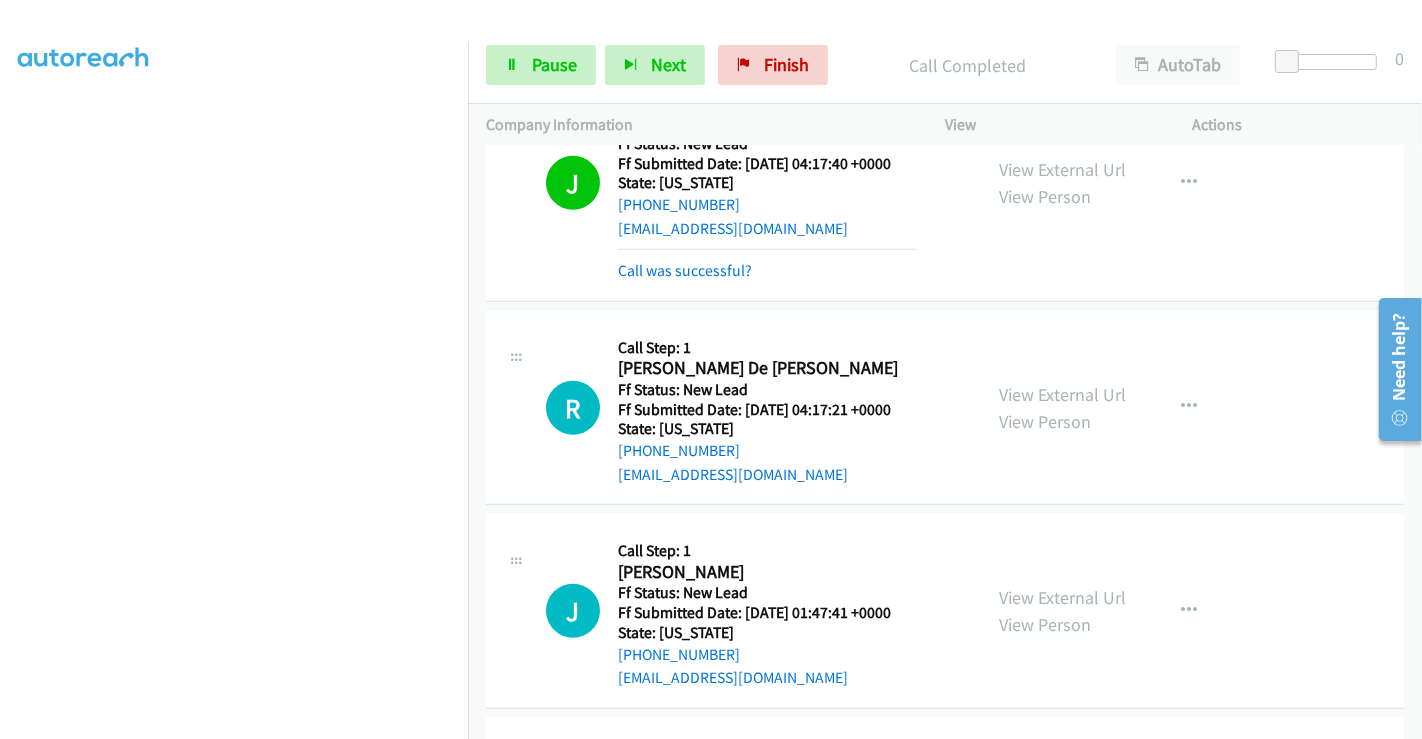 scroll, scrollTop: 1555, scrollLeft: 0, axis: vertical 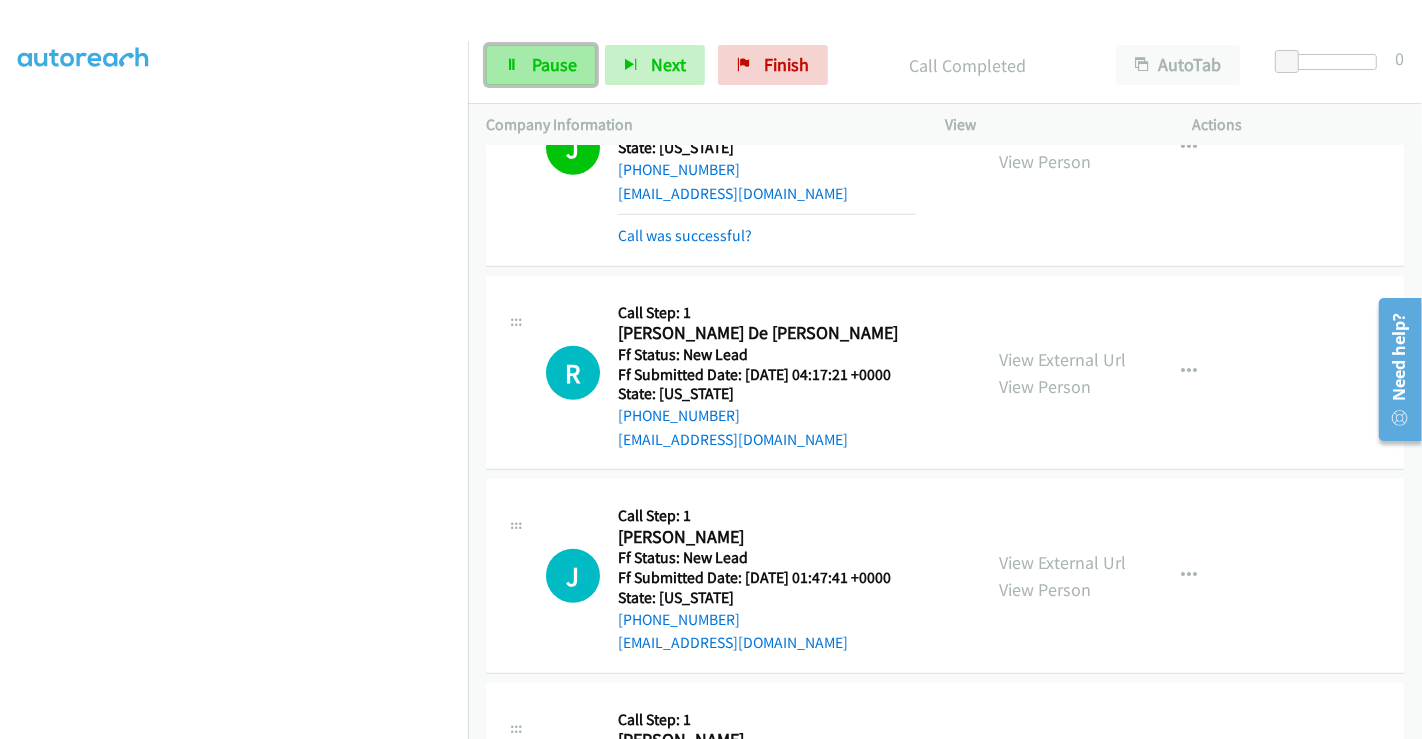 click on "Pause" at bounding box center [554, 64] 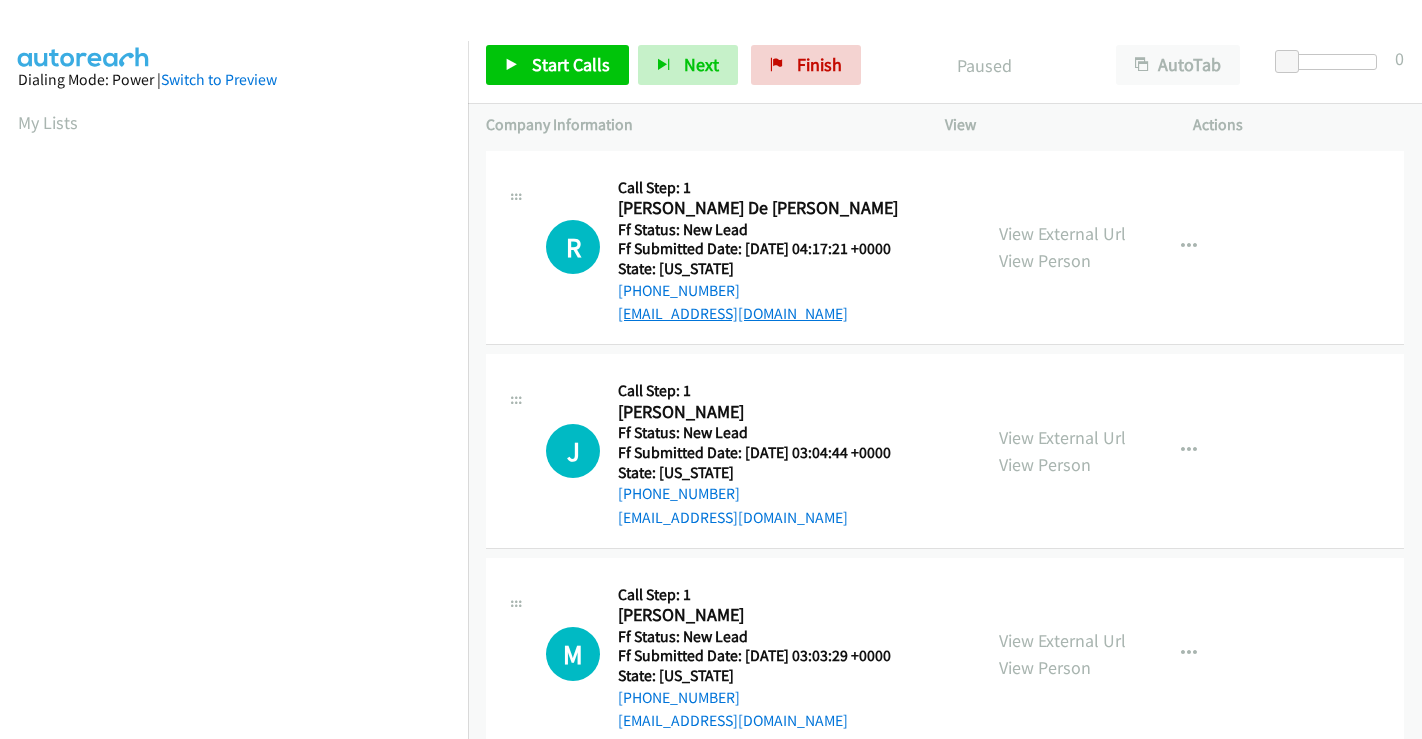 scroll, scrollTop: 0, scrollLeft: 0, axis: both 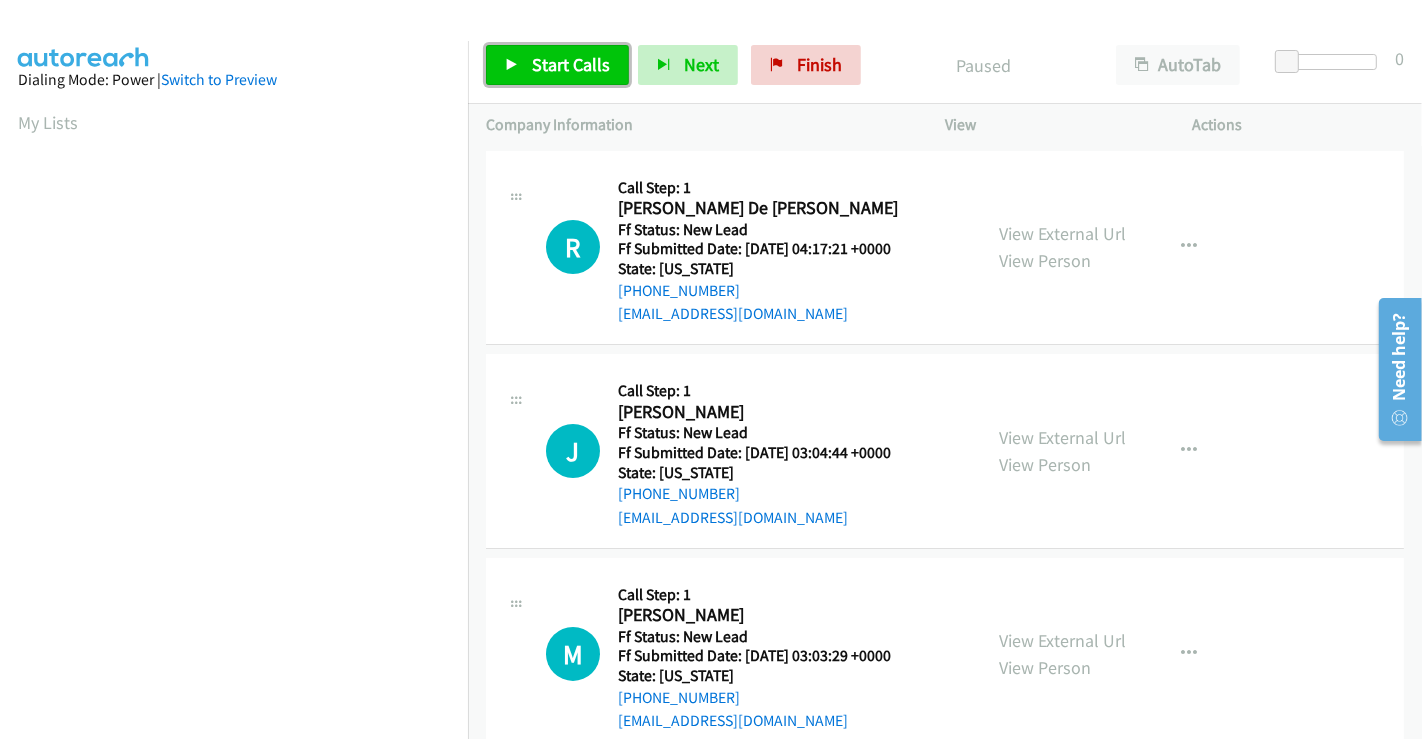 click on "Start Calls" at bounding box center (571, 64) 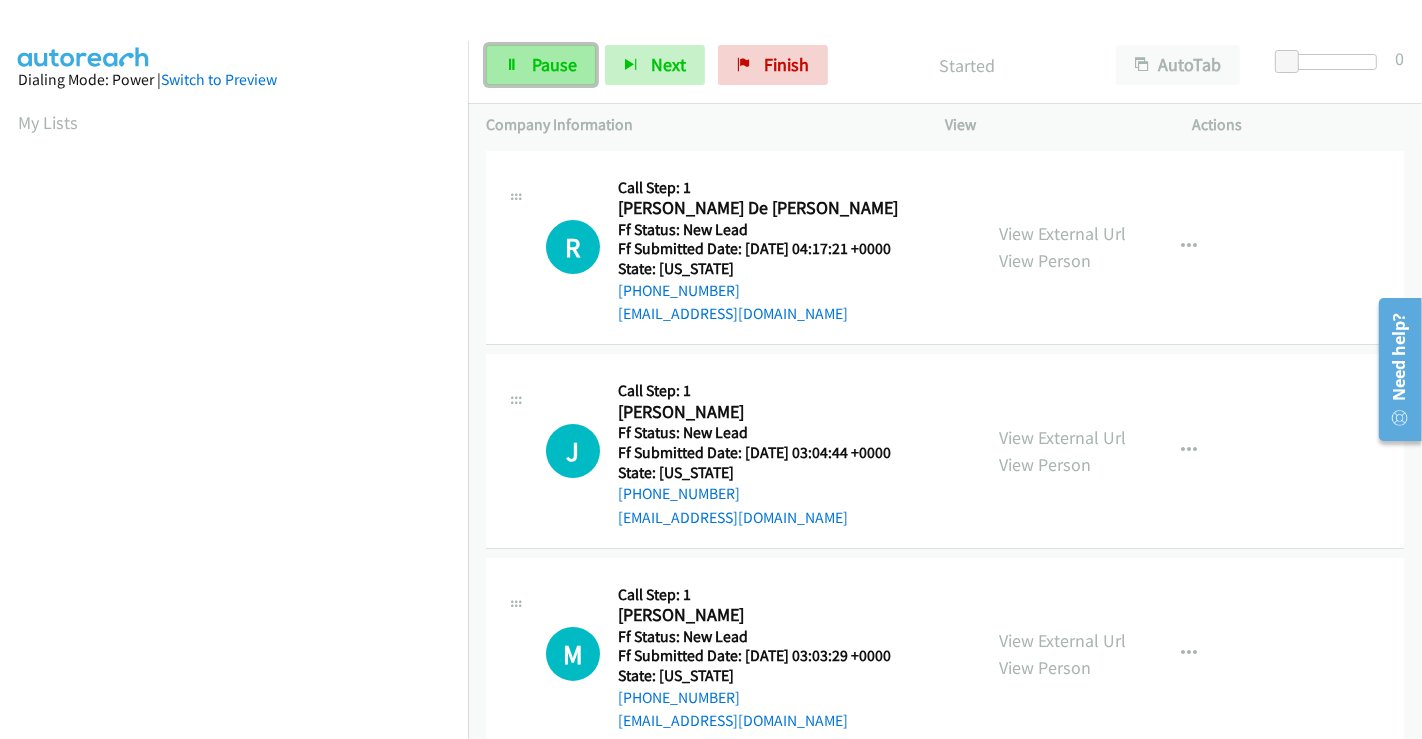 click on "Pause" at bounding box center (554, 64) 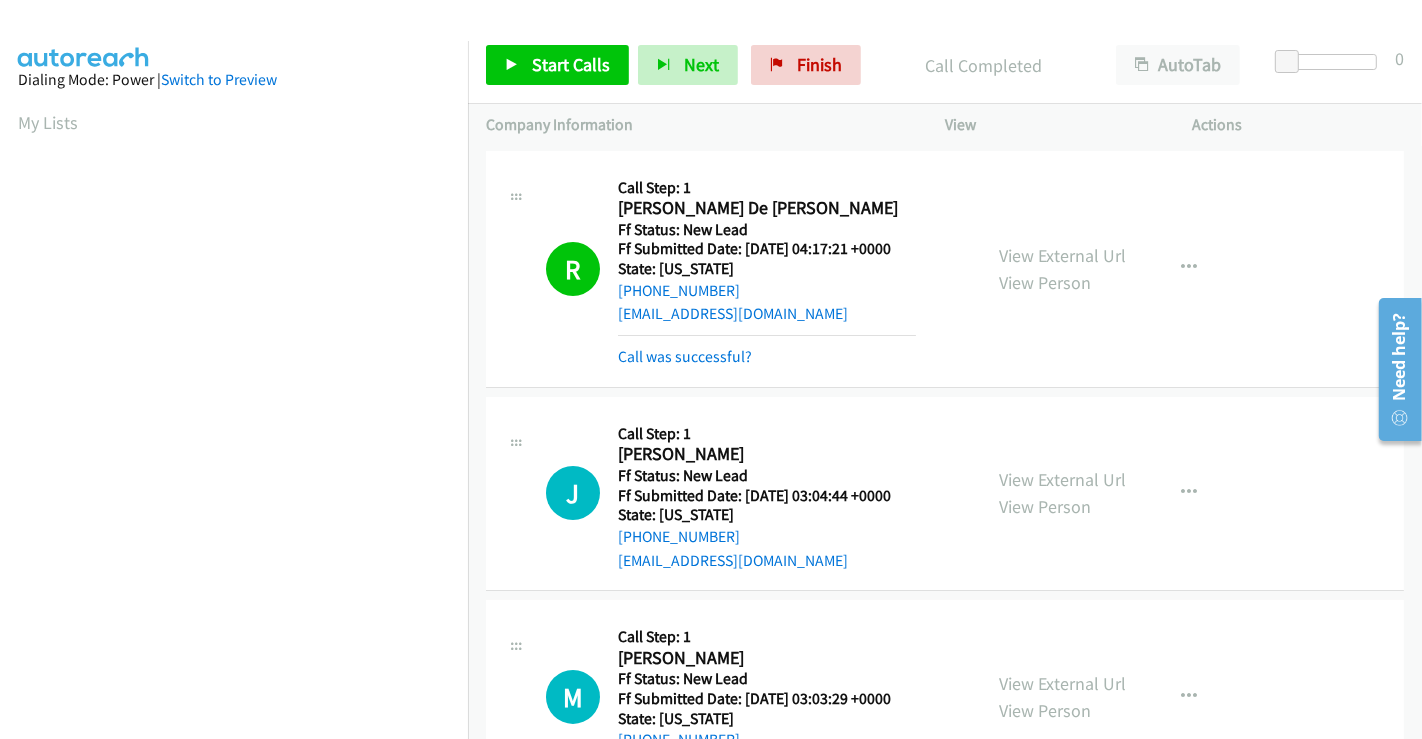 scroll, scrollTop: 385, scrollLeft: 0, axis: vertical 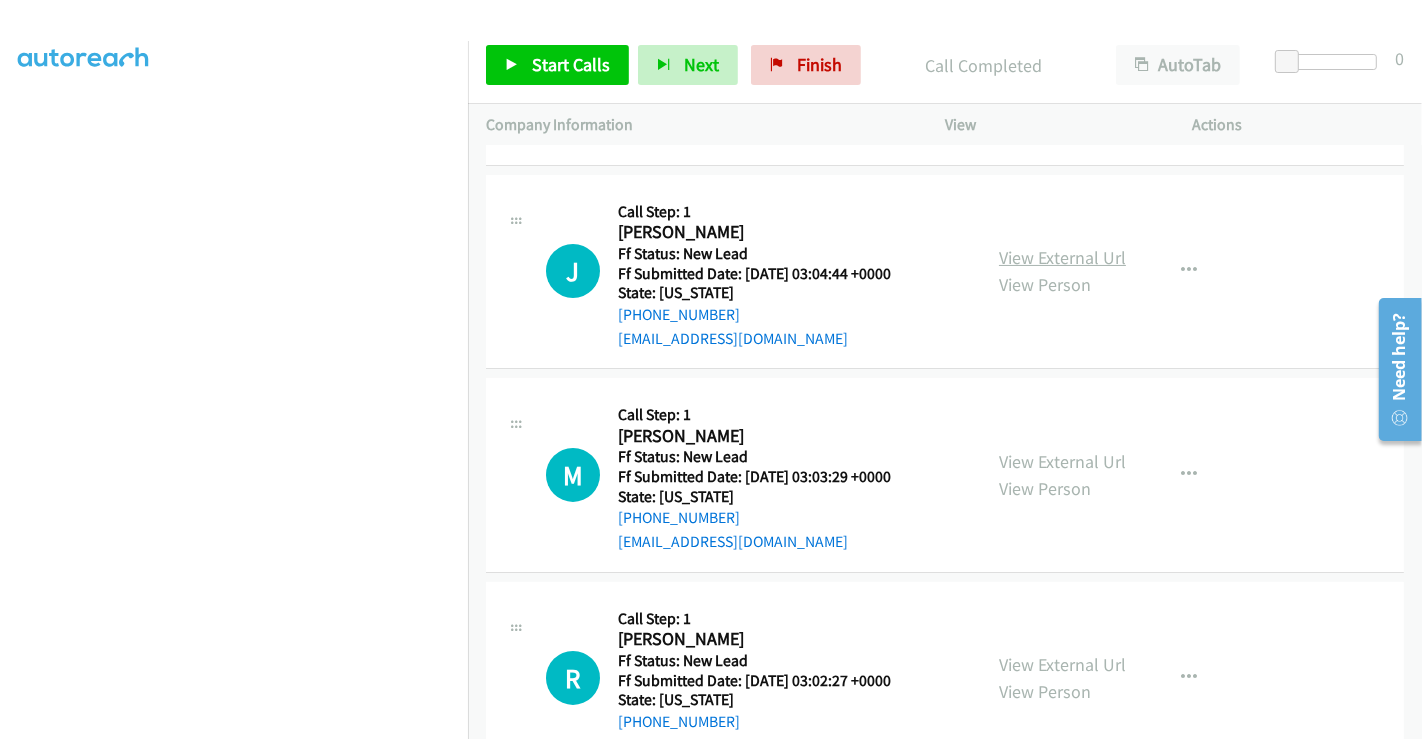 click on "View External Url" at bounding box center (1062, 257) 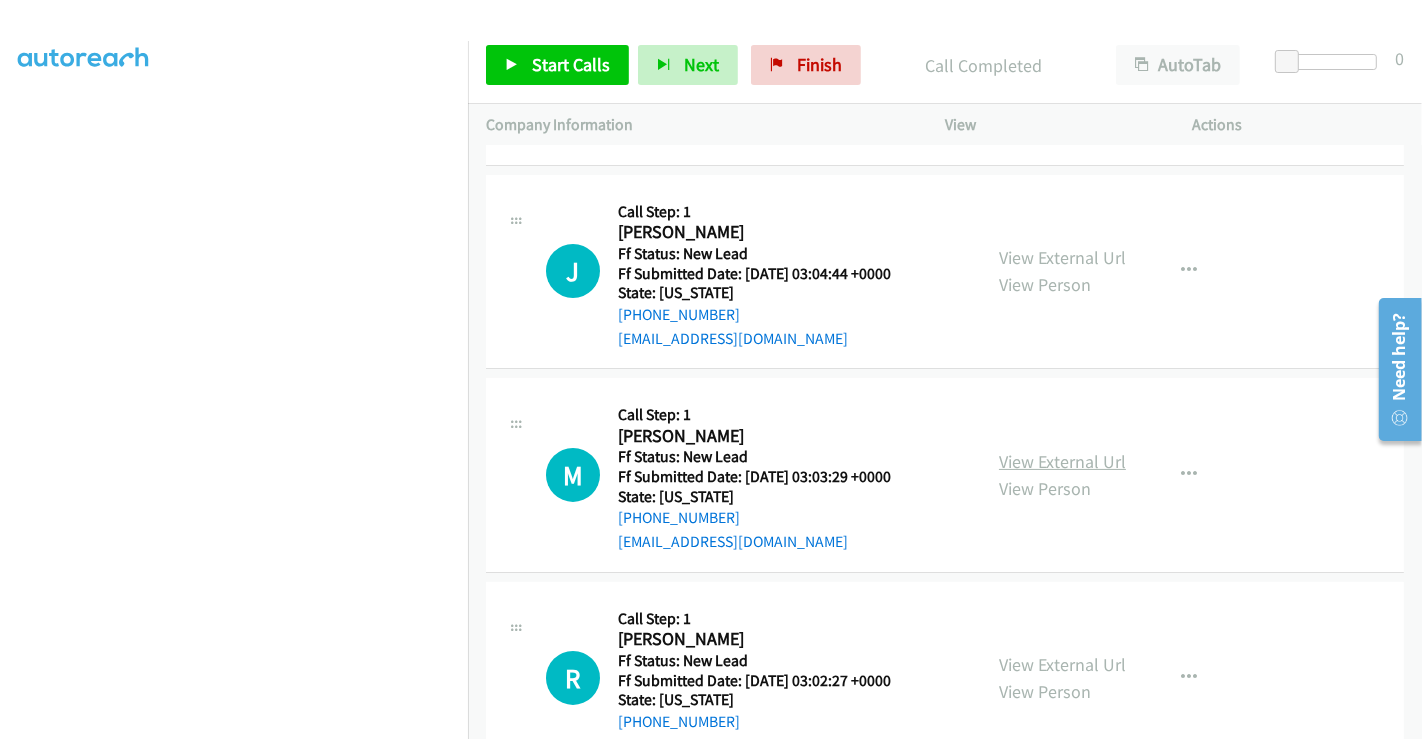click on "View External Url" at bounding box center (1062, 461) 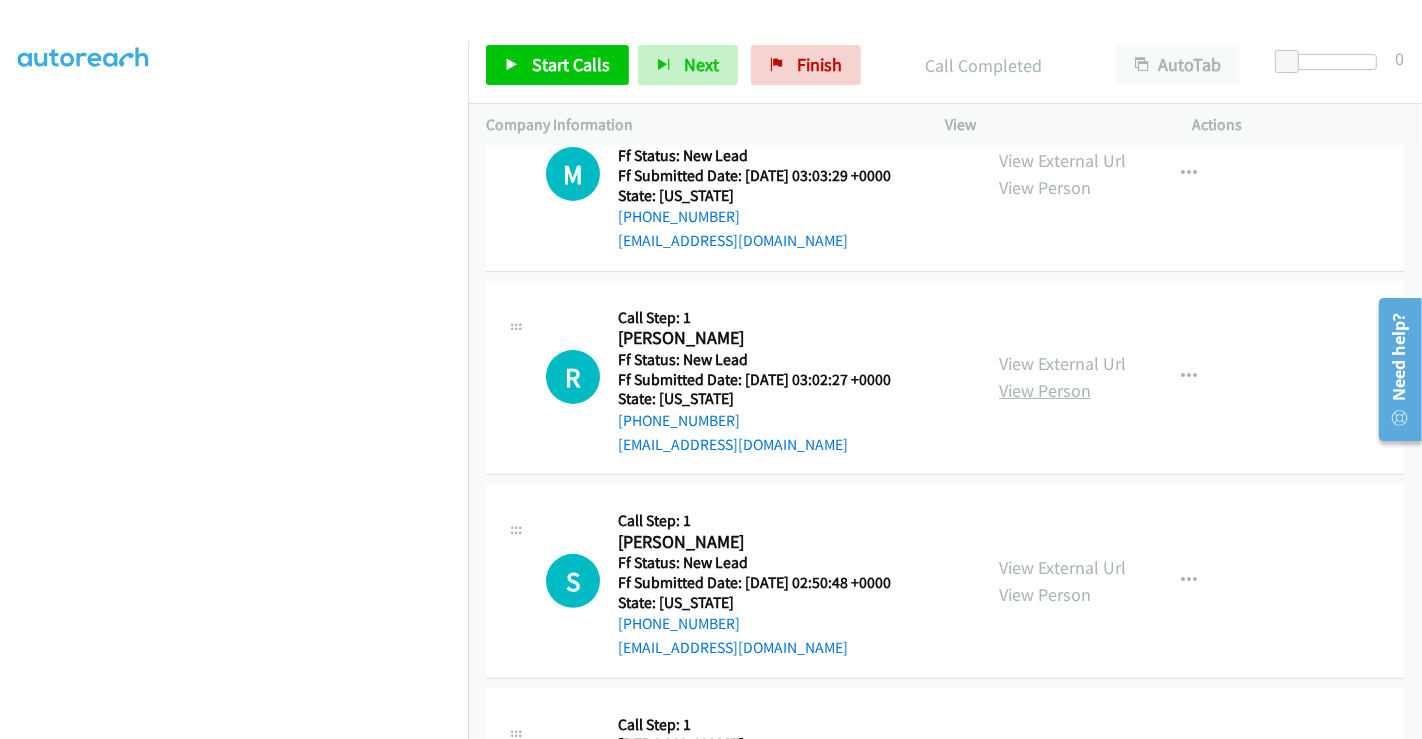 scroll, scrollTop: 555, scrollLeft: 0, axis: vertical 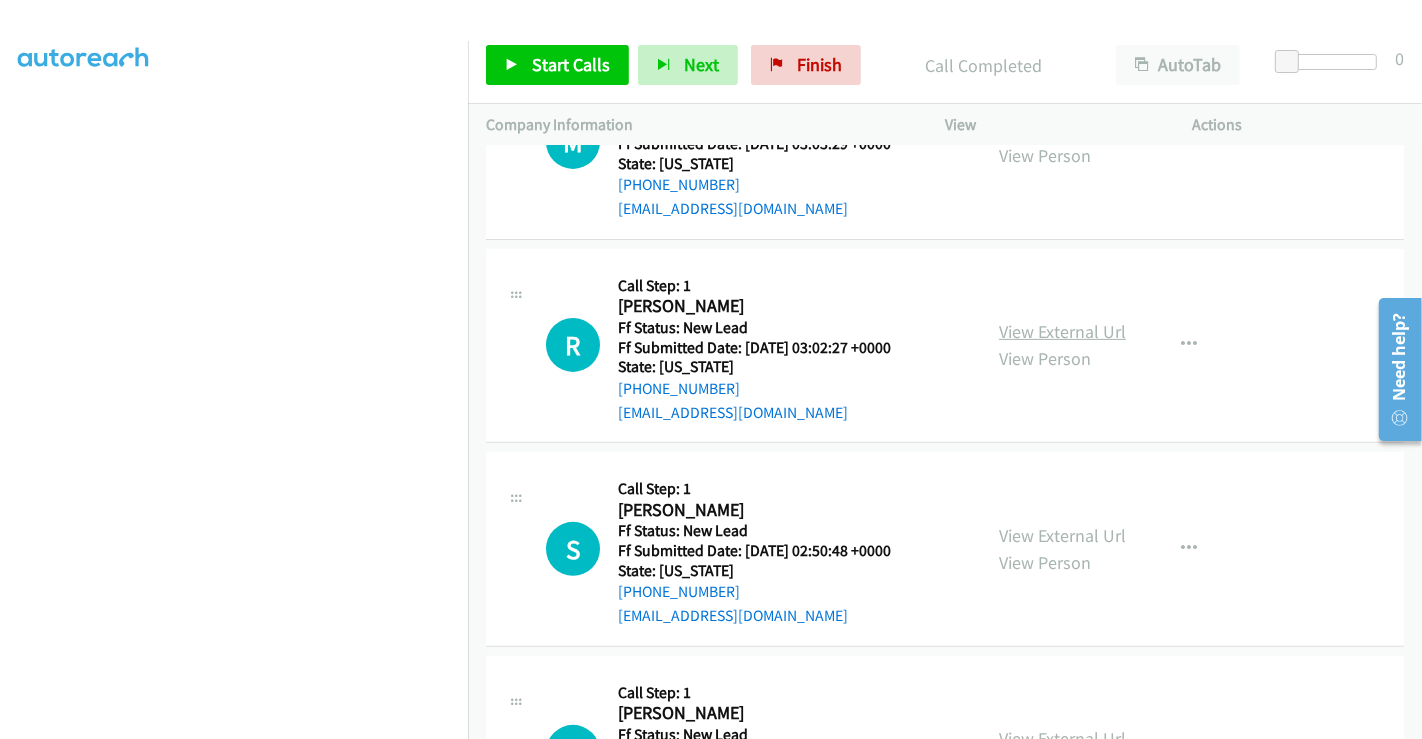 click on "View External Url" at bounding box center [1062, 331] 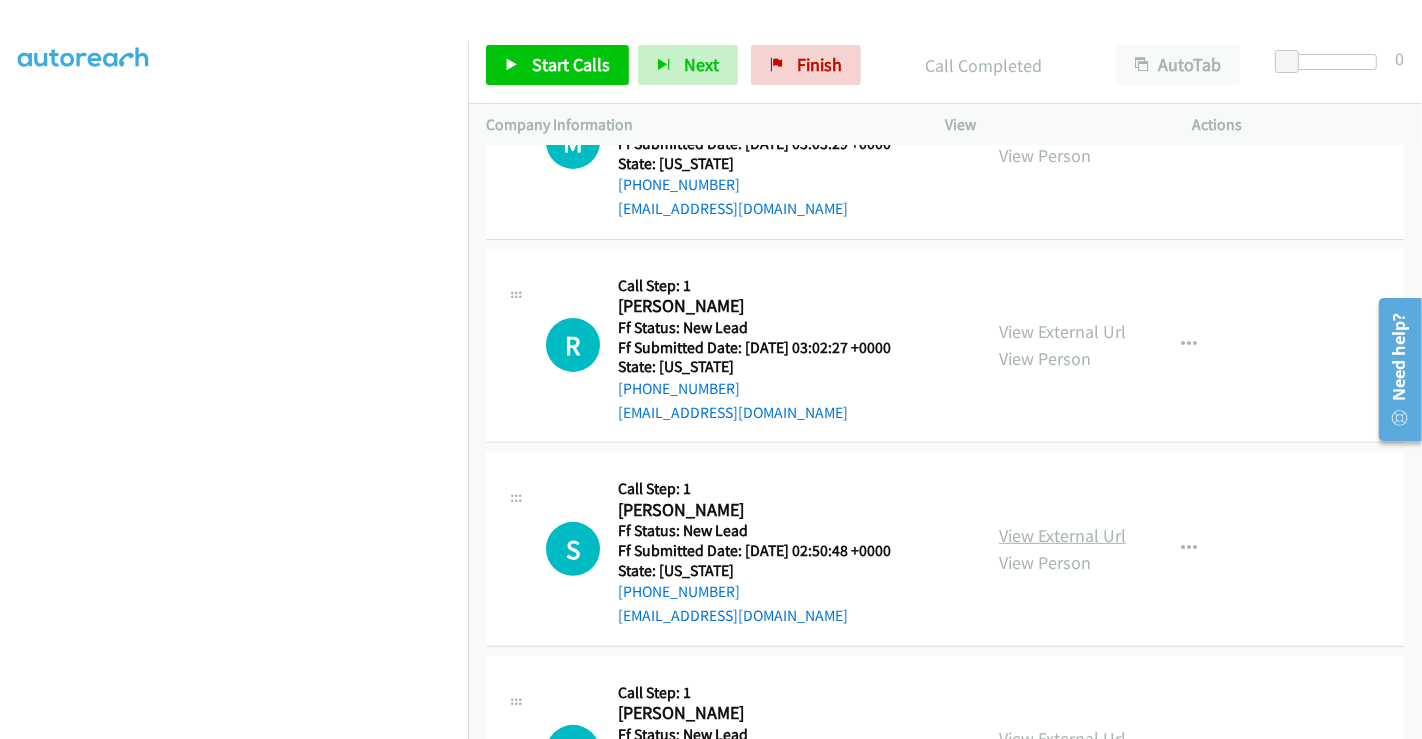 click on "View External Url" at bounding box center [1062, 535] 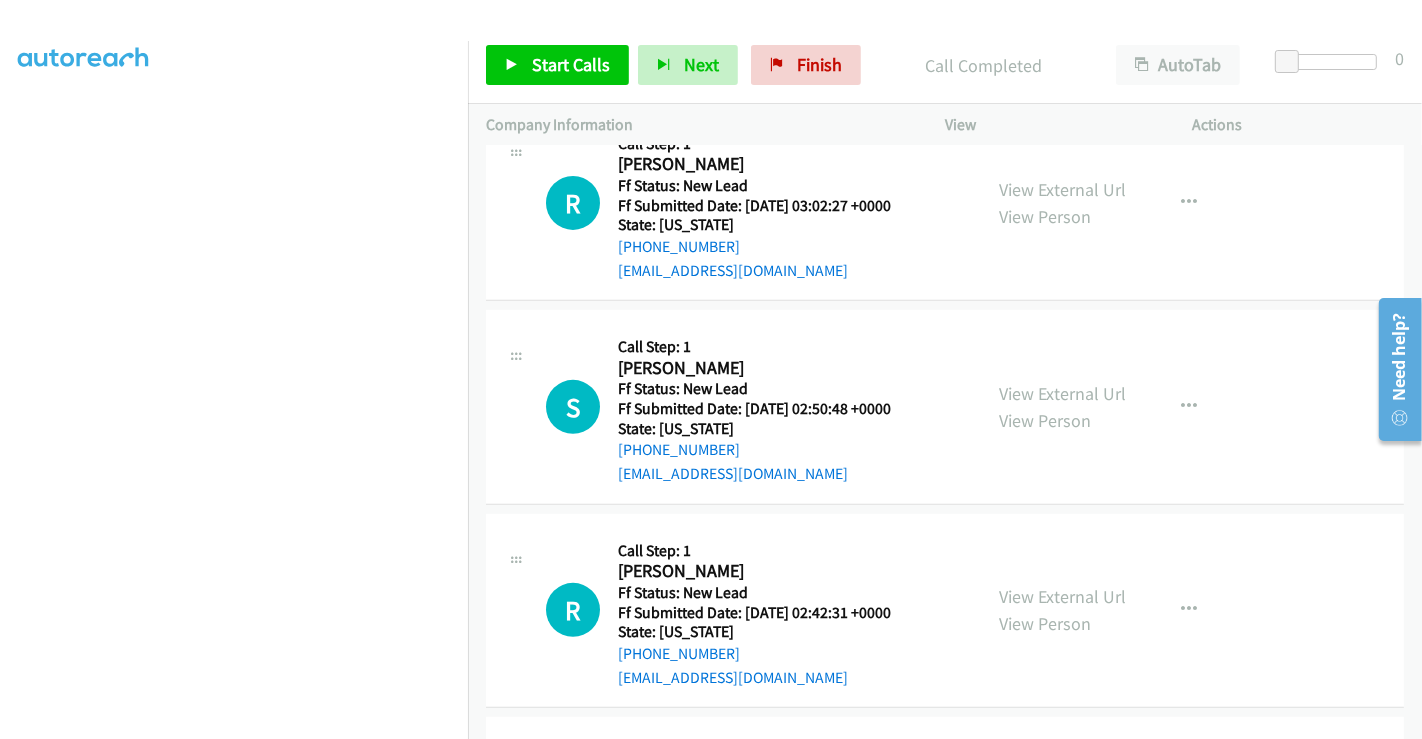 scroll, scrollTop: 777, scrollLeft: 0, axis: vertical 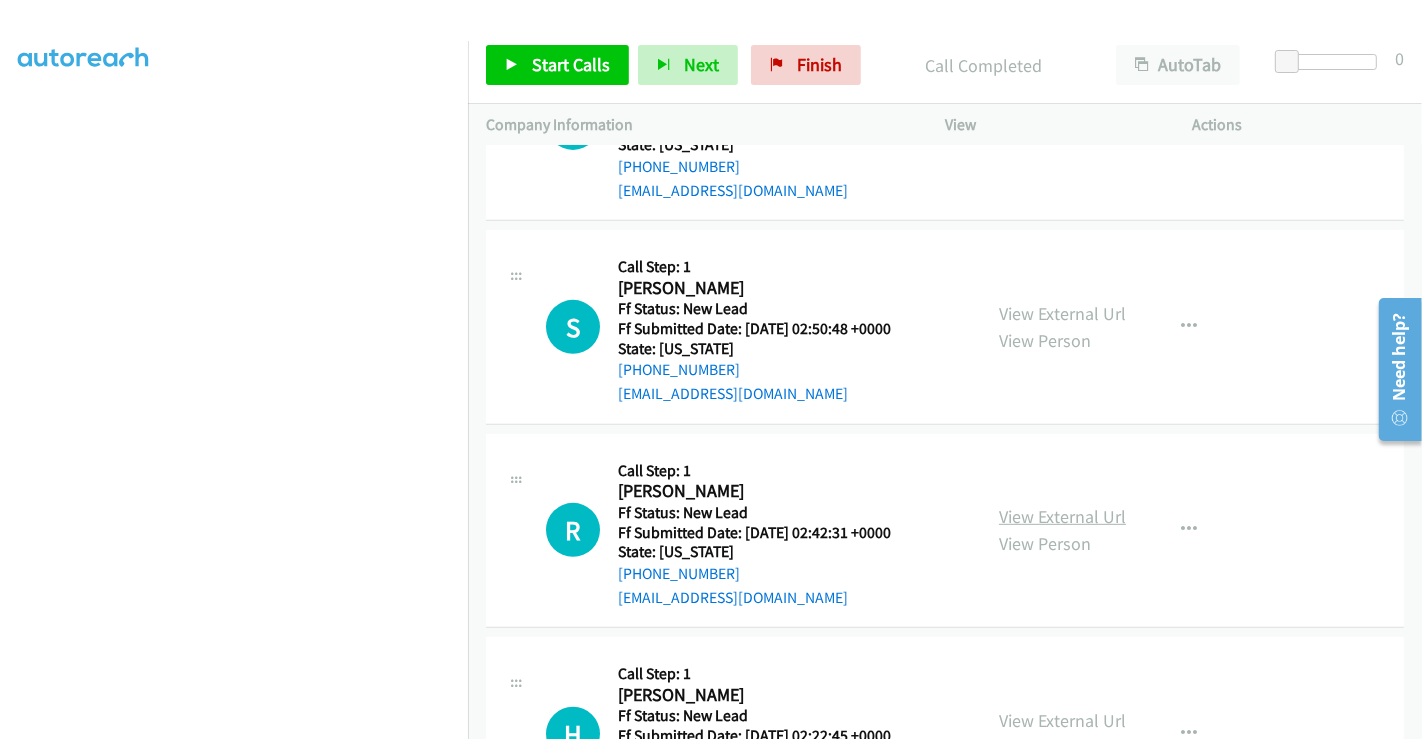 click on "View External Url" at bounding box center [1062, 516] 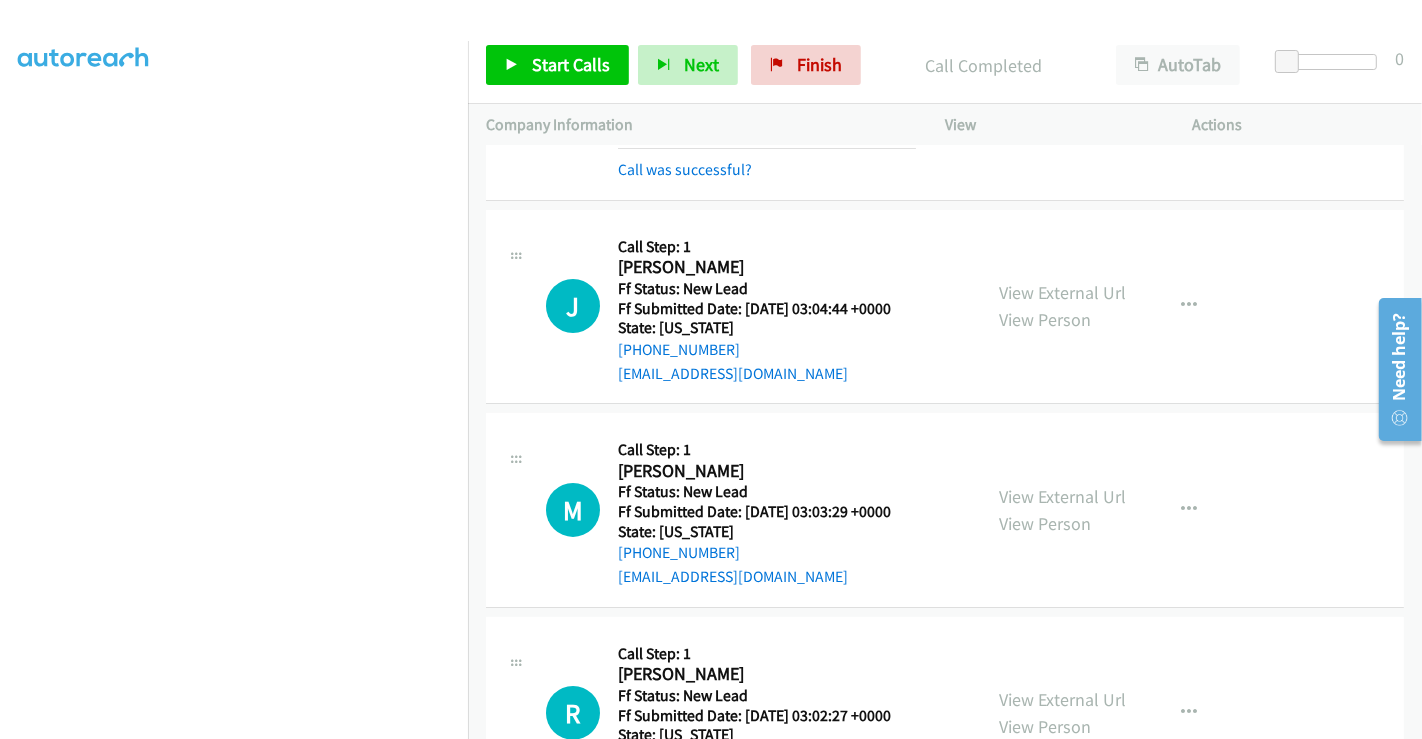 scroll, scrollTop: 222, scrollLeft: 0, axis: vertical 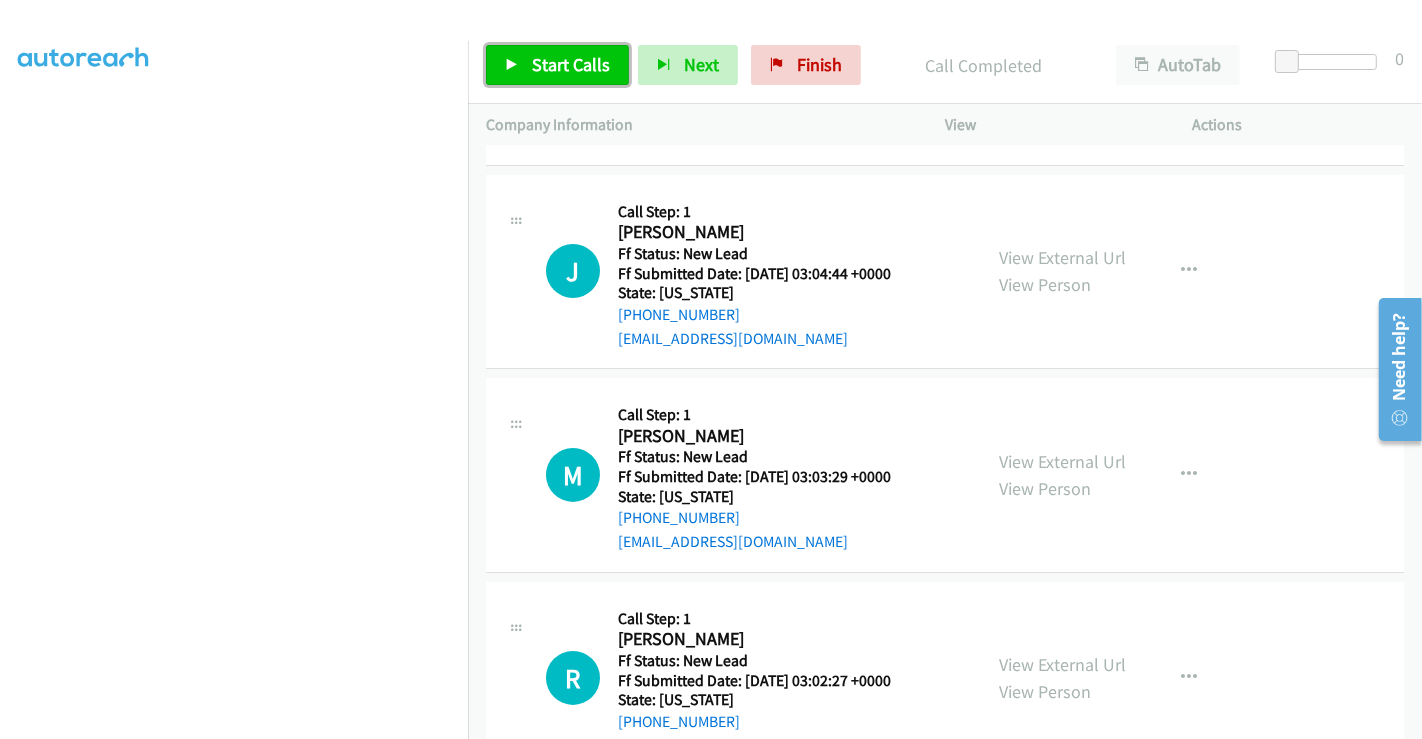 click on "Start Calls" at bounding box center (557, 65) 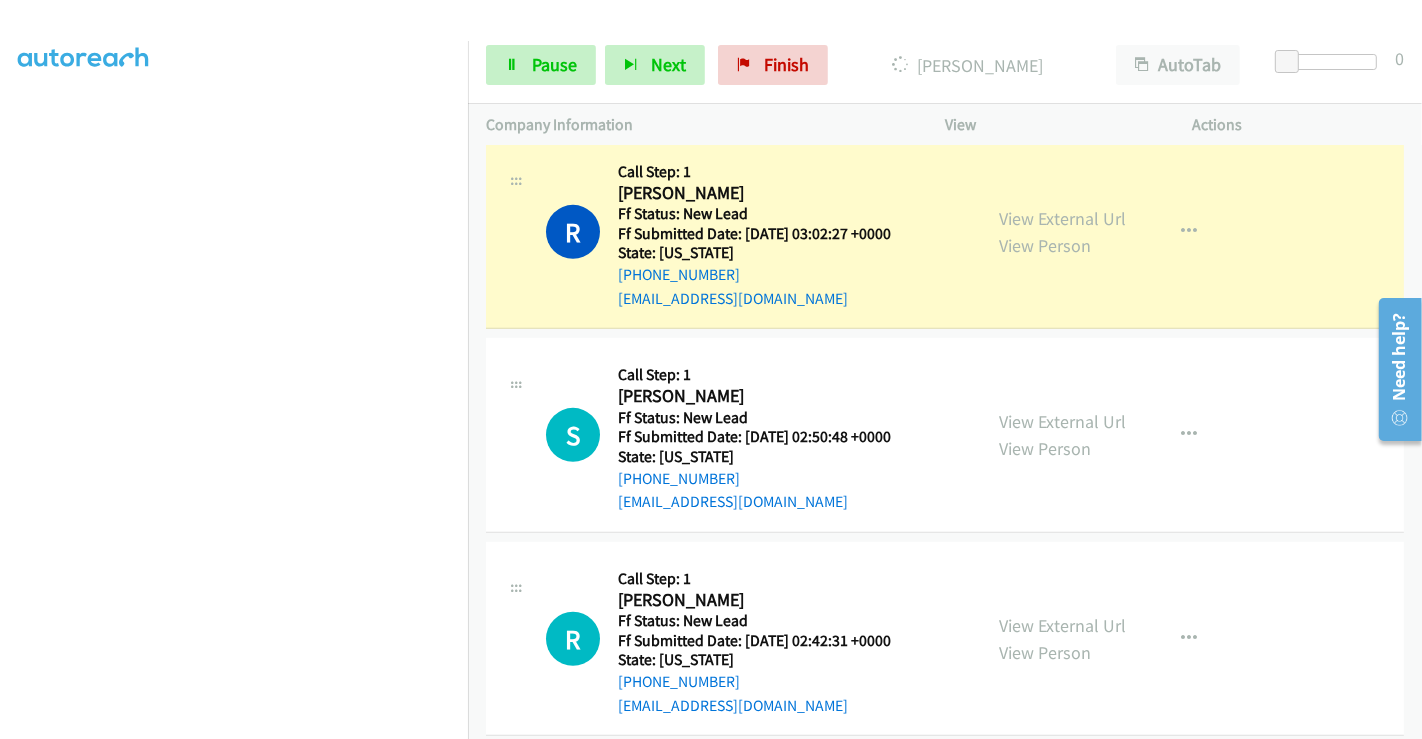 scroll, scrollTop: 777, scrollLeft: 0, axis: vertical 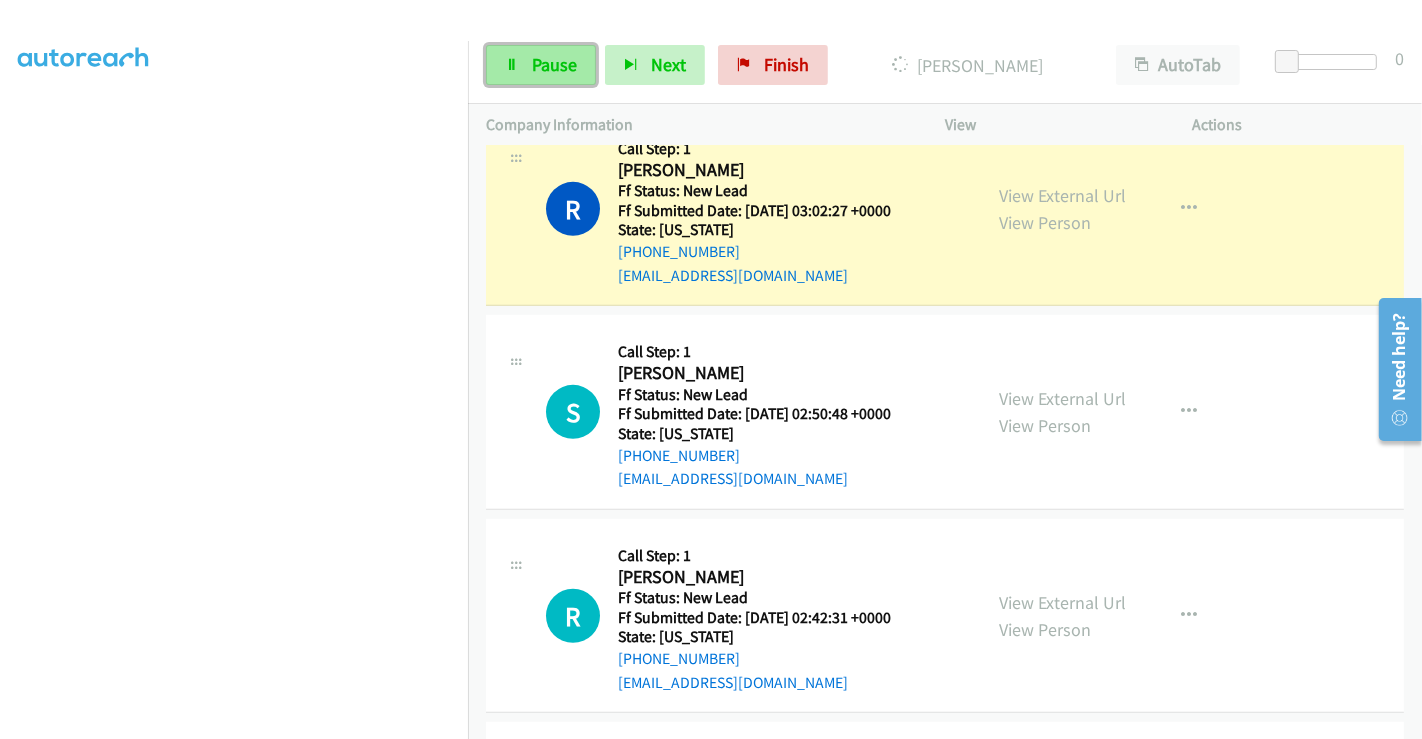 click on "Pause" at bounding box center [554, 64] 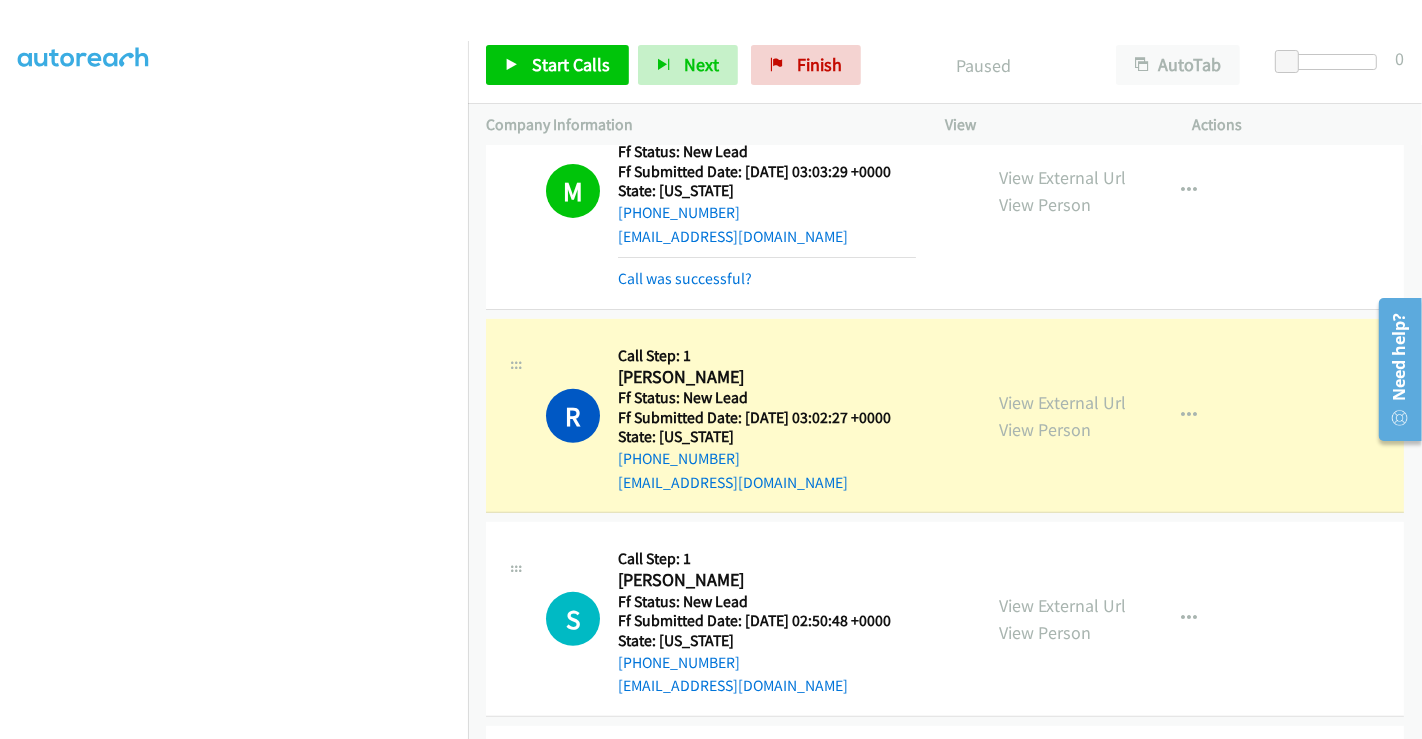 scroll, scrollTop: 555, scrollLeft: 0, axis: vertical 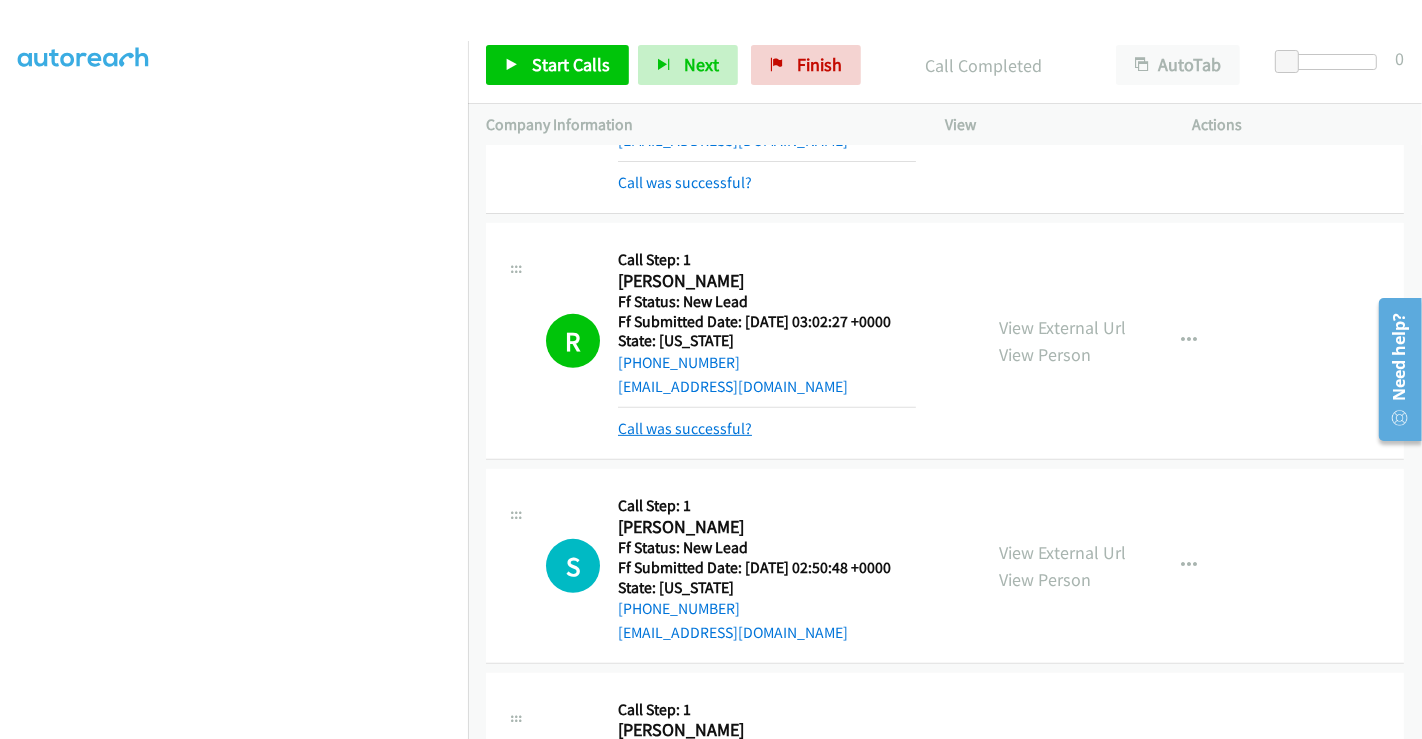 click on "Call was successful?" at bounding box center (685, 428) 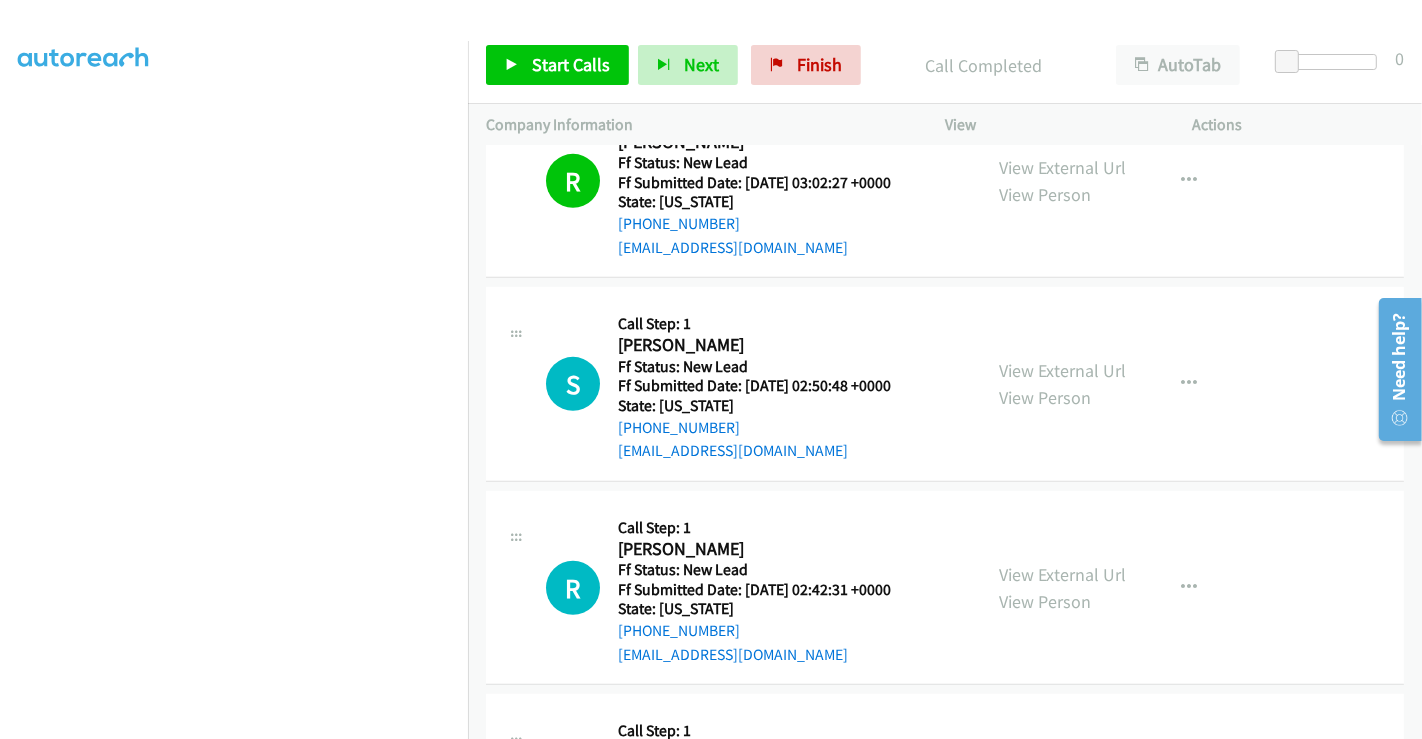 scroll, scrollTop: 888, scrollLeft: 0, axis: vertical 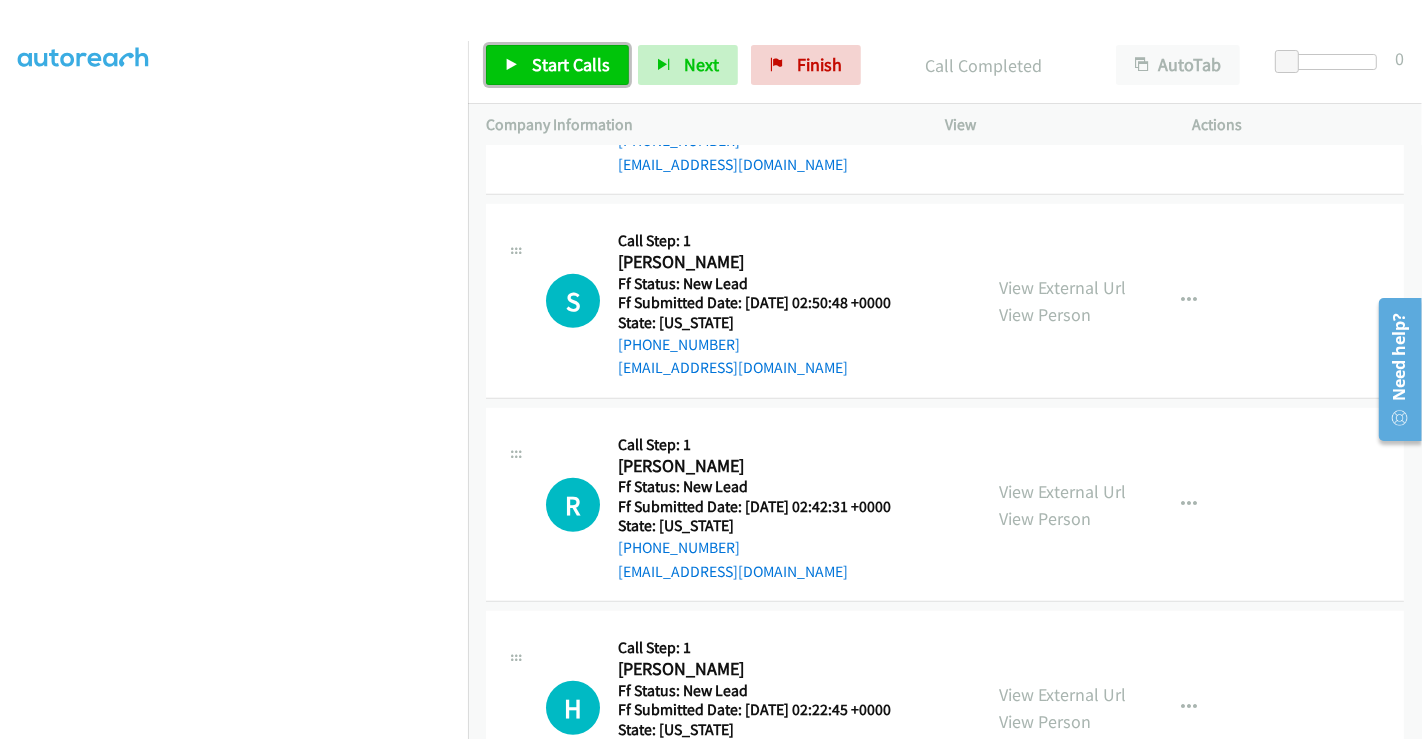 click on "Start Calls" at bounding box center [571, 64] 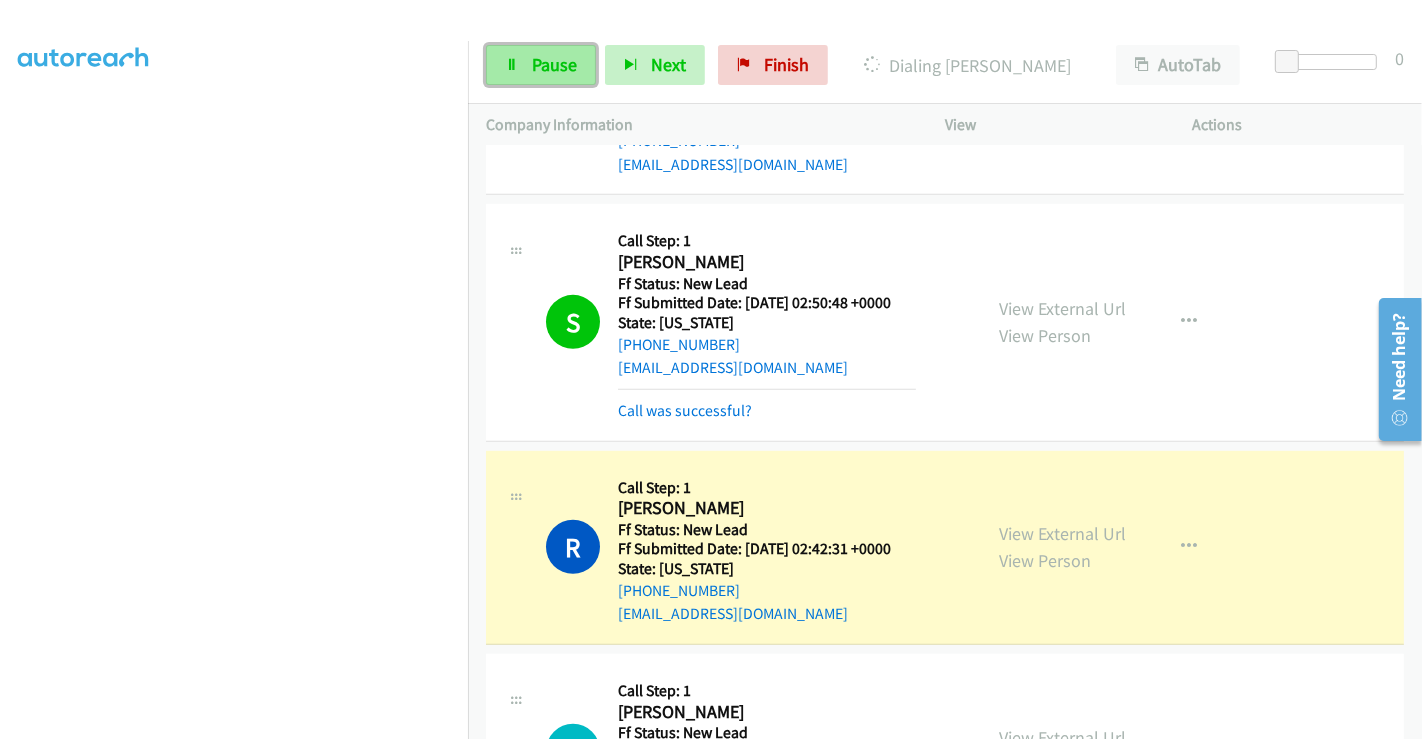 click on "Pause" at bounding box center (554, 64) 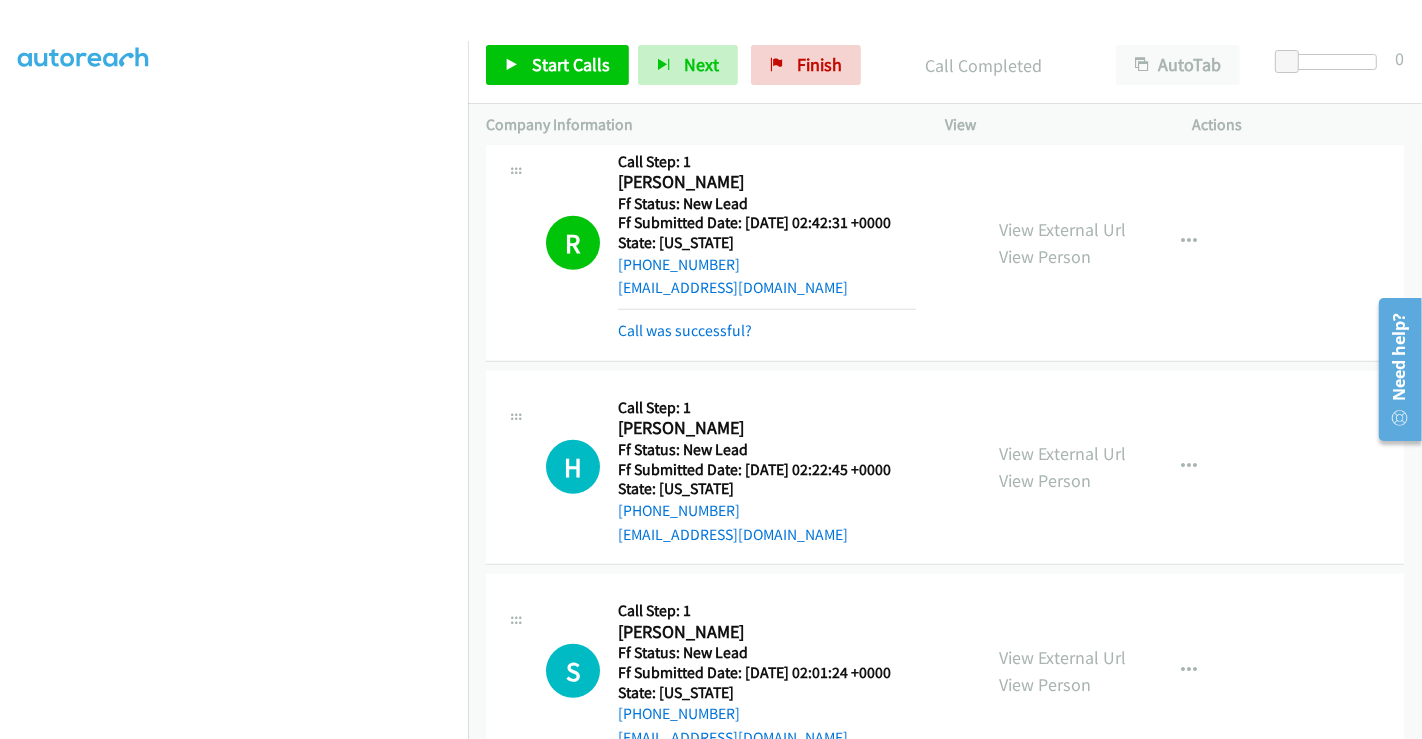 scroll, scrollTop: 1222, scrollLeft: 0, axis: vertical 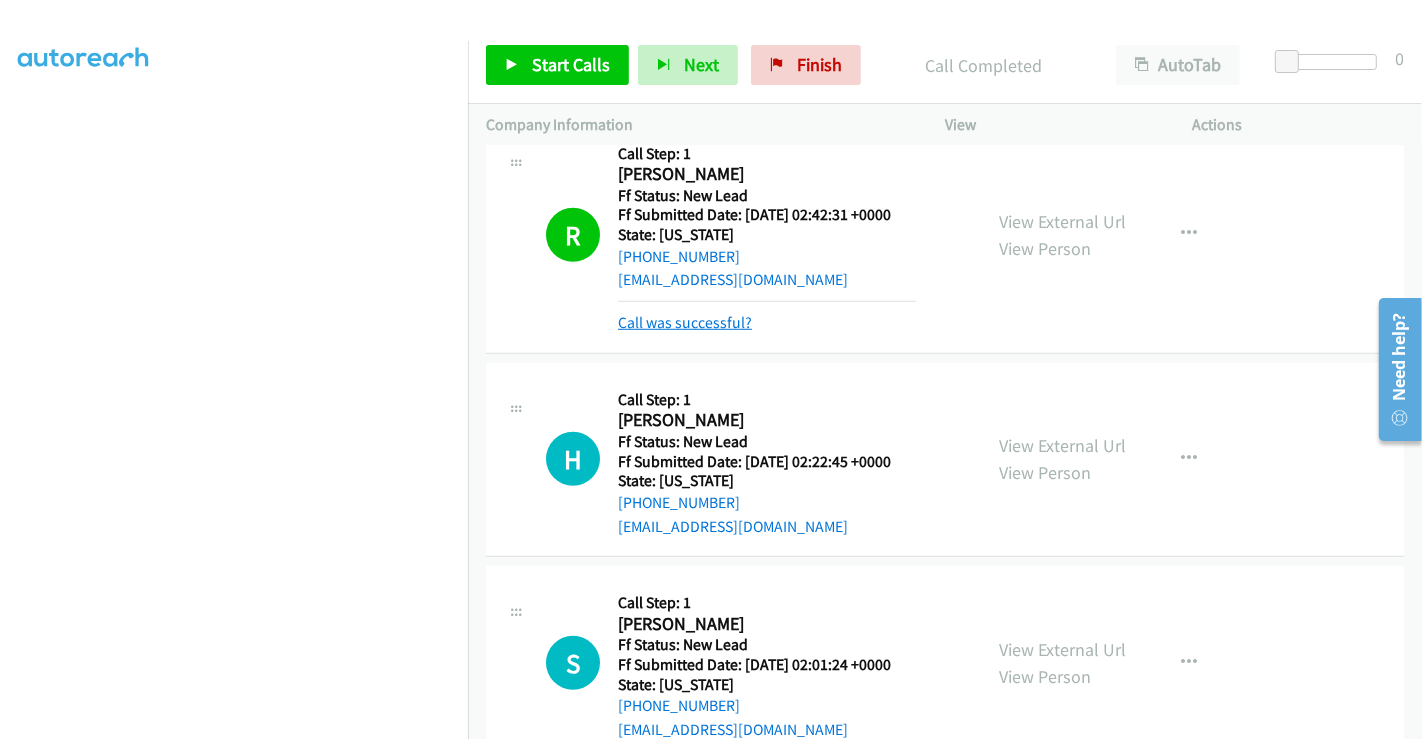 click on "Call was successful?" at bounding box center (685, 322) 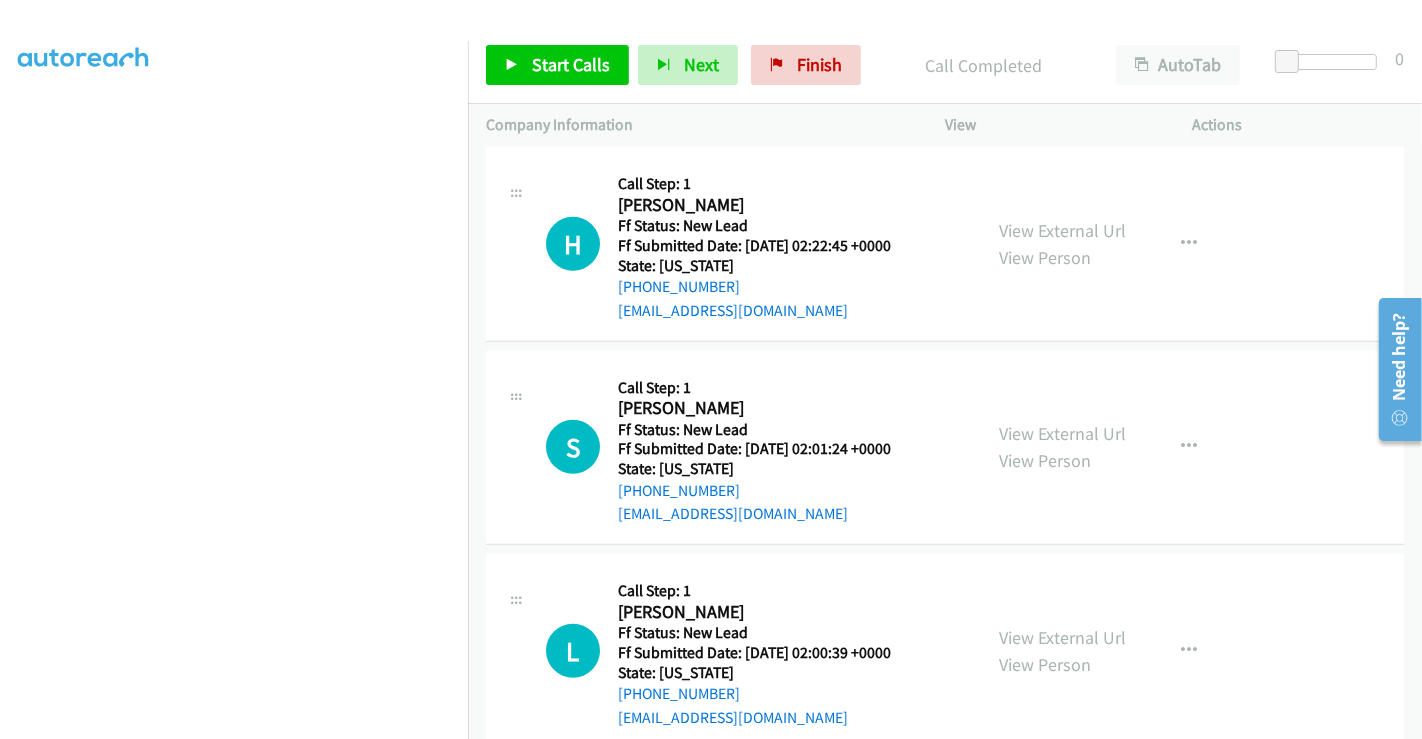 scroll, scrollTop: 1444, scrollLeft: 0, axis: vertical 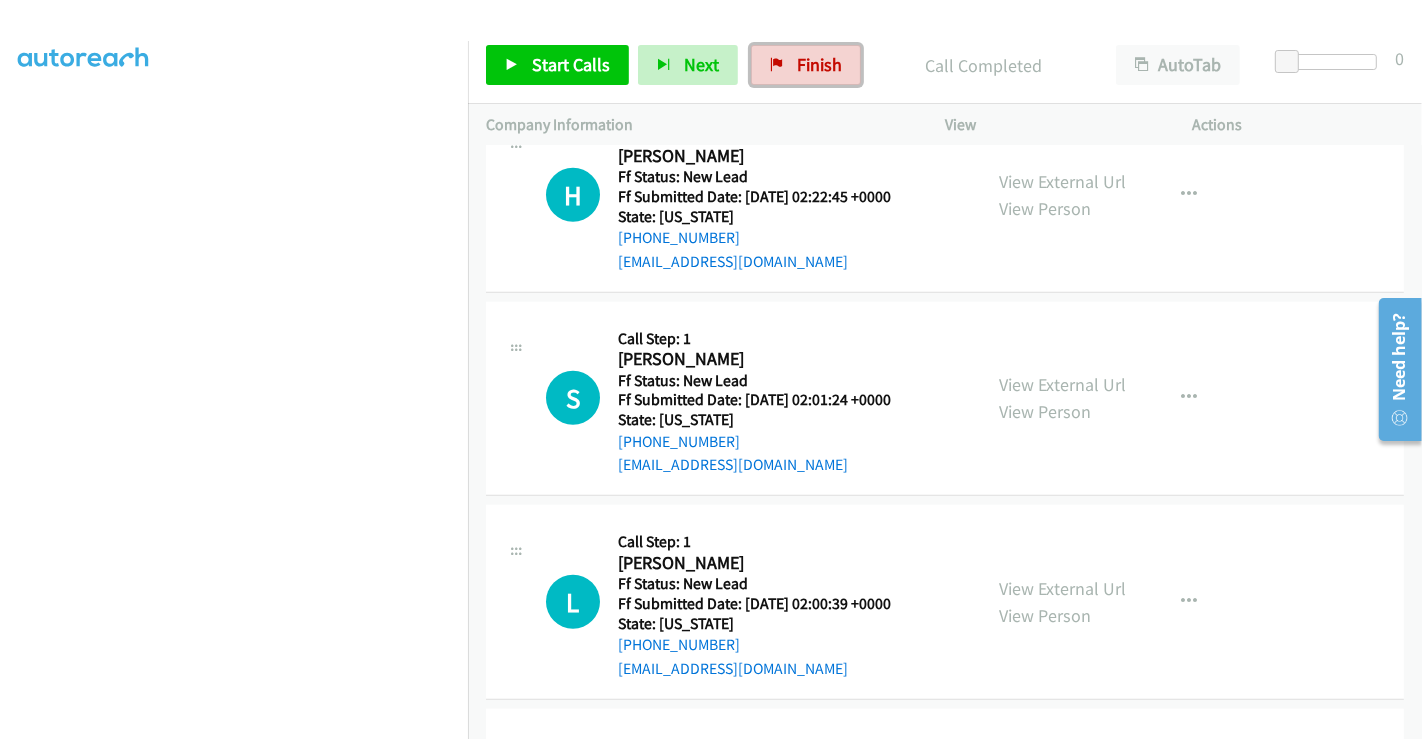 drag, startPoint x: 809, startPoint y: 50, endPoint x: 795, endPoint y: 108, distance: 59.665737 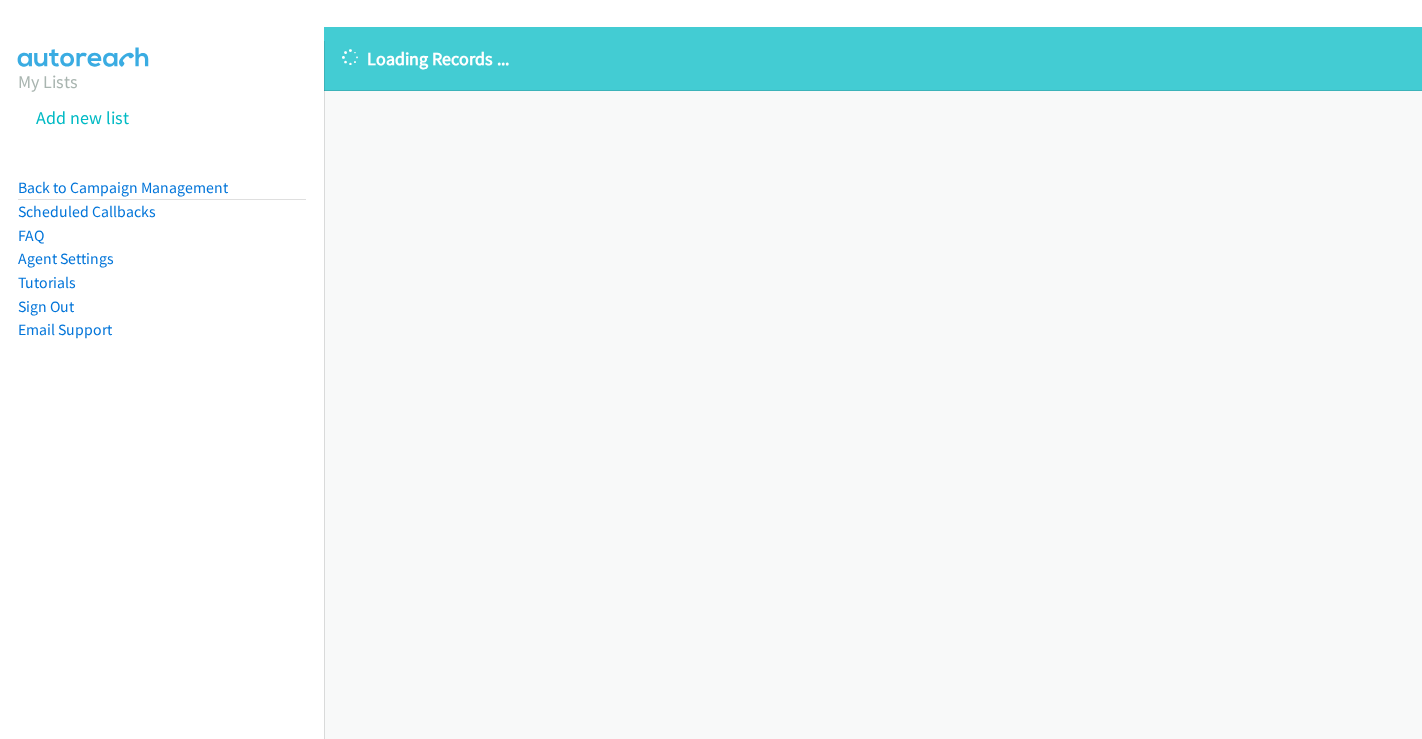 scroll, scrollTop: 0, scrollLeft: 0, axis: both 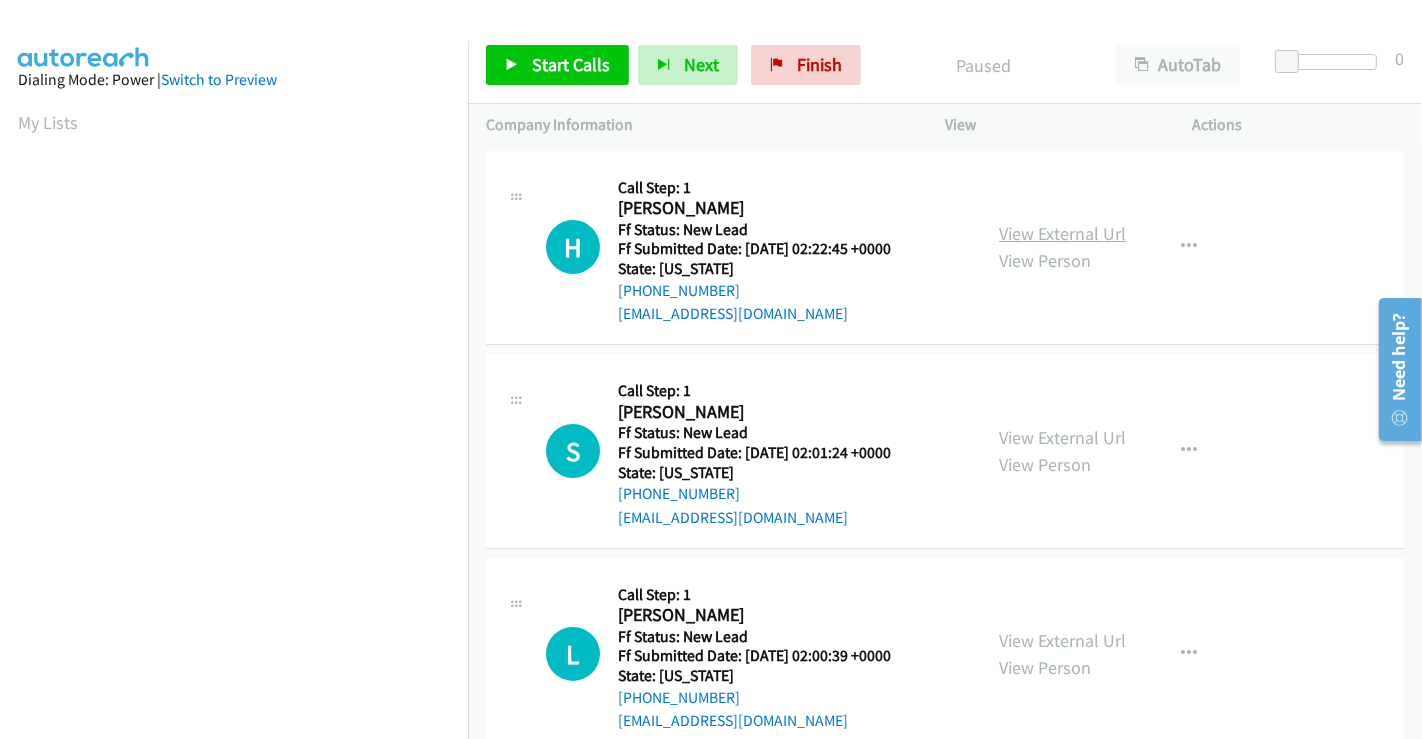 click on "View External Url" at bounding box center [1062, 233] 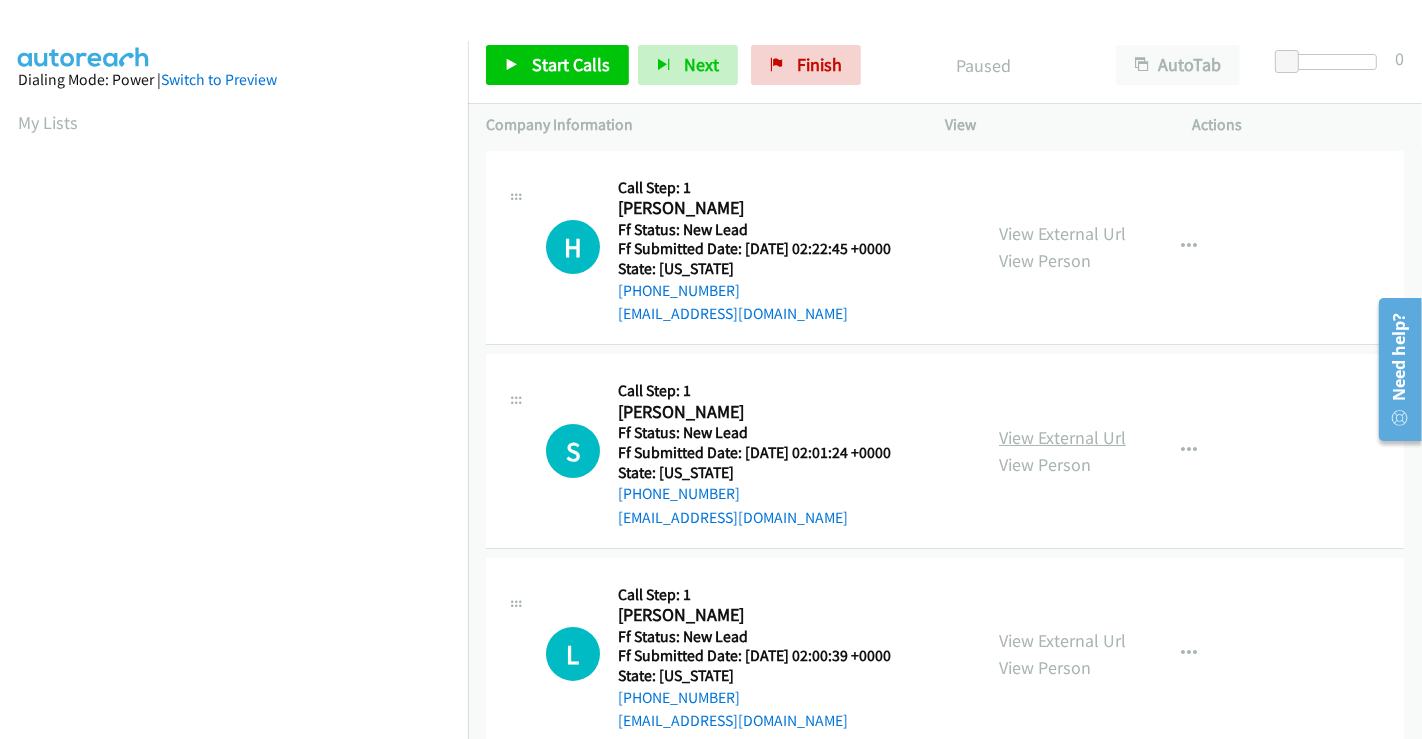 click on "View External Url" at bounding box center [1062, 437] 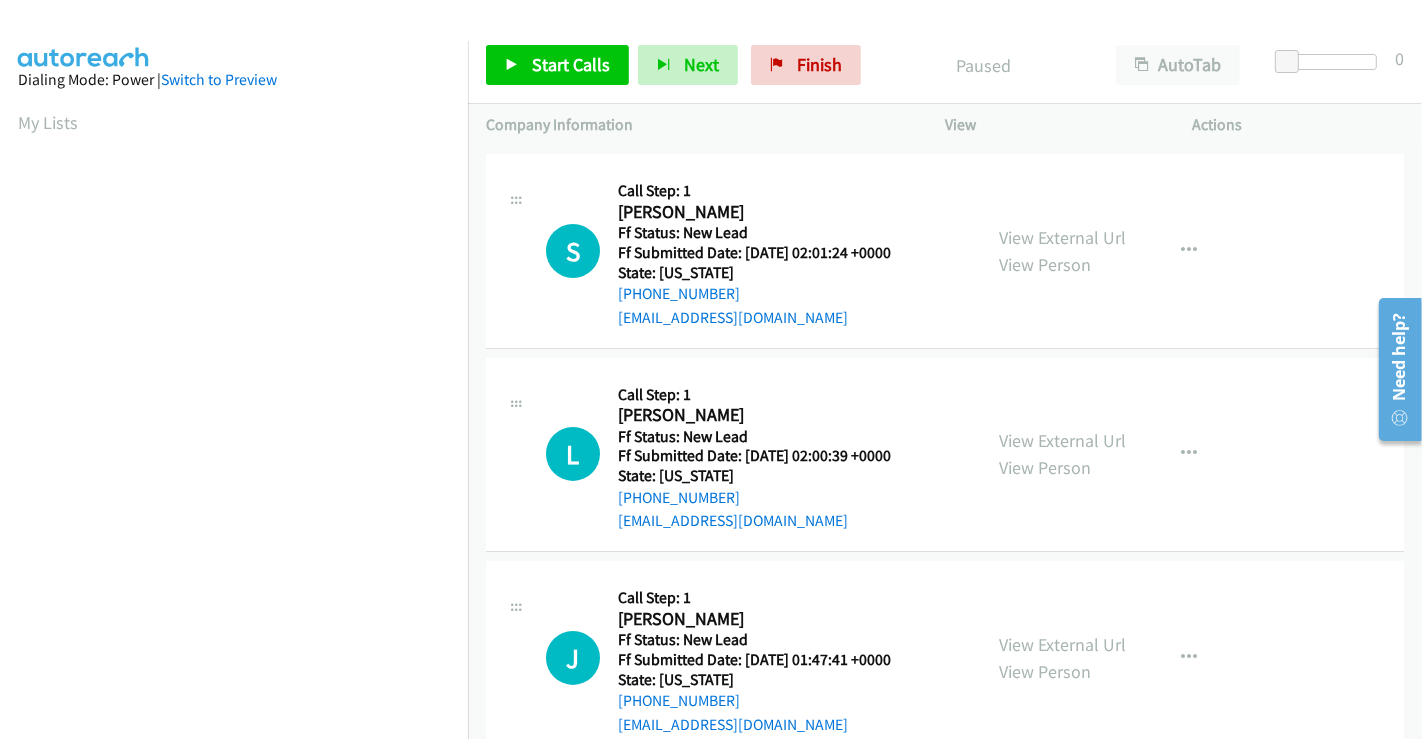 scroll, scrollTop: 222, scrollLeft: 0, axis: vertical 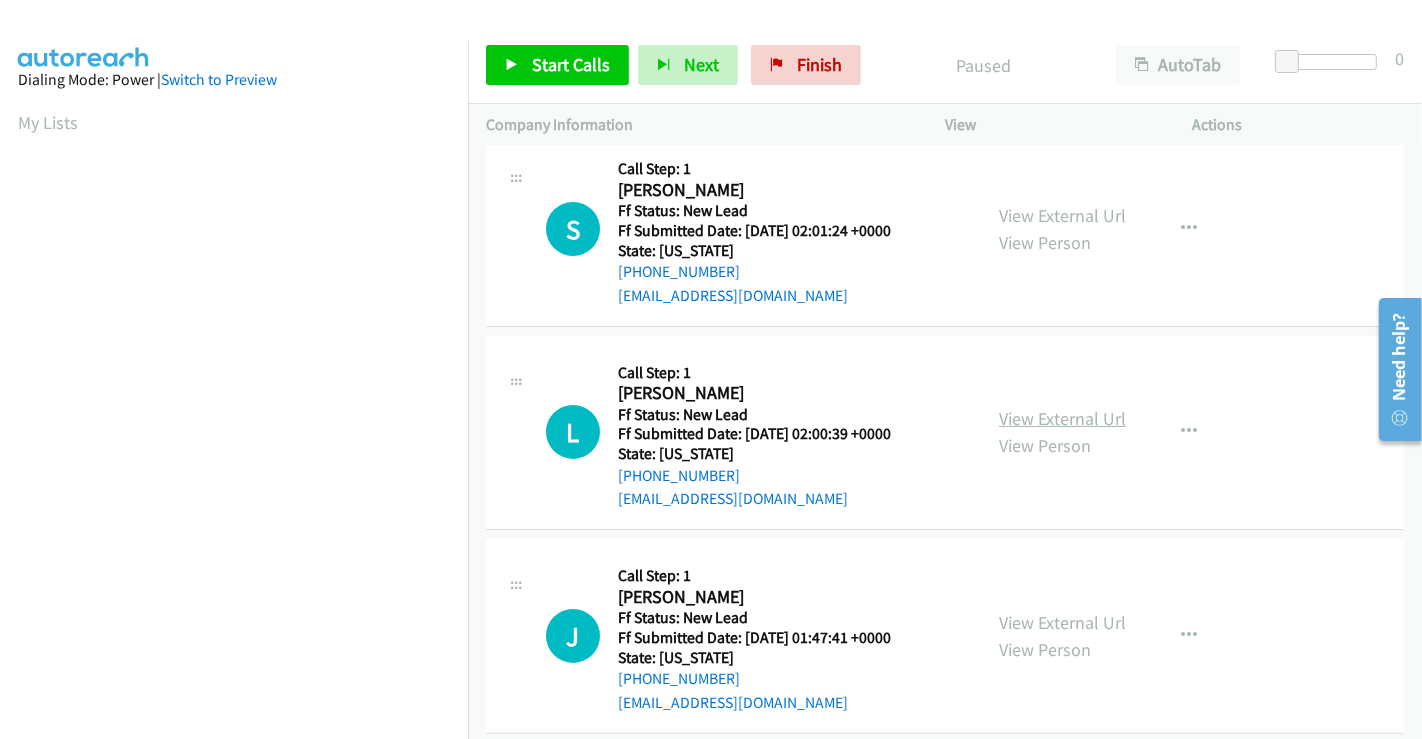 click on "View External Url" at bounding box center [1062, 418] 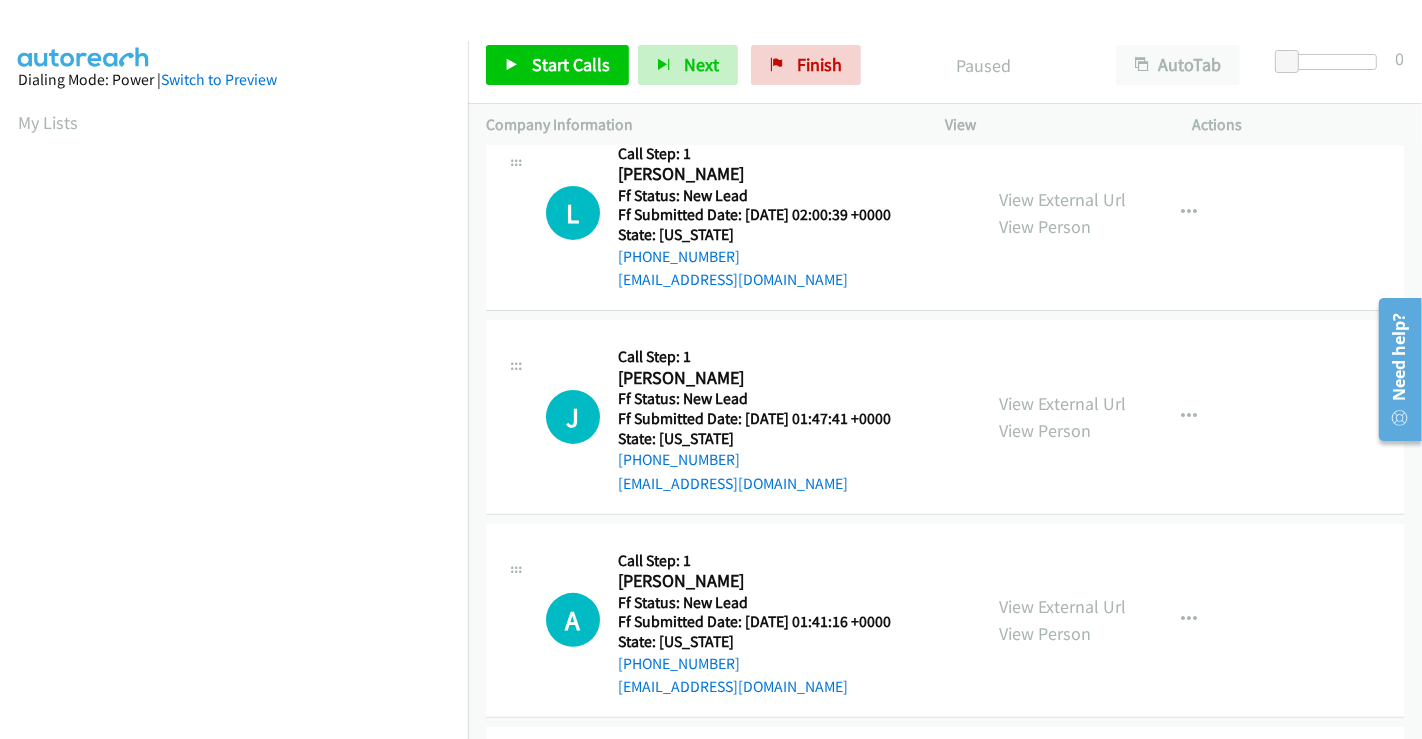 scroll, scrollTop: 444, scrollLeft: 0, axis: vertical 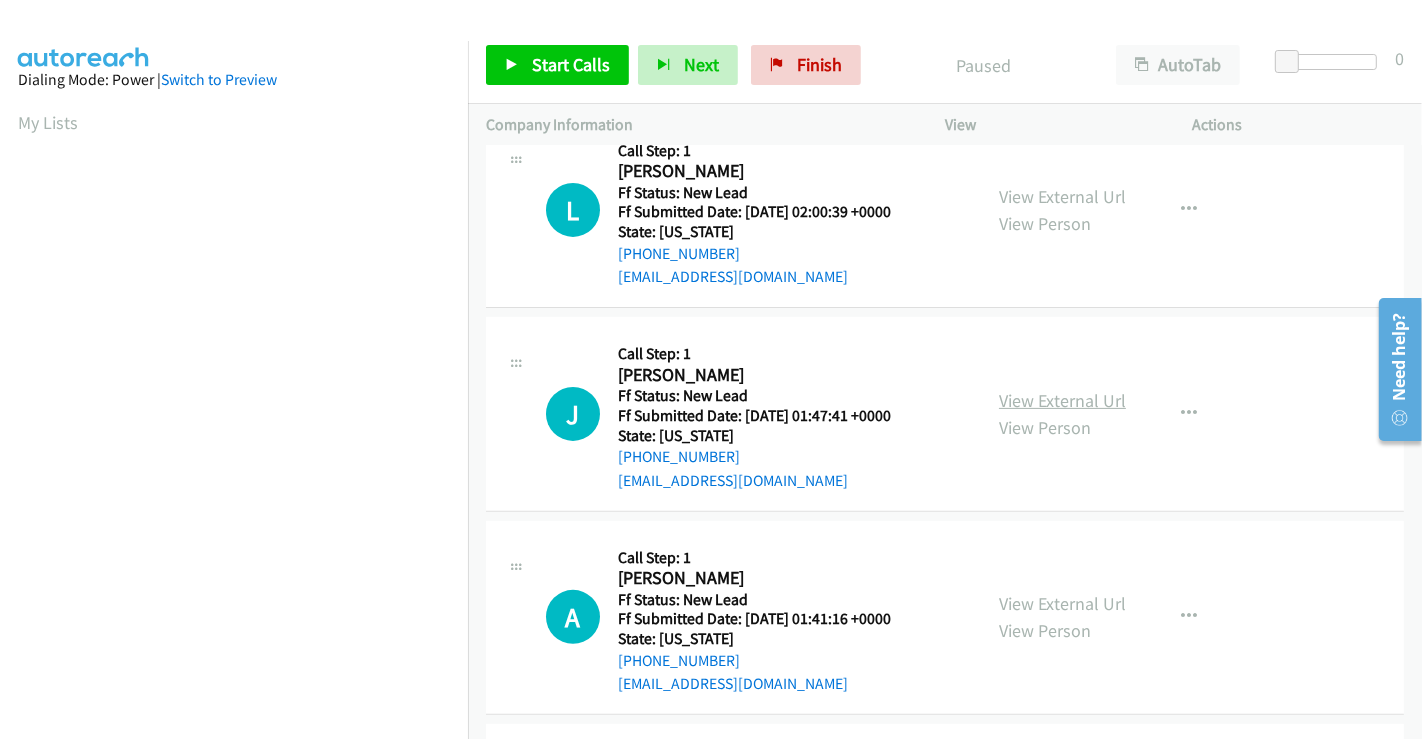 click on "View External Url" at bounding box center [1062, 400] 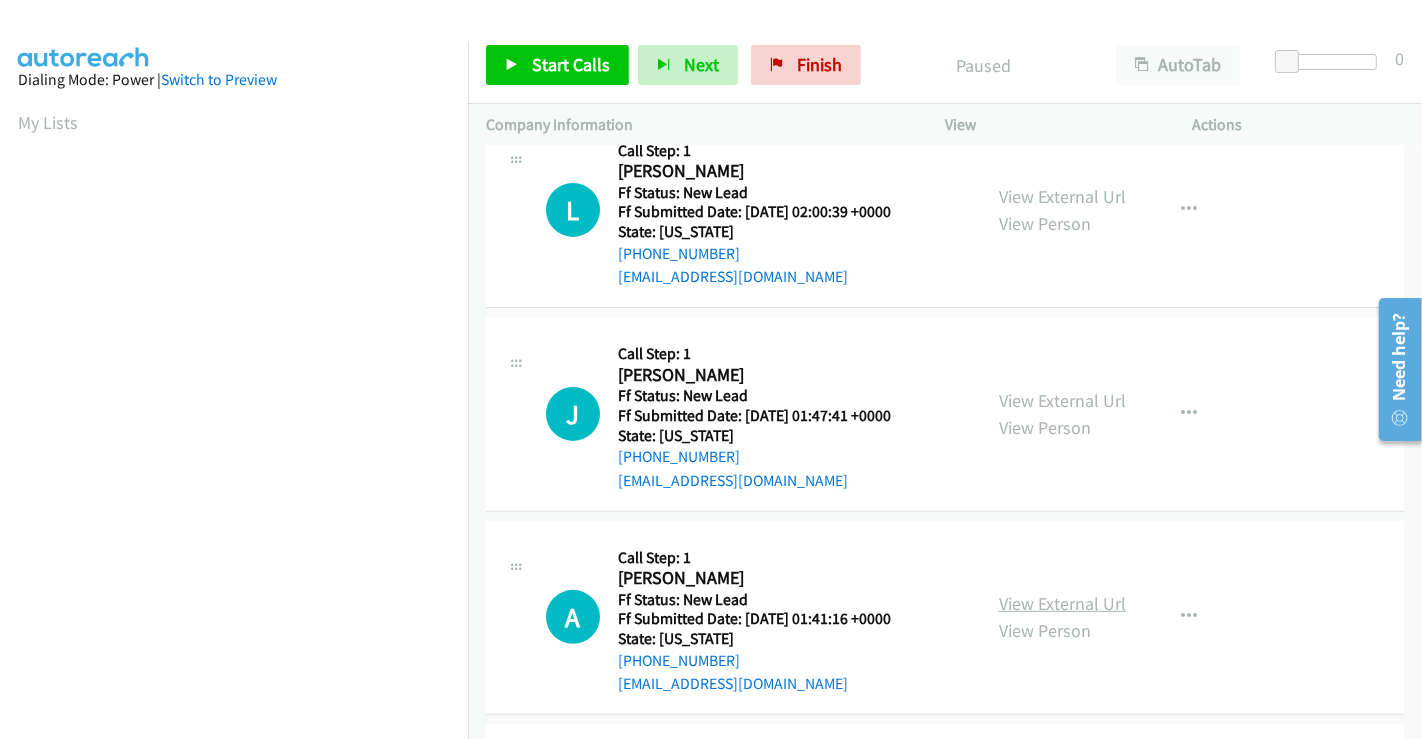 click on "View External Url" at bounding box center (1062, 603) 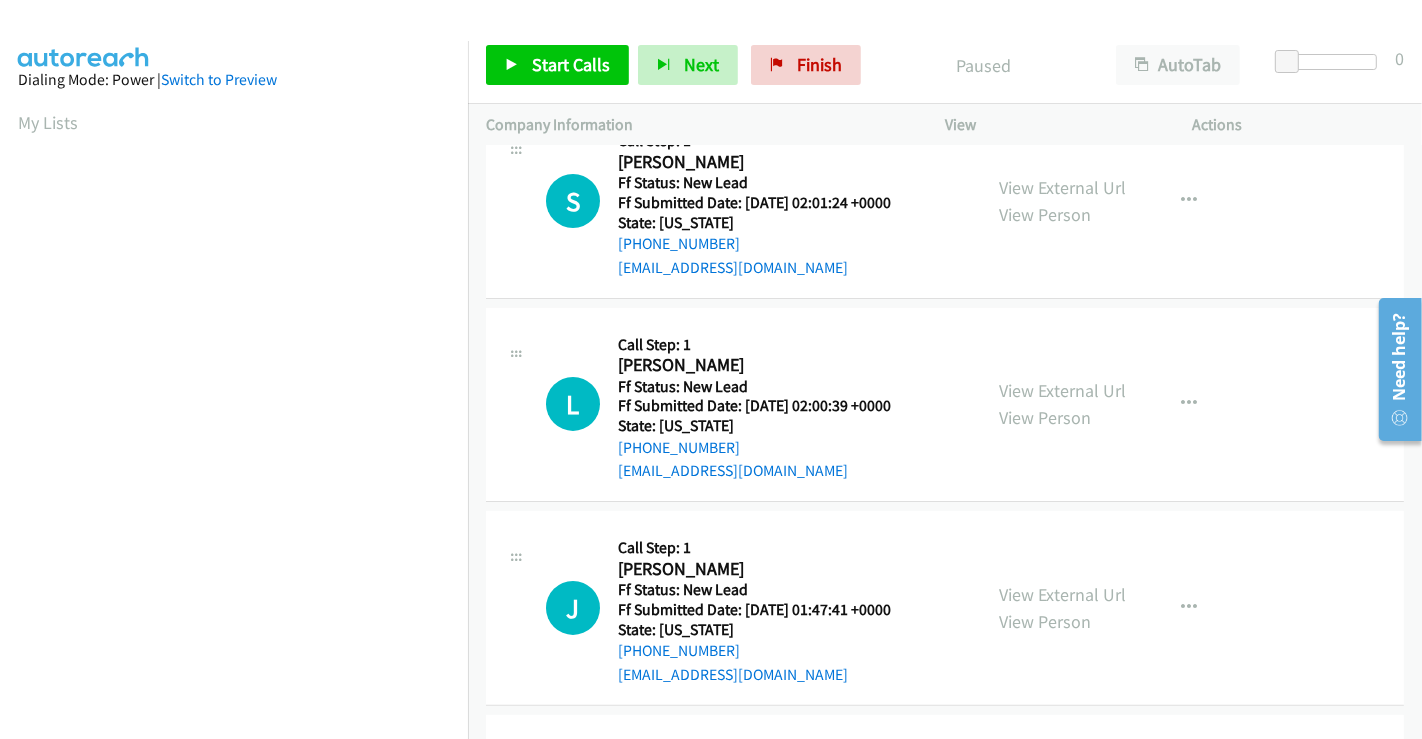 scroll, scrollTop: 0, scrollLeft: 0, axis: both 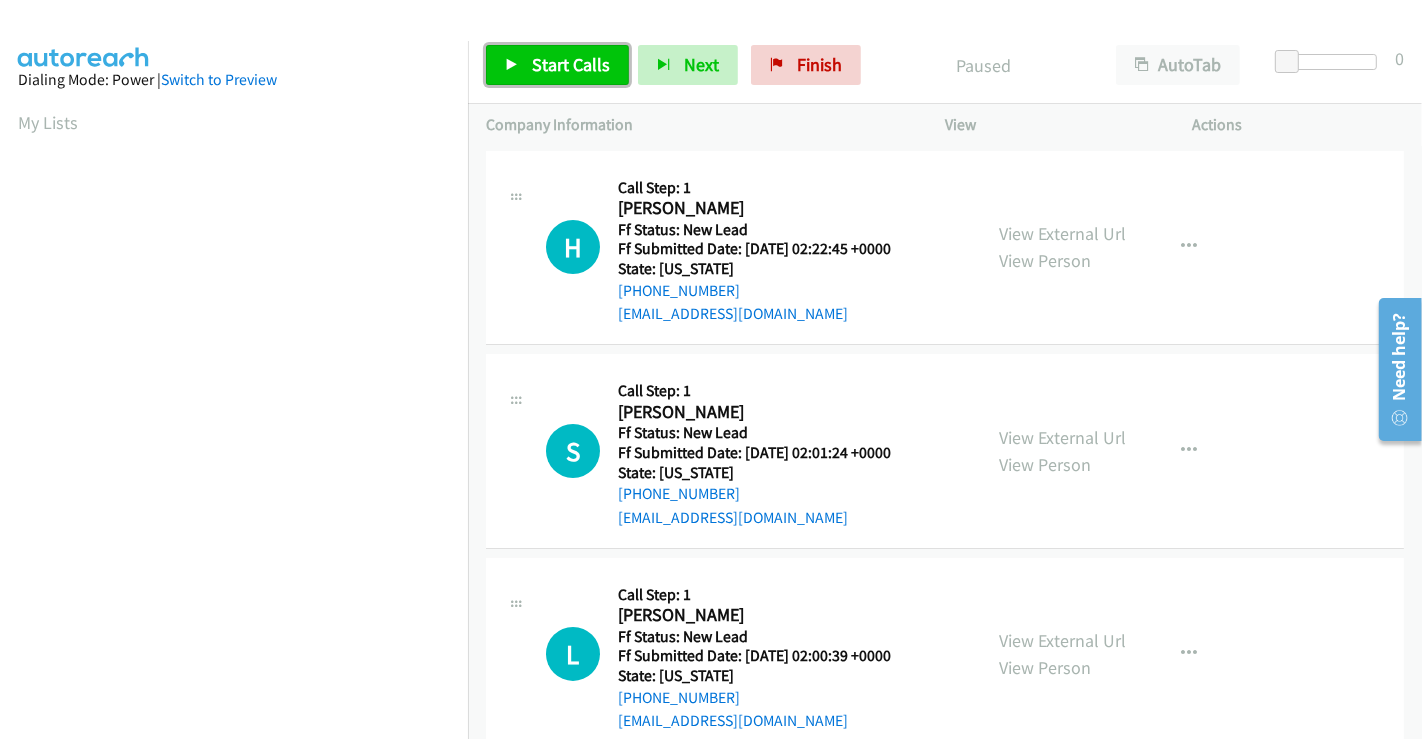 click on "Start Calls" at bounding box center (571, 64) 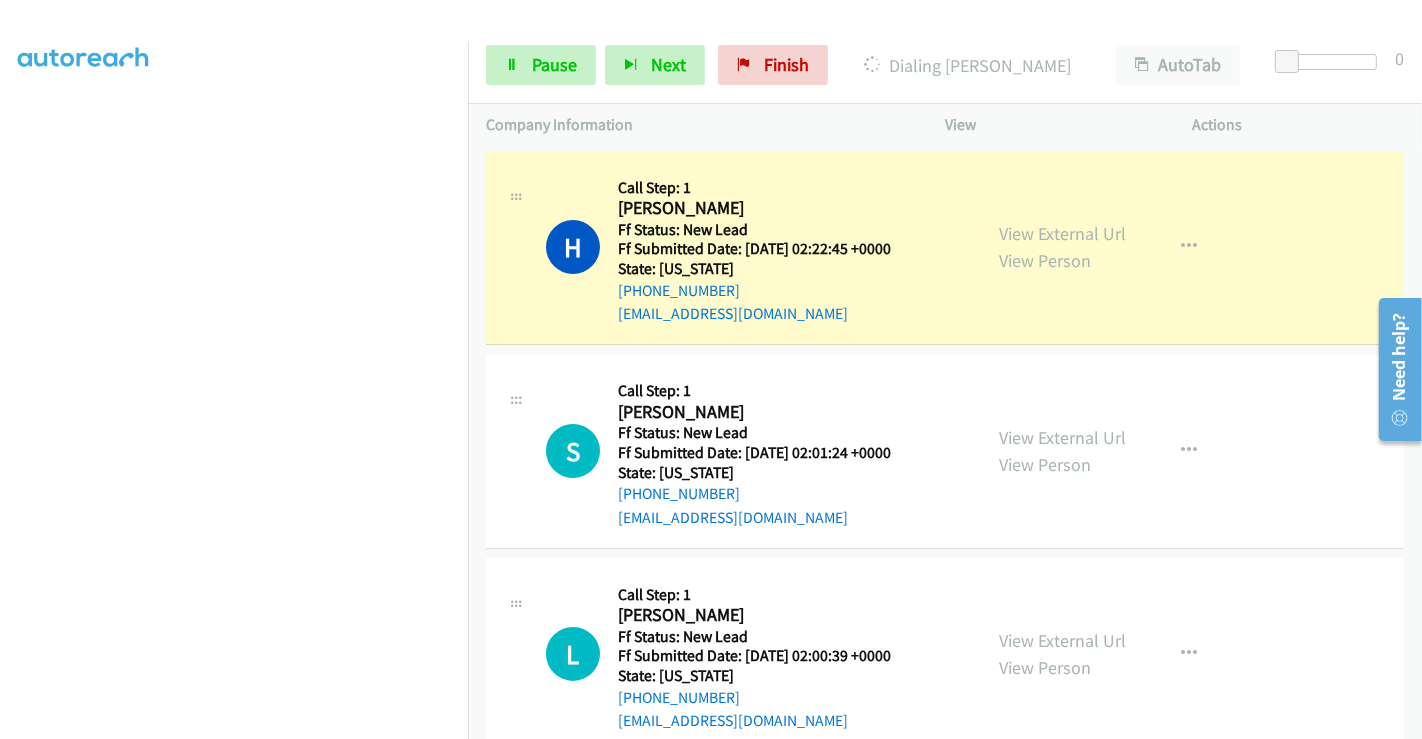 scroll, scrollTop: 385, scrollLeft: 0, axis: vertical 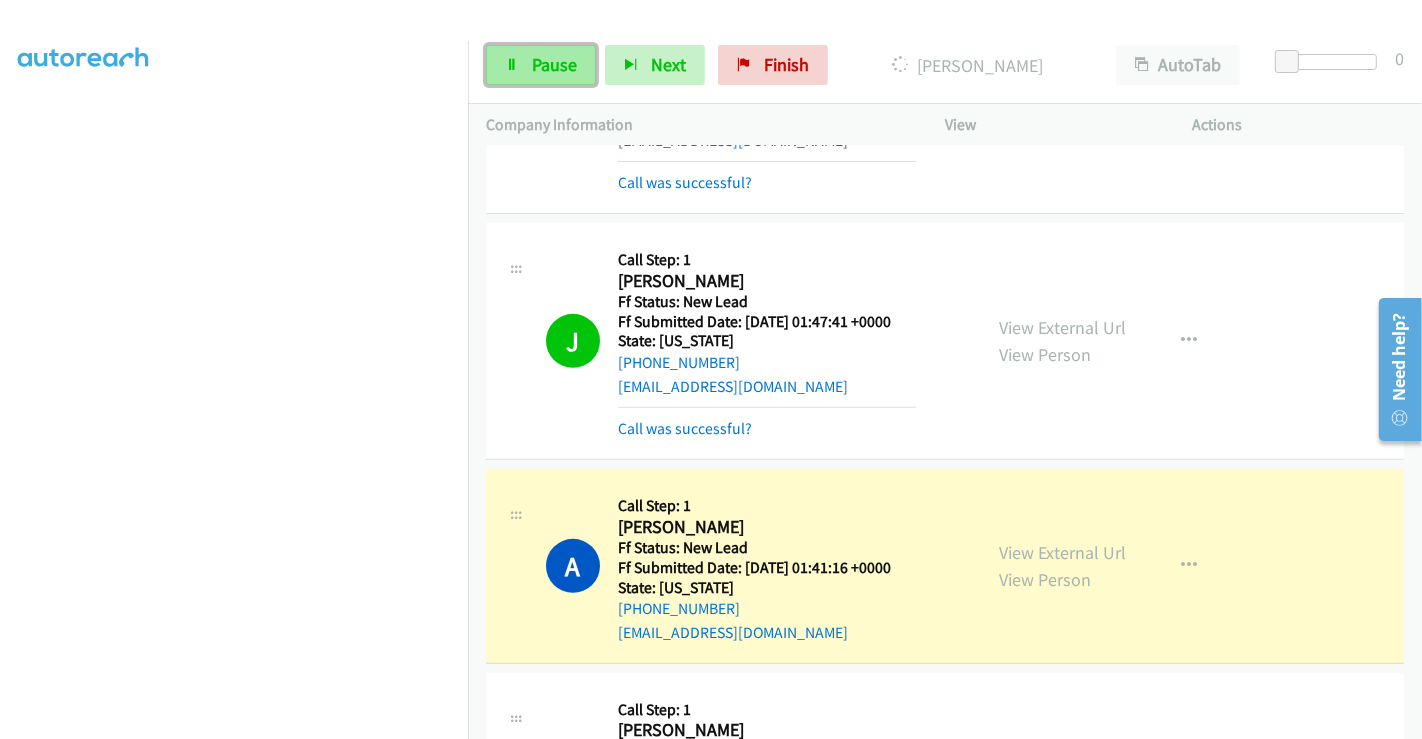 click on "Pause" at bounding box center (554, 64) 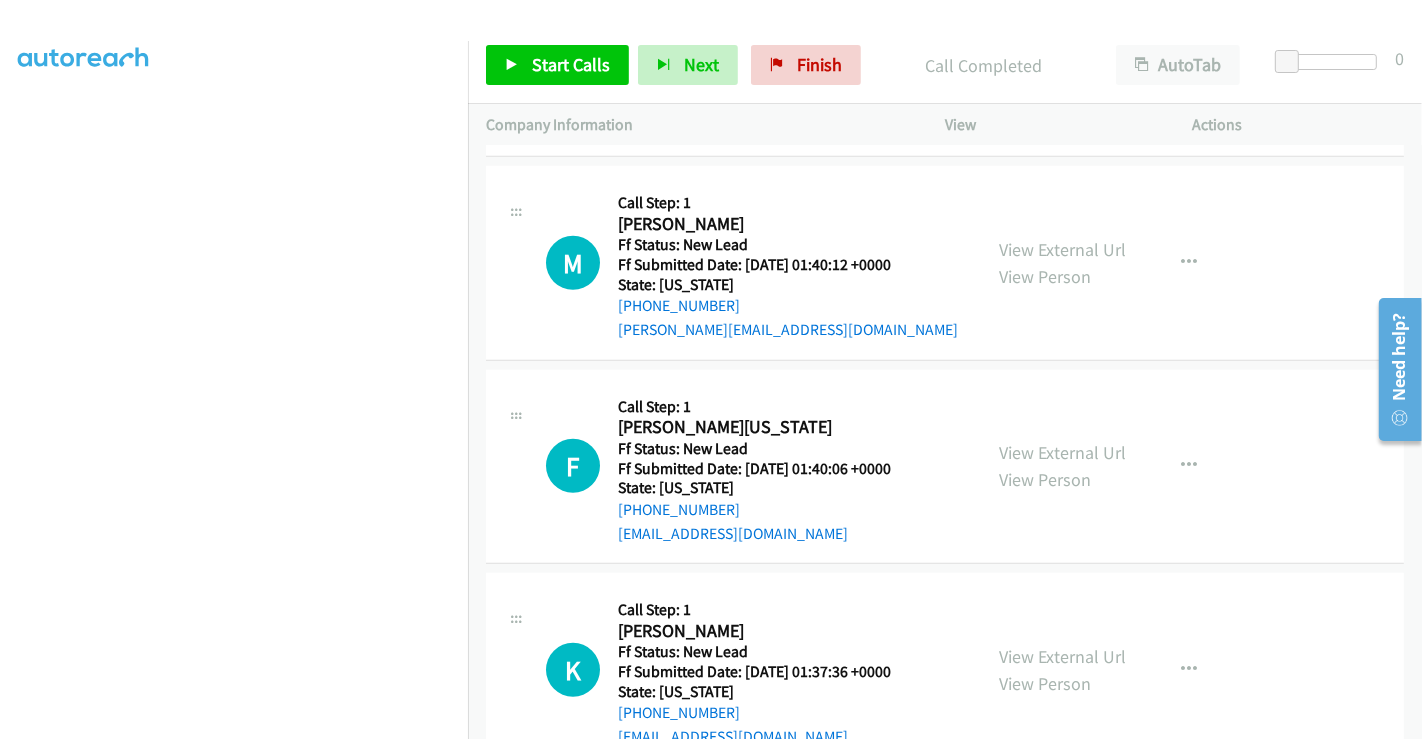 scroll, scrollTop: 1222, scrollLeft: 0, axis: vertical 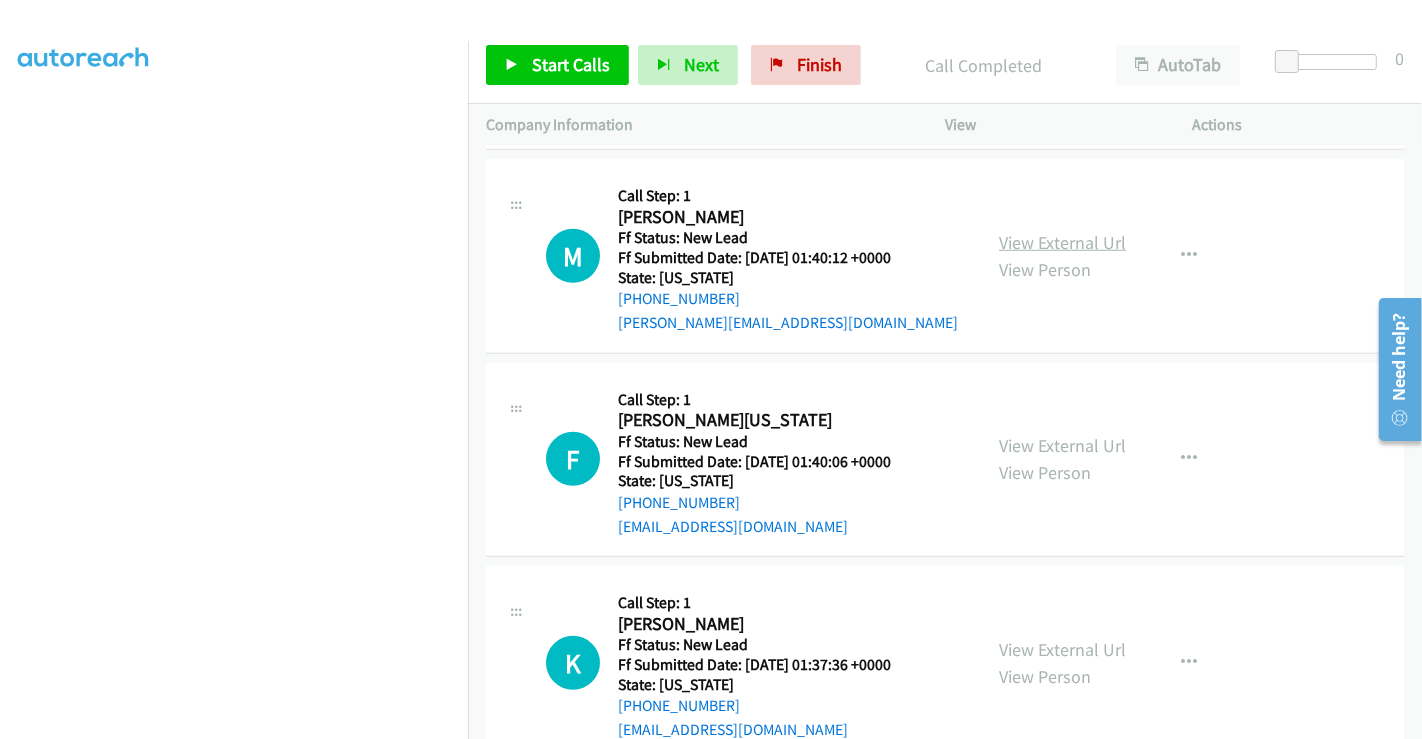 click on "View External Url" at bounding box center (1062, 242) 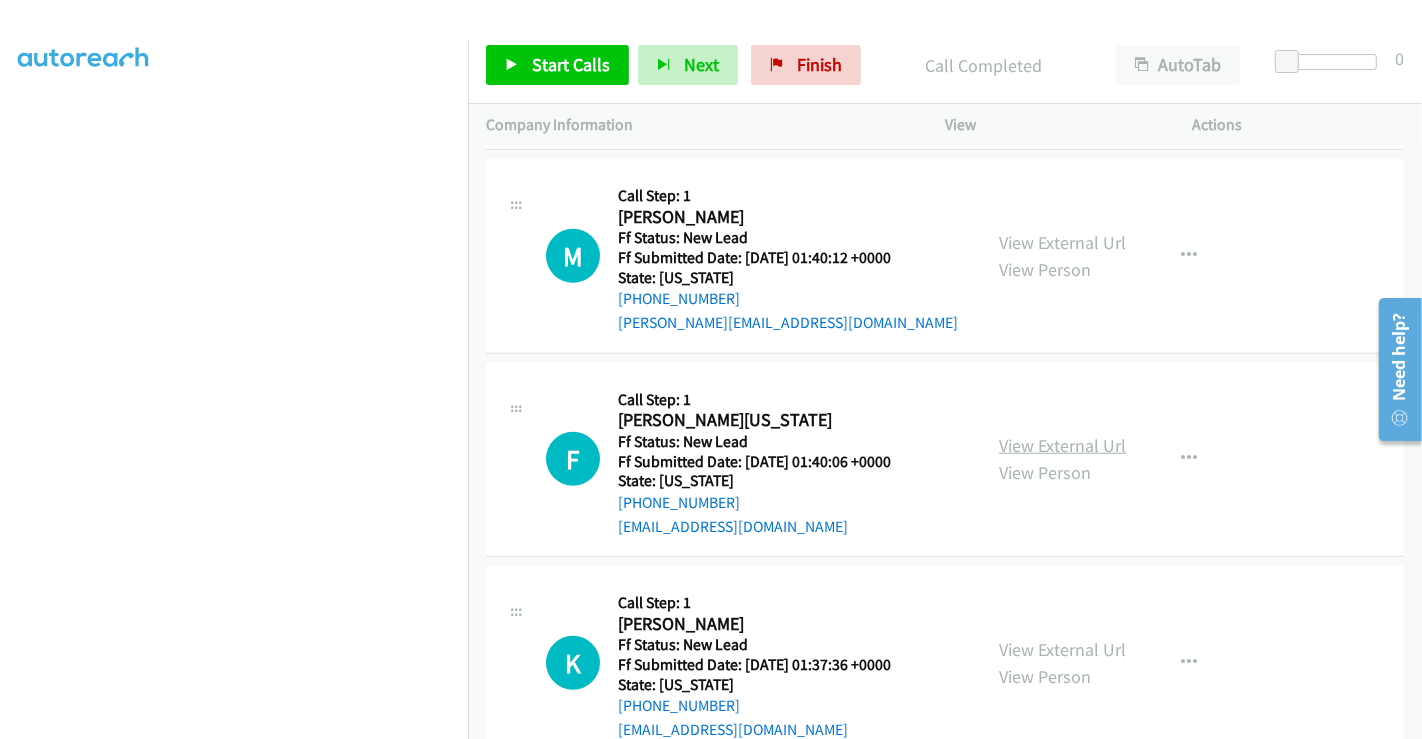 click on "View External Url" at bounding box center (1062, 445) 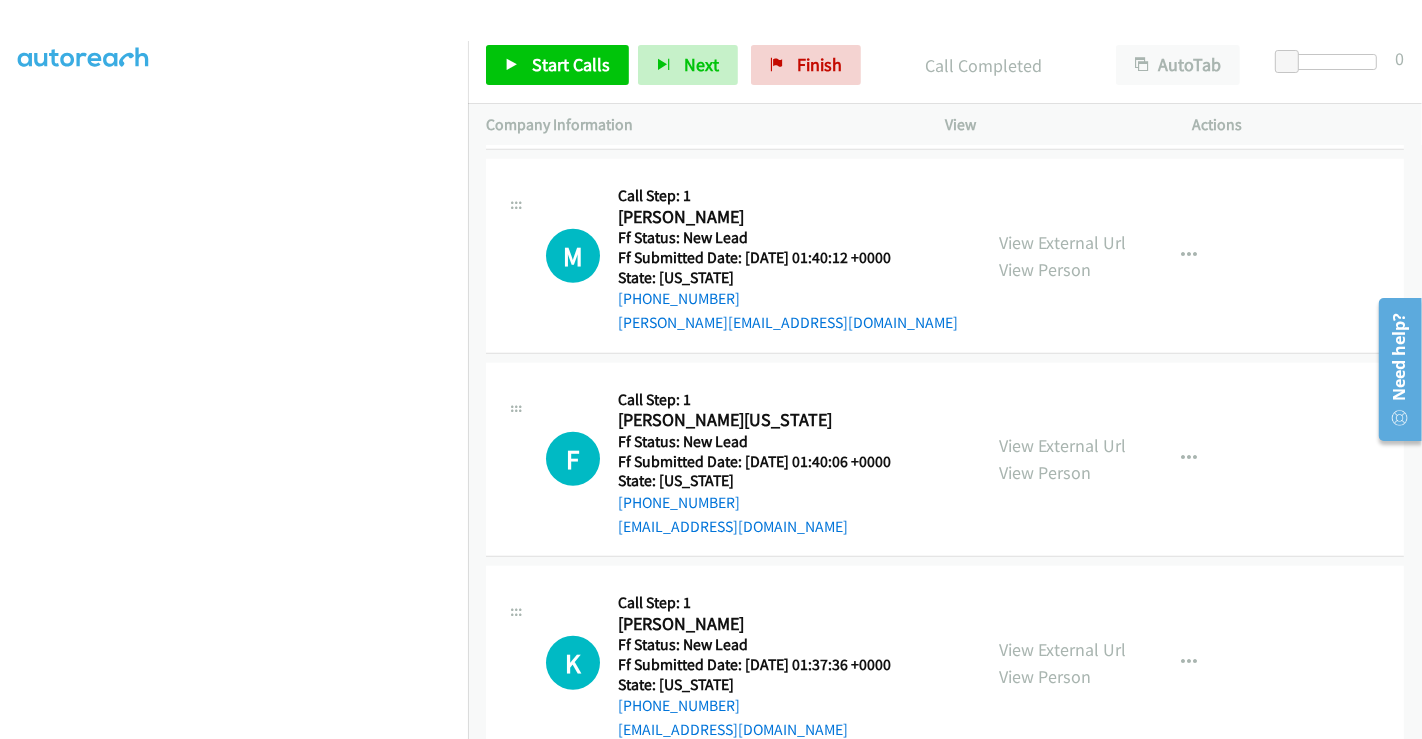 click on "View External Url
View Person
View External Url
Email
Schedule/Manage Callback
Skip Call
Add to do not call list" at bounding box center (1114, 663) 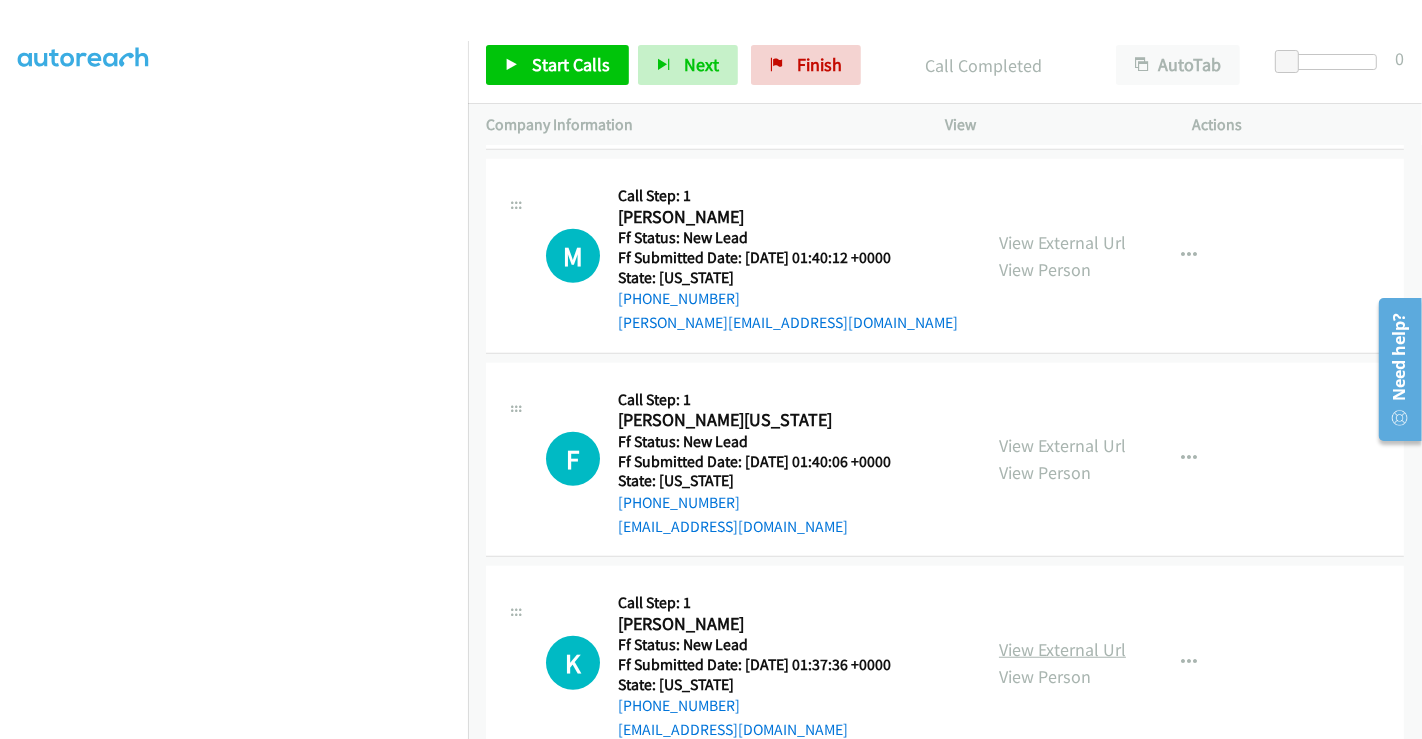 click on "View External Url" at bounding box center (1062, 649) 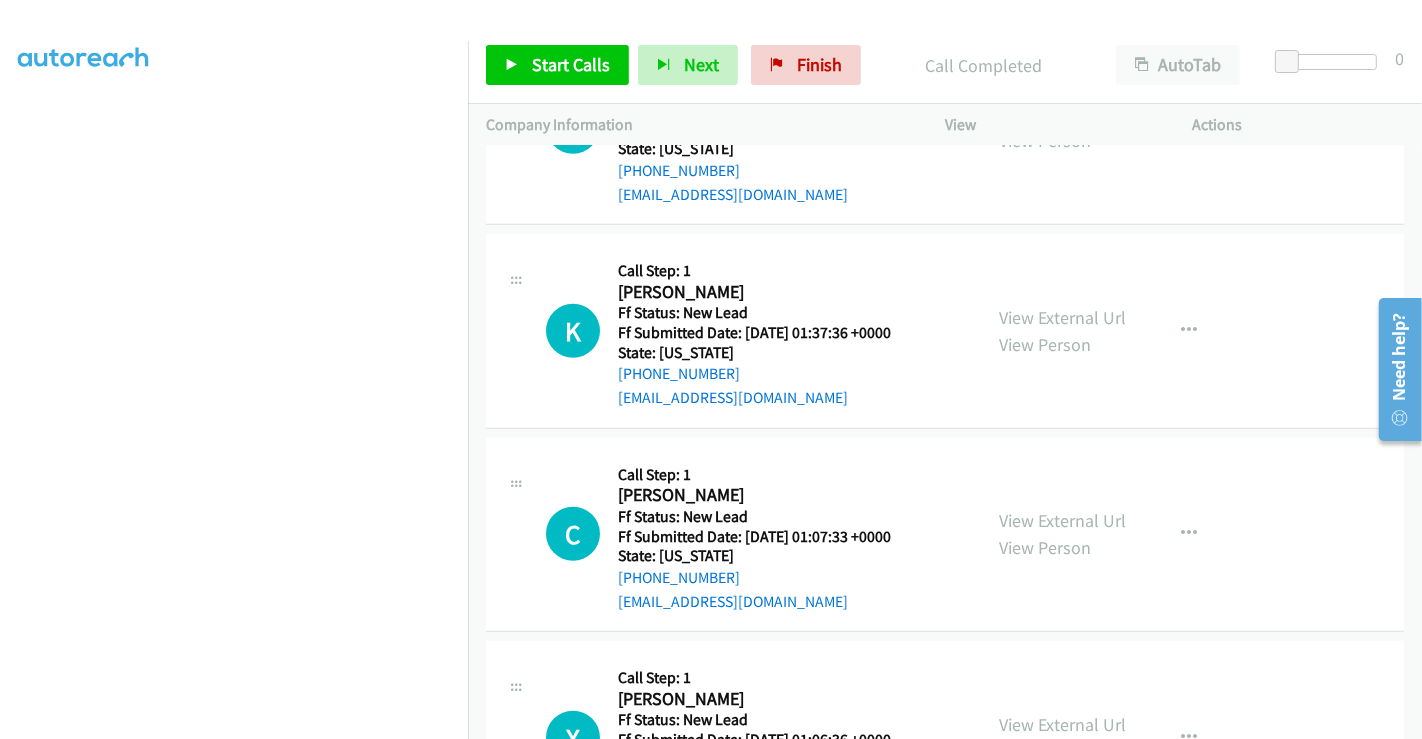 scroll, scrollTop: 1555, scrollLeft: 0, axis: vertical 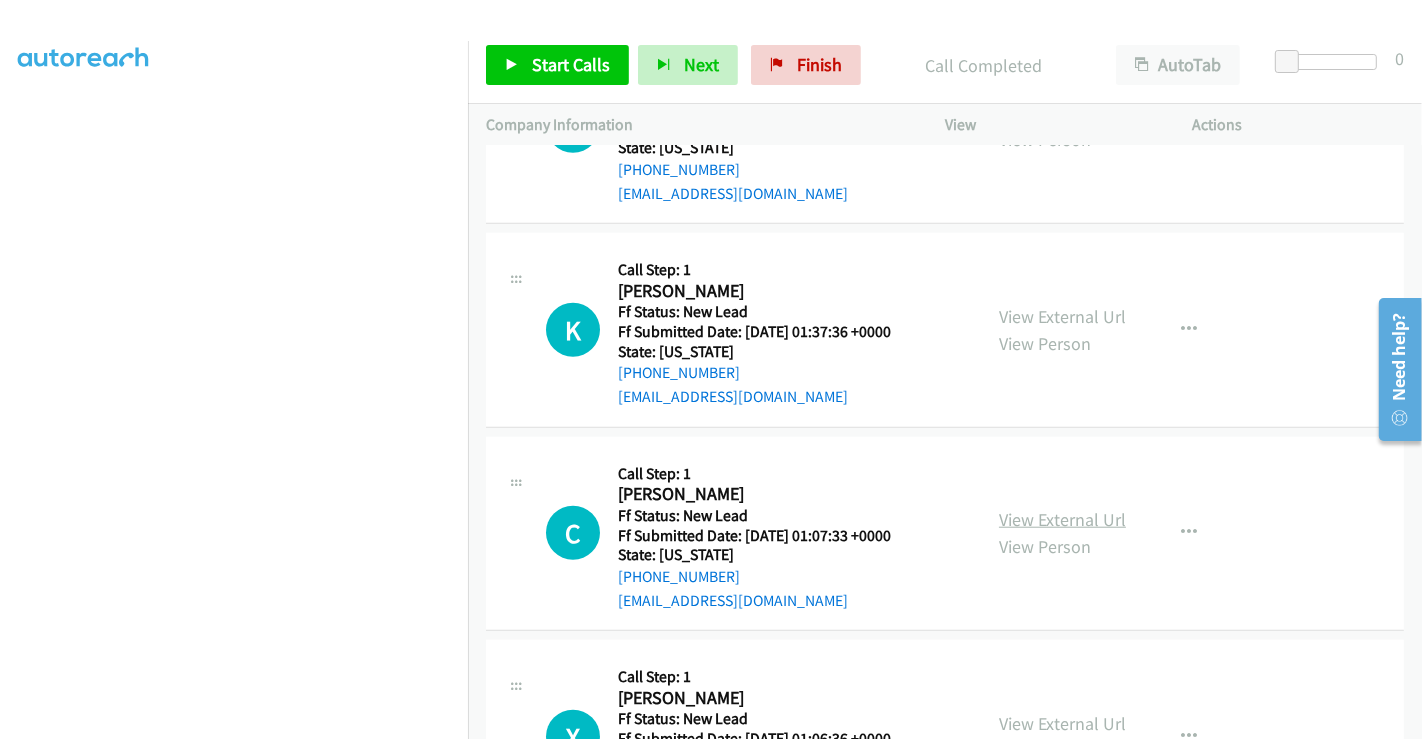 click on "View External Url" at bounding box center [1062, 519] 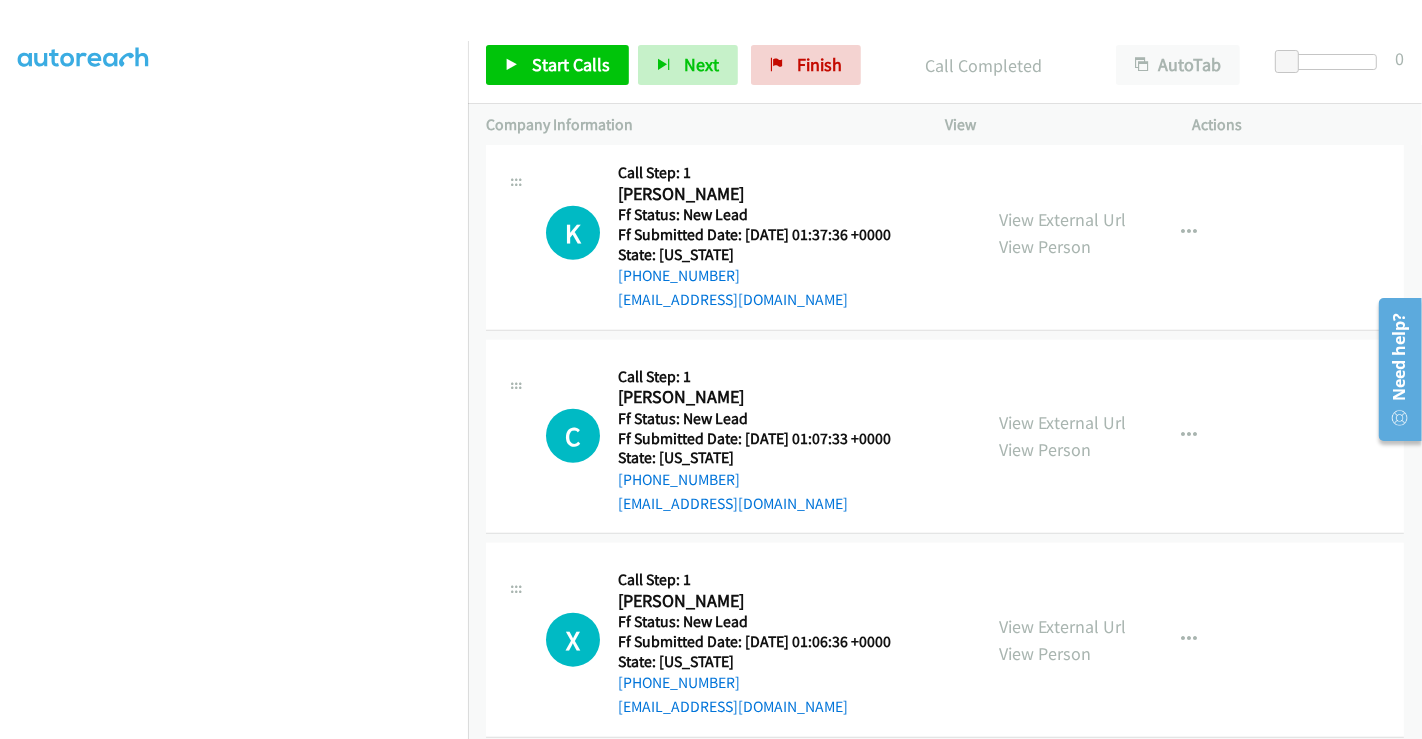 scroll, scrollTop: 1777, scrollLeft: 0, axis: vertical 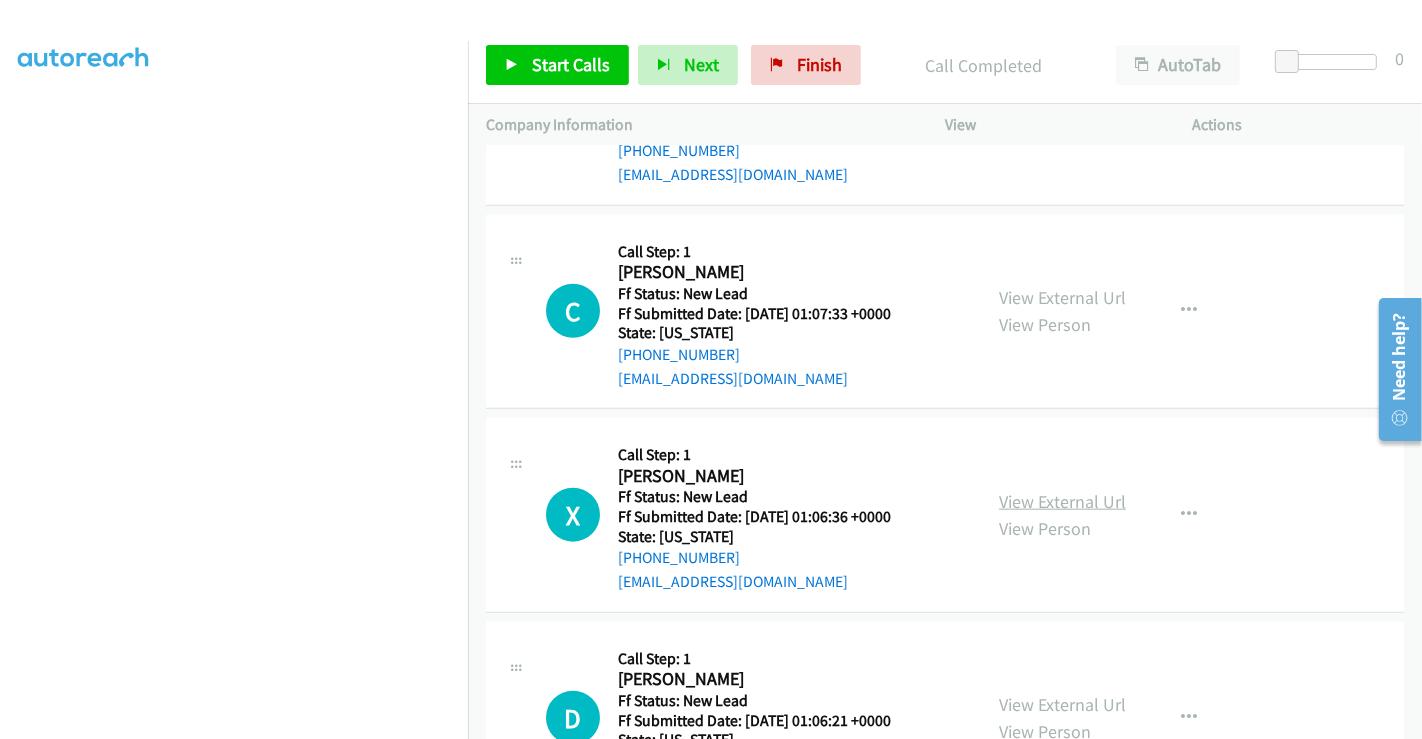 click on "View External Url" at bounding box center [1062, 501] 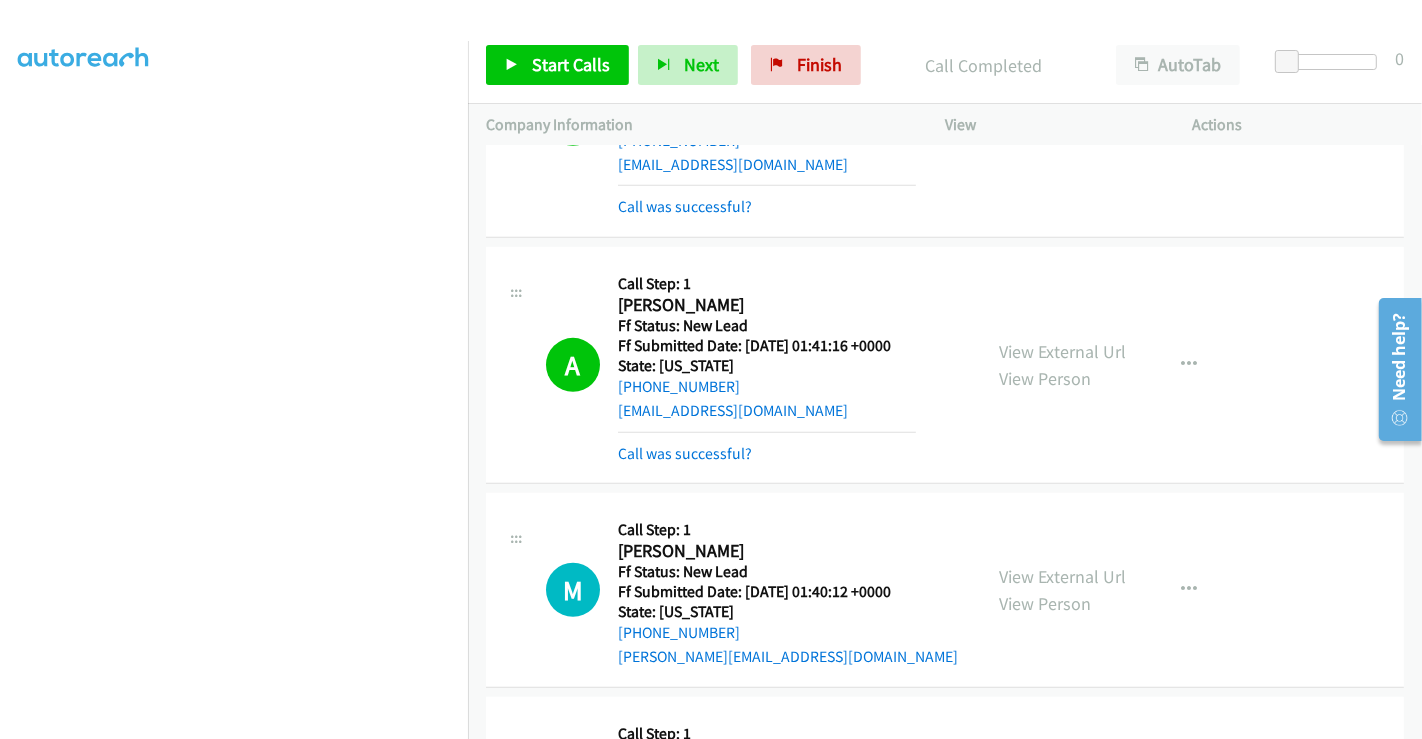 scroll, scrollTop: 1111, scrollLeft: 0, axis: vertical 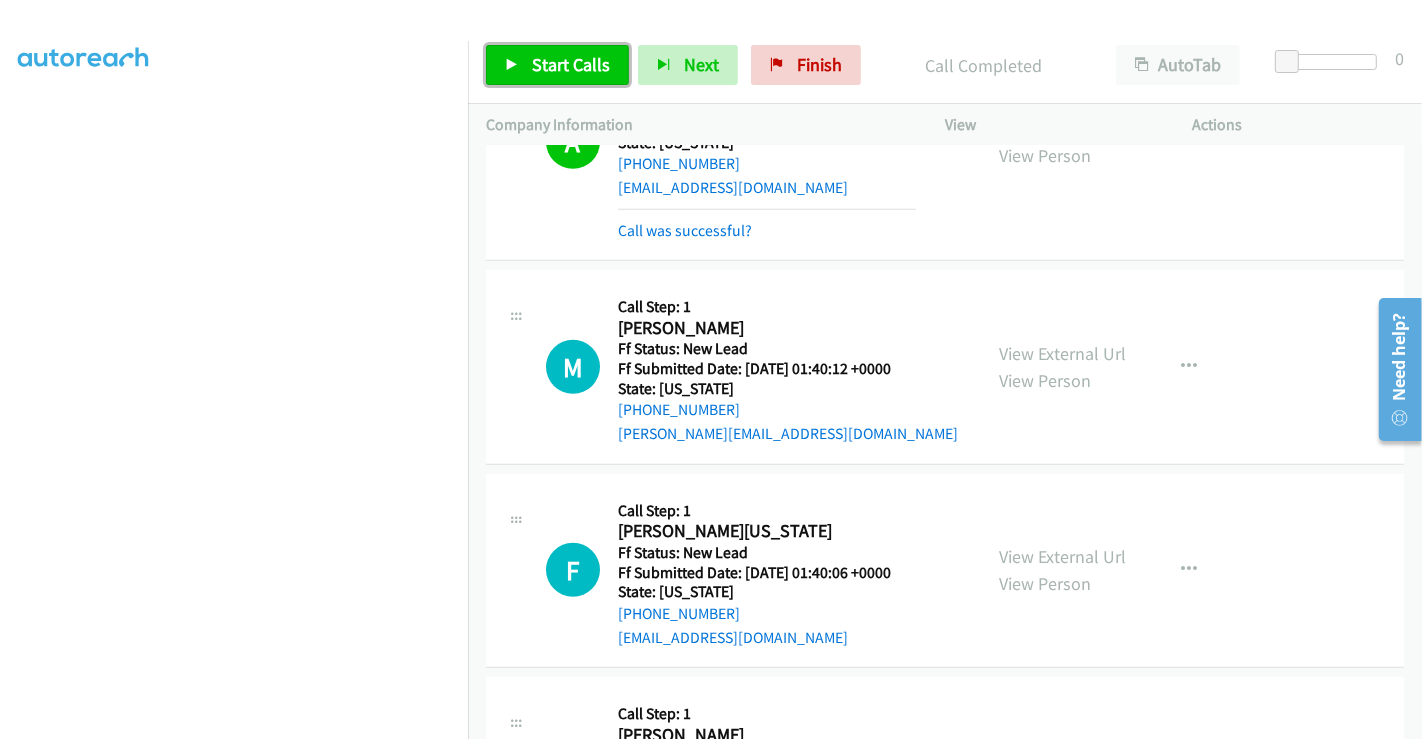 click on "Start Calls" at bounding box center (571, 64) 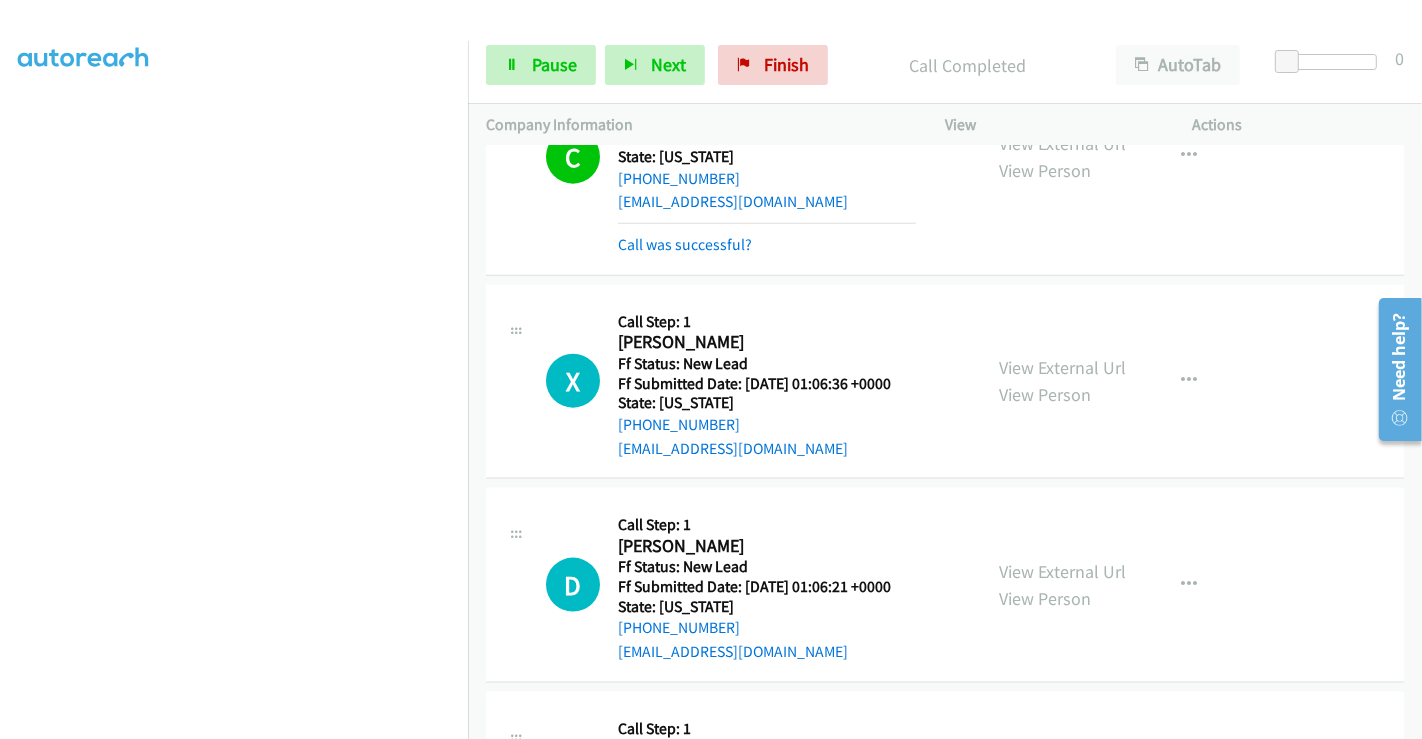 scroll, scrollTop: 2111, scrollLeft: 0, axis: vertical 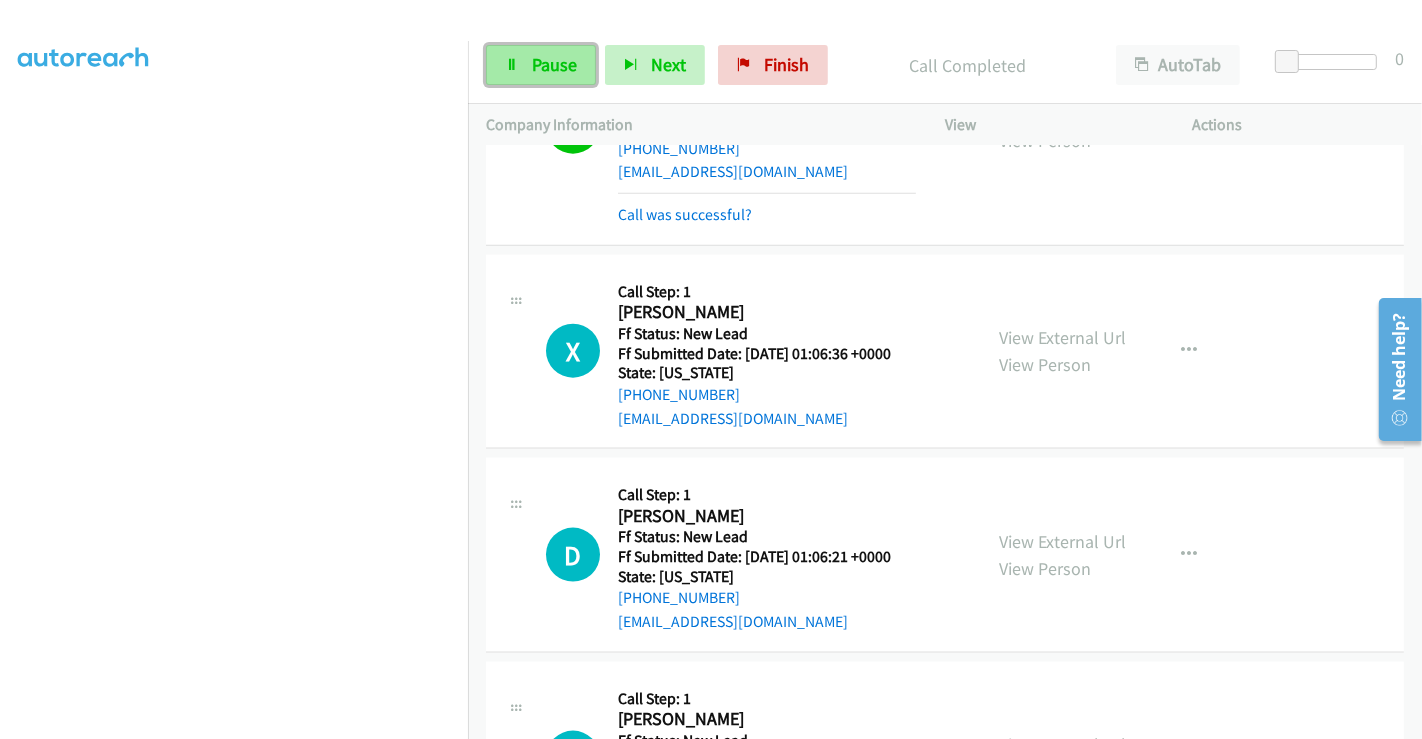 click on "Pause" at bounding box center (554, 64) 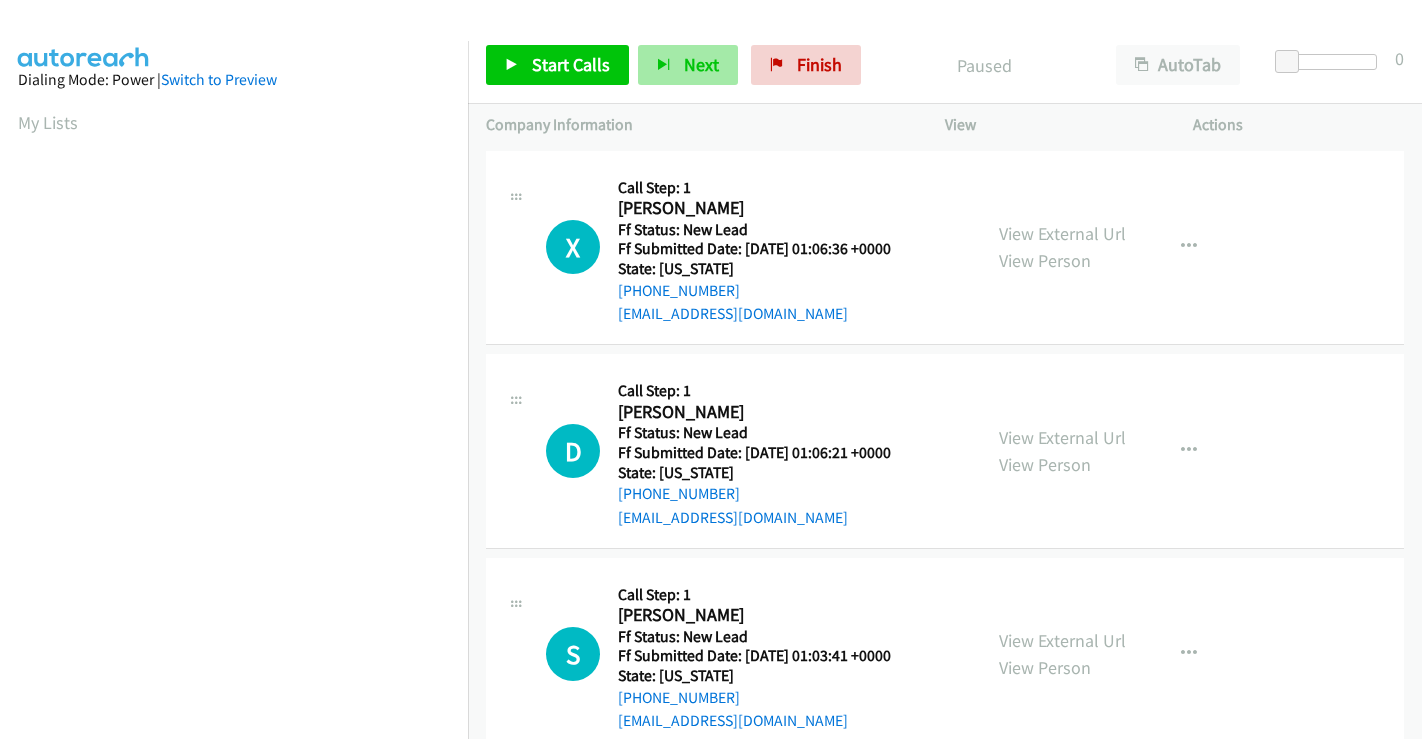 scroll, scrollTop: 0, scrollLeft: 0, axis: both 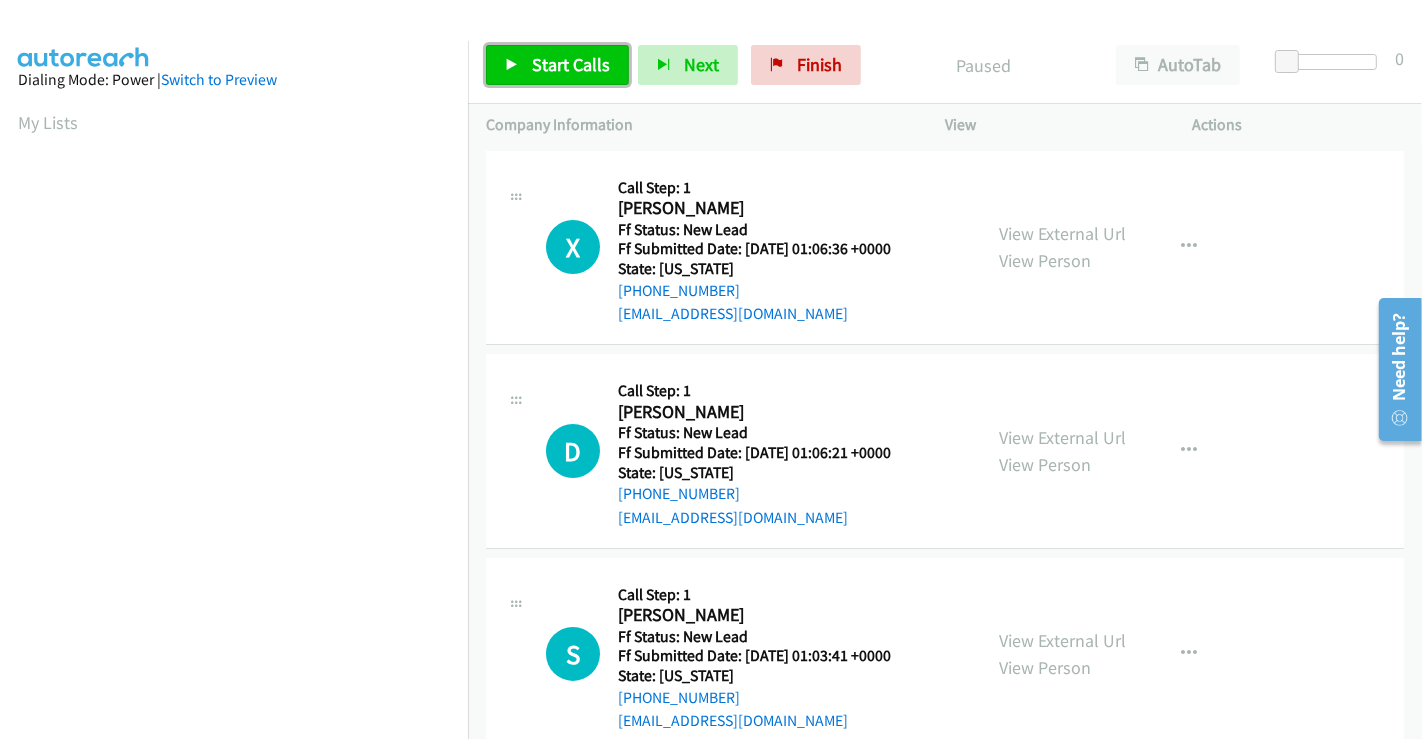 click on "Start Calls" at bounding box center [571, 64] 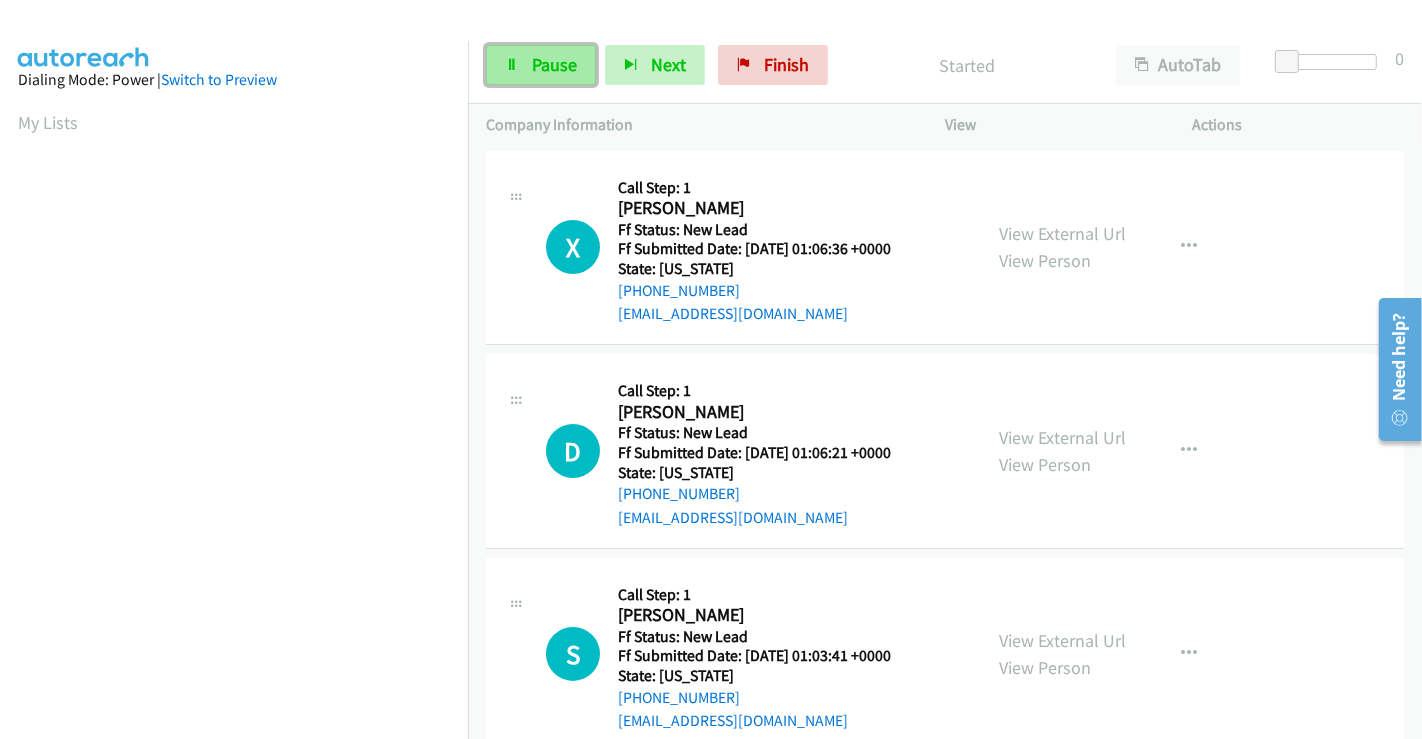 click on "Pause" at bounding box center [554, 64] 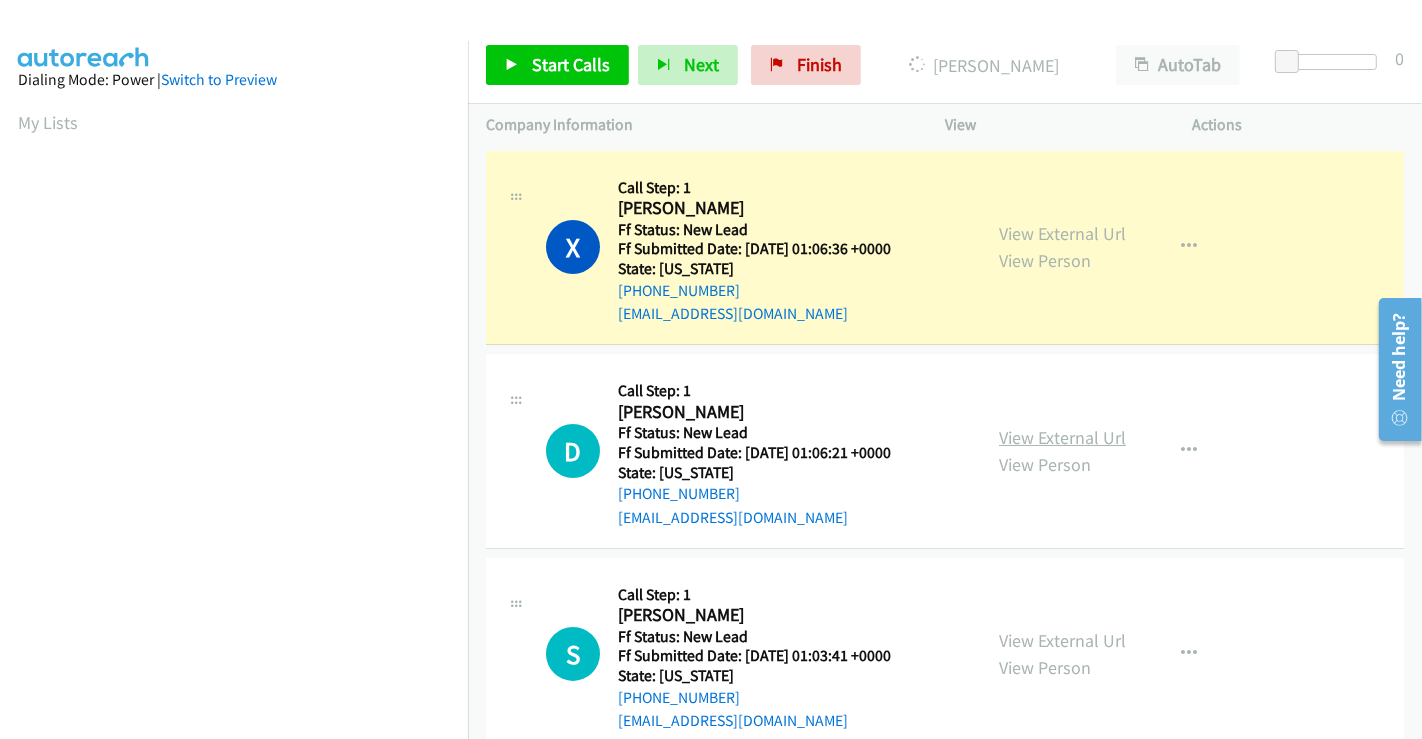 click on "View External Url" at bounding box center [1062, 437] 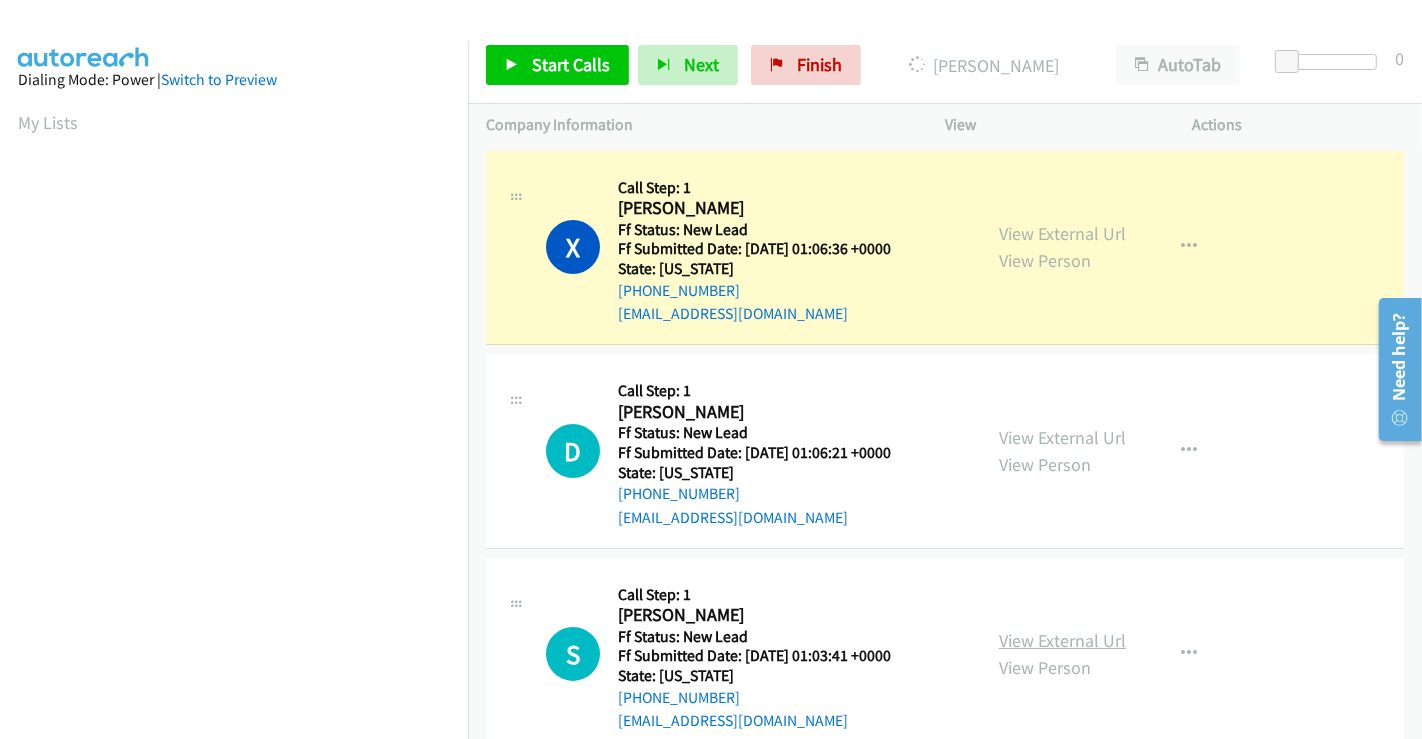 click on "View External Url" at bounding box center [1062, 640] 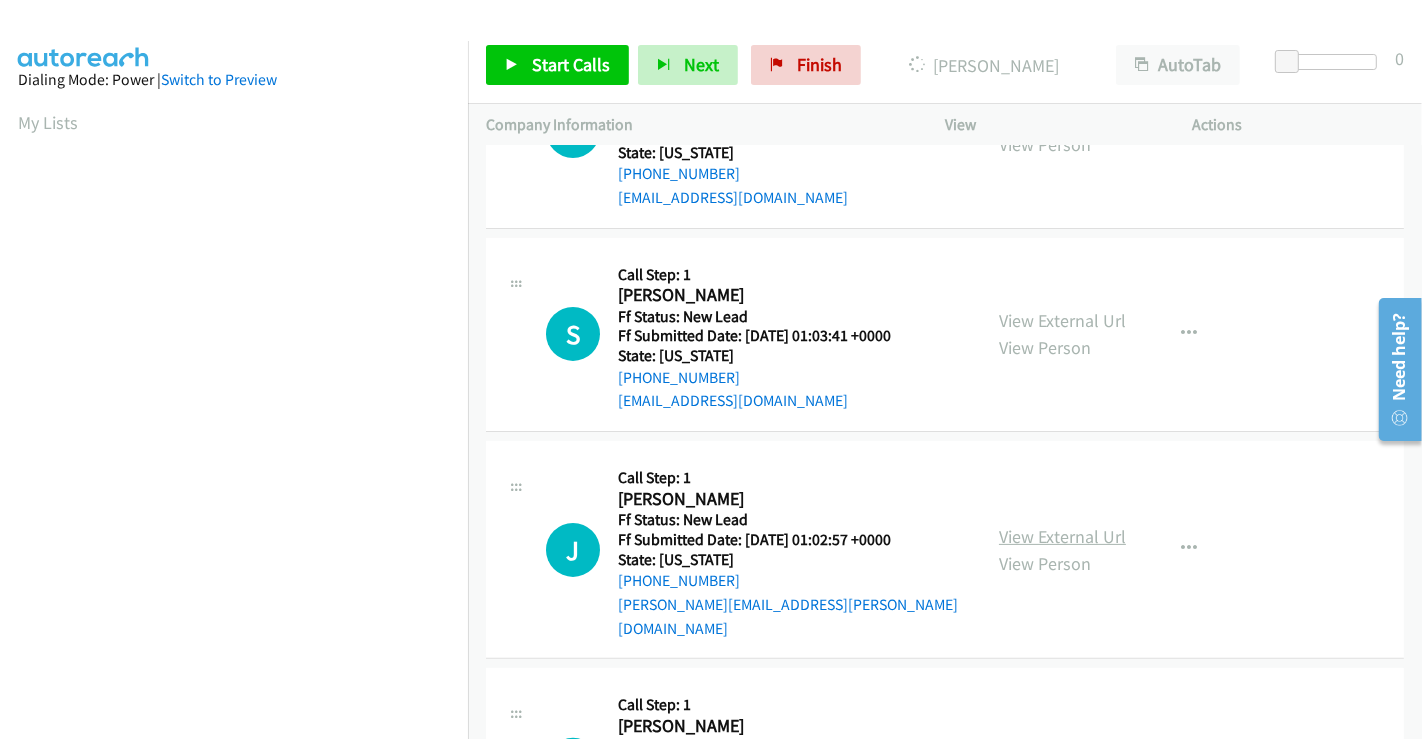 scroll, scrollTop: 444, scrollLeft: 0, axis: vertical 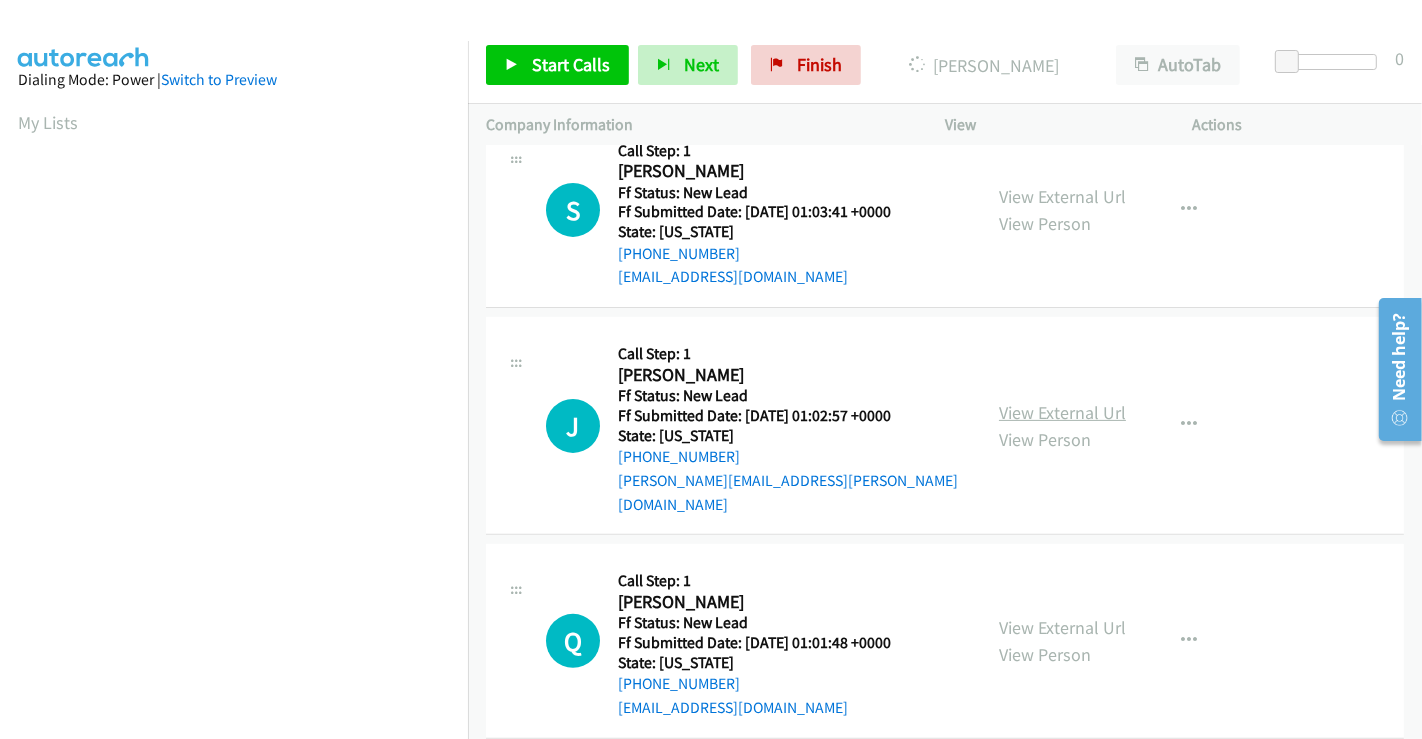 click on "View External Url" at bounding box center (1062, 412) 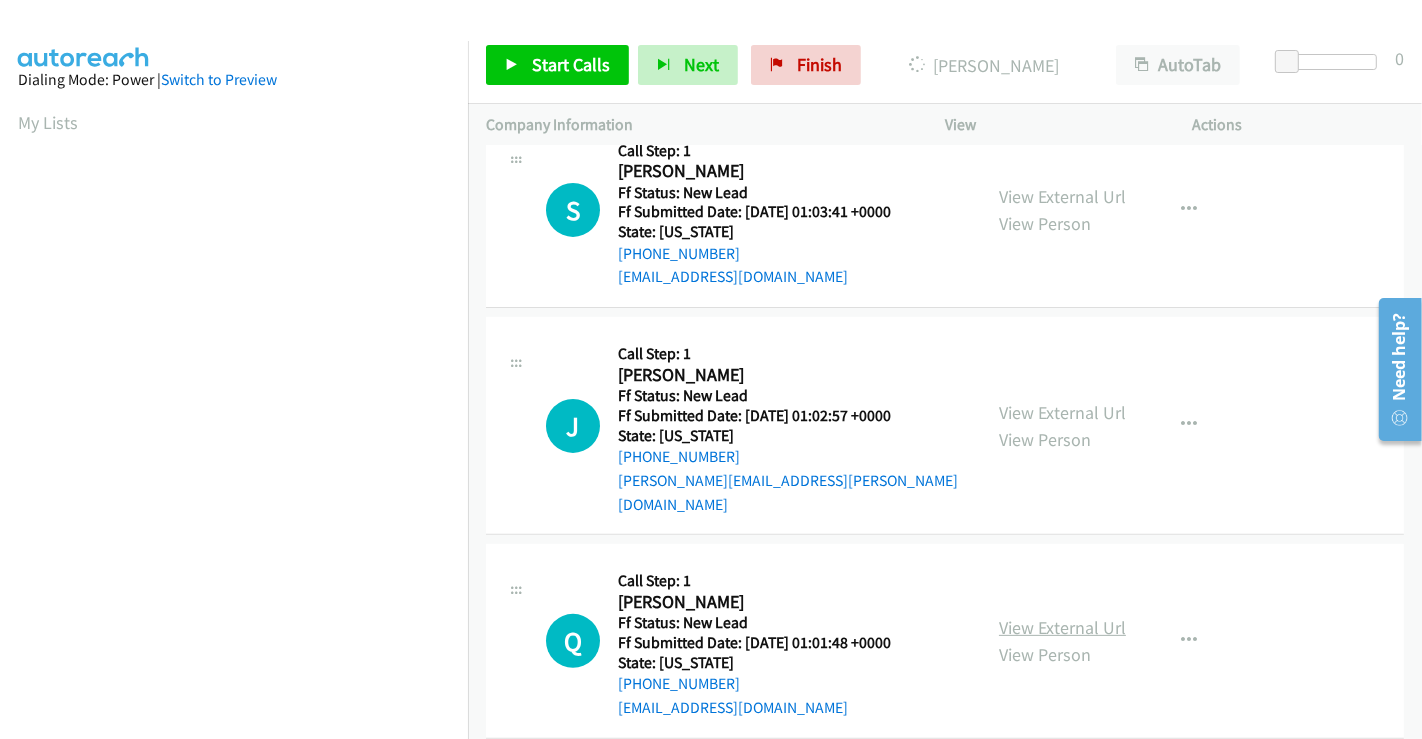click on "View External Url" at bounding box center [1062, 627] 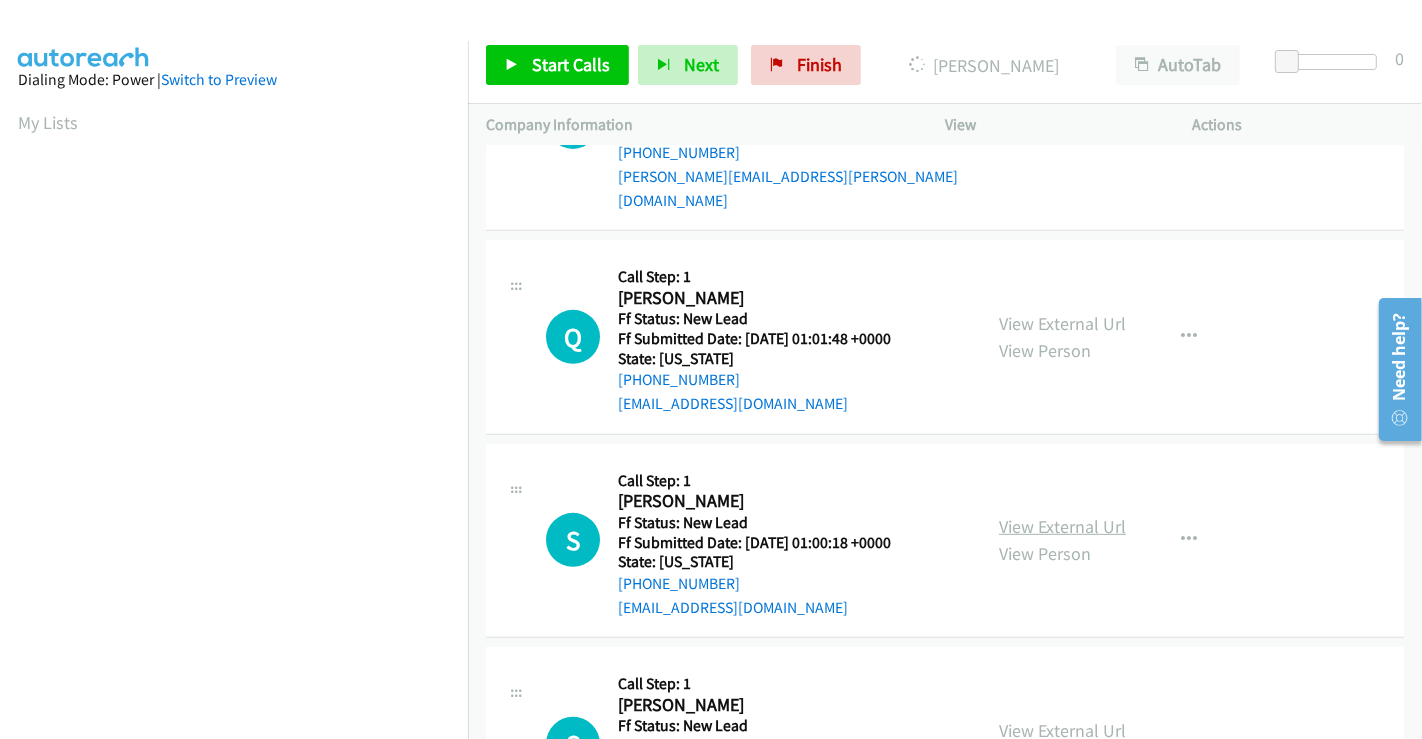 scroll, scrollTop: 777, scrollLeft: 0, axis: vertical 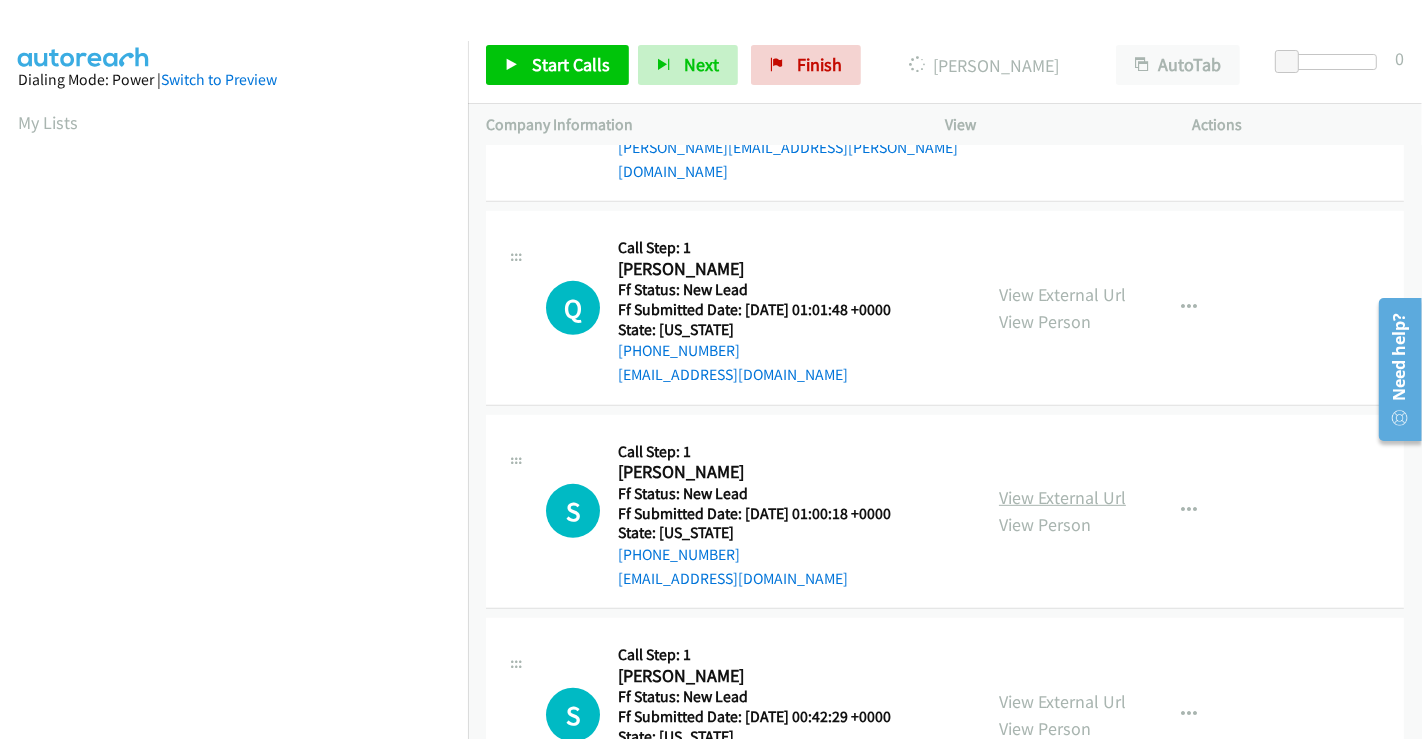 click on "View External Url" at bounding box center [1062, 497] 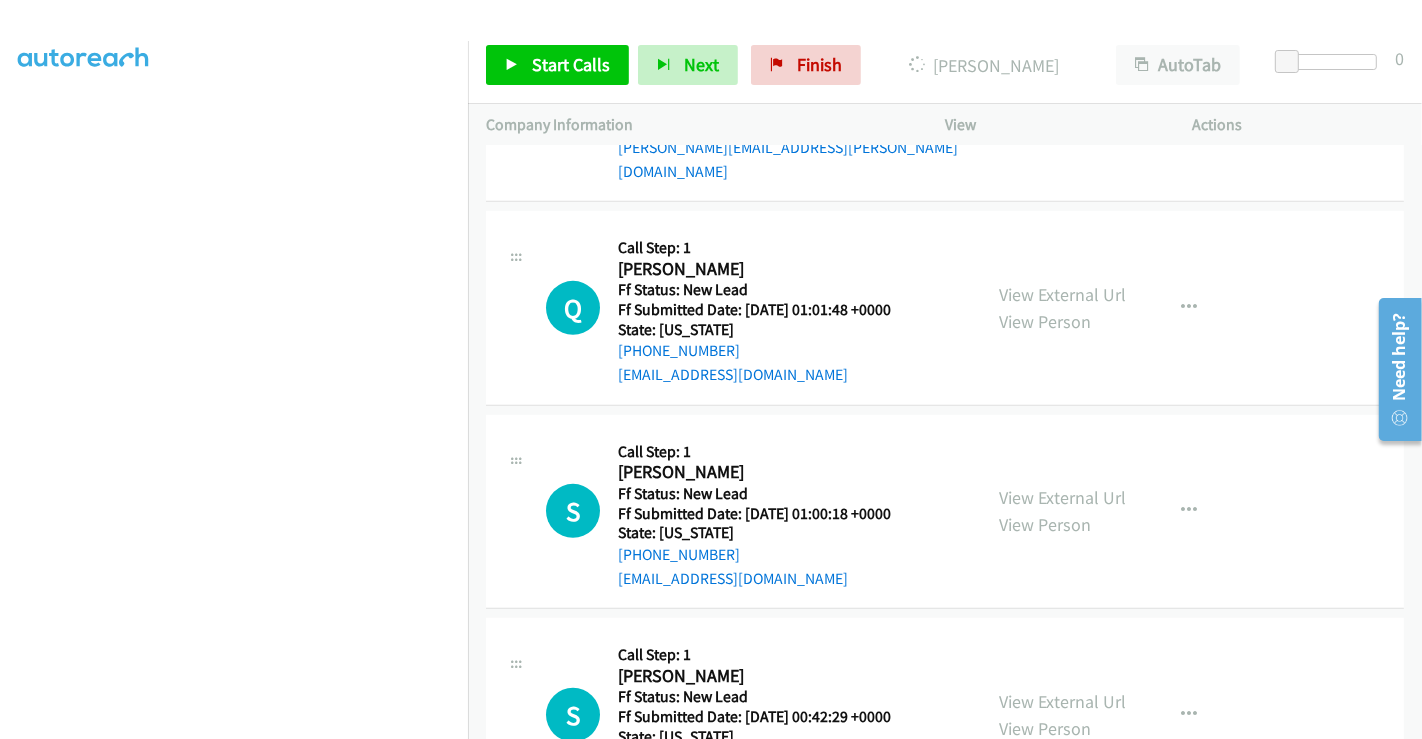 scroll, scrollTop: 385, scrollLeft: 0, axis: vertical 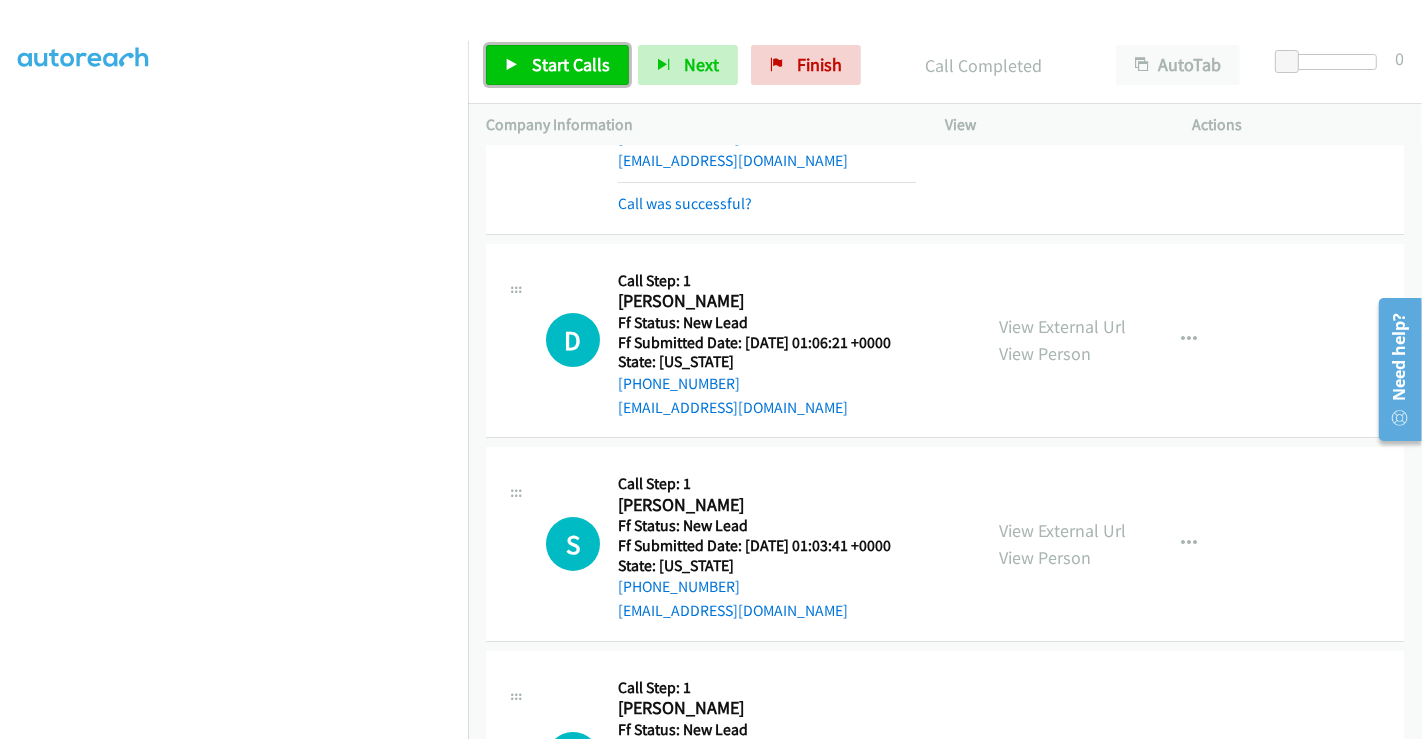 click on "Start Calls" at bounding box center [571, 64] 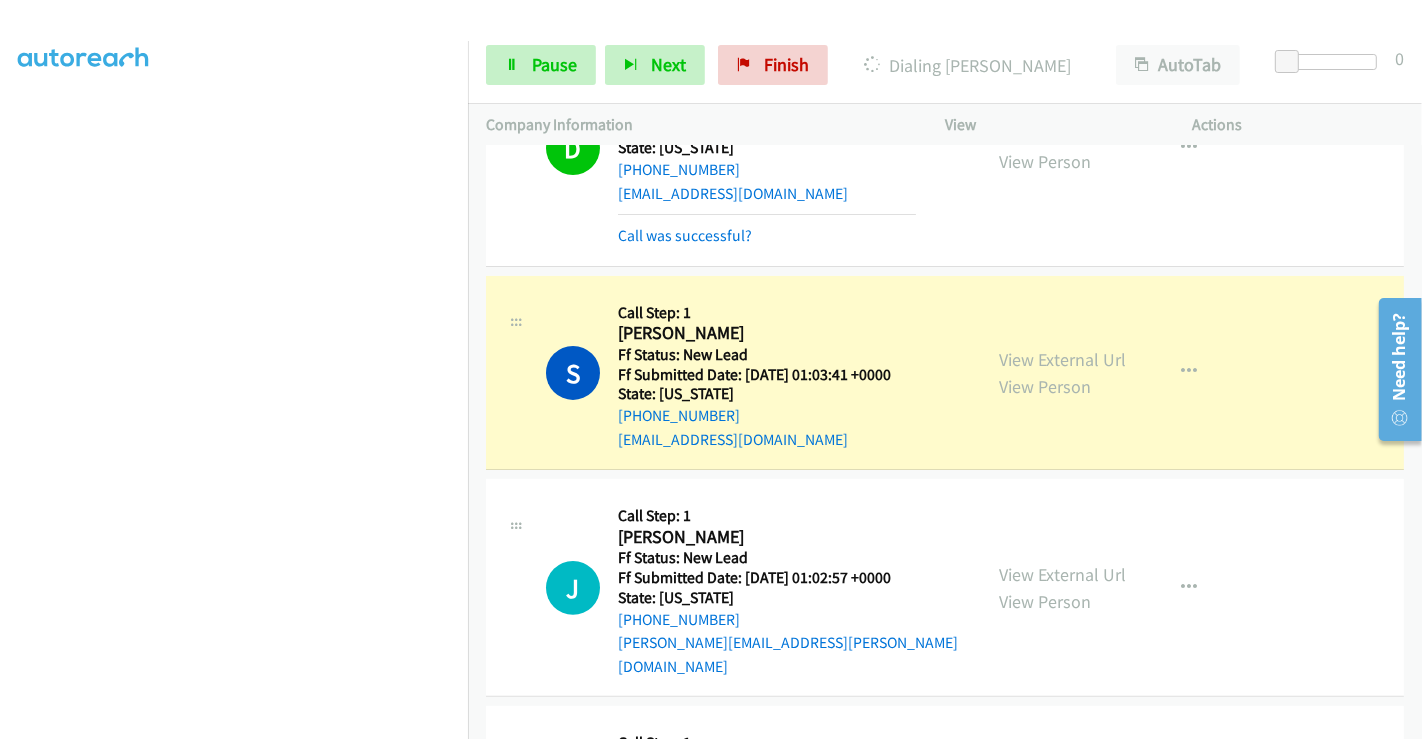 scroll, scrollTop: 375, scrollLeft: 0, axis: vertical 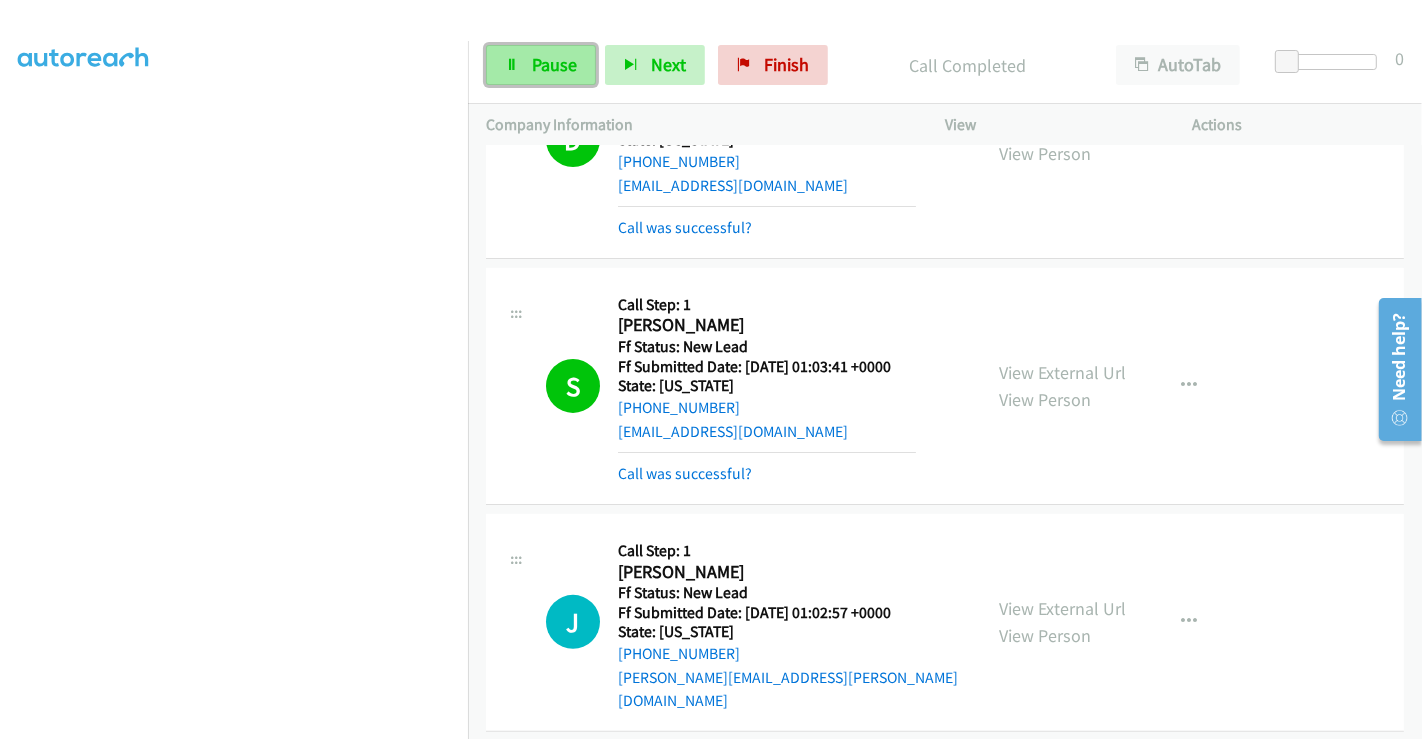 click on "Pause" at bounding box center [554, 64] 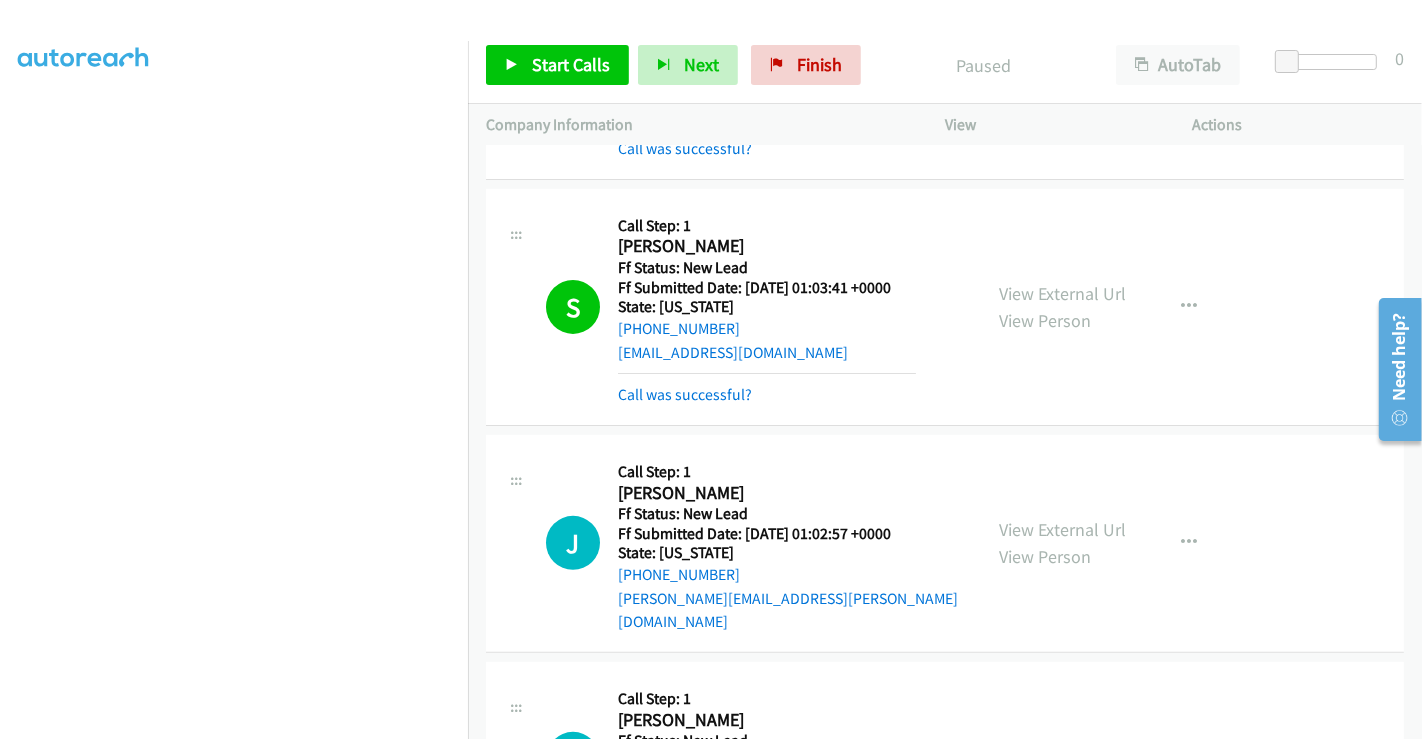 scroll, scrollTop: 486, scrollLeft: 0, axis: vertical 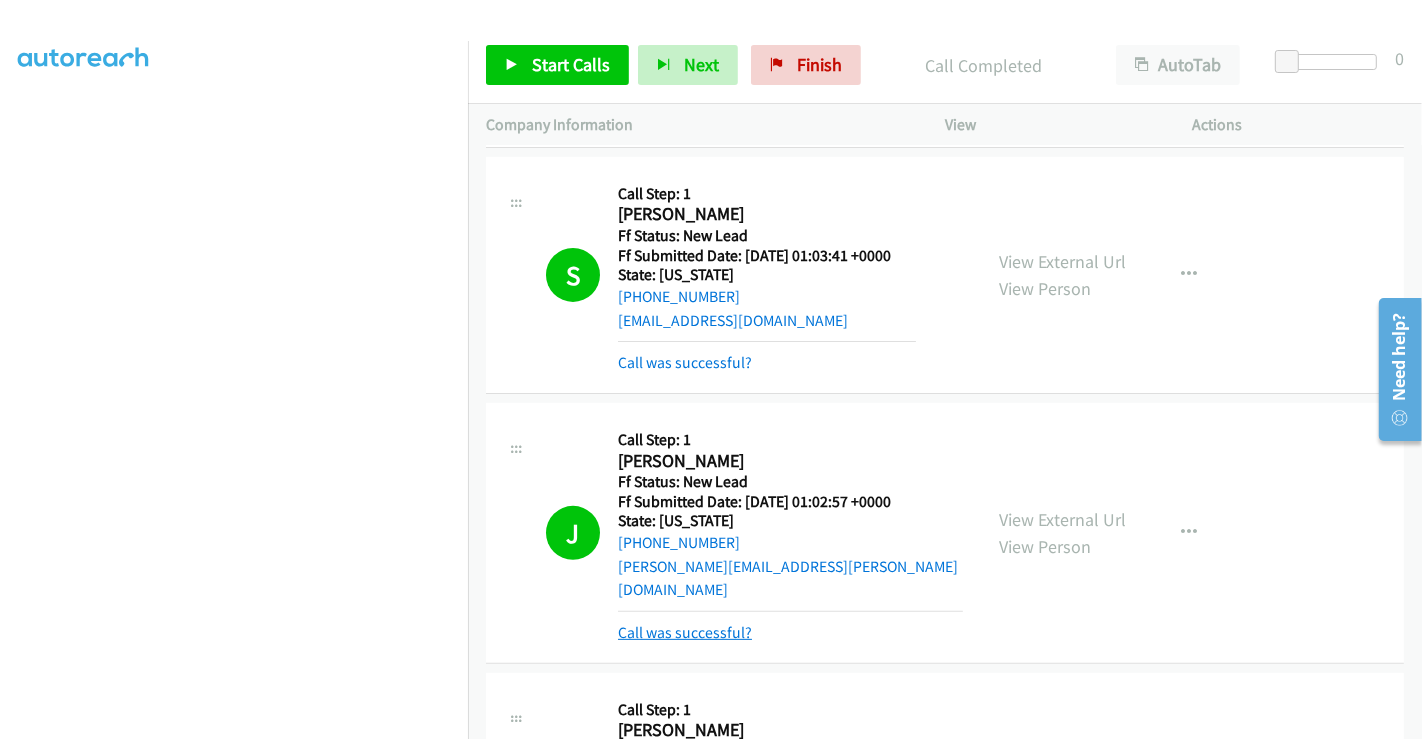 click on "Call was successful?" at bounding box center [685, 632] 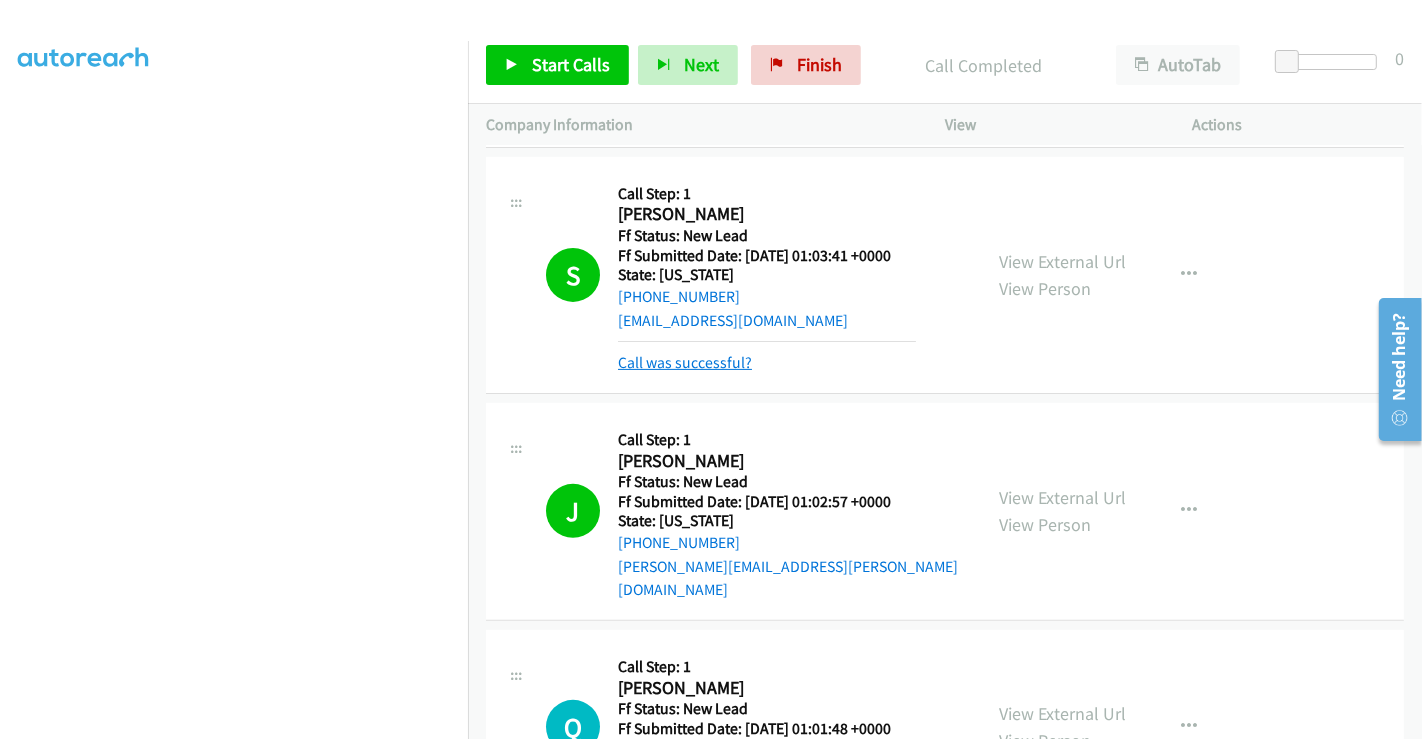 click on "Call was successful?" at bounding box center [685, 362] 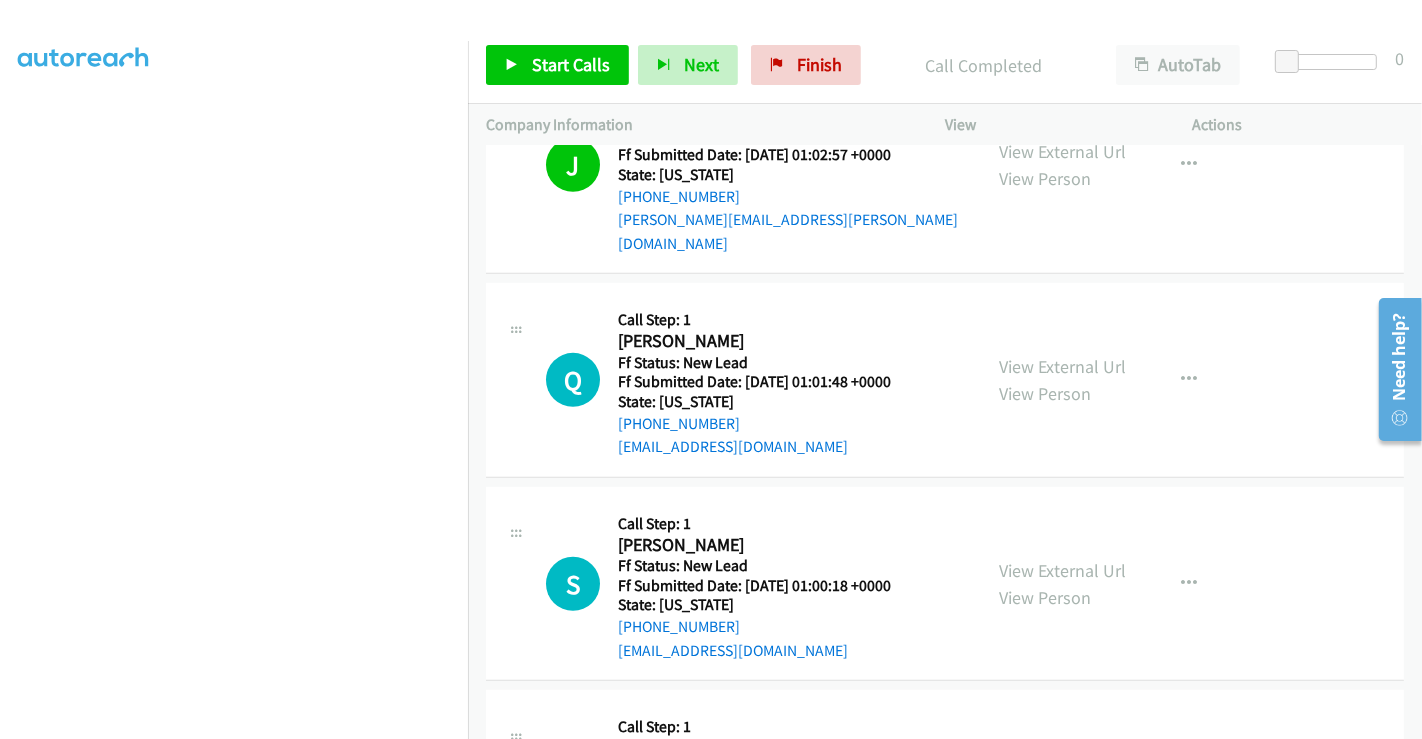 scroll, scrollTop: 820, scrollLeft: 0, axis: vertical 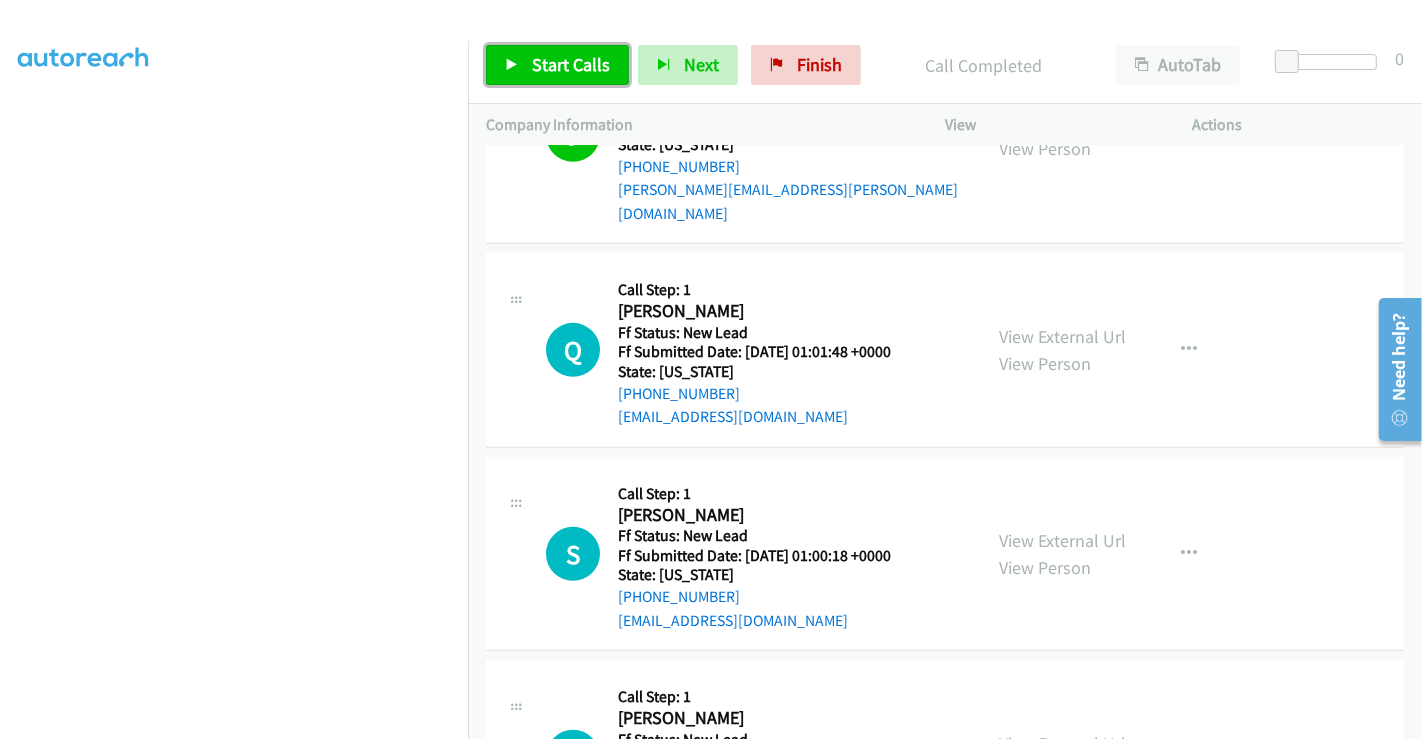 click on "Start Calls" at bounding box center [571, 64] 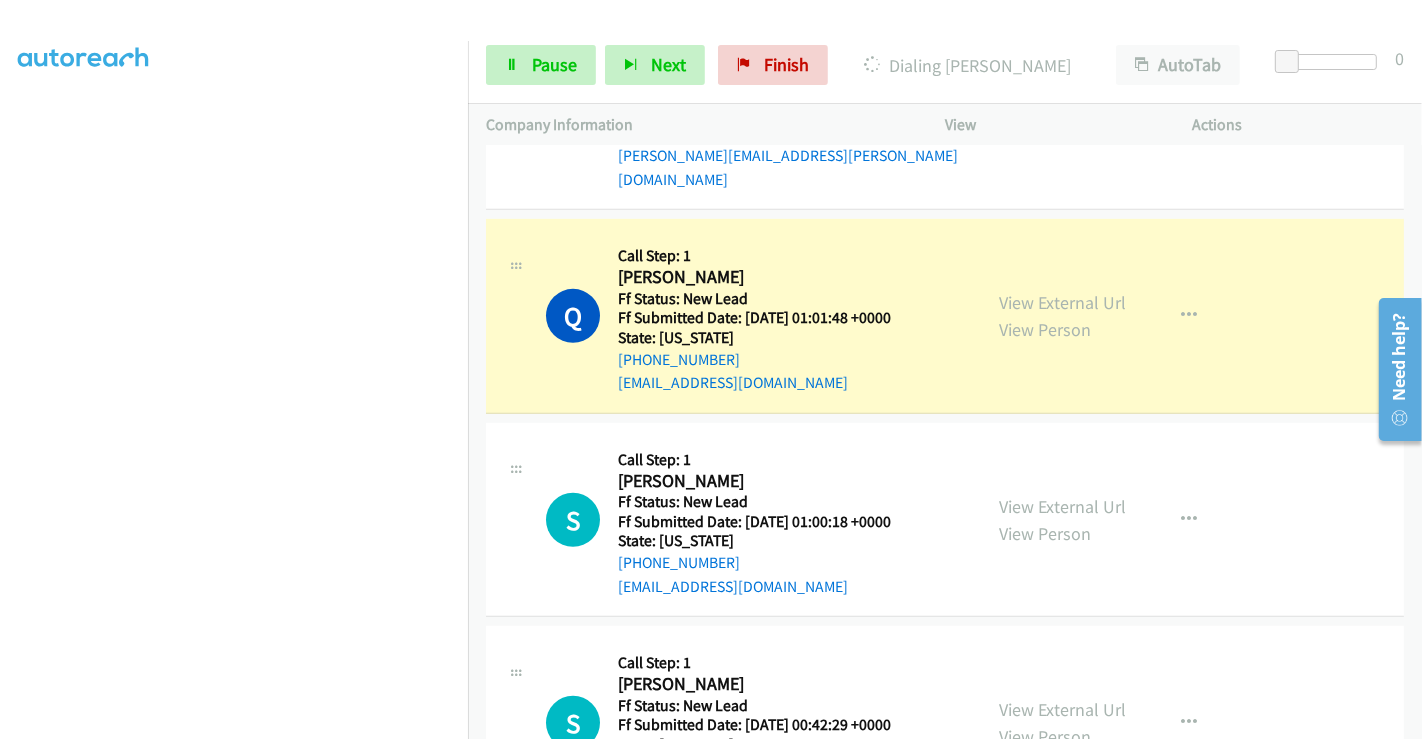 scroll, scrollTop: 820, scrollLeft: 0, axis: vertical 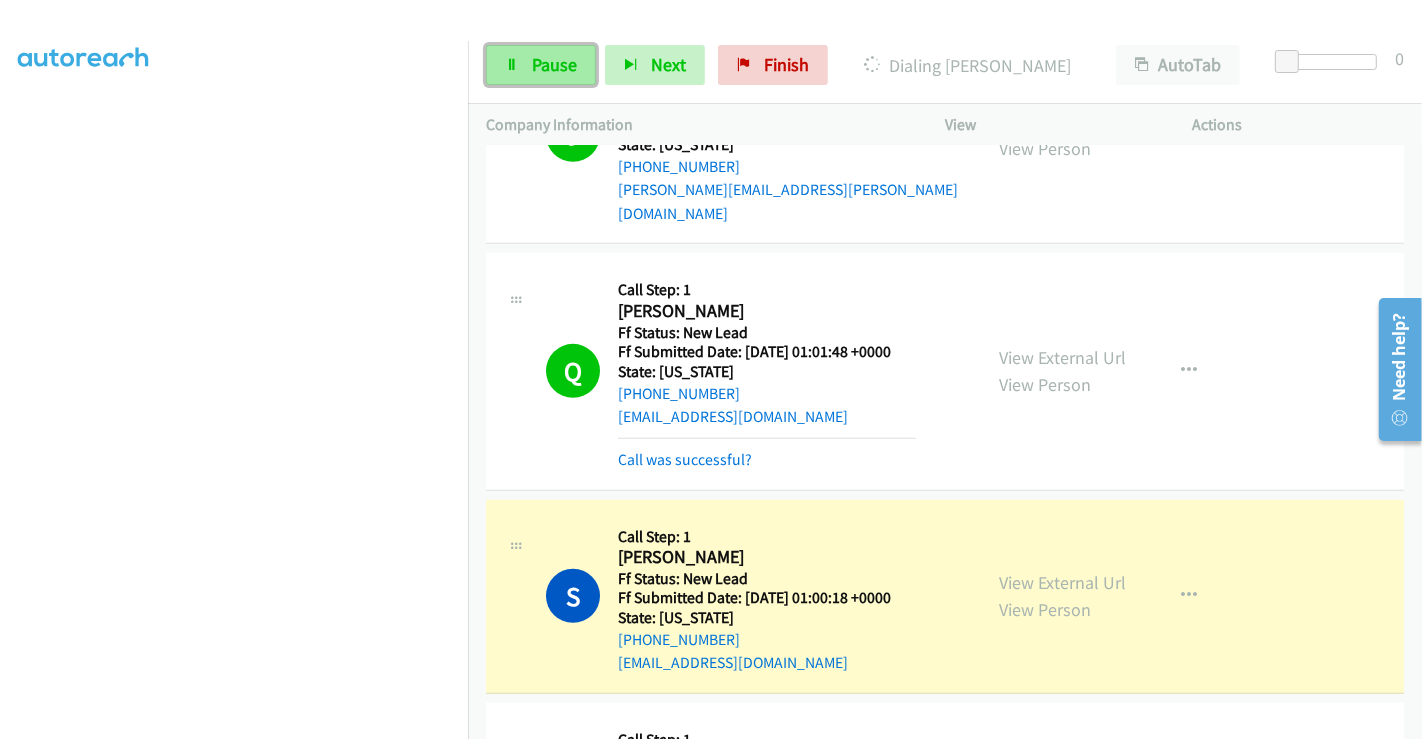 click on "Pause" at bounding box center [554, 64] 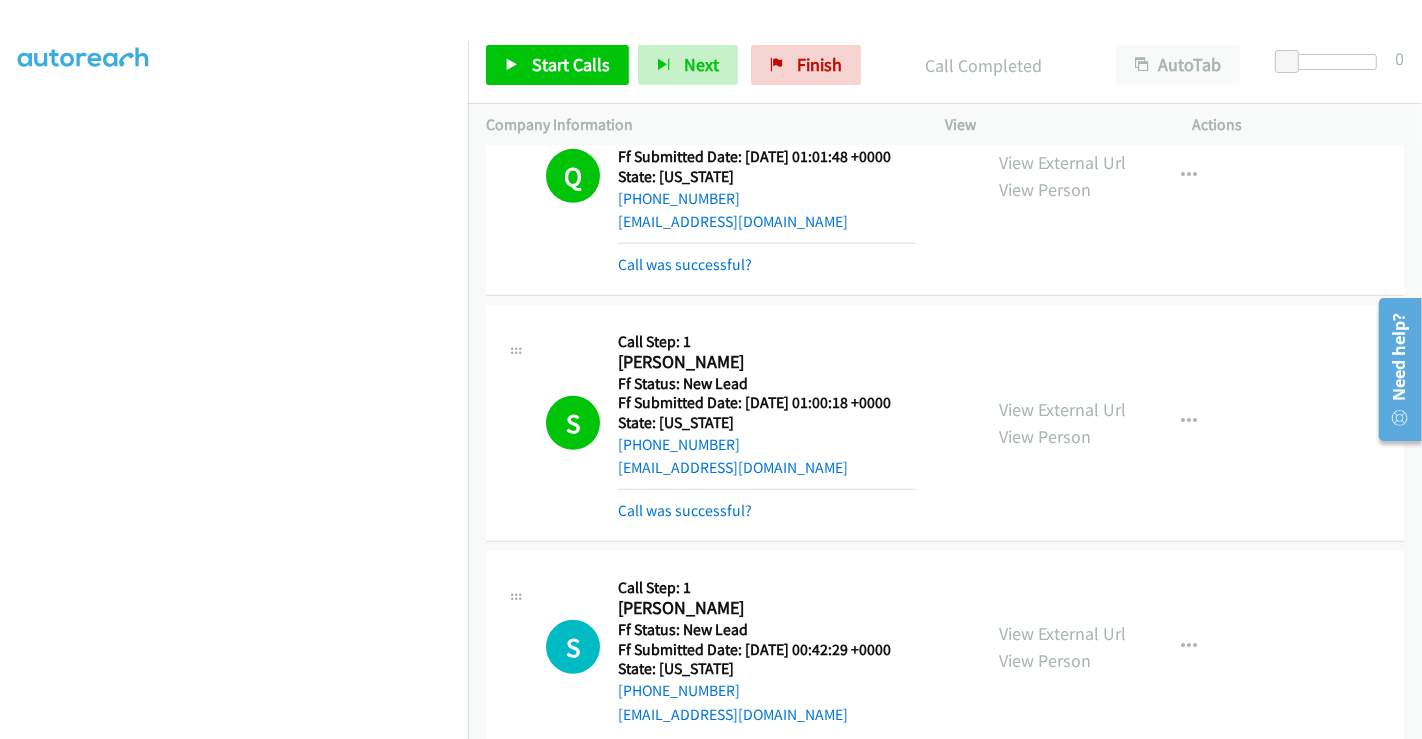 scroll, scrollTop: 1153, scrollLeft: 0, axis: vertical 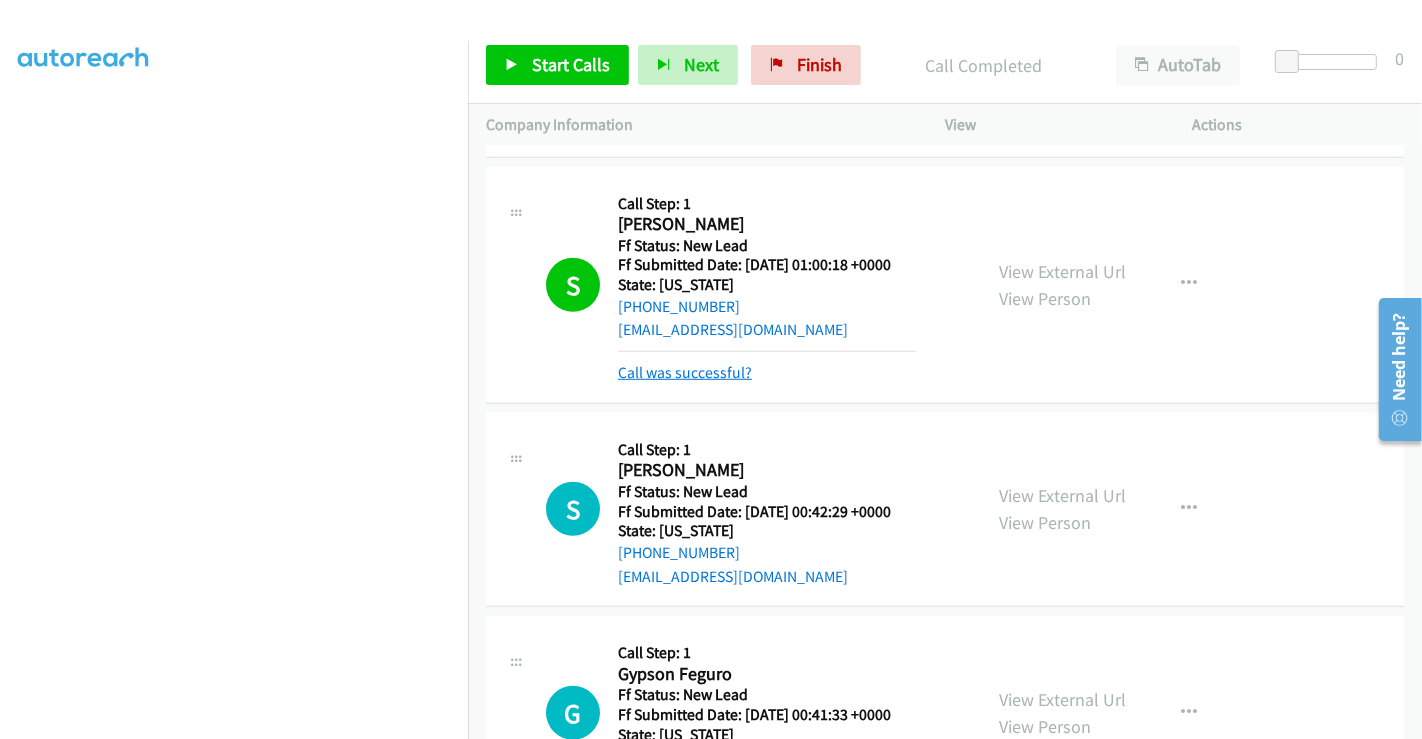 click on "Call was successful?" at bounding box center (685, 372) 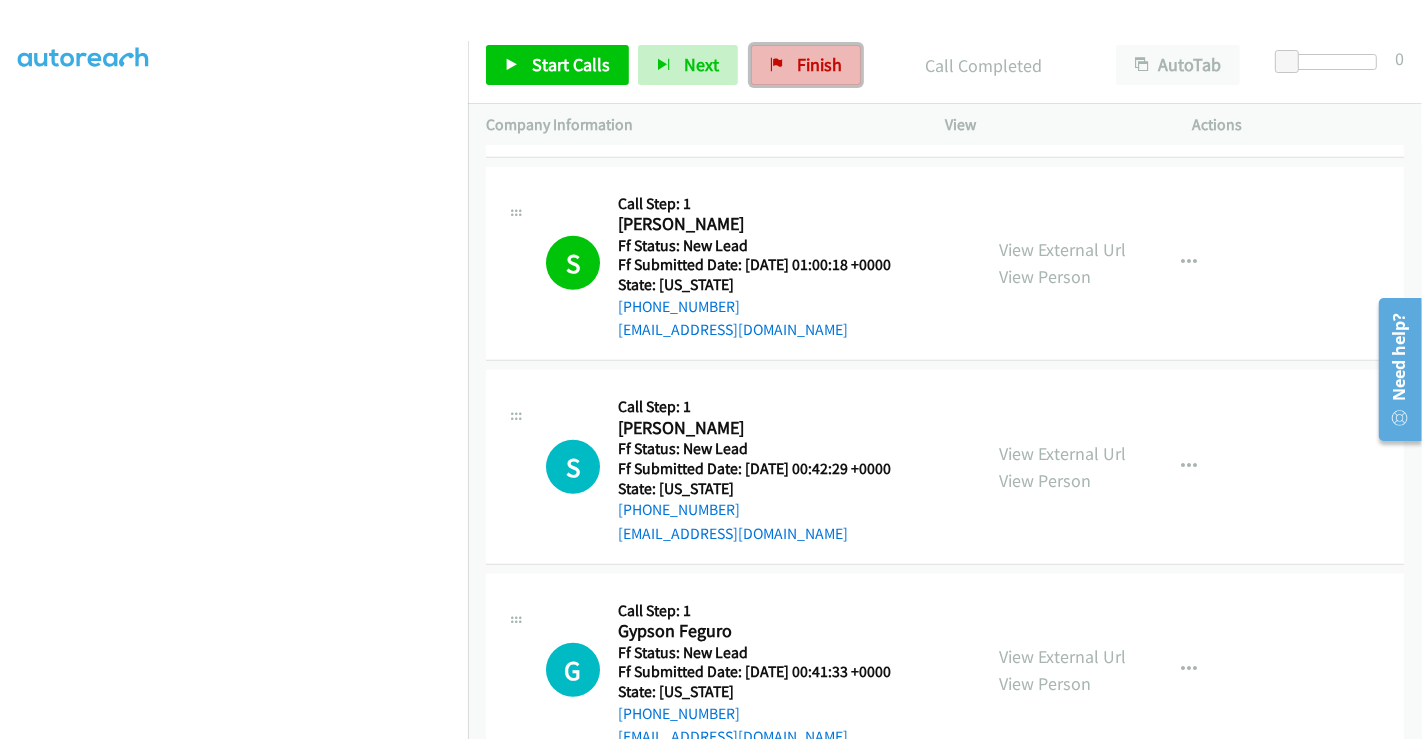 click on "Finish" at bounding box center [819, 64] 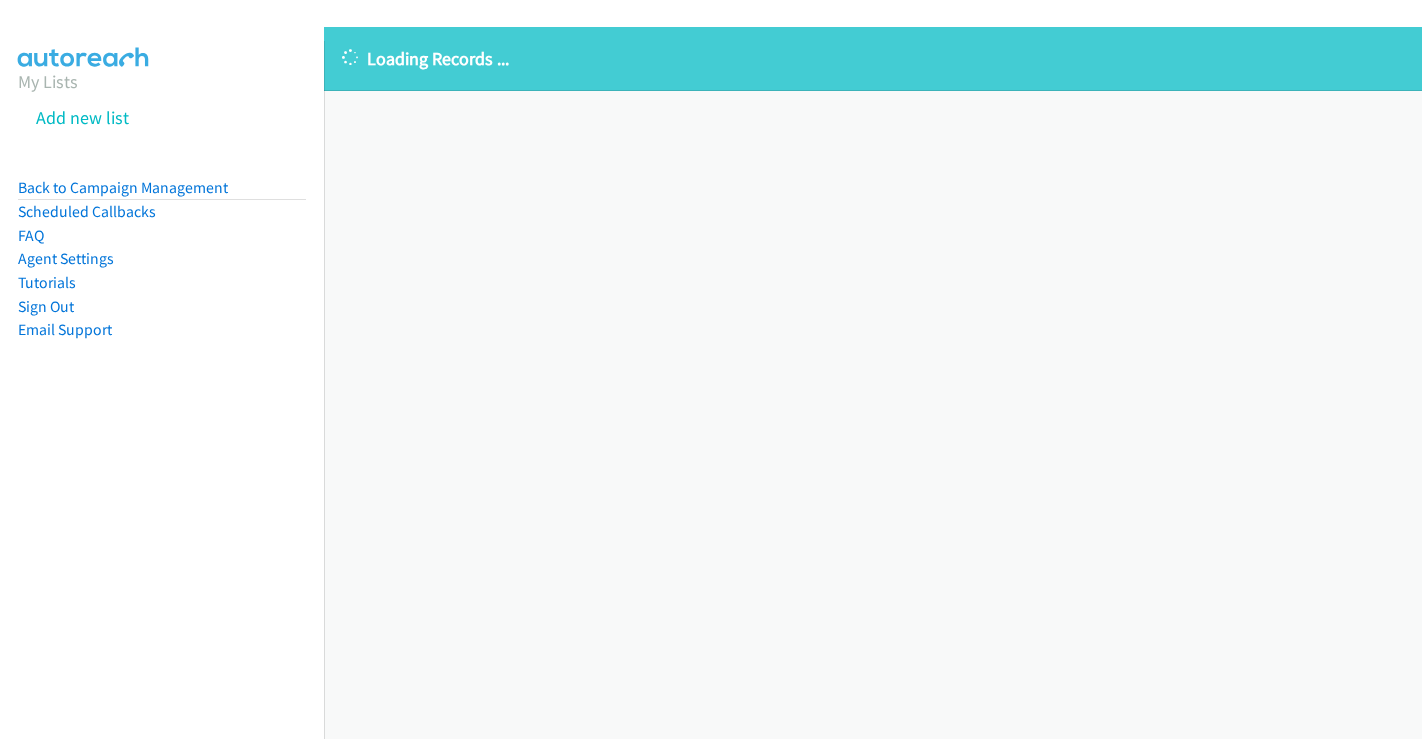 scroll, scrollTop: 0, scrollLeft: 0, axis: both 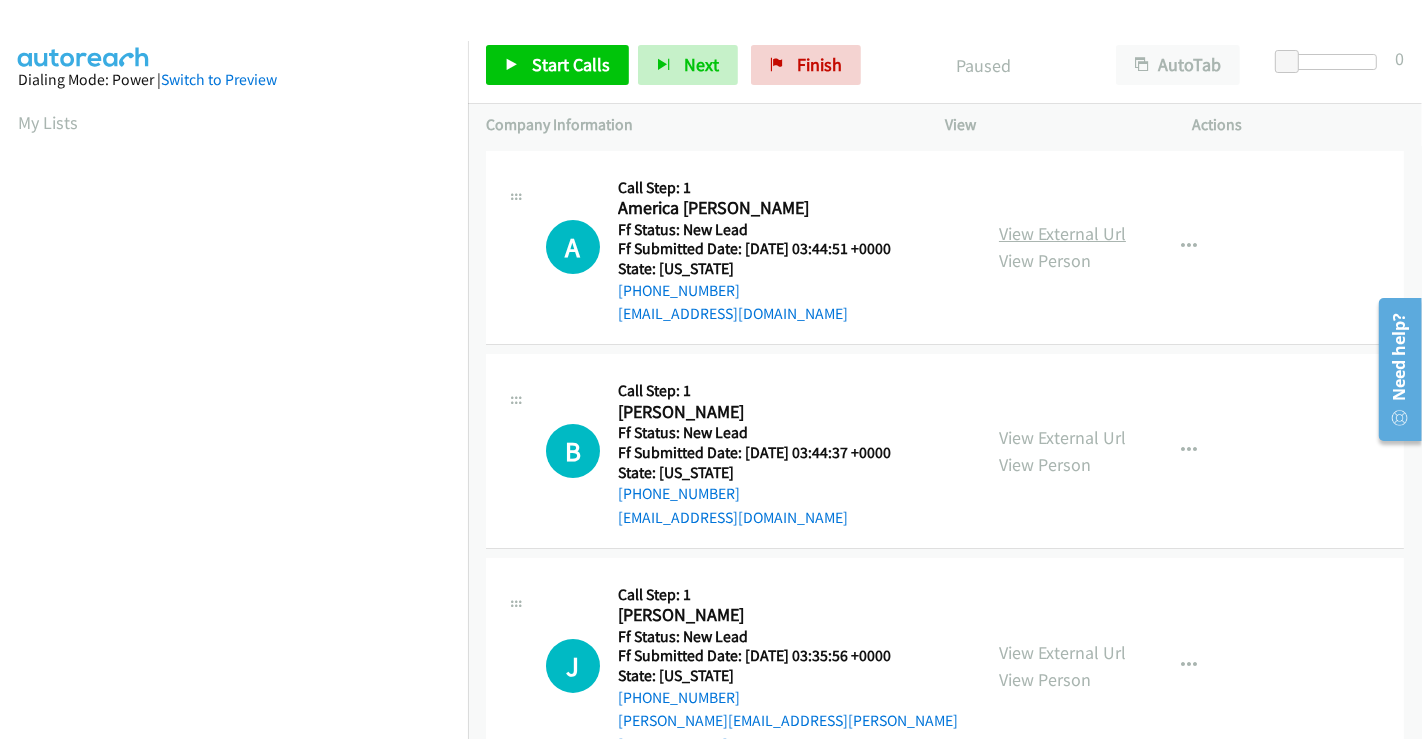 click on "View External Url" at bounding box center (1062, 233) 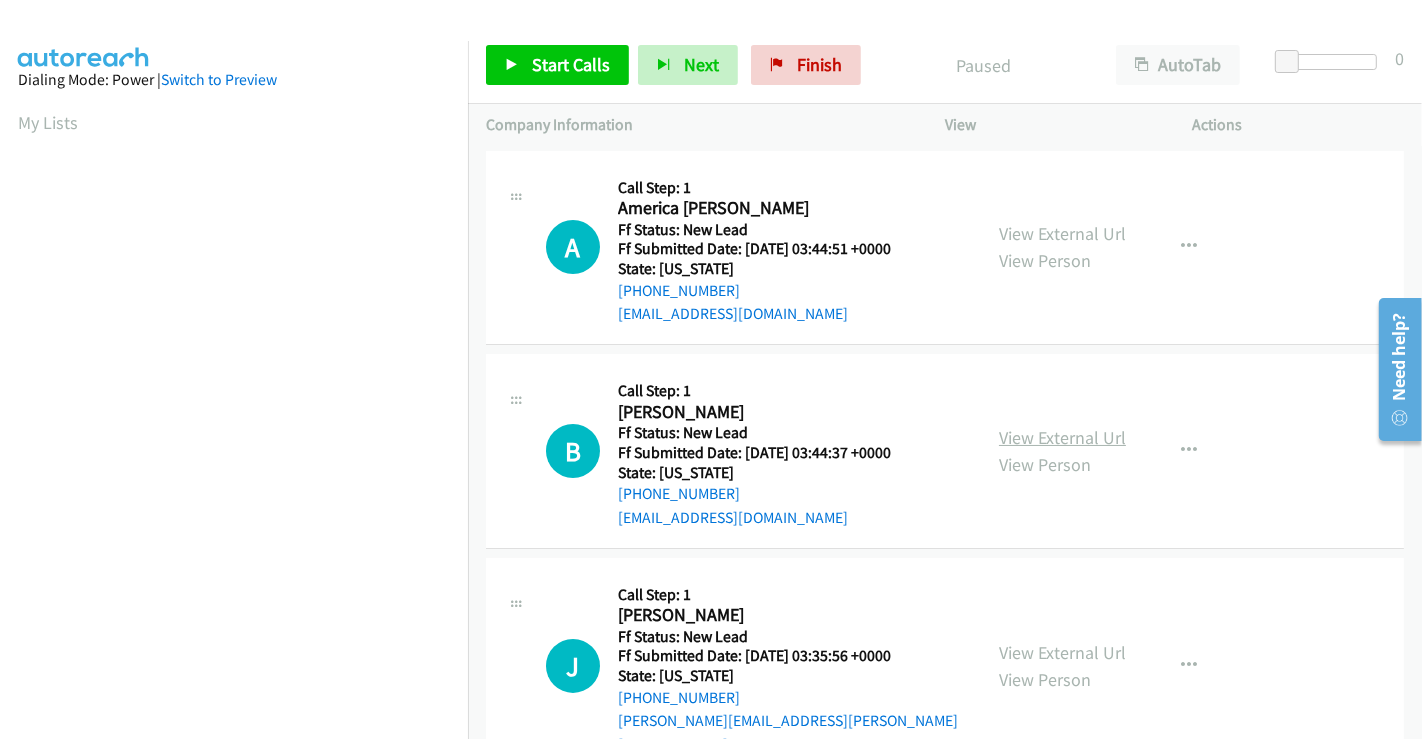 click on "View External Url" at bounding box center [1062, 437] 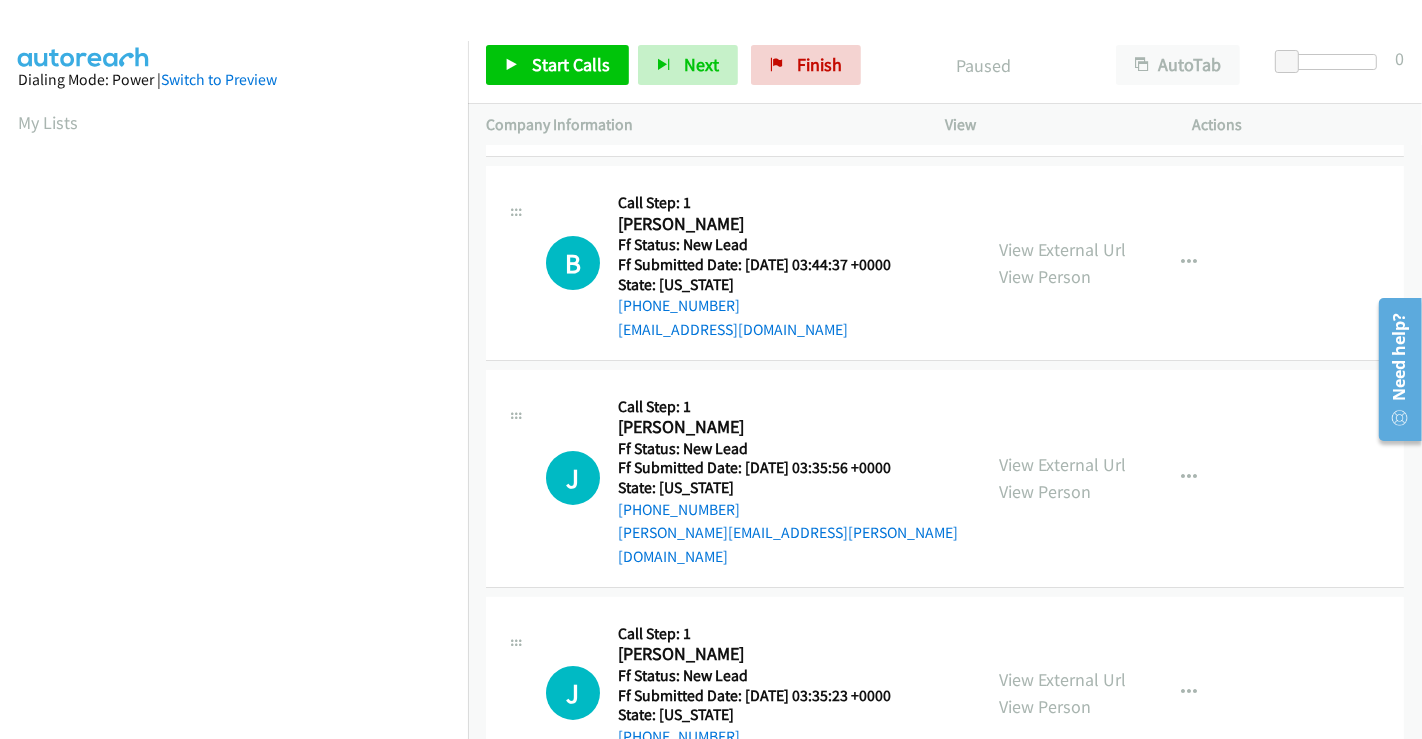 scroll, scrollTop: 222, scrollLeft: 0, axis: vertical 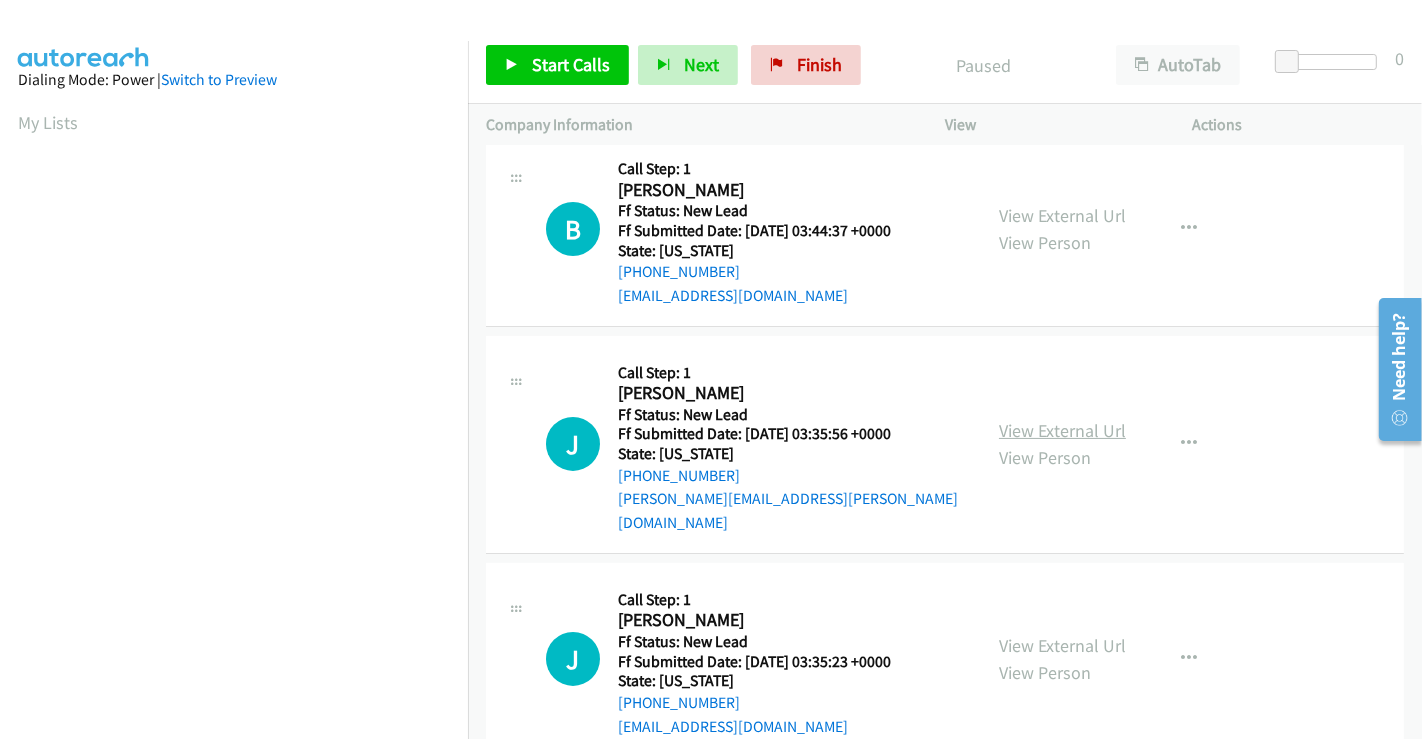 click on "View External Url" at bounding box center (1062, 430) 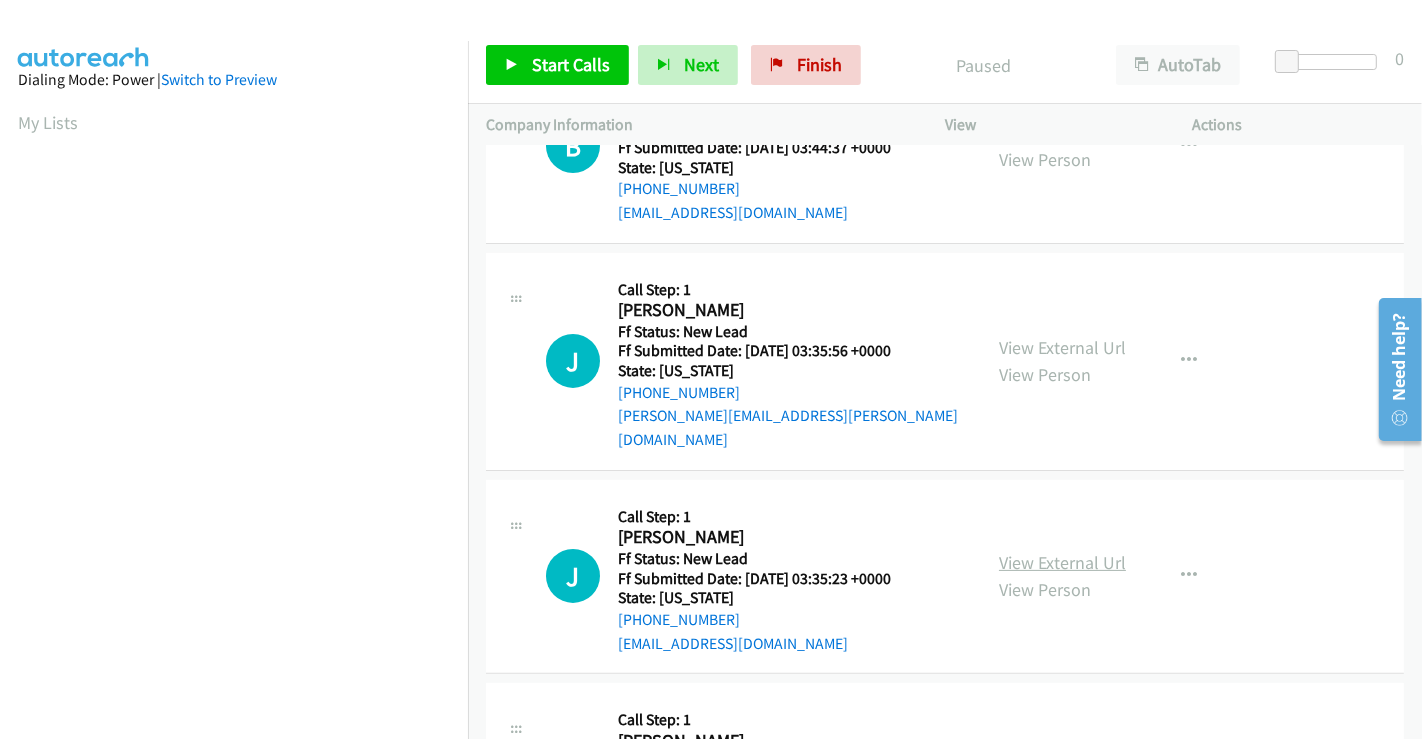 scroll, scrollTop: 444, scrollLeft: 0, axis: vertical 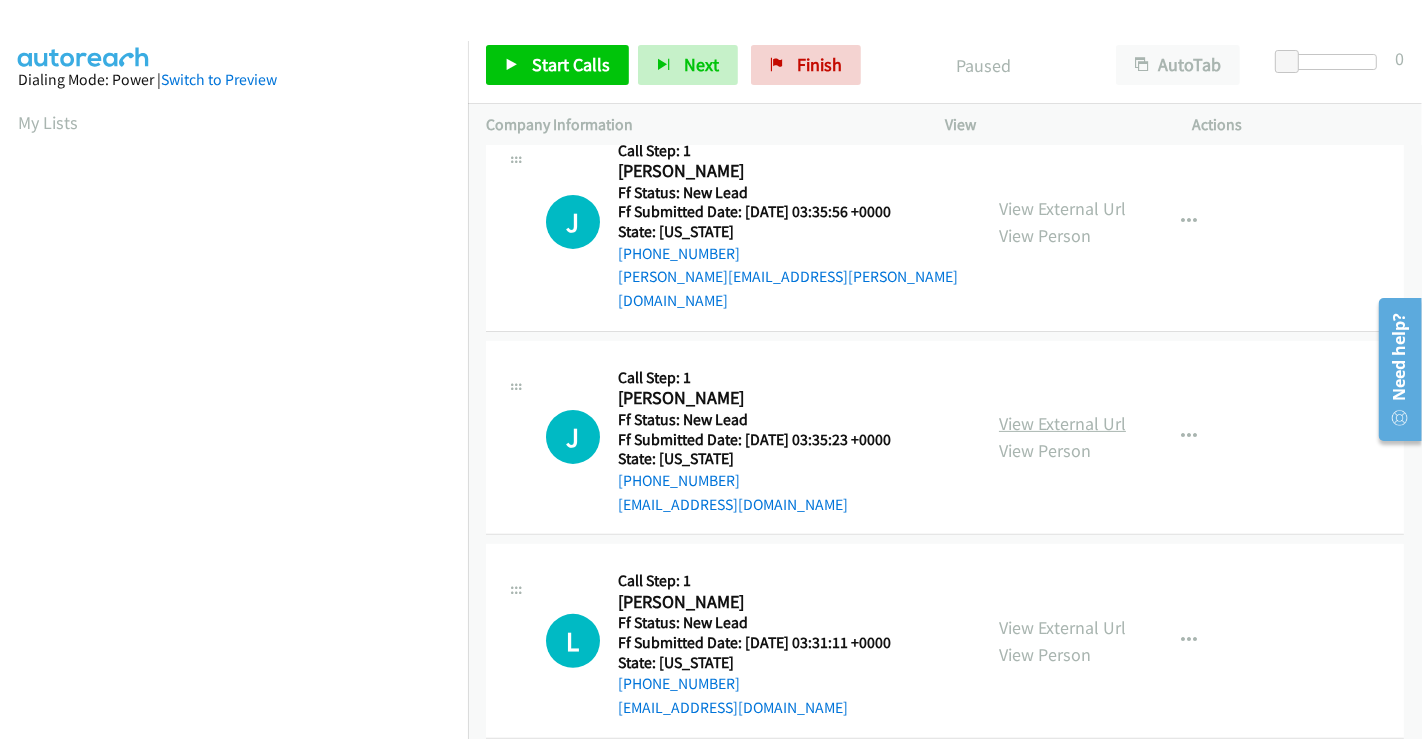 click on "View External Url" at bounding box center (1062, 423) 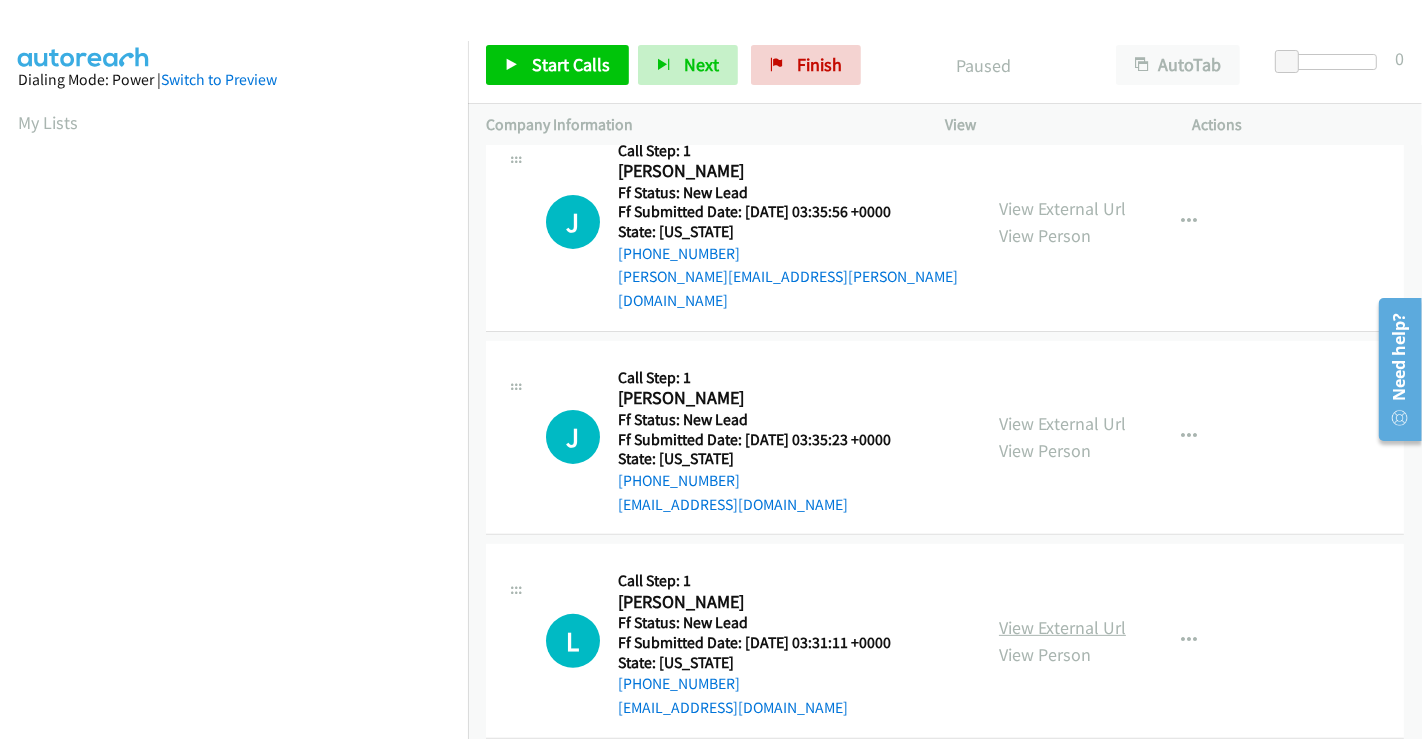 click on "View External Url" at bounding box center [1062, 627] 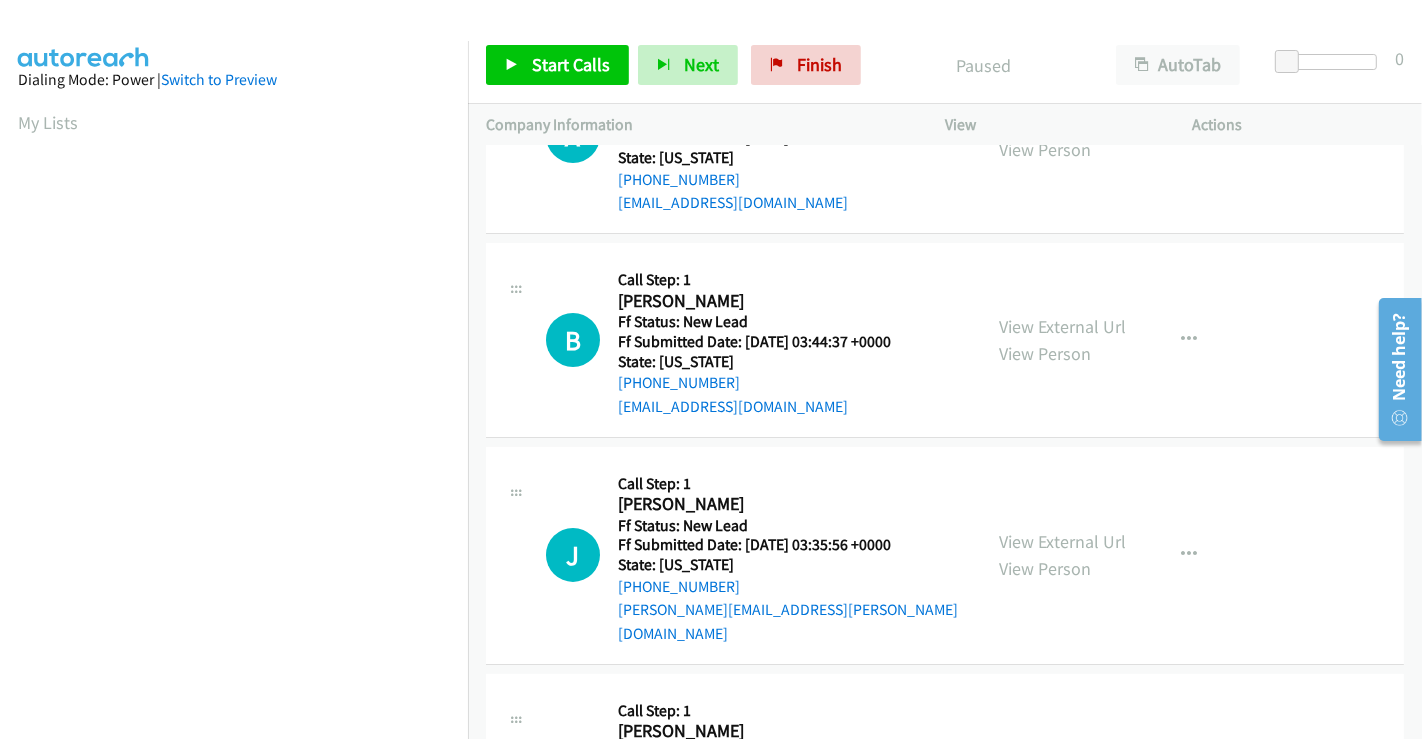 scroll, scrollTop: 0, scrollLeft: 0, axis: both 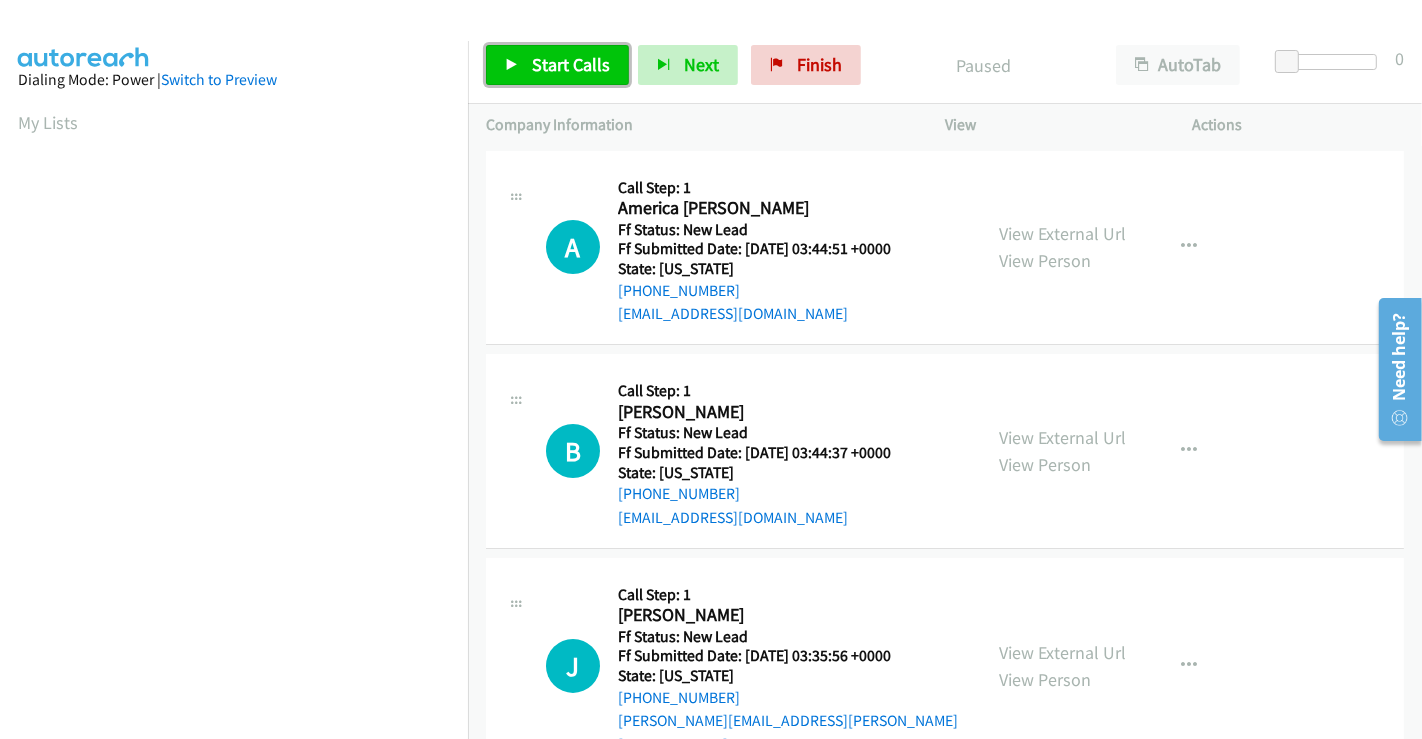 click on "Start Calls" at bounding box center (557, 65) 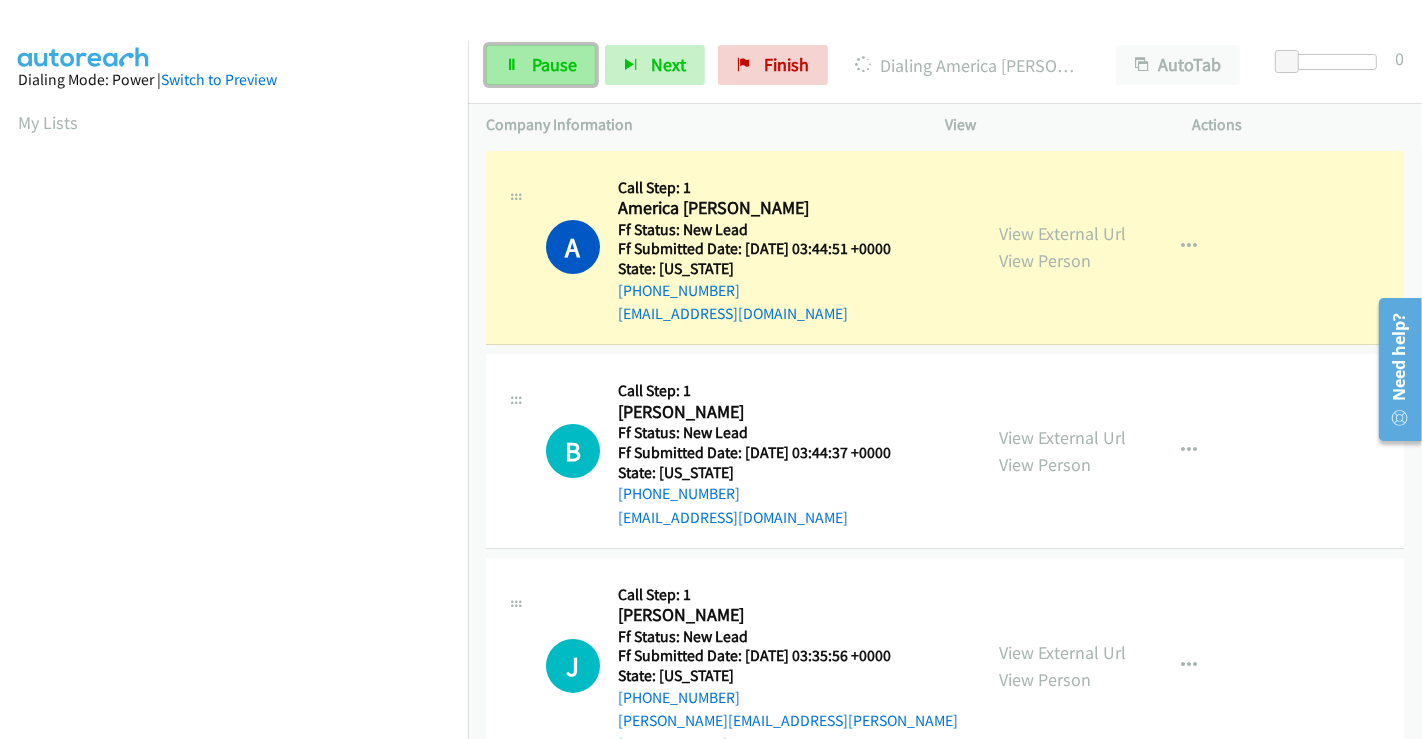 click on "Pause" at bounding box center (554, 64) 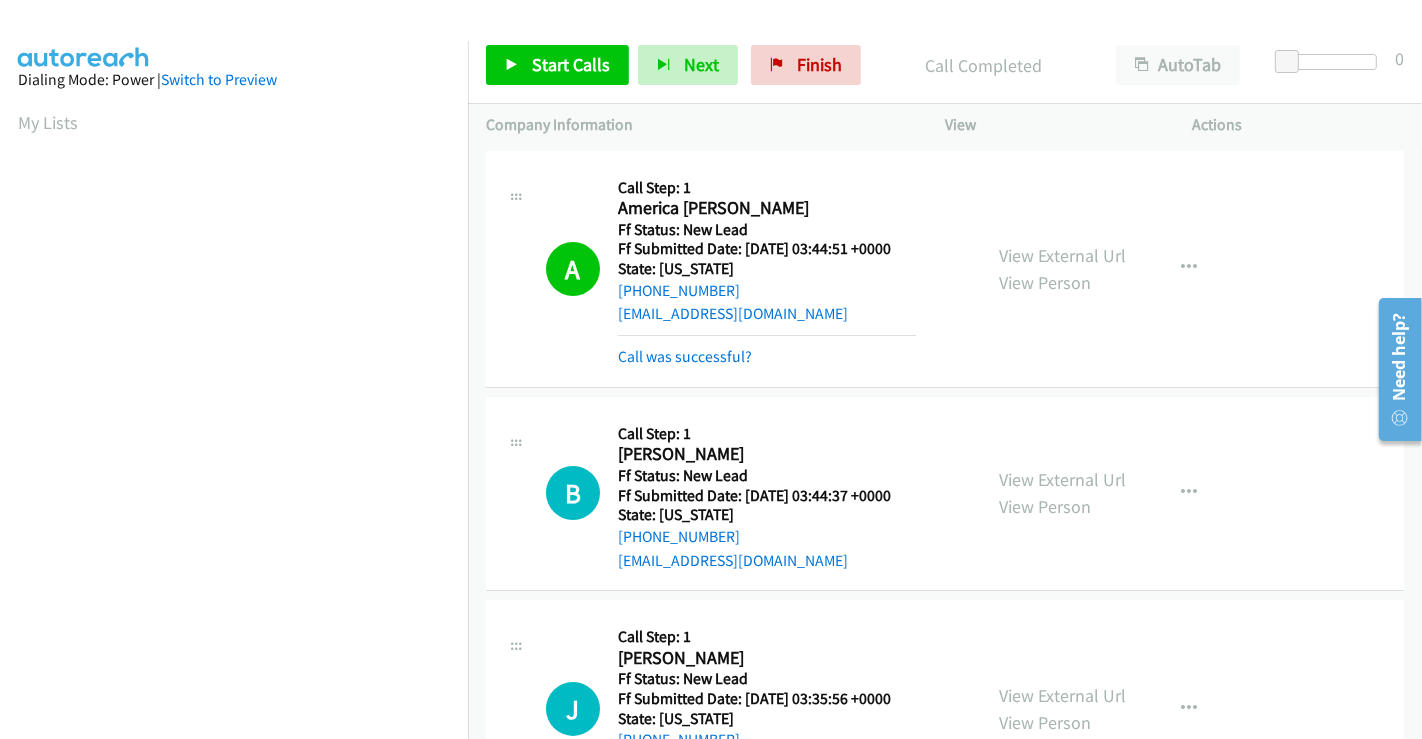scroll, scrollTop: 385, scrollLeft: 0, axis: vertical 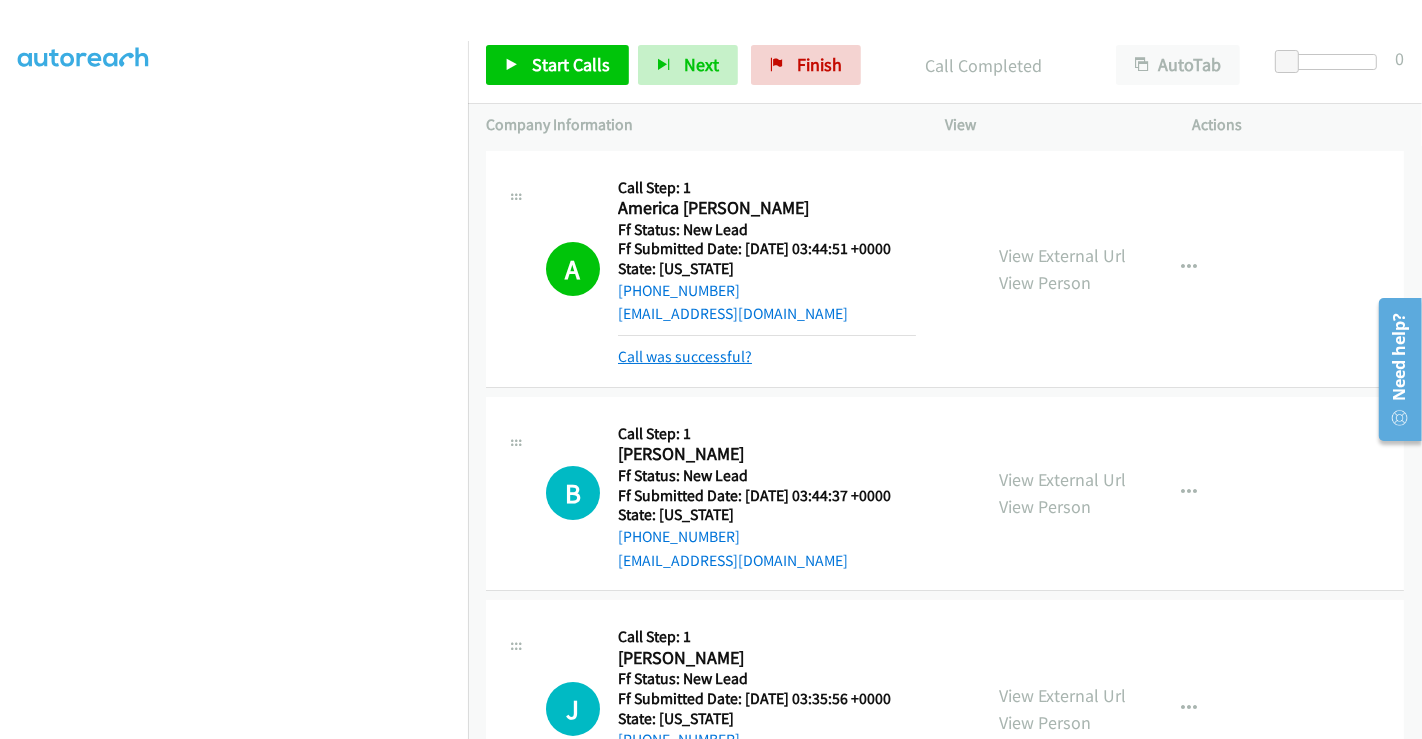 click on "Call was successful?" at bounding box center [685, 356] 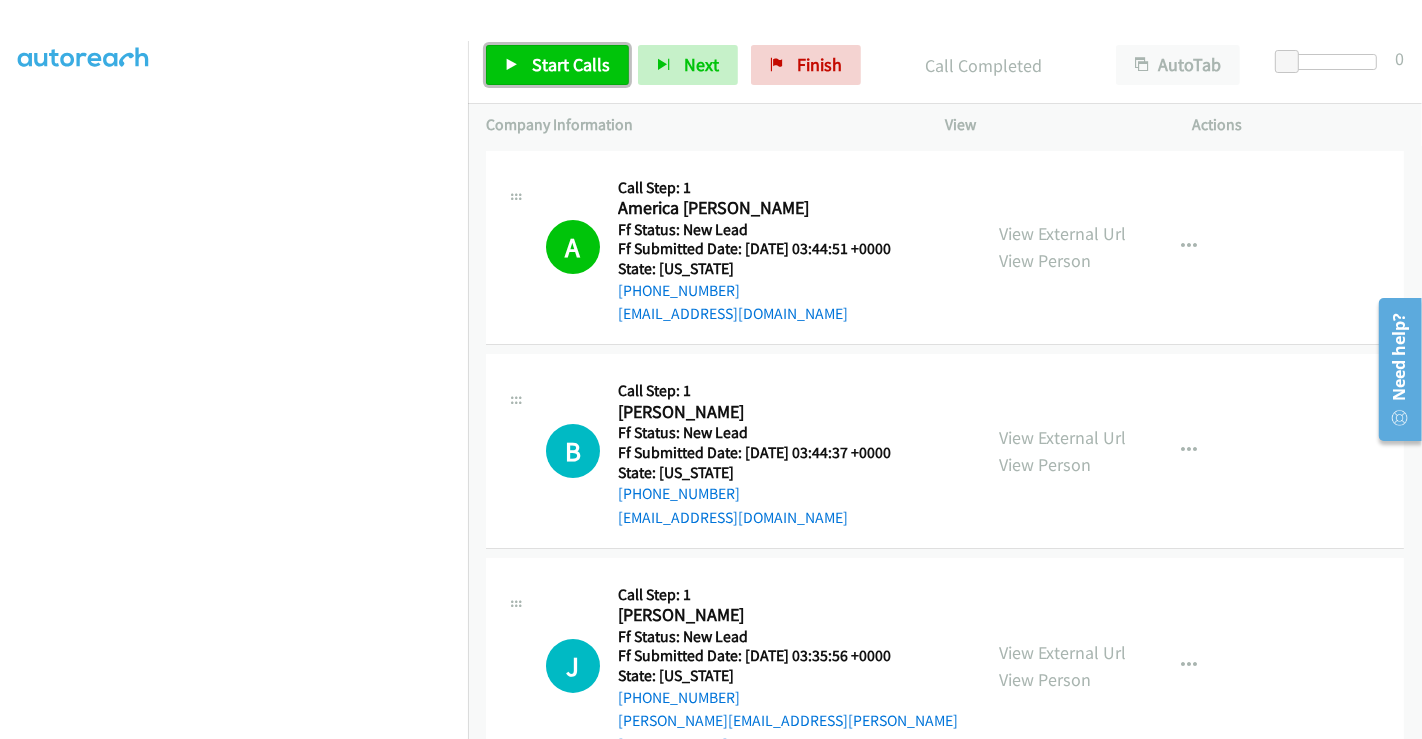click on "Start Calls" at bounding box center (571, 64) 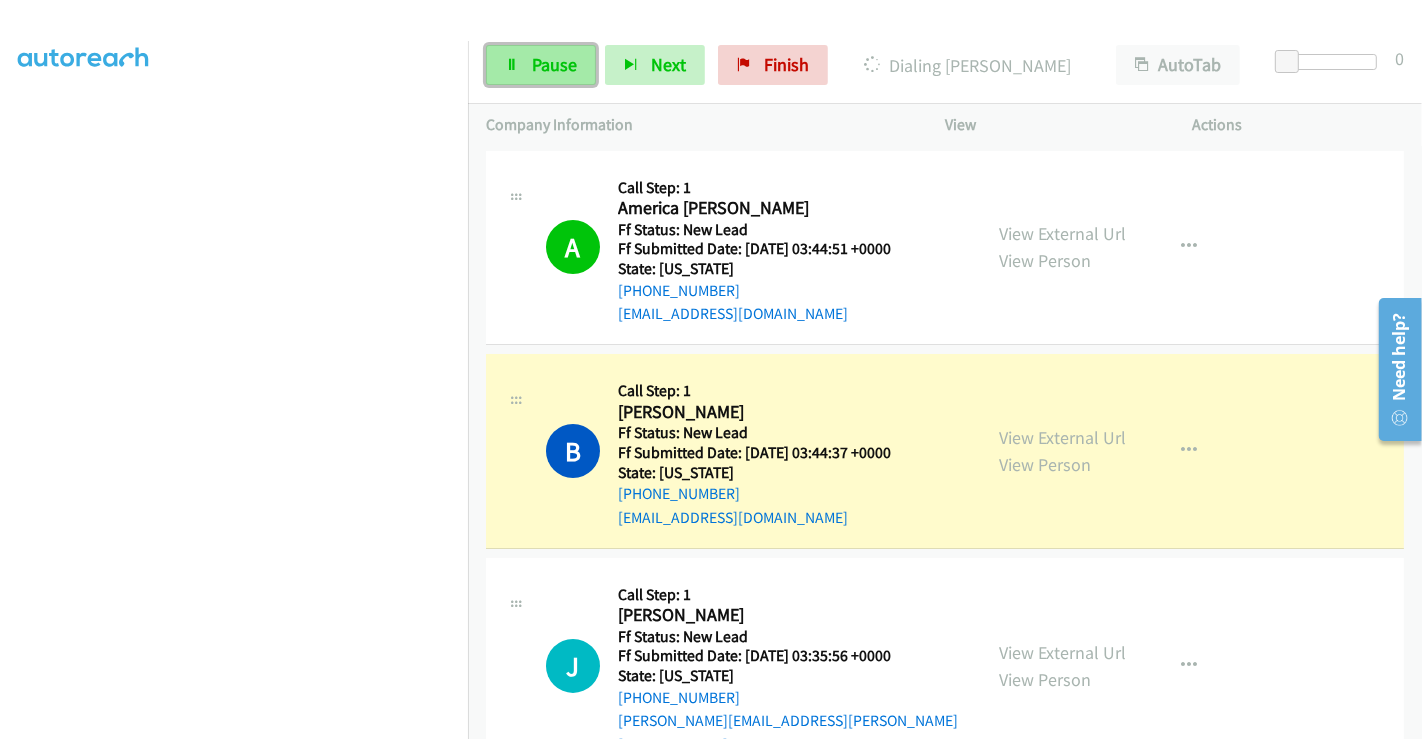 click on "Pause" at bounding box center [554, 64] 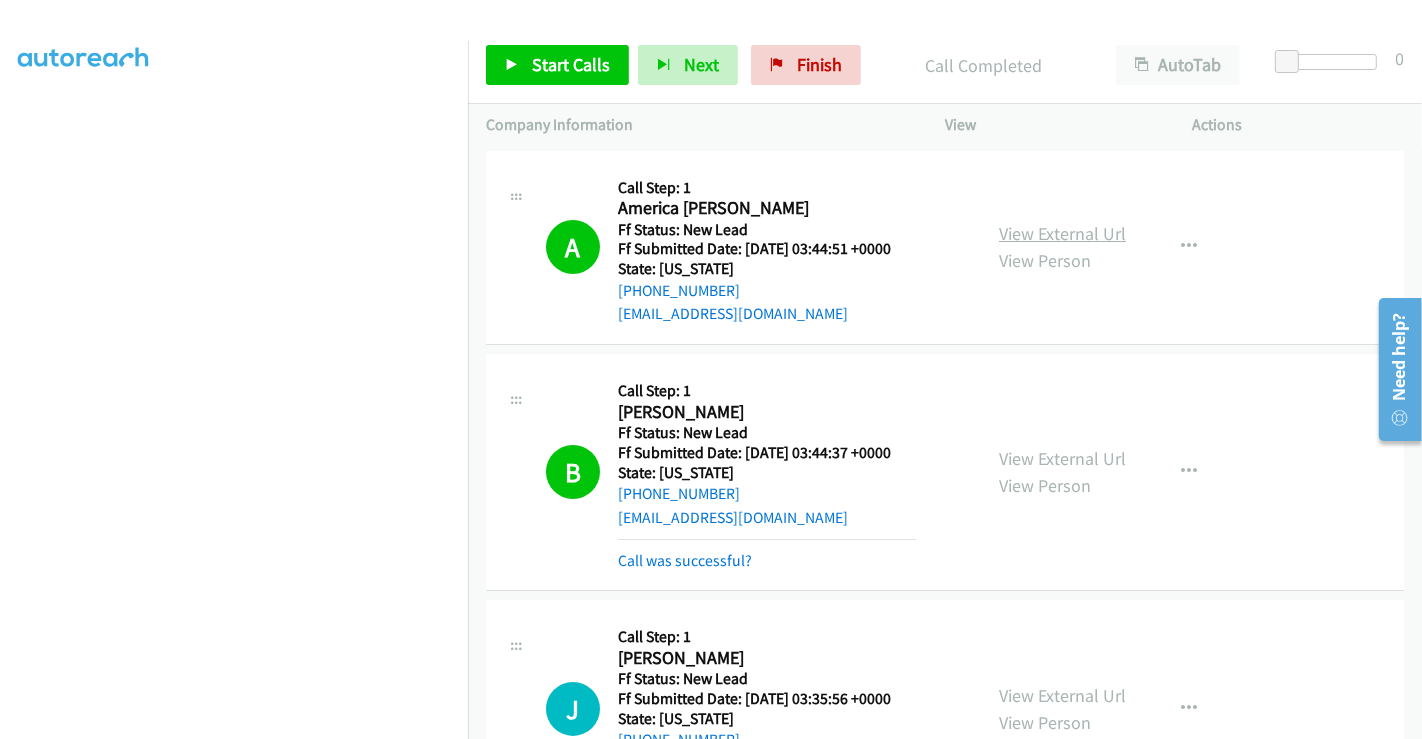 click on "View External Url" at bounding box center [1062, 233] 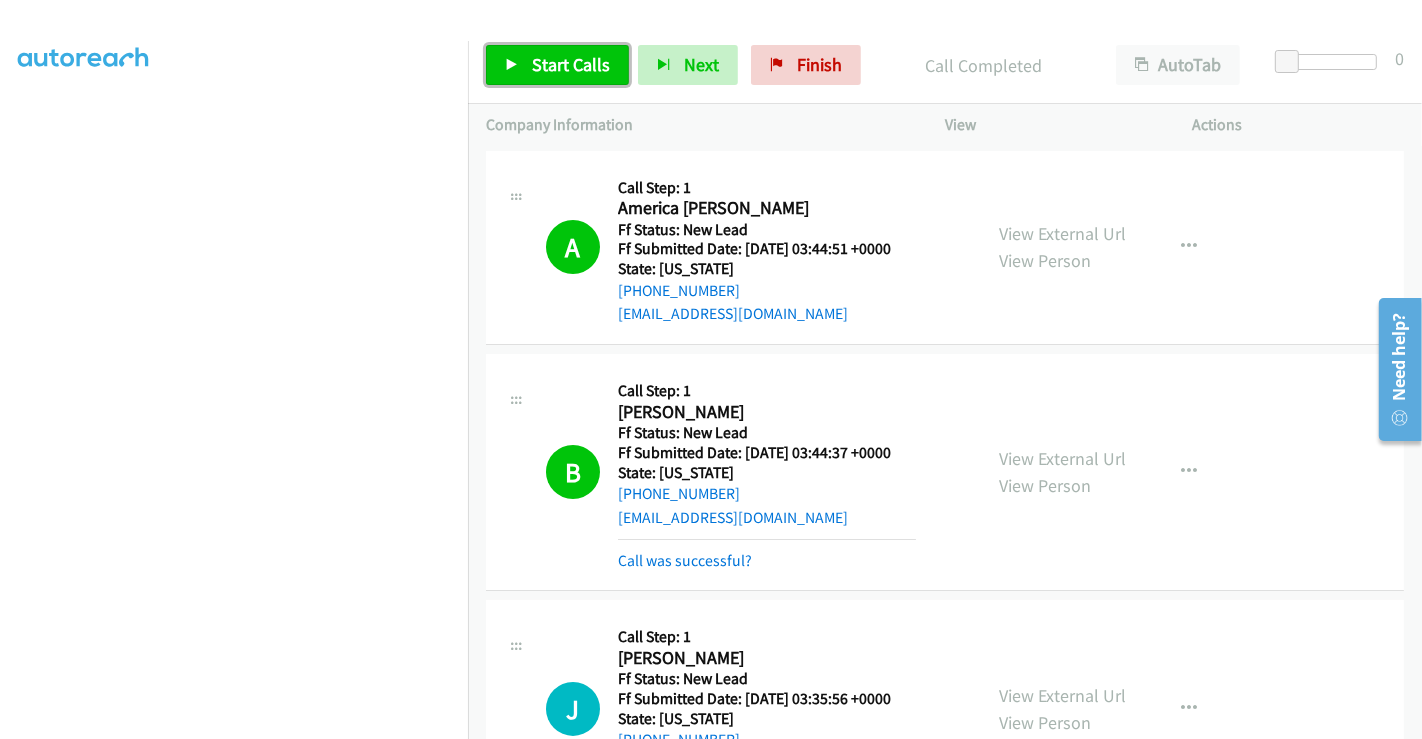 click on "Start Calls" at bounding box center (571, 64) 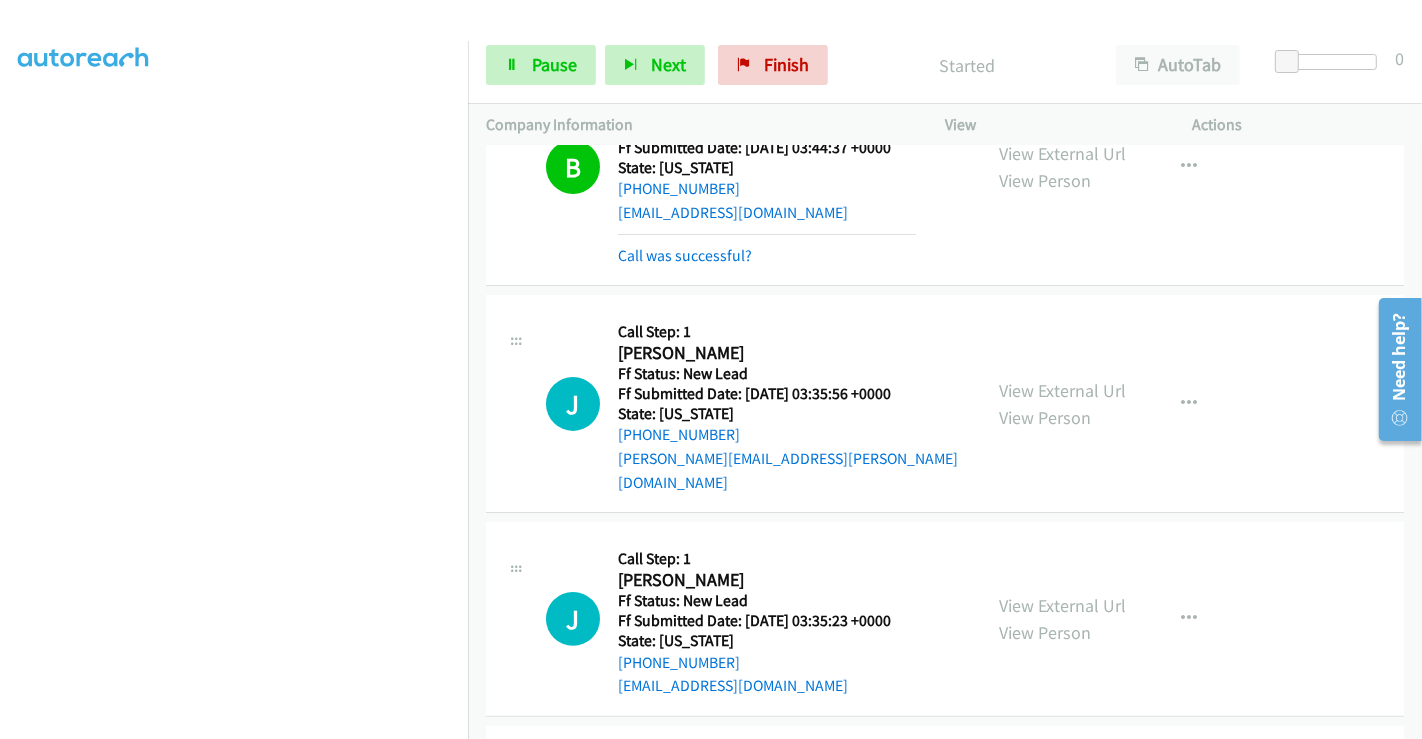 scroll, scrollTop: 444, scrollLeft: 0, axis: vertical 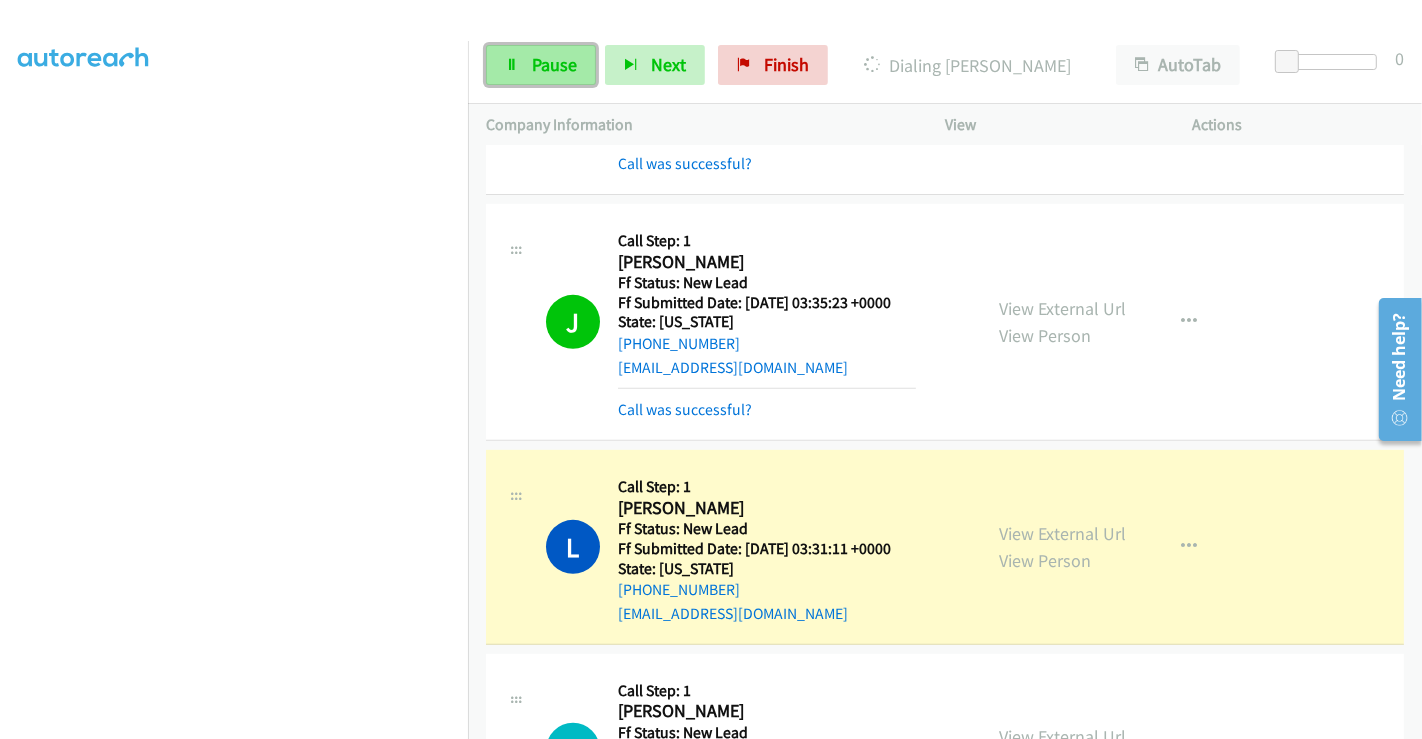 click on "Pause" at bounding box center (554, 64) 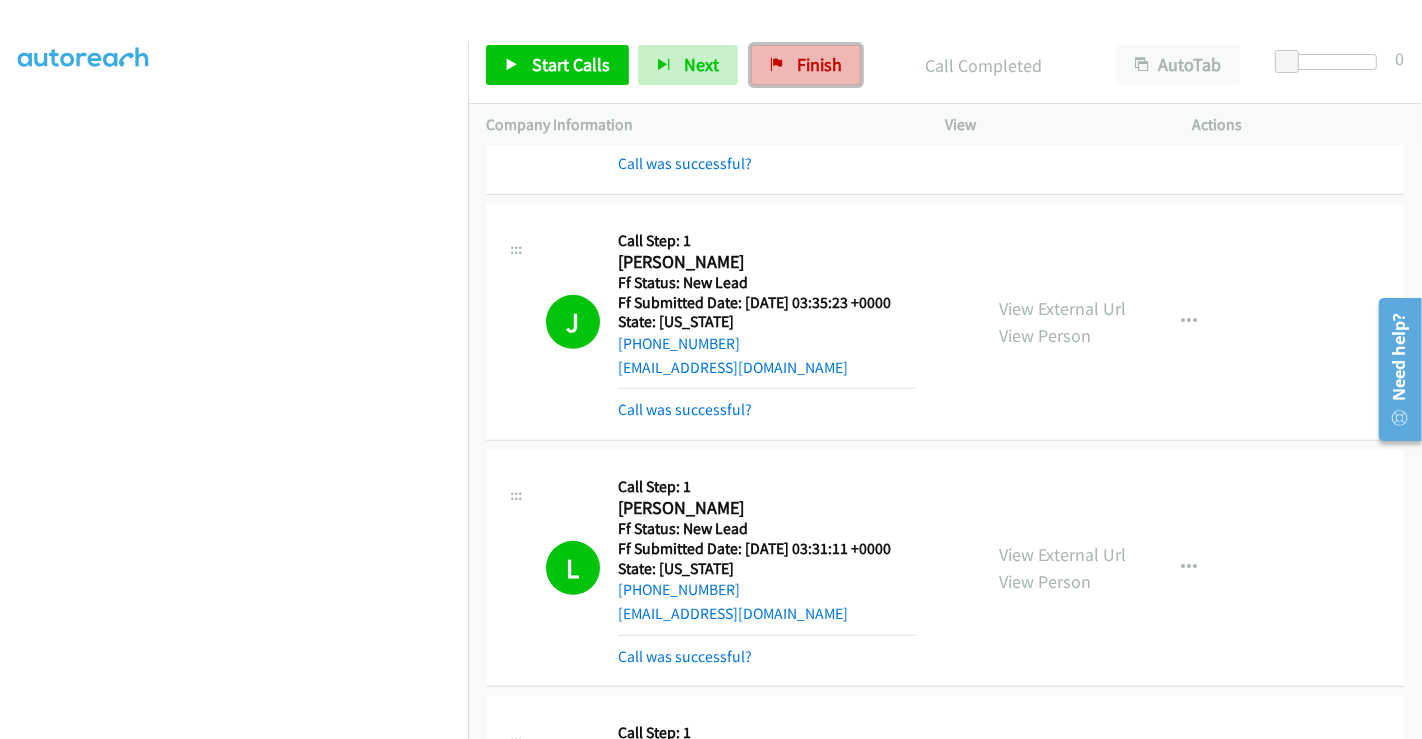 click on "Finish" at bounding box center [819, 64] 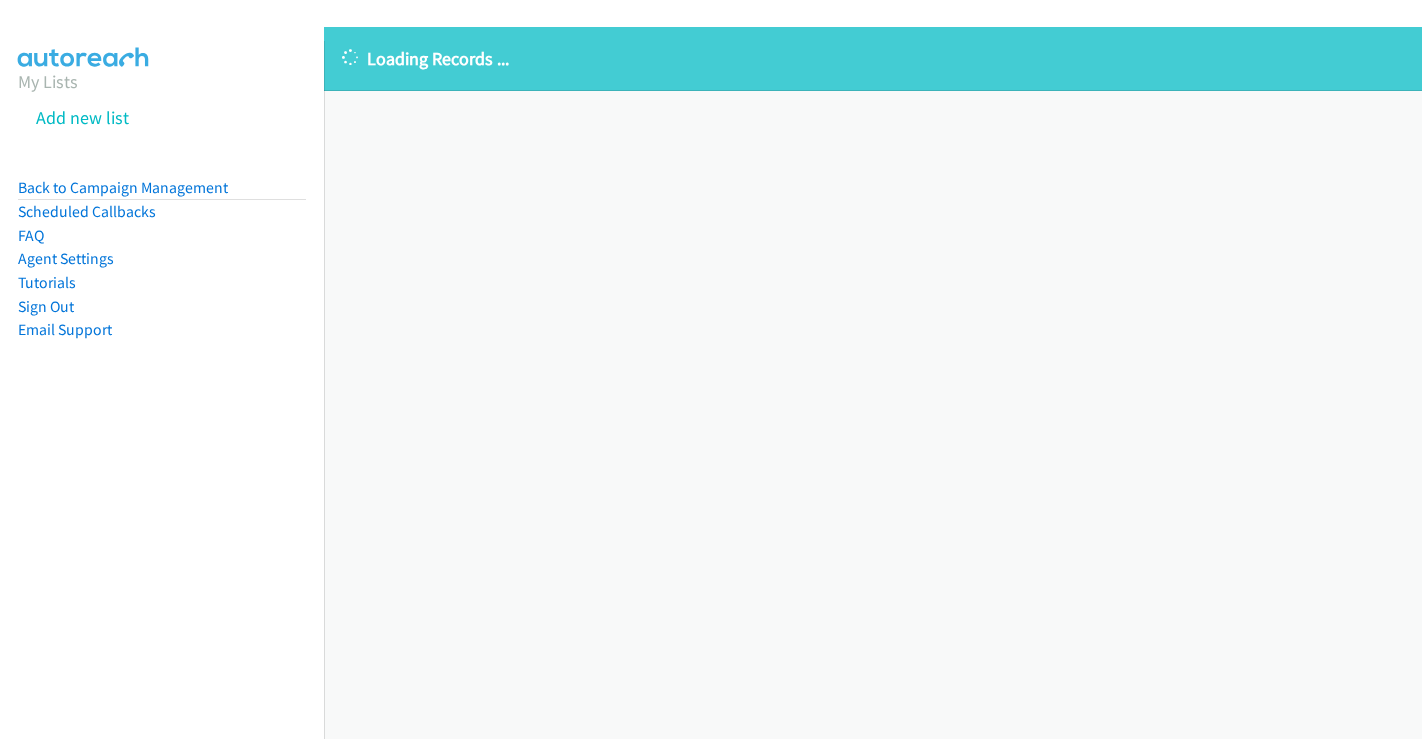 scroll, scrollTop: 0, scrollLeft: 0, axis: both 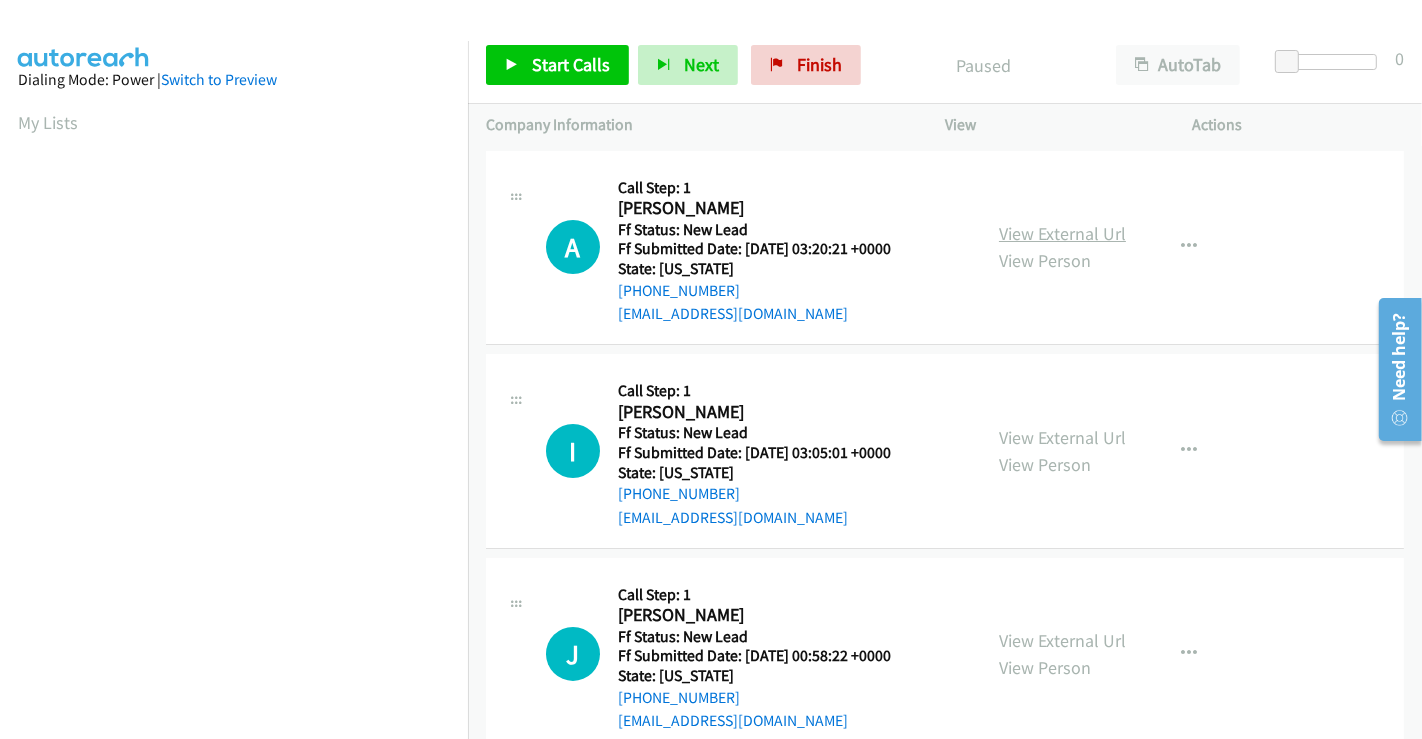 click on "View External Url" at bounding box center [1062, 233] 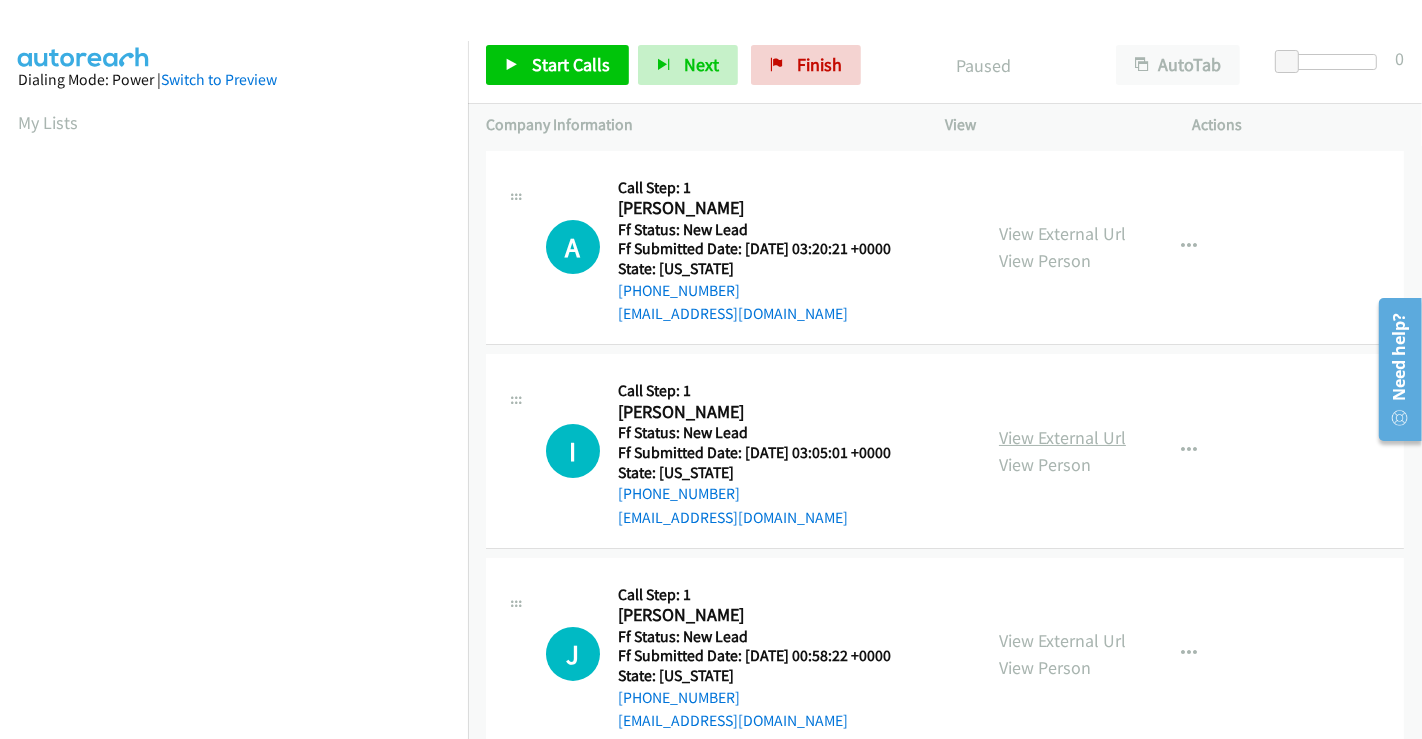 click on "View External Url" at bounding box center [1062, 437] 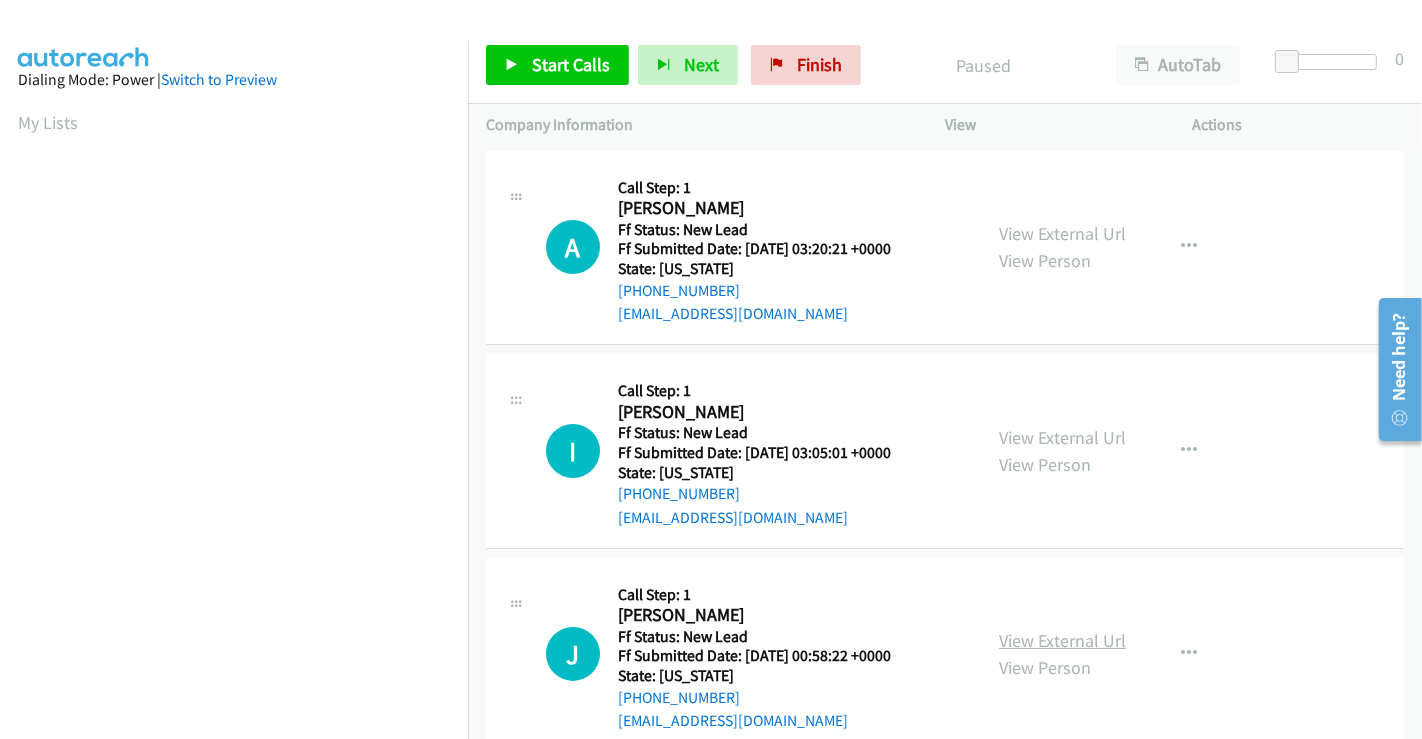 click on "View External Url" at bounding box center (1062, 640) 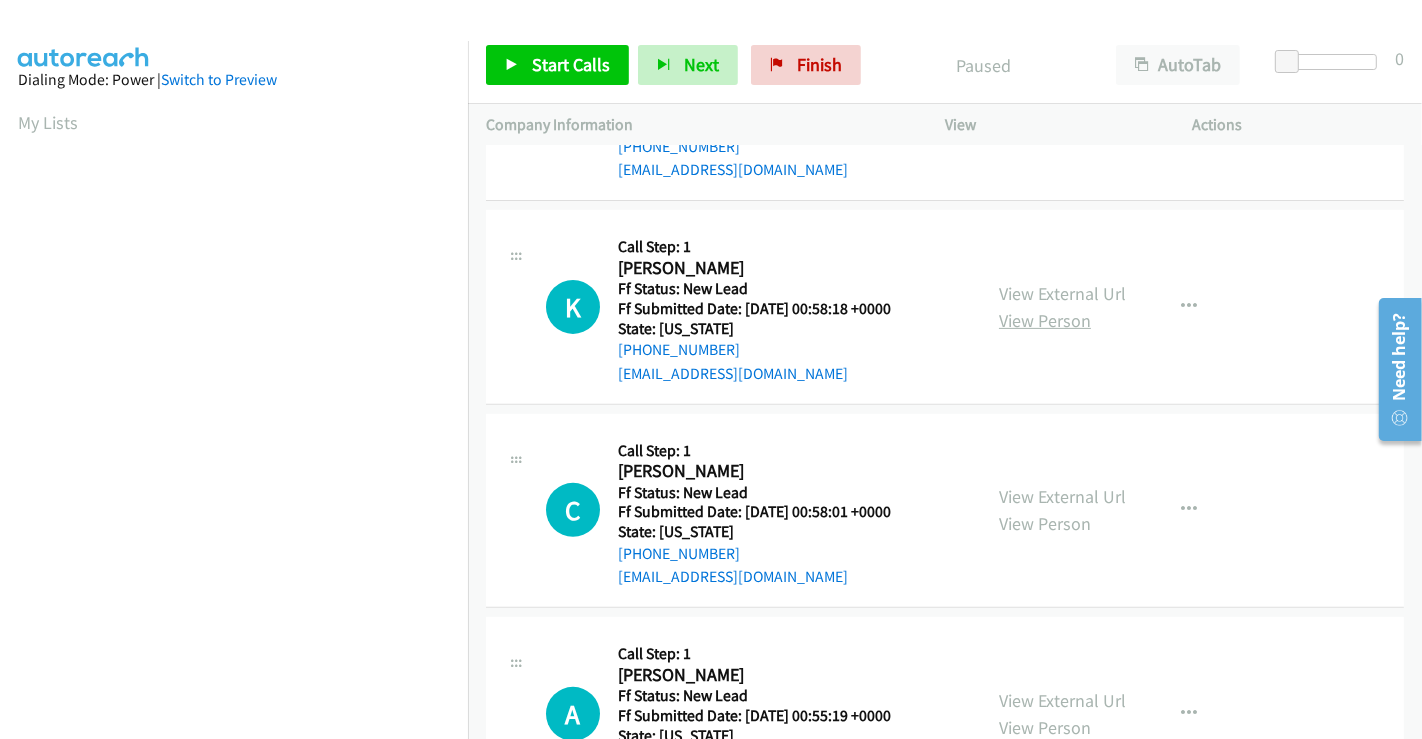 scroll, scrollTop: 555, scrollLeft: 0, axis: vertical 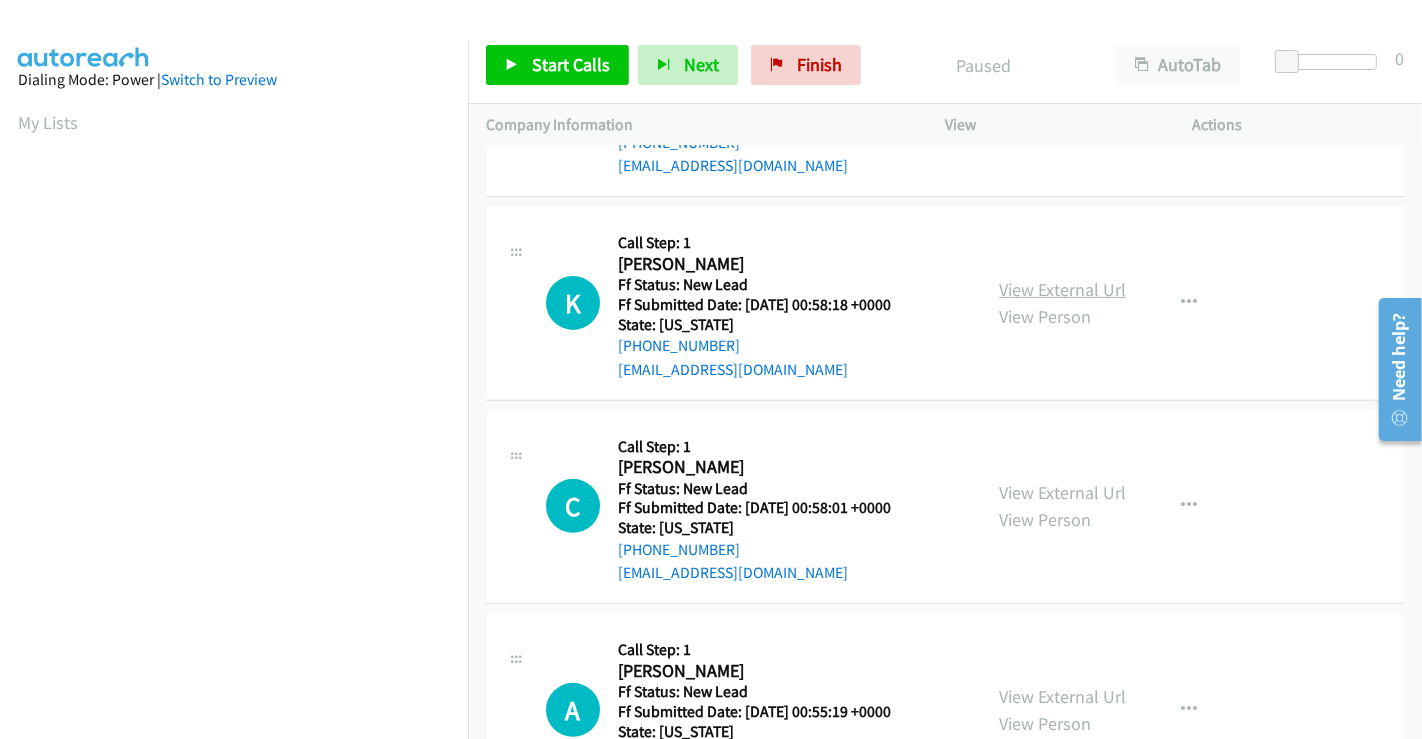 click on "View External Url" at bounding box center [1062, 289] 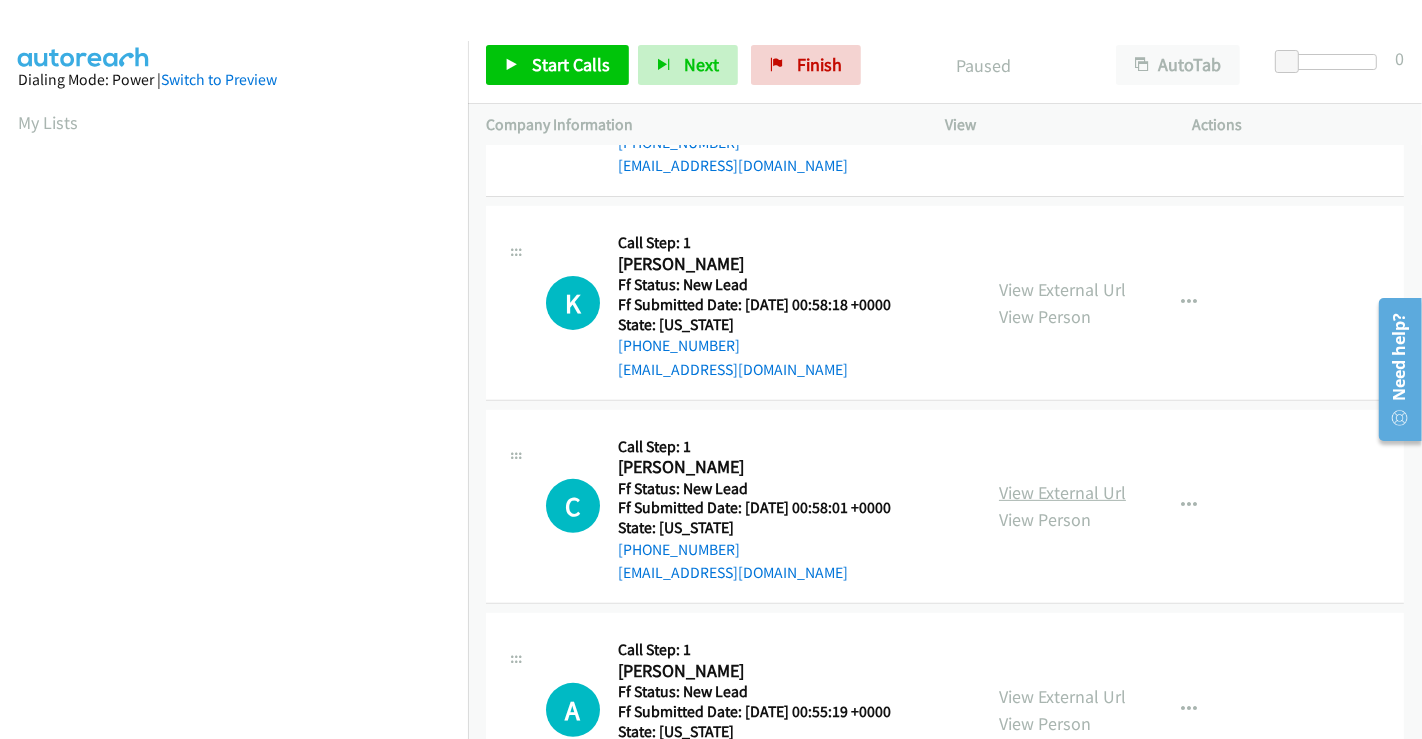 click on "View External Url" at bounding box center (1062, 492) 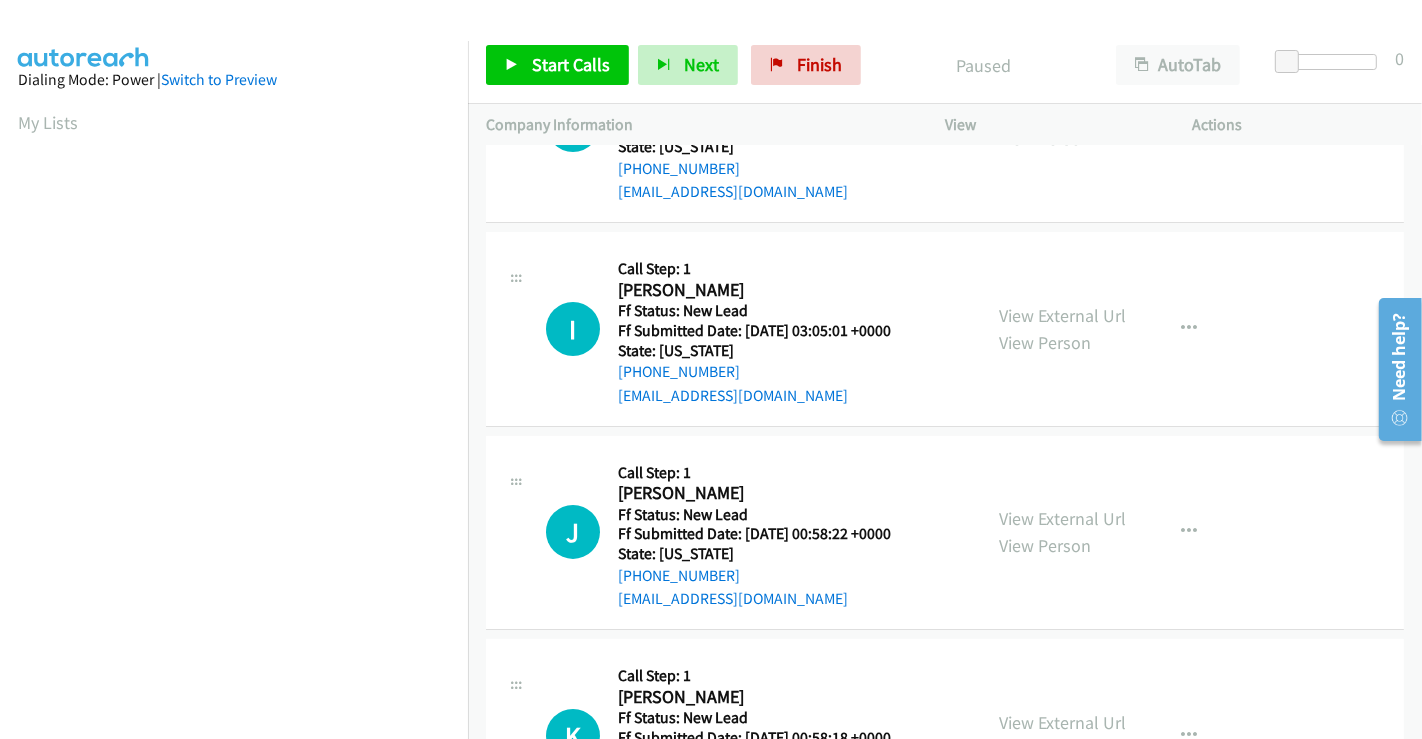 scroll, scrollTop: 0, scrollLeft: 0, axis: both 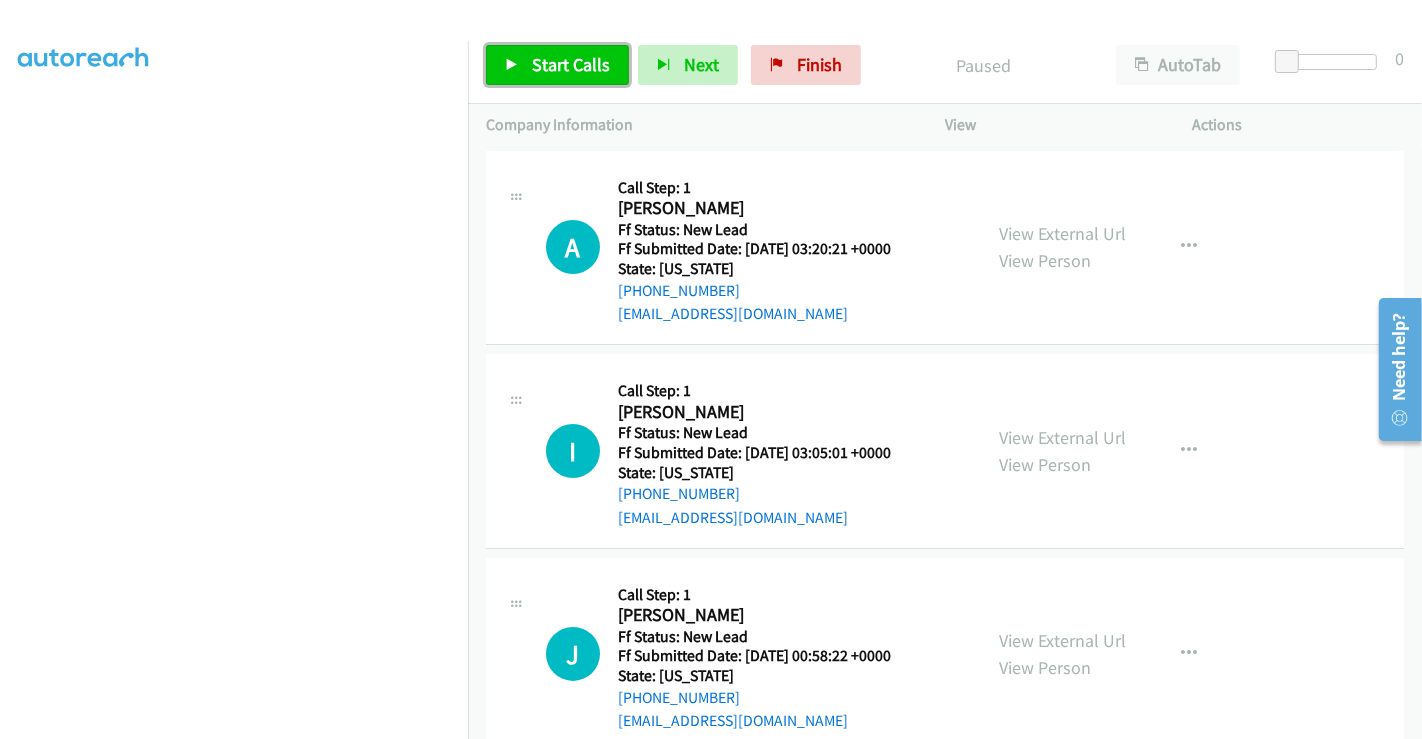 click on "Start Calls" at bounding box center (571, 64) 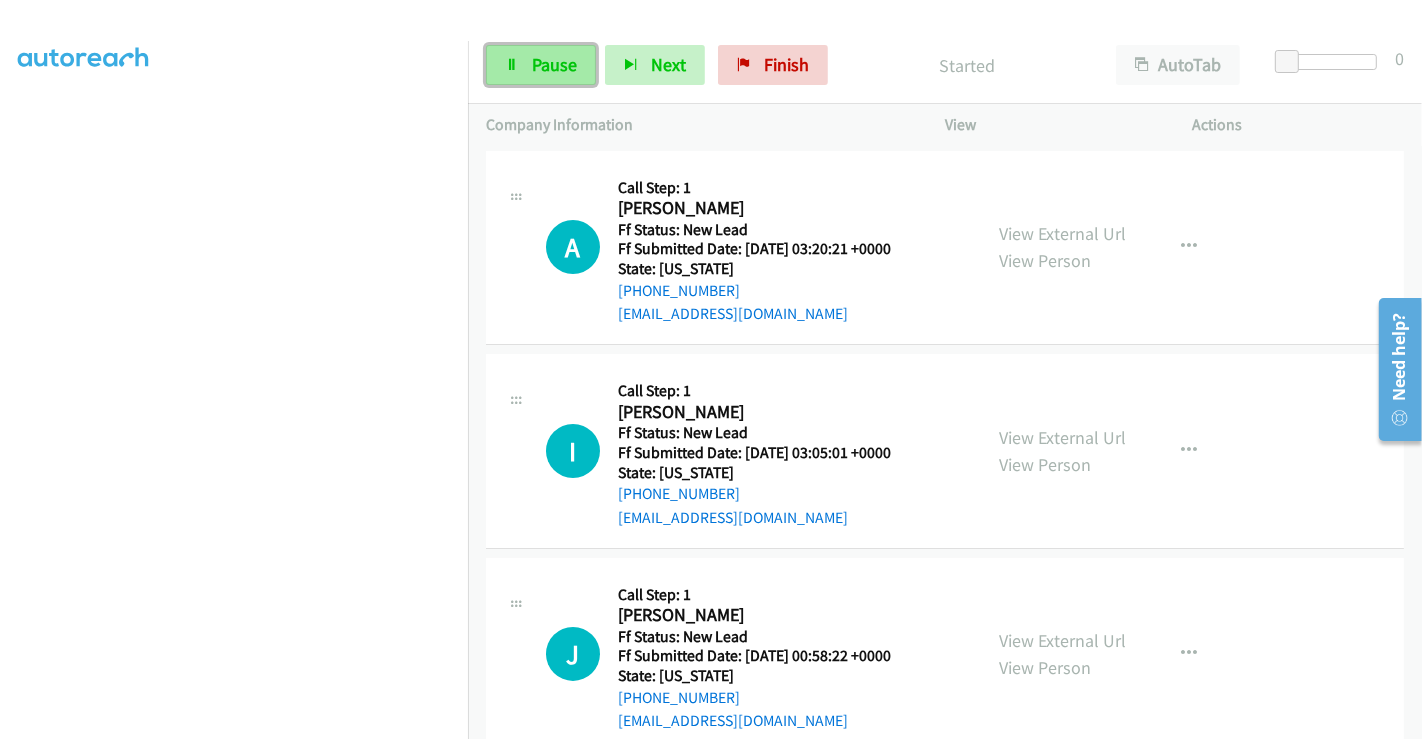 click on "Pause" at bounding box center [554, 64] 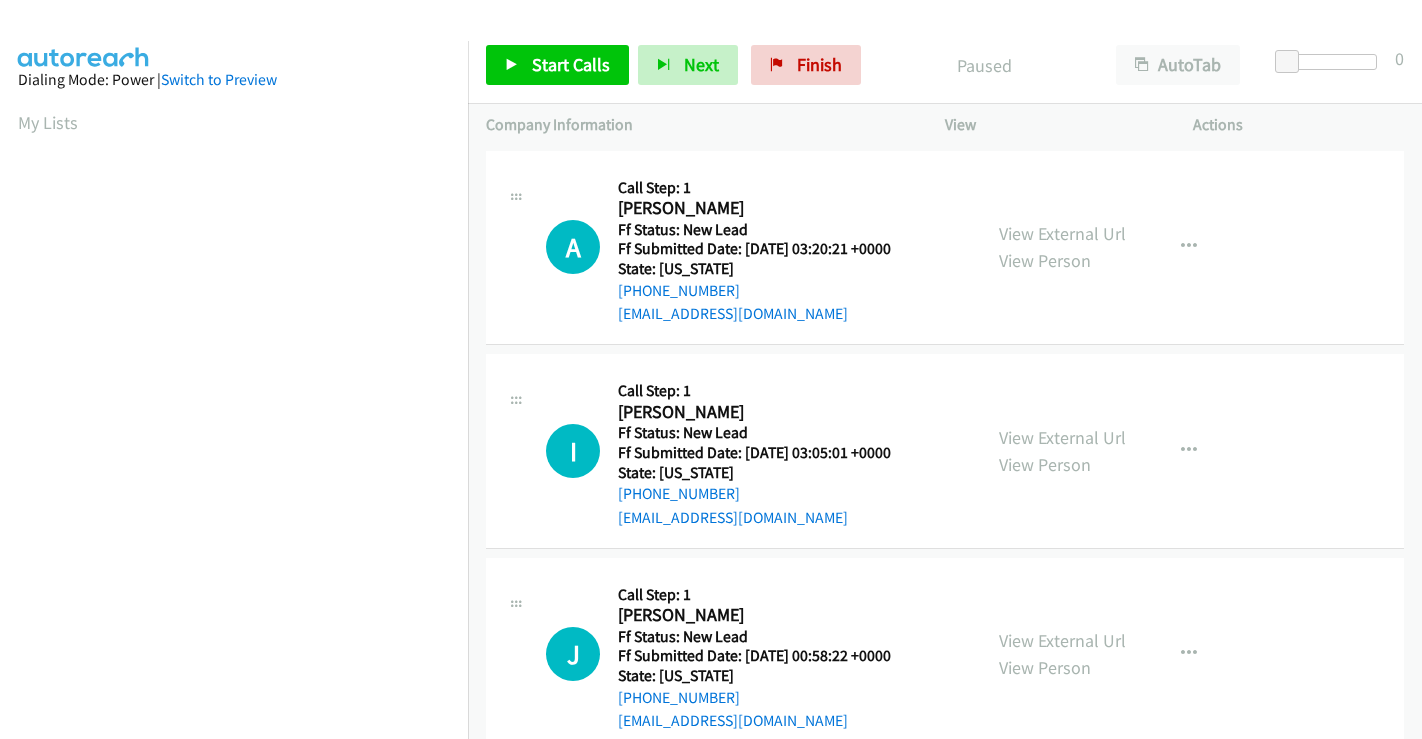 scroll, scrollTop: 0, scrollLeft: 0, axis: both 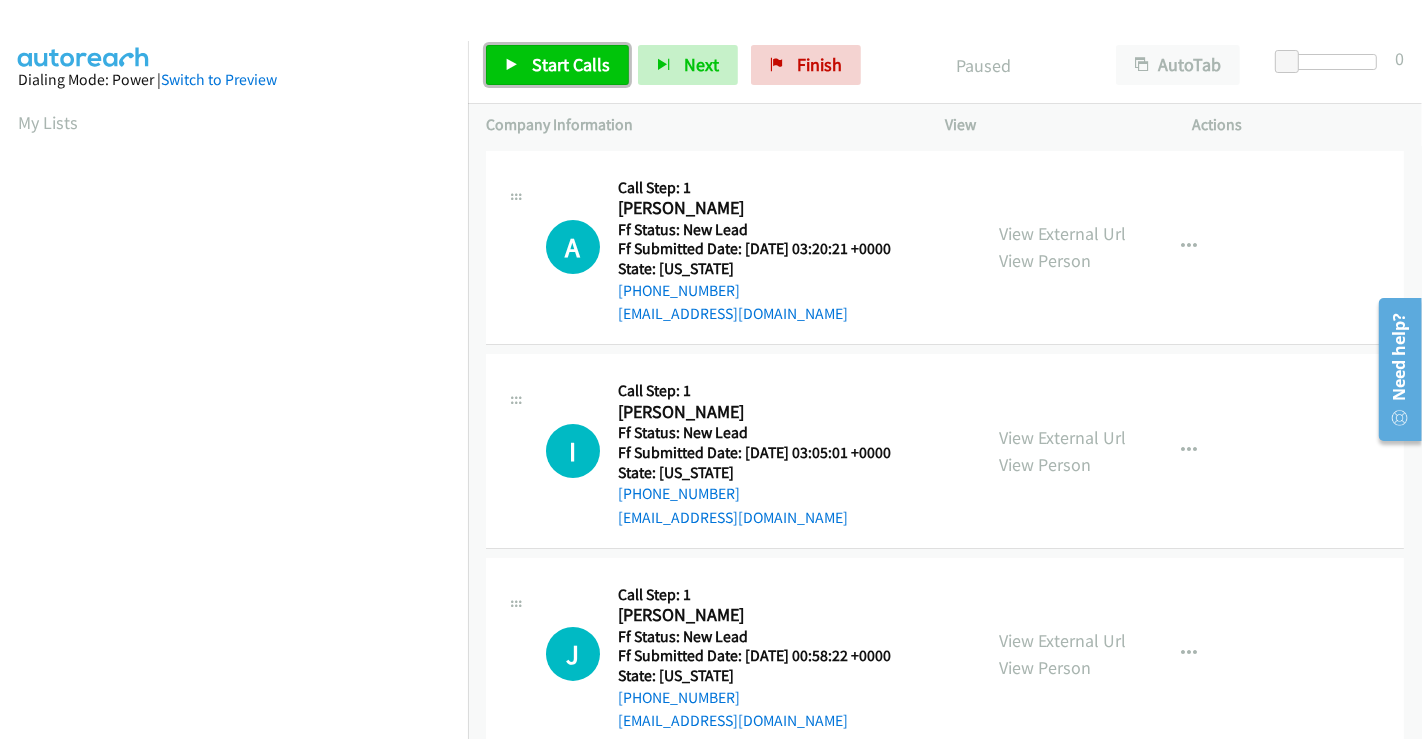 click on "Start Calls" at bounding box center (557, 65) 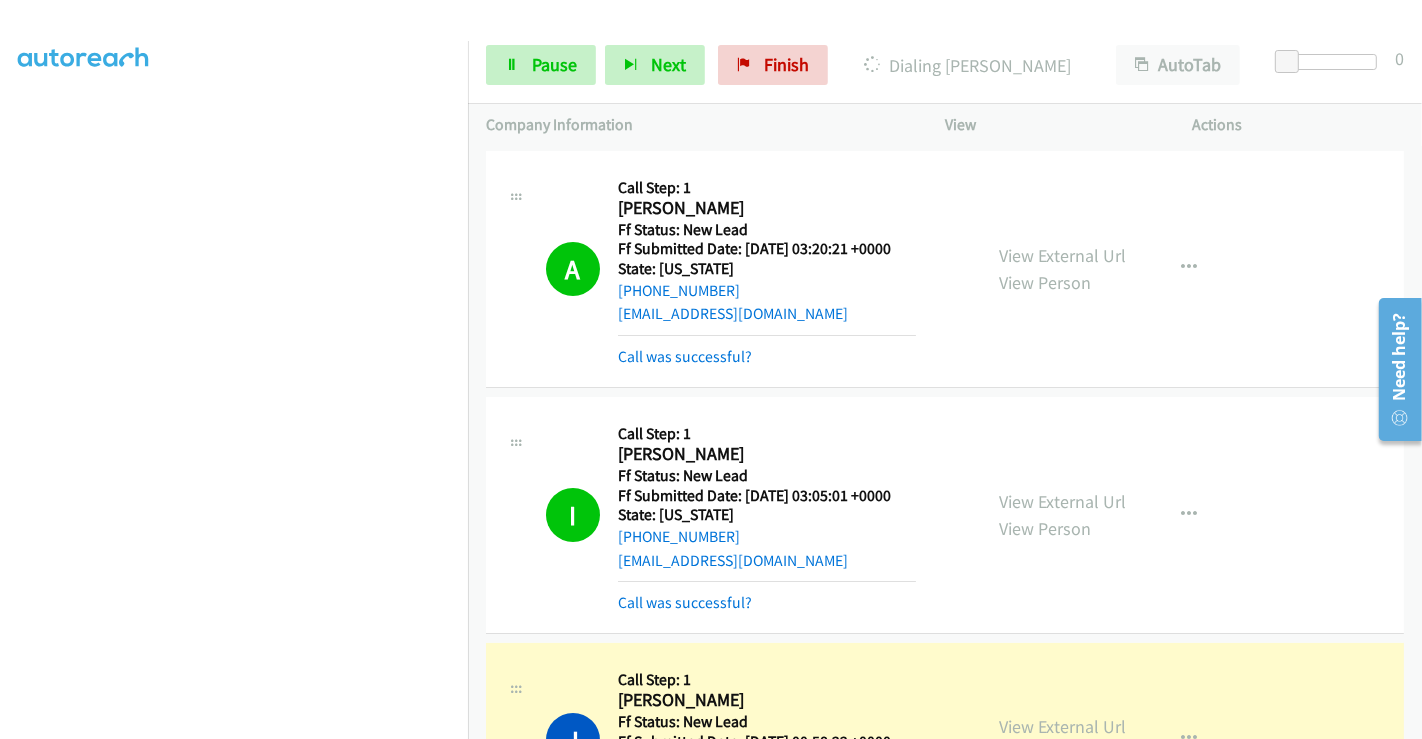 scroll, scrollTop: 0, scrollLeft: 0, axis: both 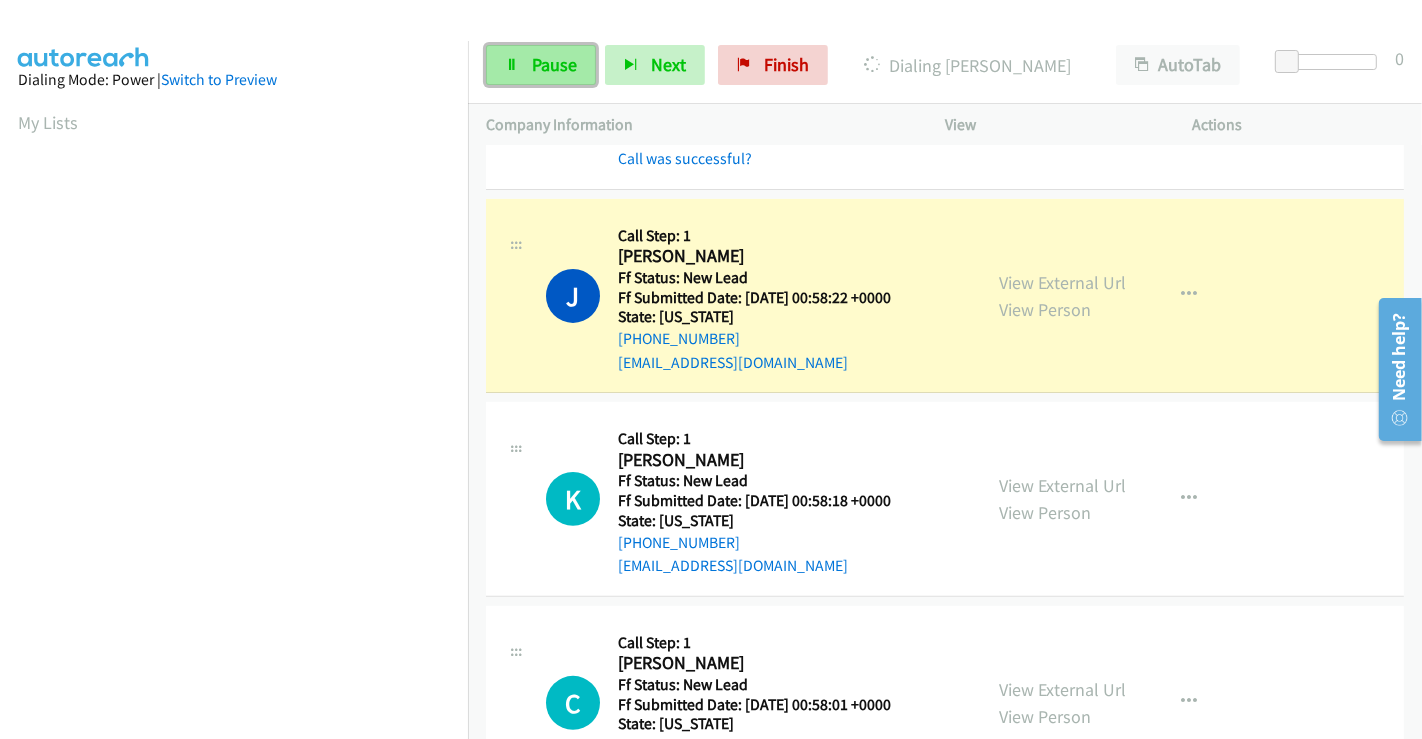 click on "Pause" at bounding box center (541, 65) 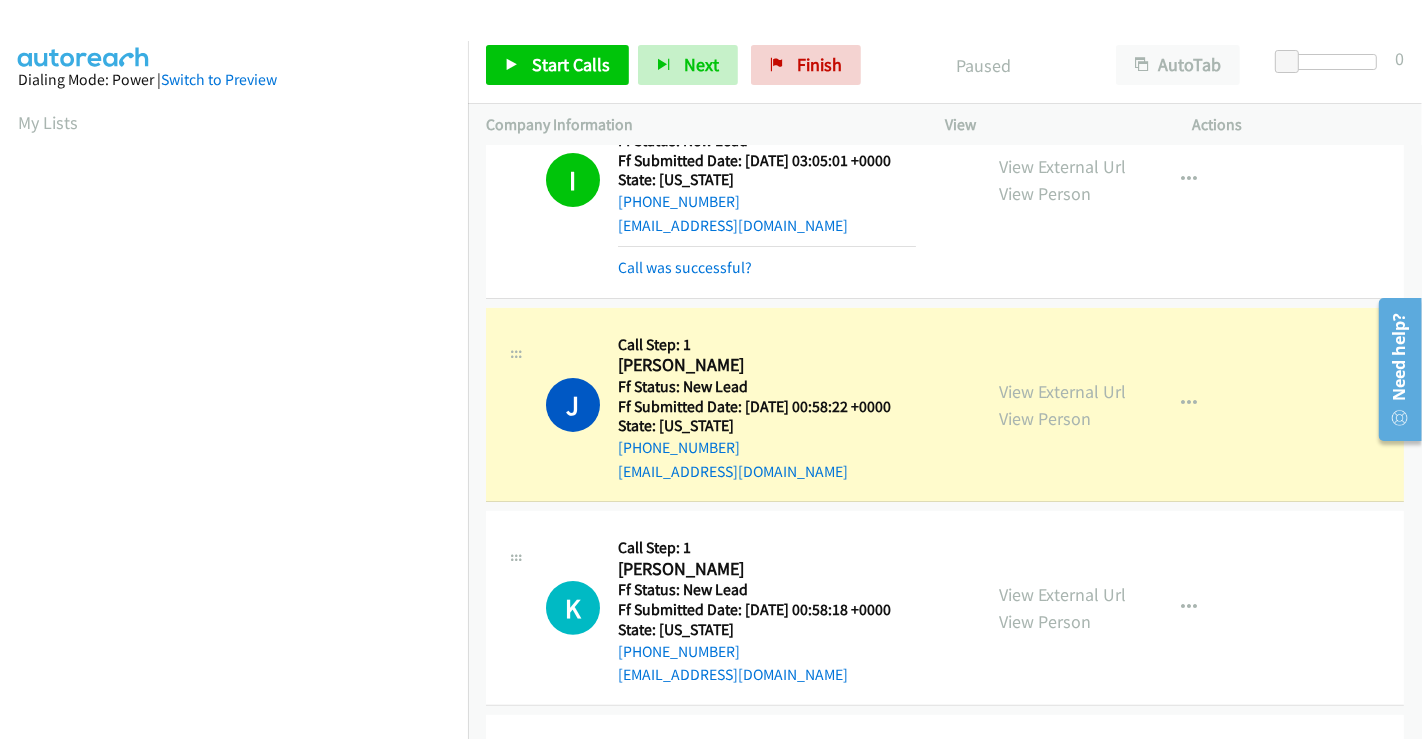 scroll, scrollTop: 333, scrollLeft: 0, axis: vertical 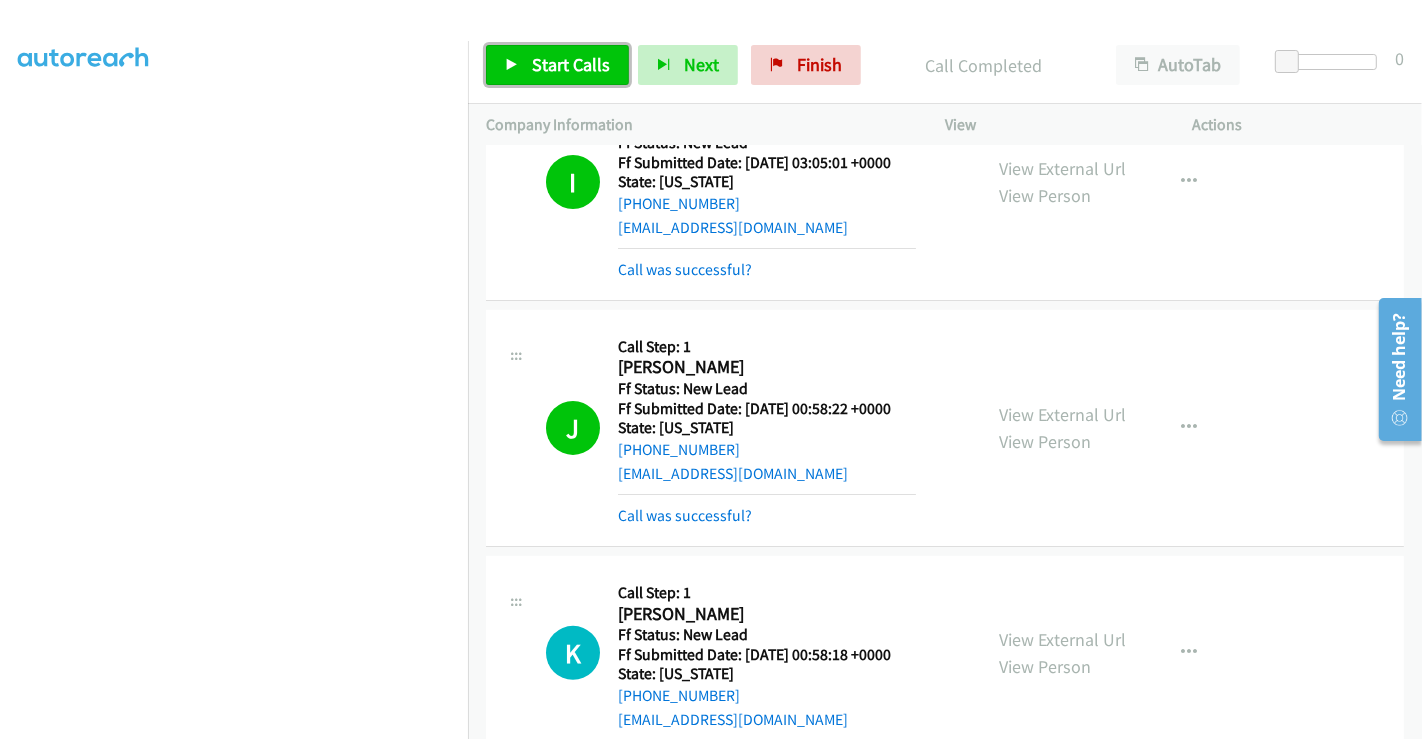 click on "Start Calls" at bounding box center (571, 64) 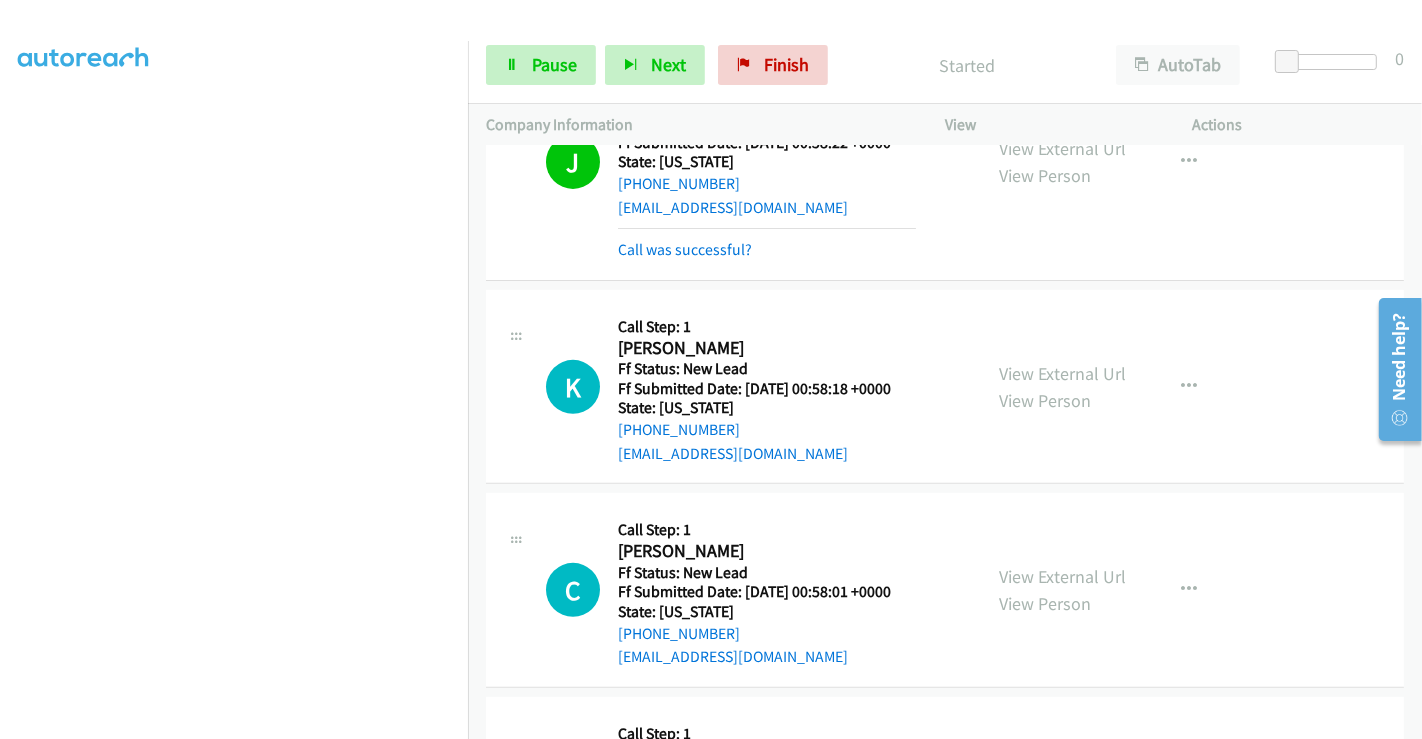 scroll, scrollTop: 666, scrollLeft: 0, axis: vertical 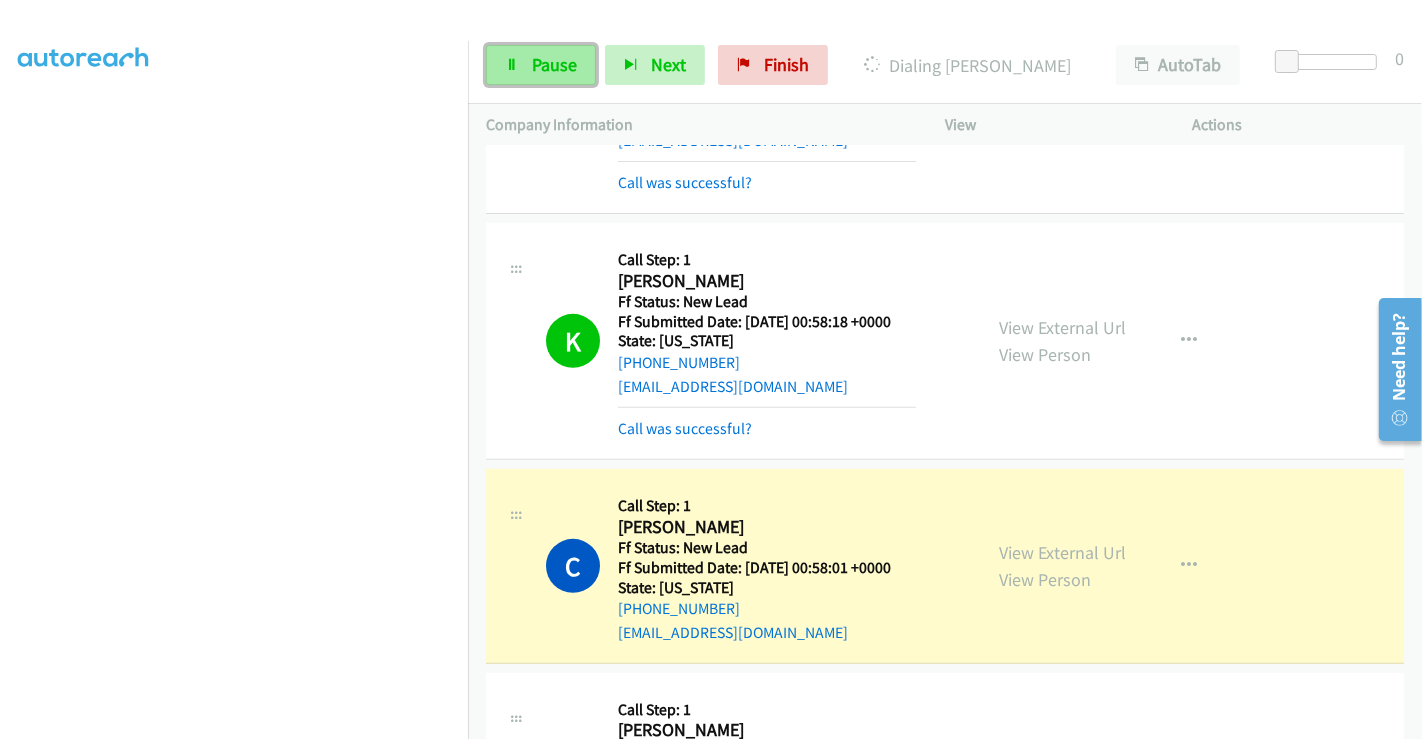 click on "Pause" at bounding box center (541, 65) 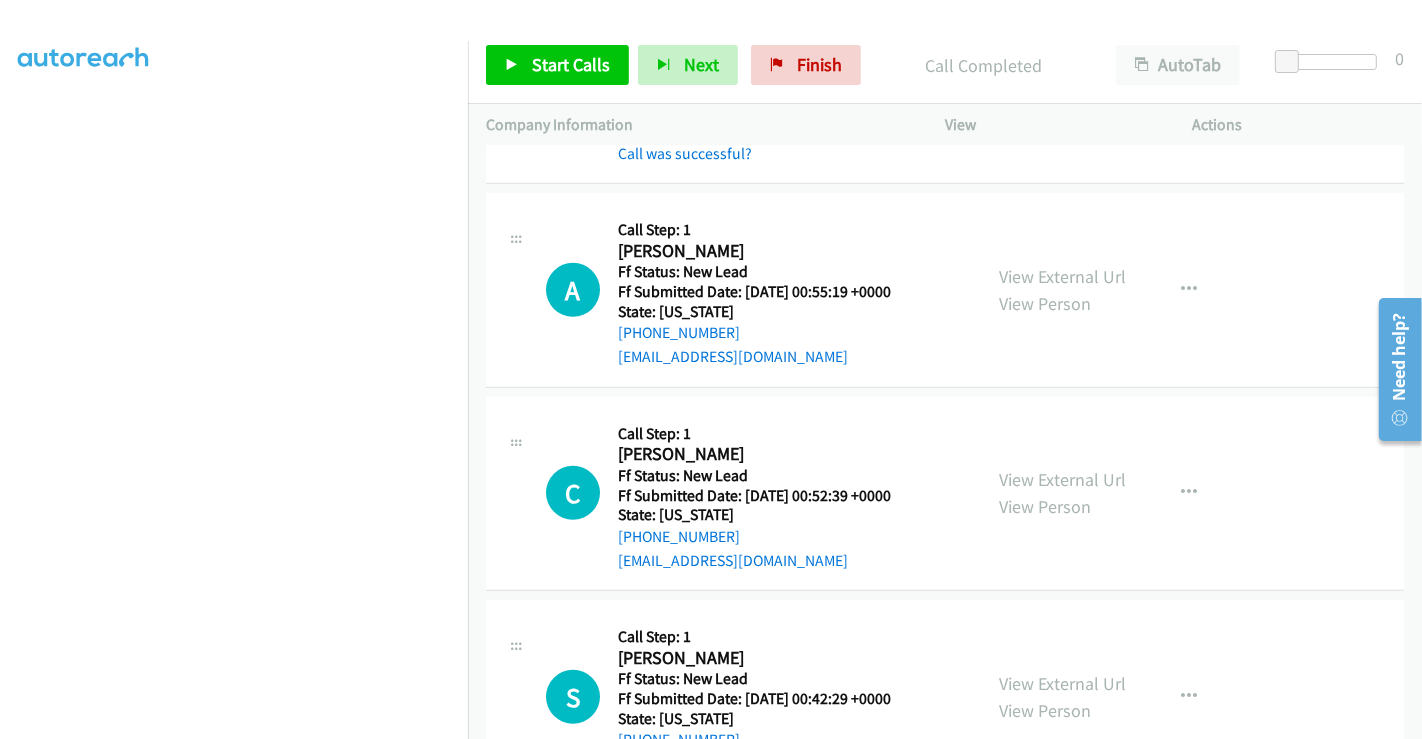 scroll, scrollTop: 1222, scrollLeft: 0, axis: vertical 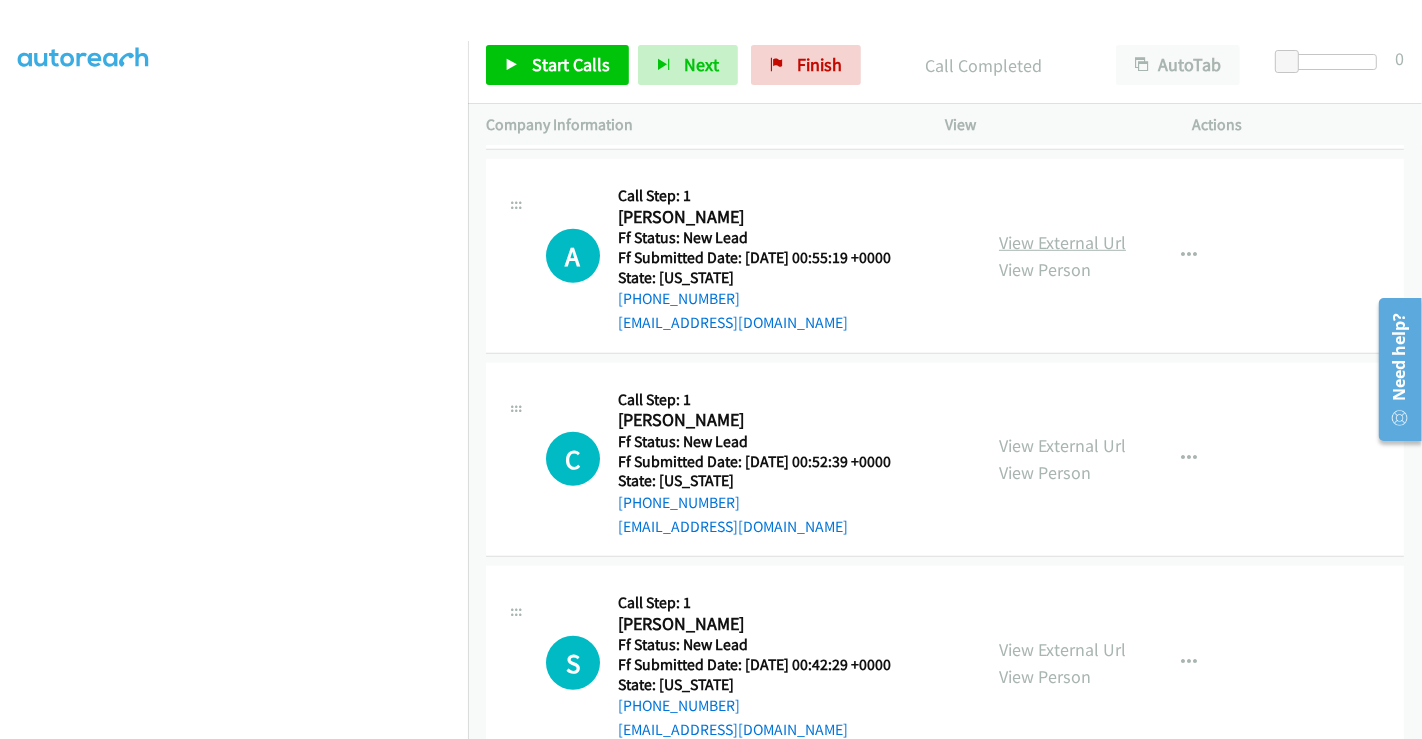 click on "View External Url" at bounding box center (1062, 242) 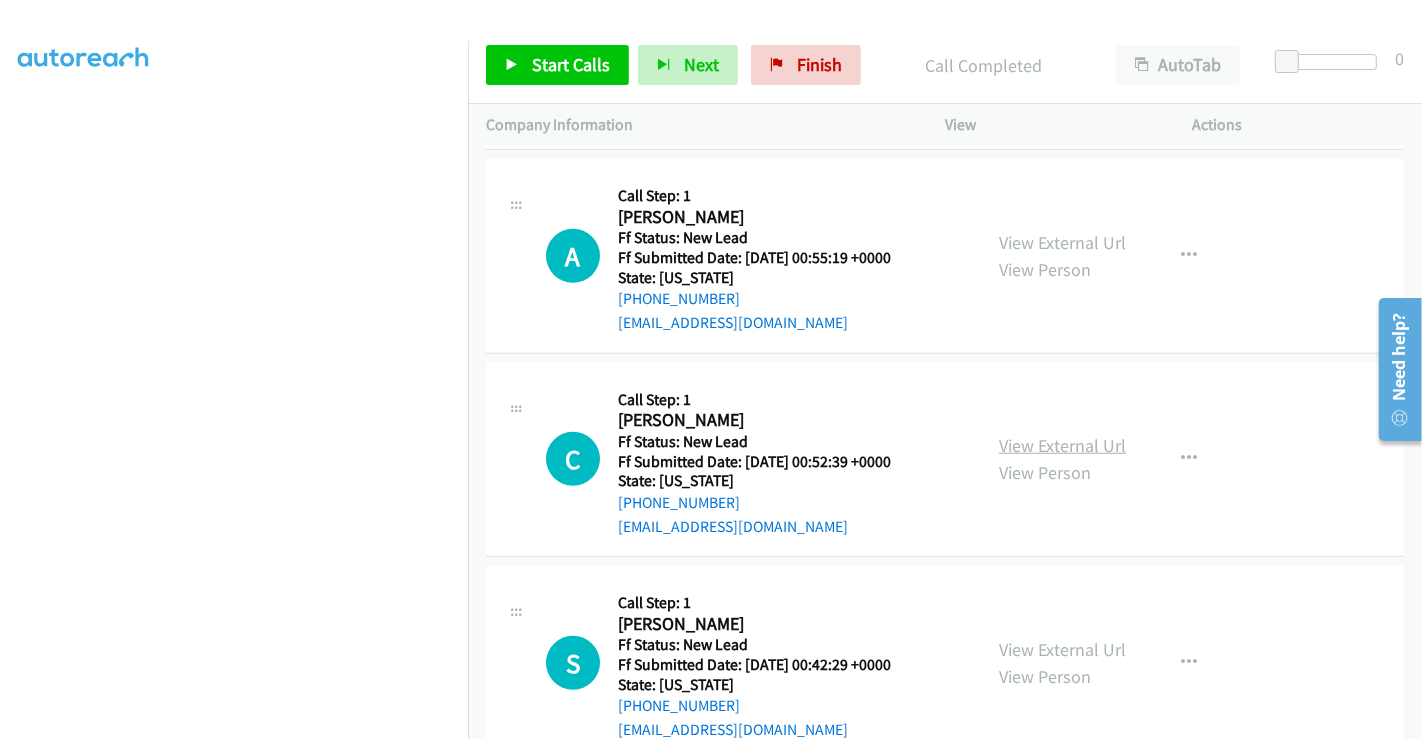 click on "View External Url" at bounding box center [1062, 445] 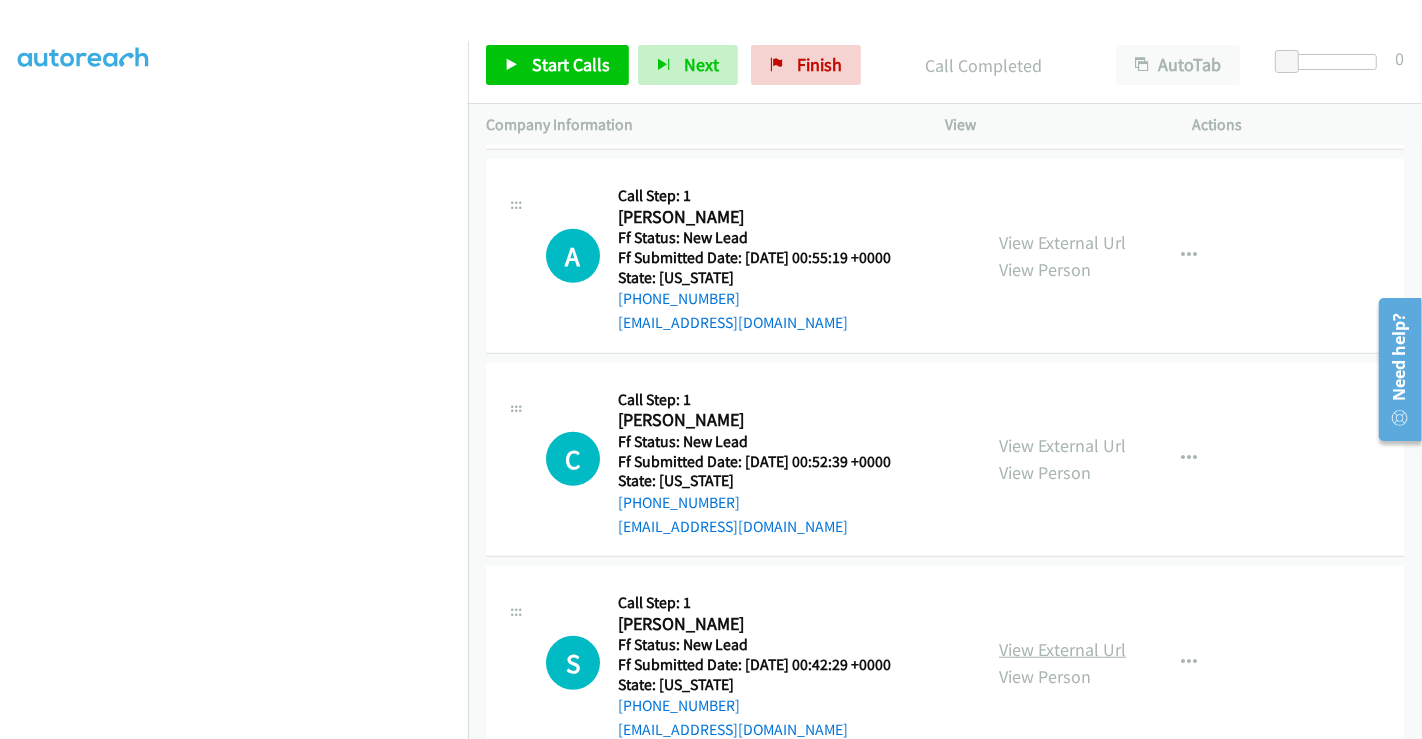 click on "View External Url" at bounding box center (1062, 649) 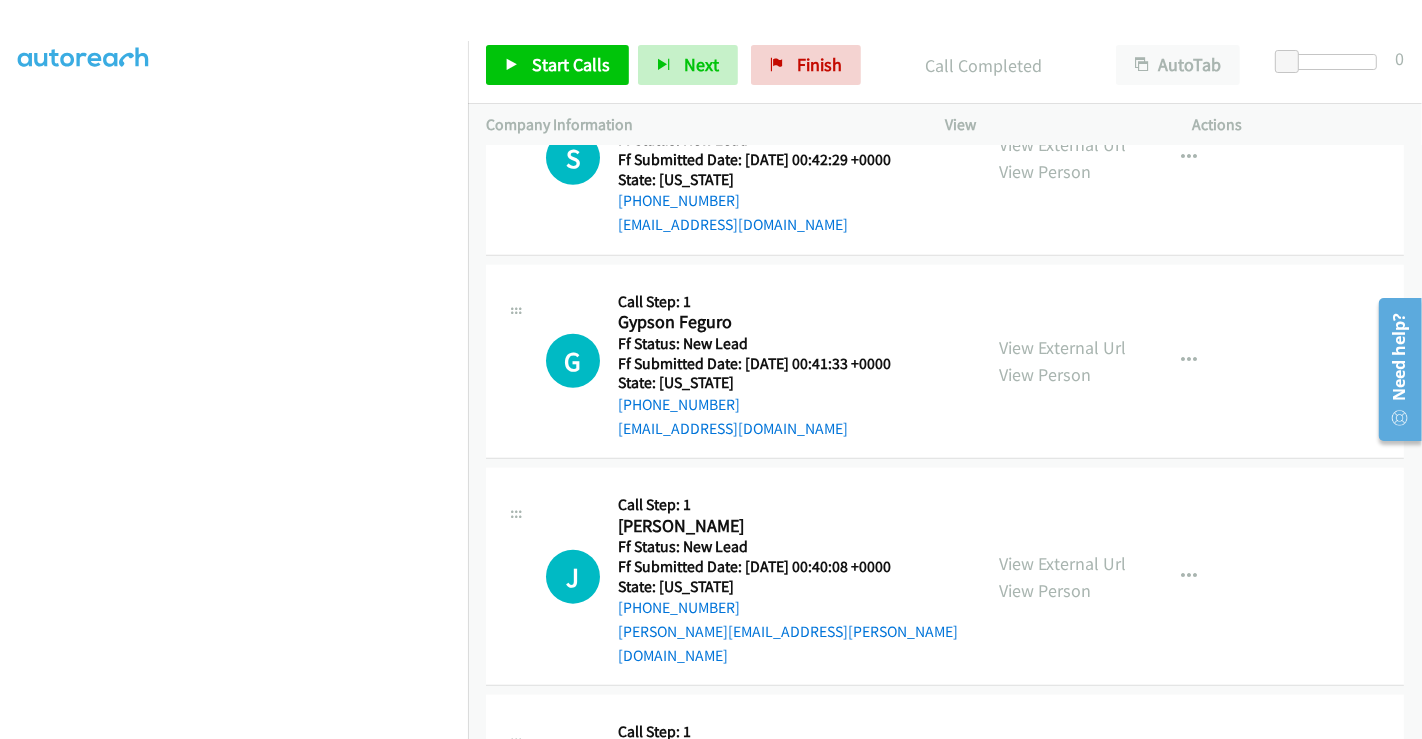 scroll, scrollTop: 1777, scrollLeft: 0, axis: vertical 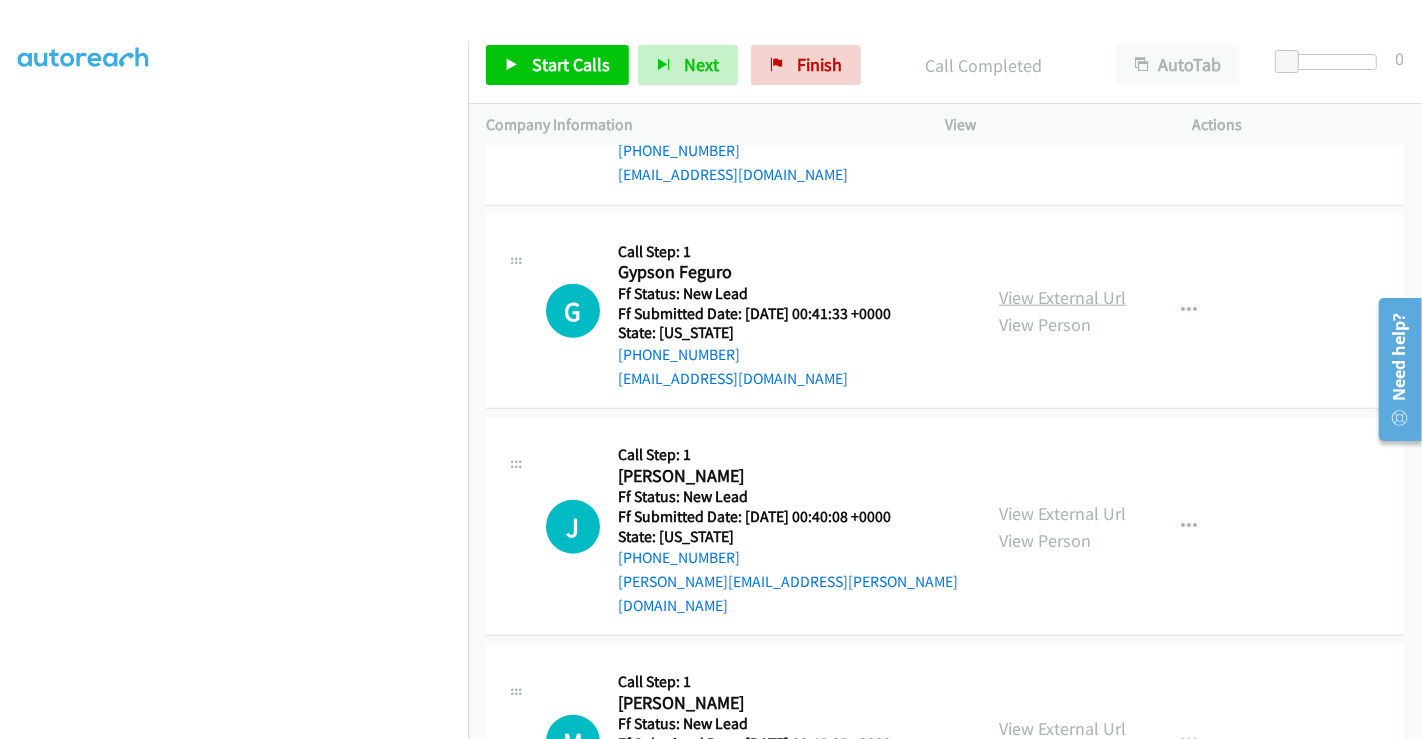 click on "View External Url" at bounding box center [1062, 297] 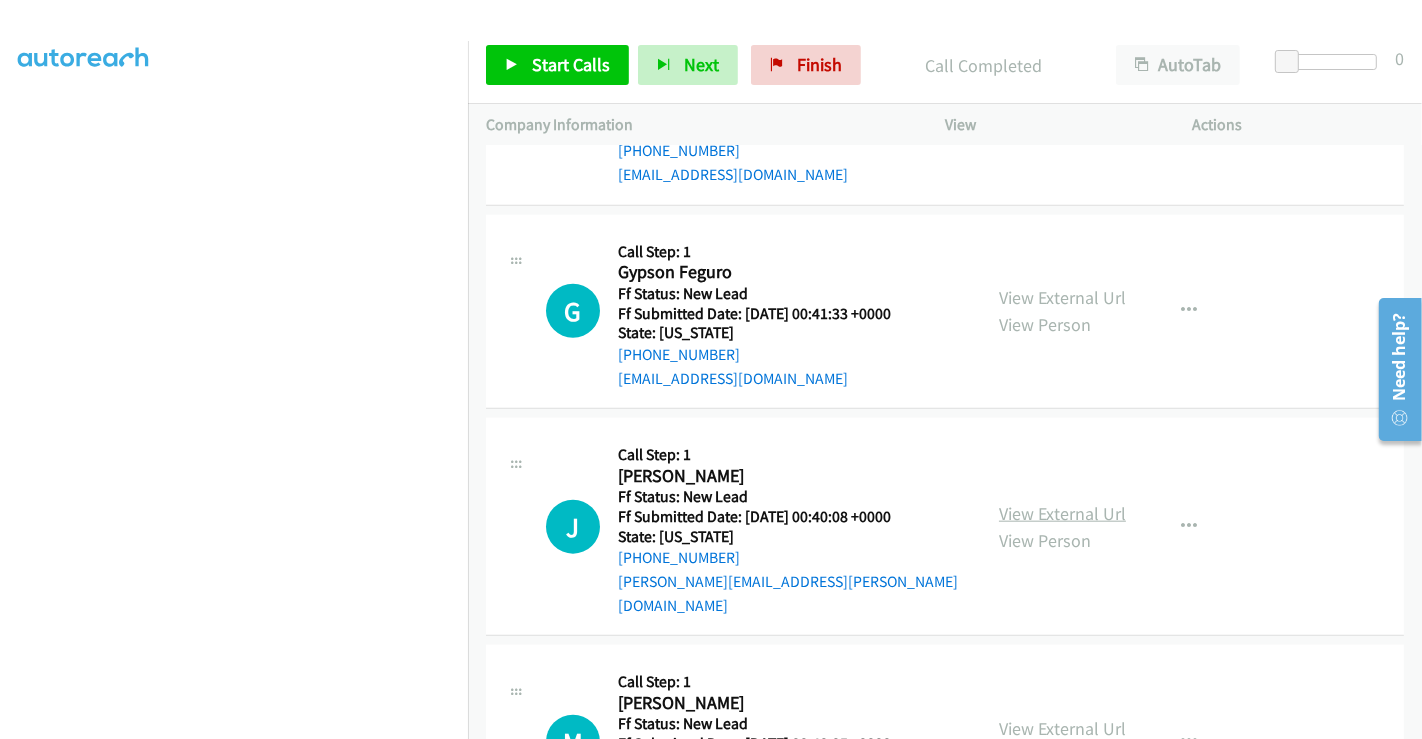 click on "View External Url" at bounding box center (1062, 513) 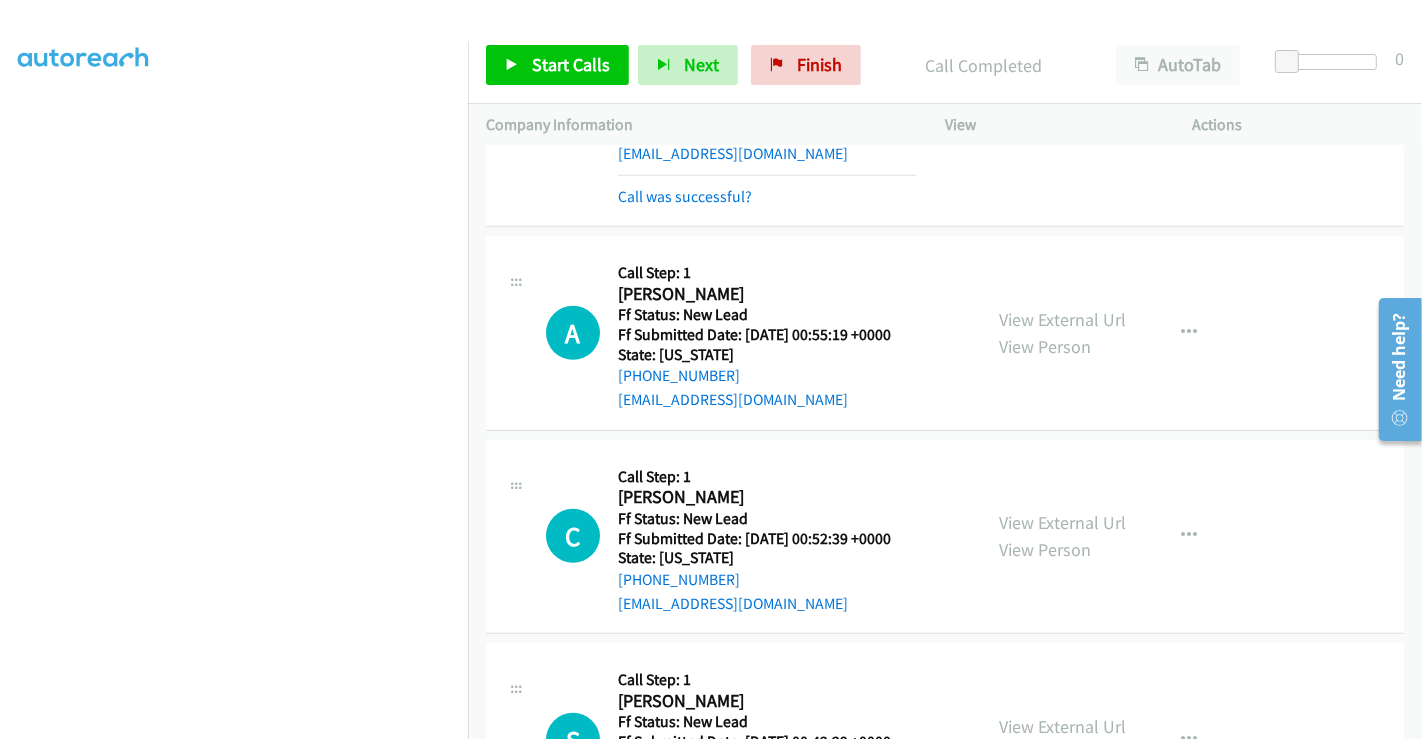 scroll, scrollTop: 1111, scrollLeft: 0, axis: vertical 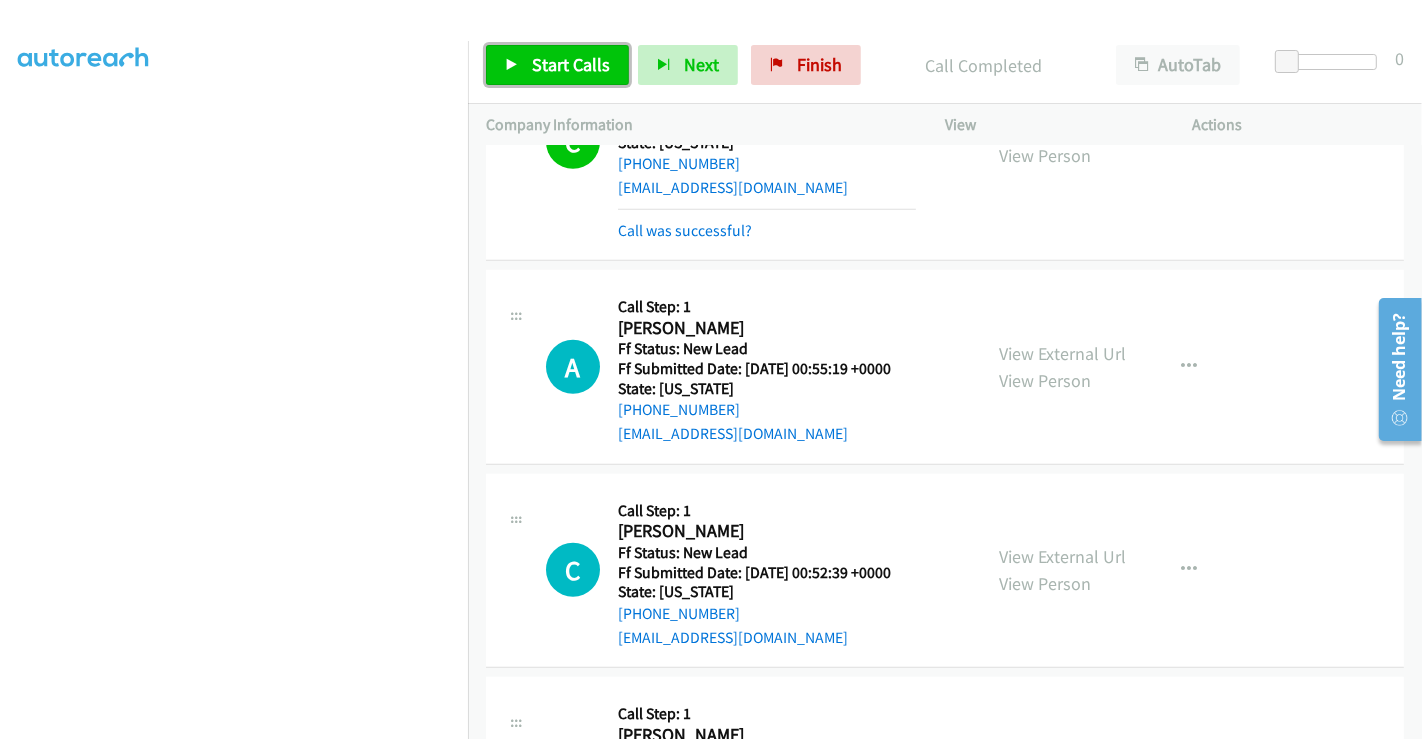 click on "Start Calls" at bounding box center [571, 64] 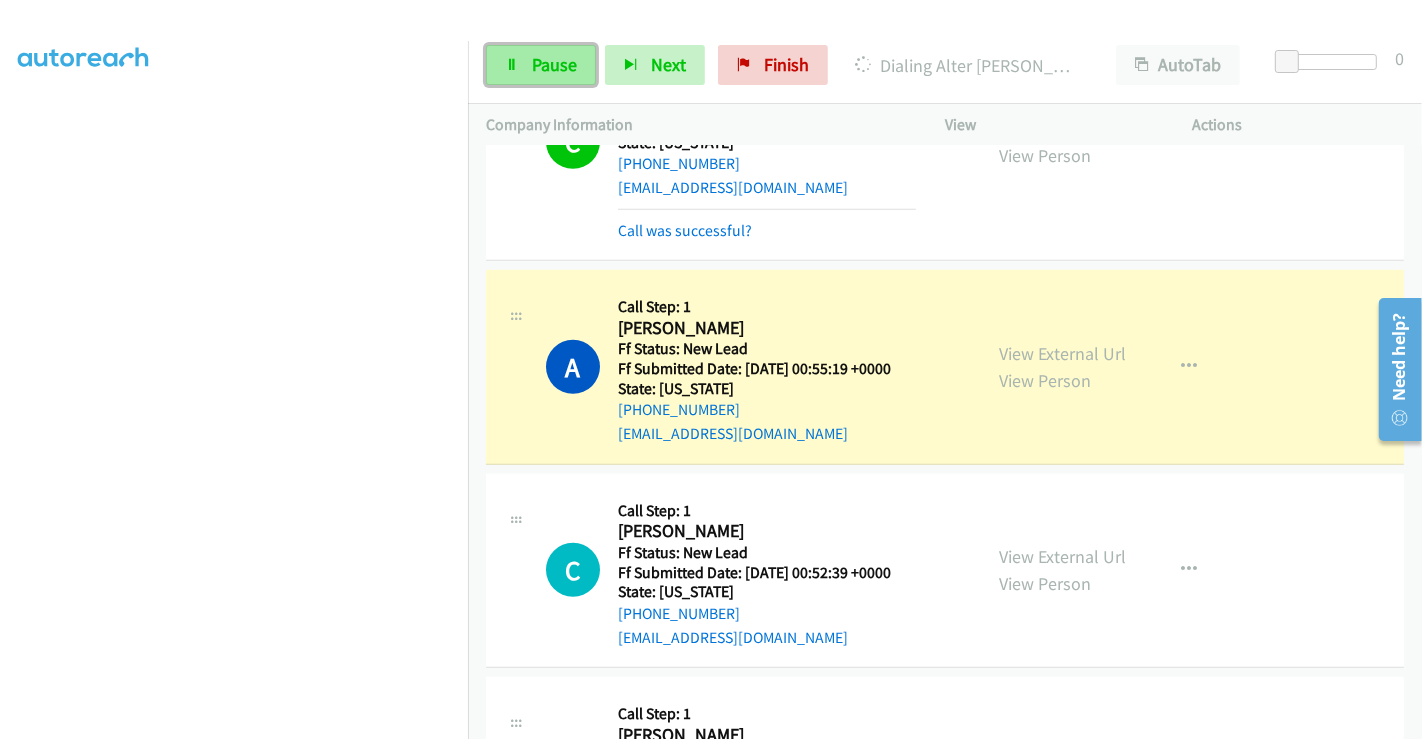 click on "Pause" at bounding box center (554, 64) 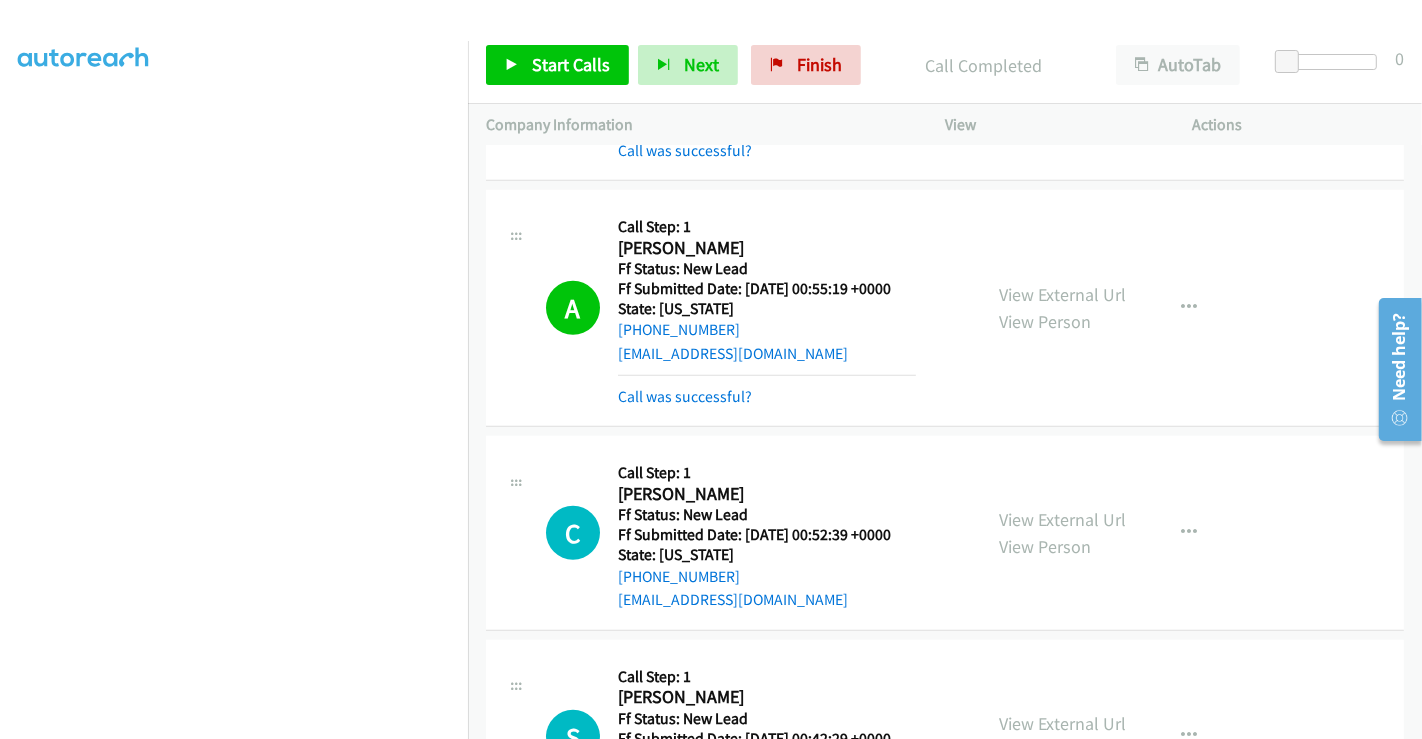 scroll, scrollTop: 1222, scrollLeft: 0, axis: vertical 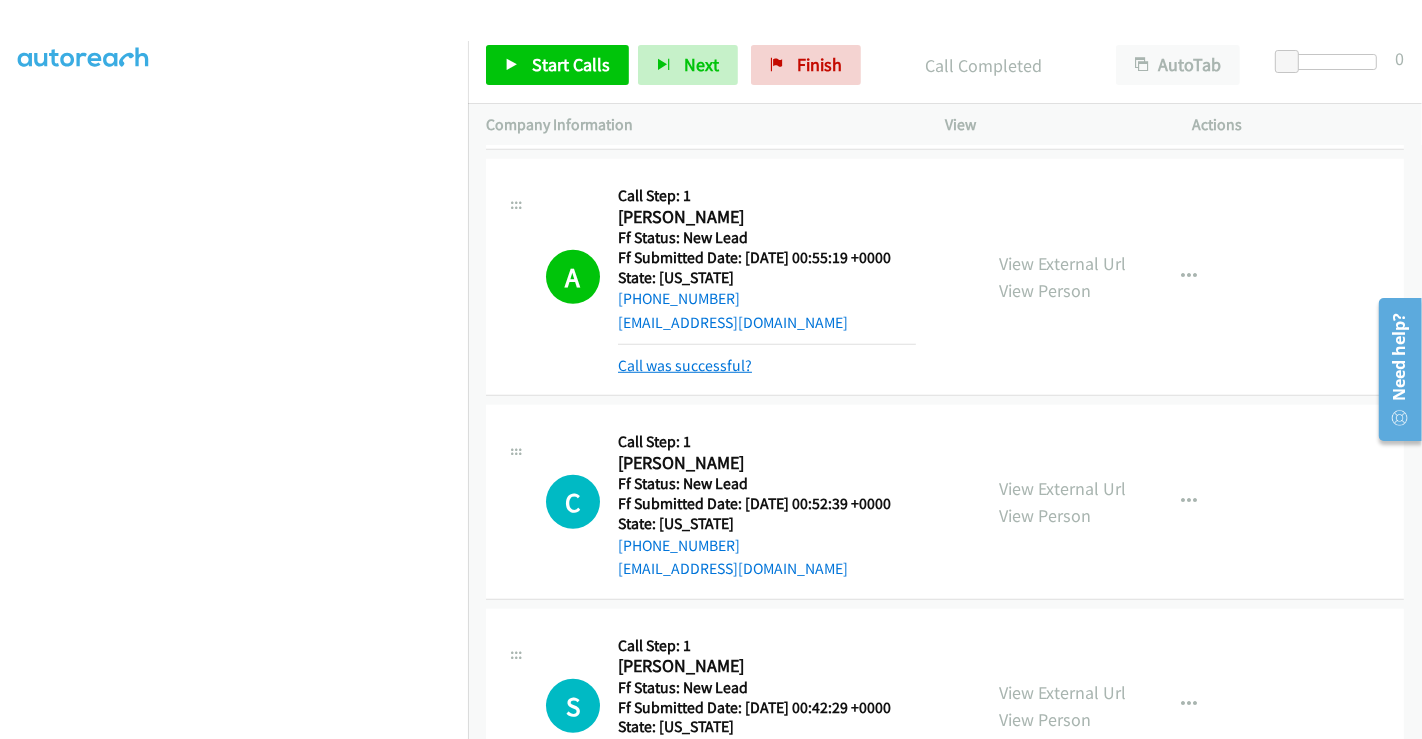 click on "Call was successful?" at bounding box center [685, 365] 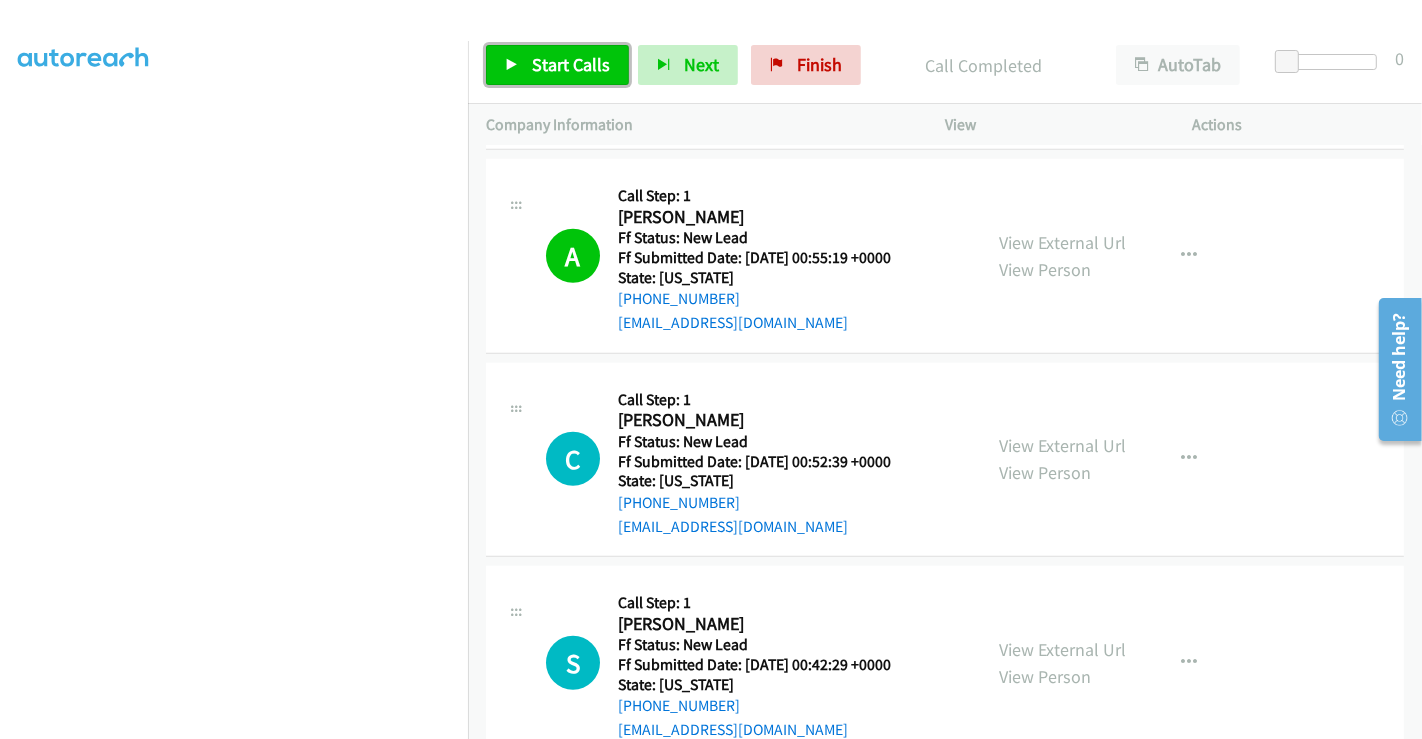 click on "Start Calls" at bounding box center [571, 64] 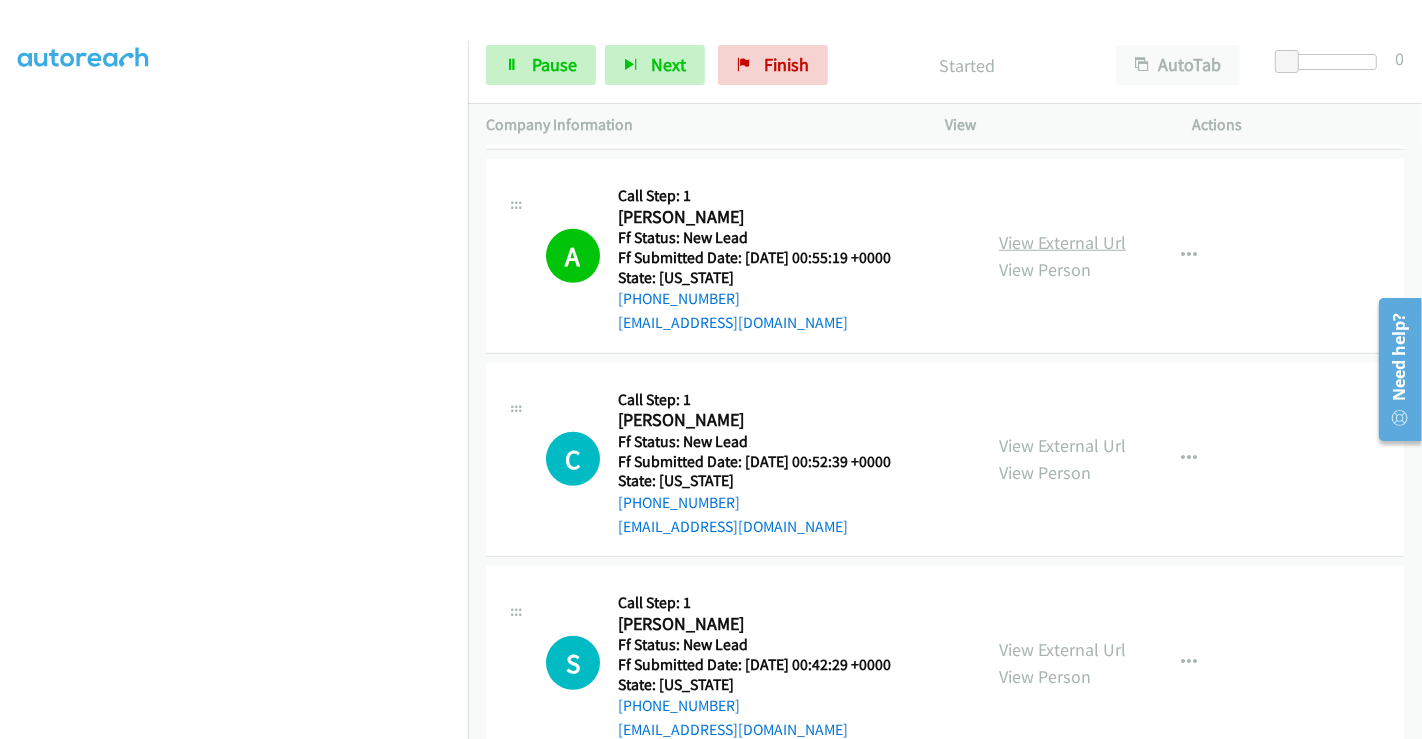 click on "View External Url" at bounding box center [1062, 242] 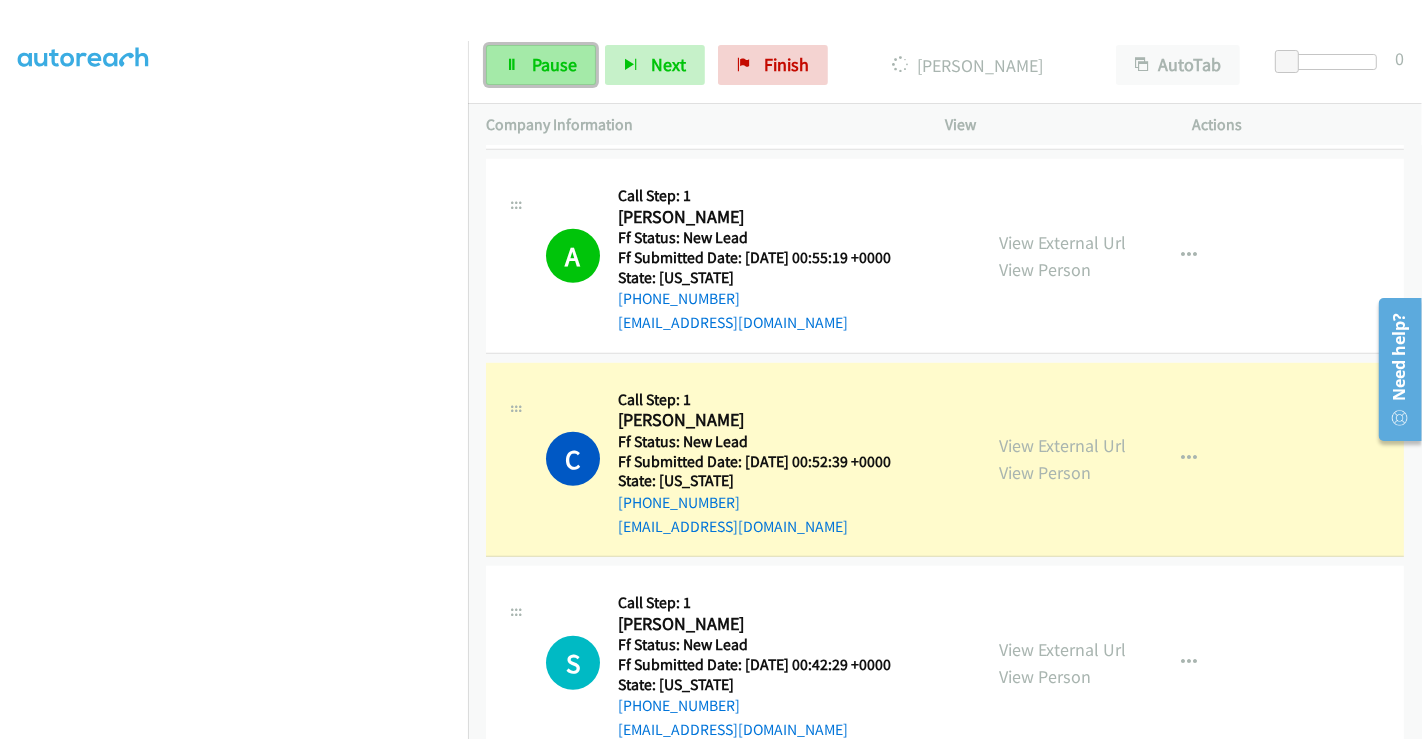 click on "Pause" at bounding box center [541, 65] 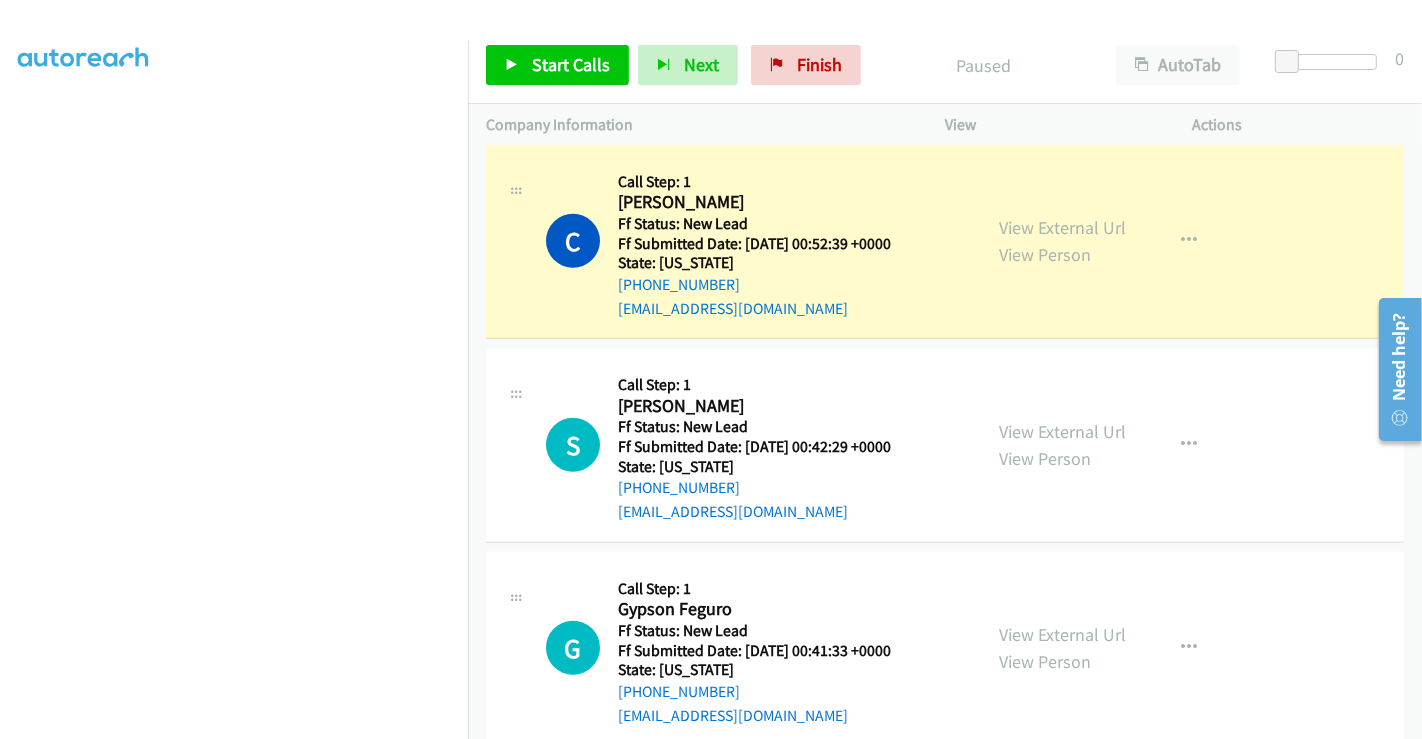 scroll, scrollTop: 1444, scrollLeft: 0, axis: vertical 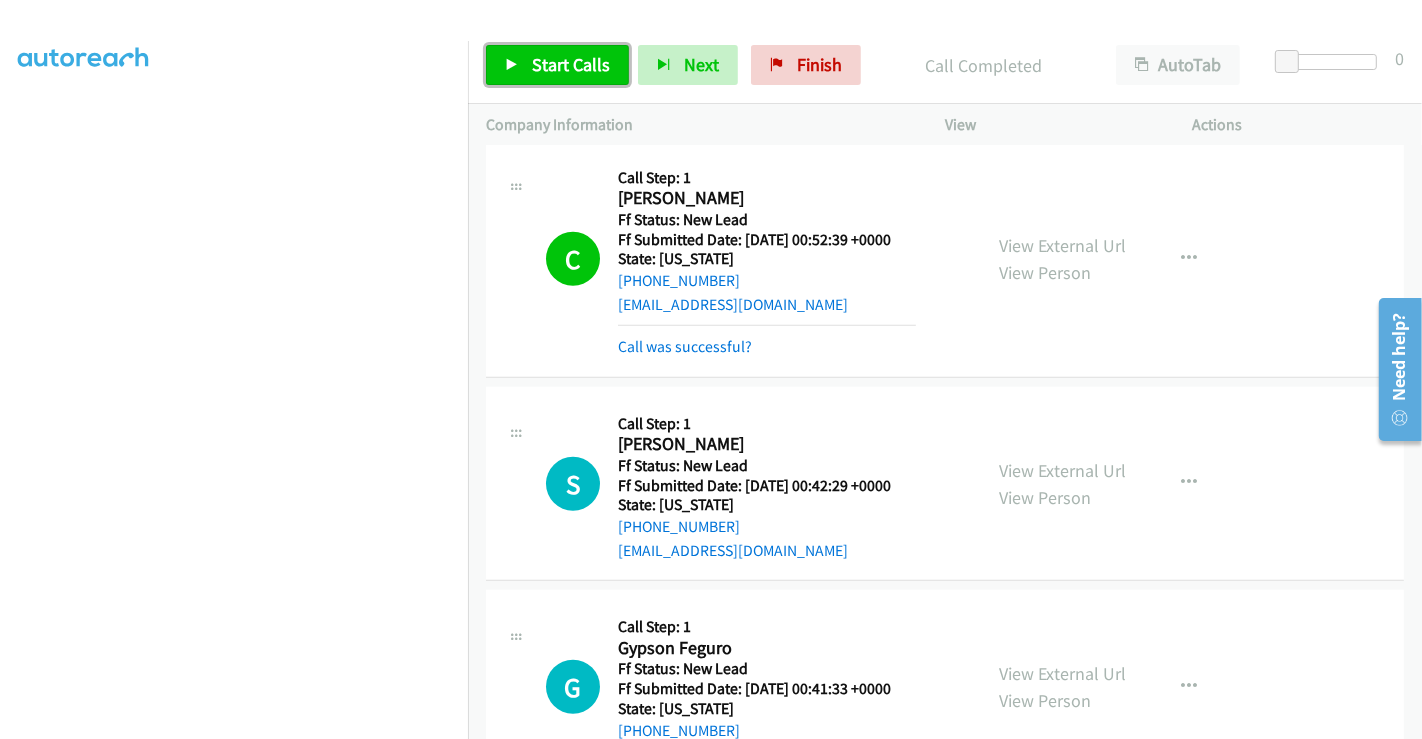 click on "Start Calls" at bounding box center [557, 65] 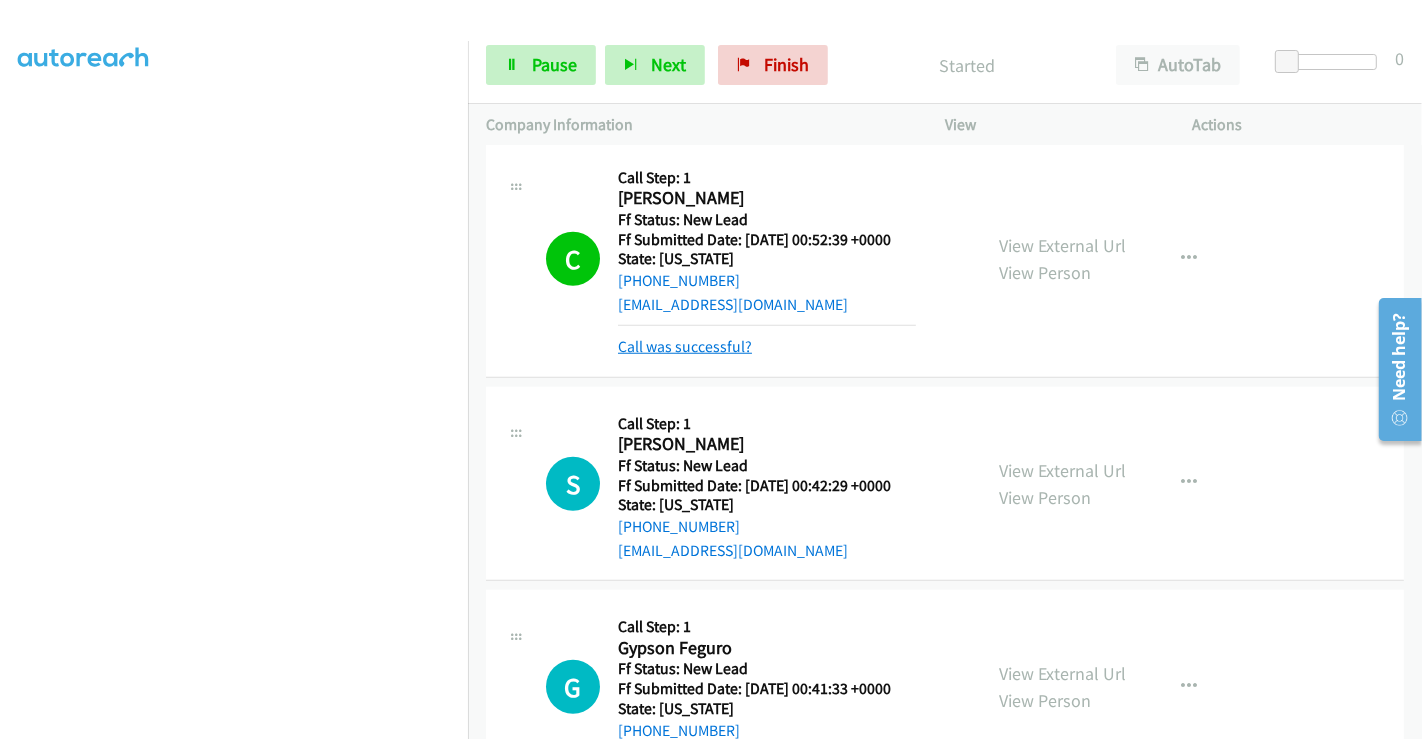 click on "Call was successful?" at bounding box center (685, 346) 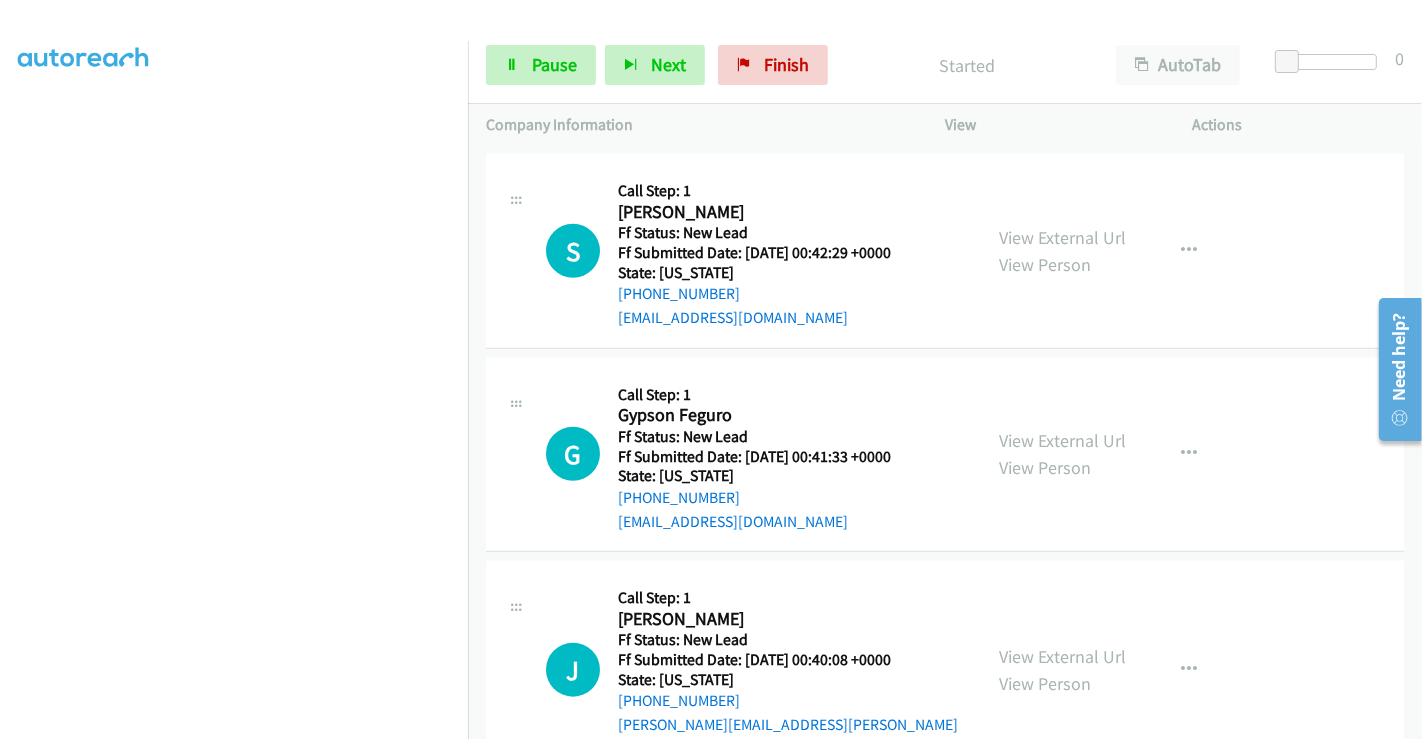 scroll, scrollTop: 1666, scrollLeft: 0, axis: vertical 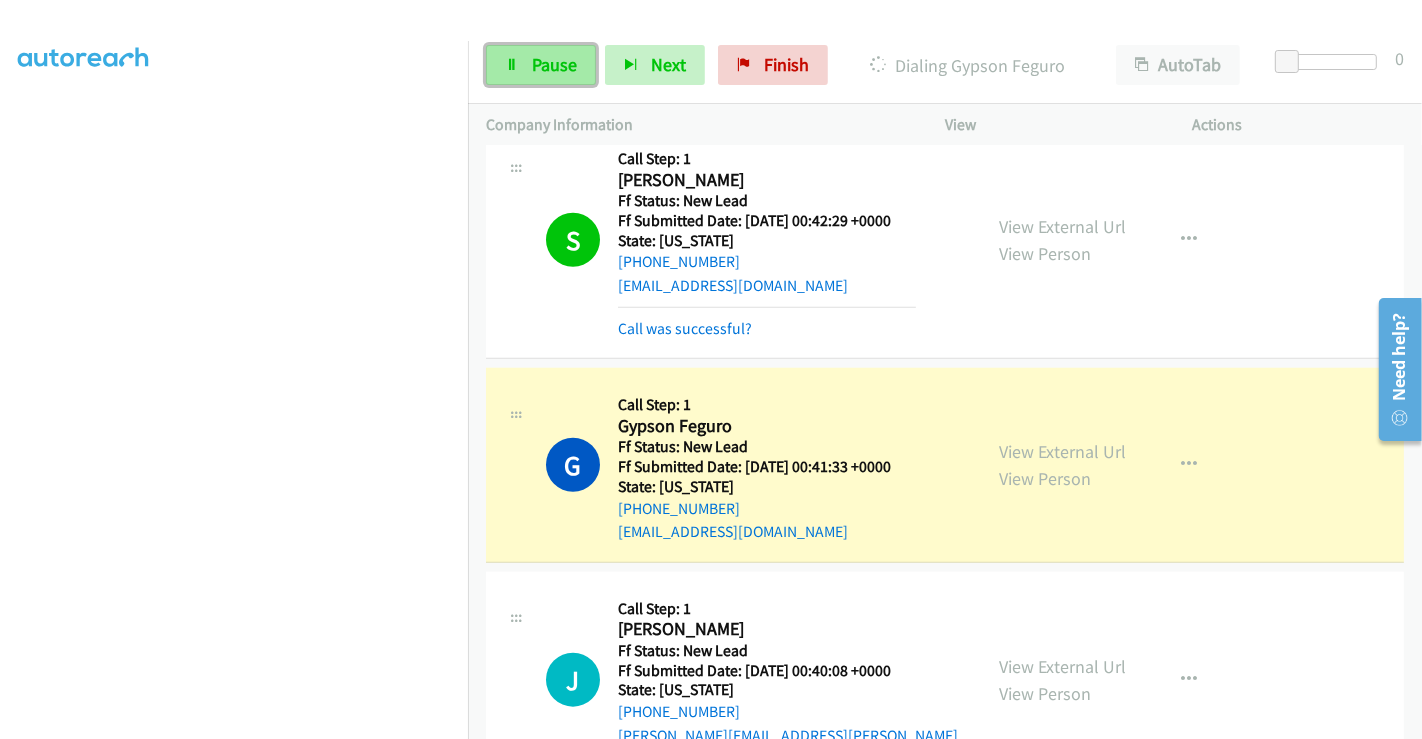 click on "Pause" at bounding box center [554, 64] 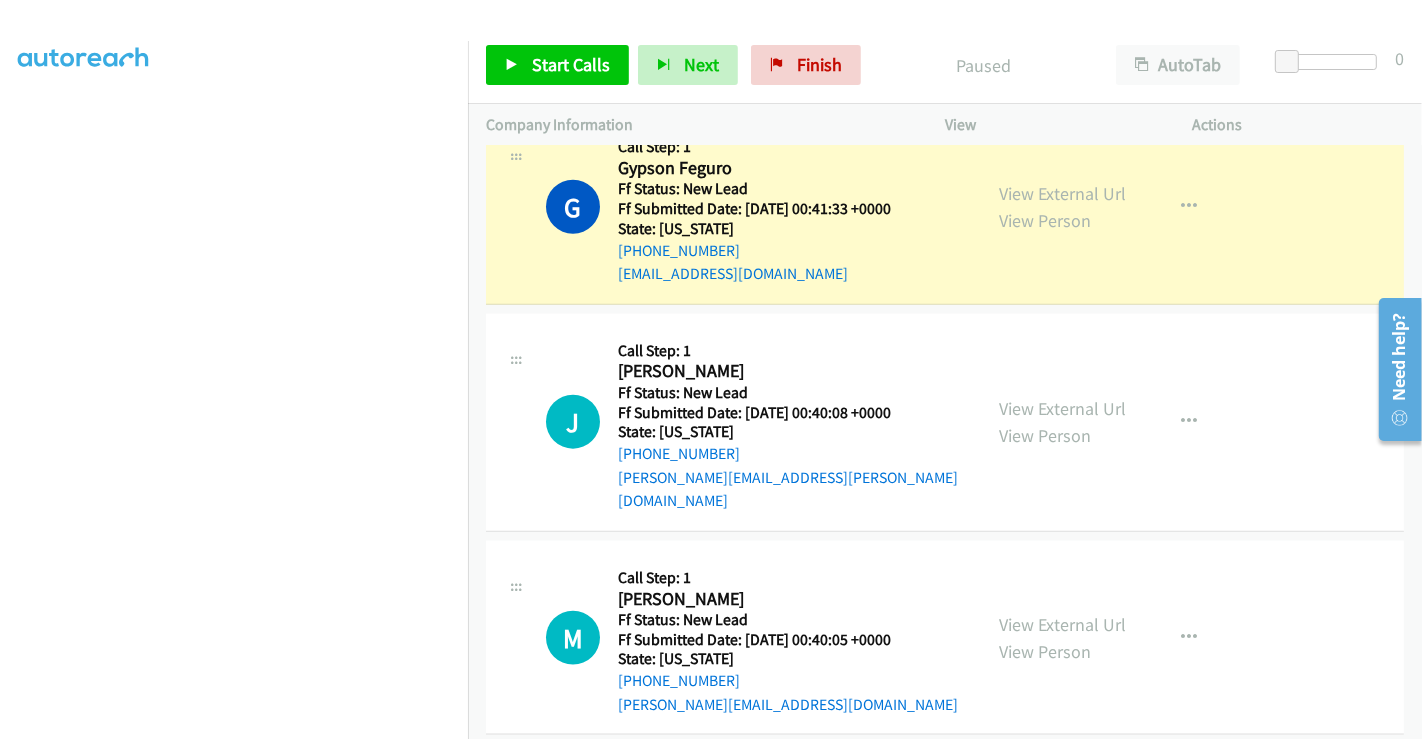 scroll, scrollTop: 1888, scrollLeft: 0, axis: vertical 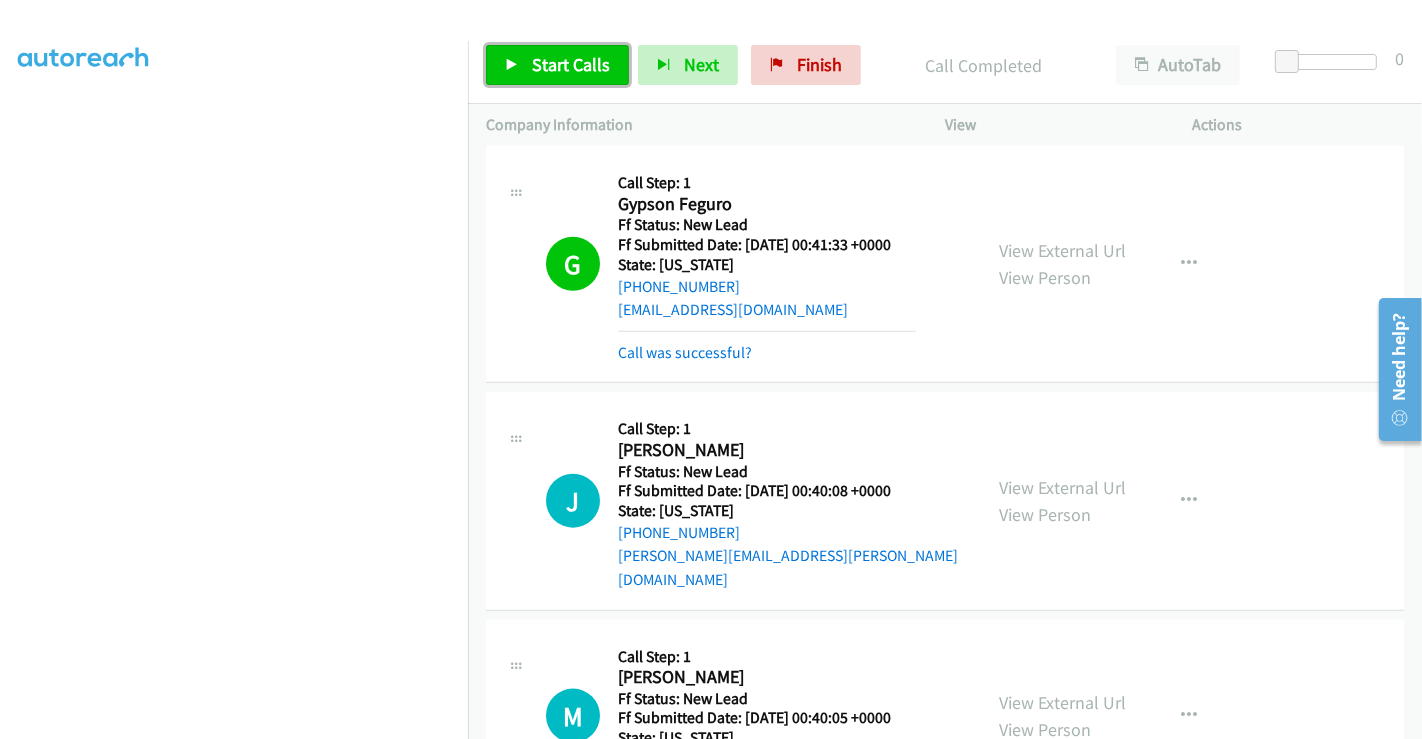 click on "Start Calls" at bounding box center [571, 64] 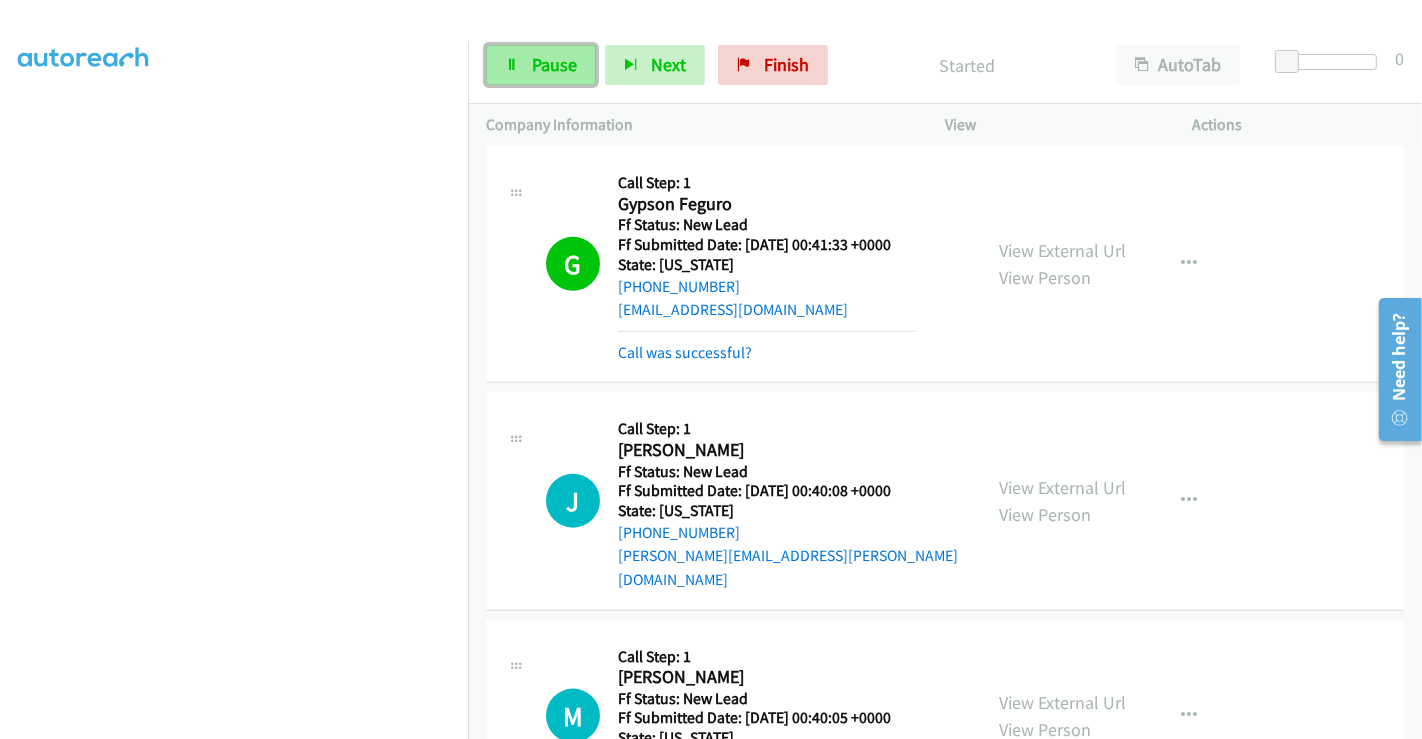click on "Pause" at bounding box center (554, 64) 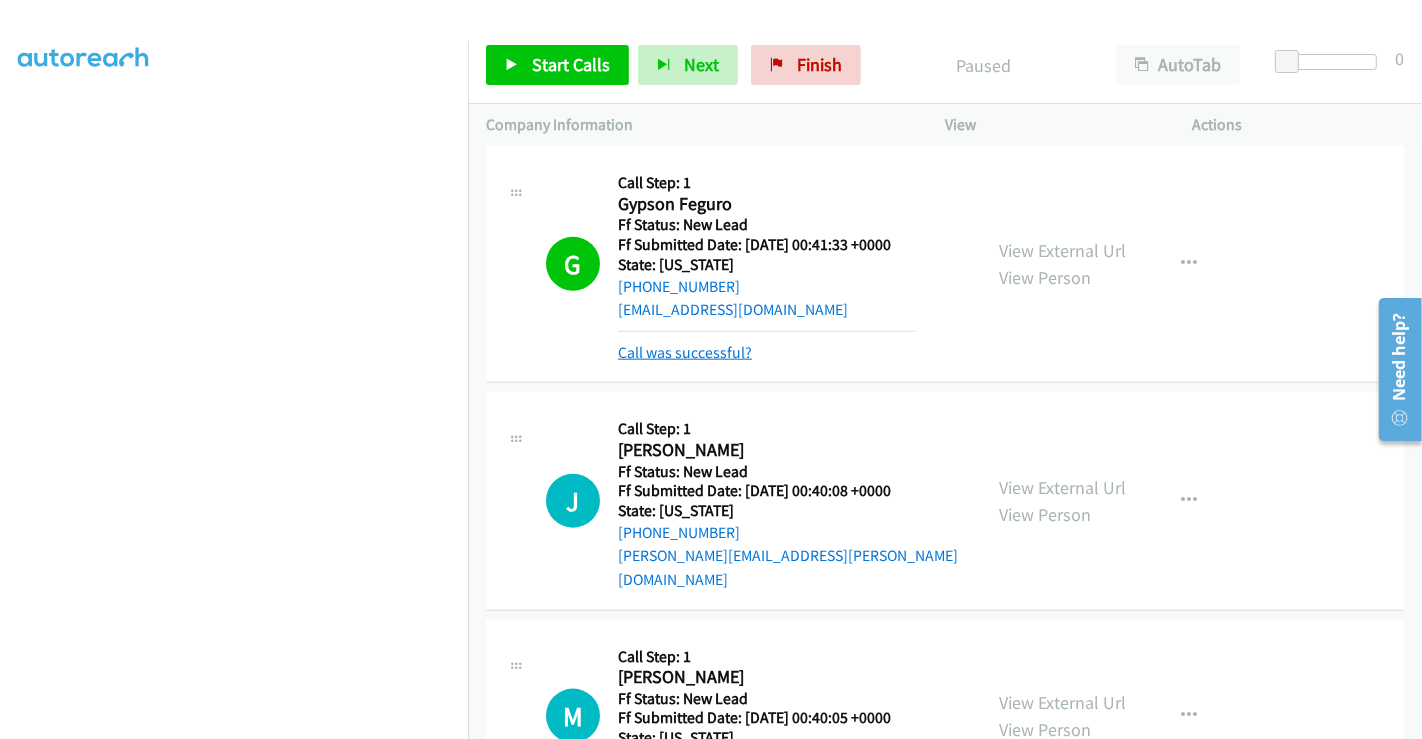 click on "Call was successful?" at bounding box center [685, 352] 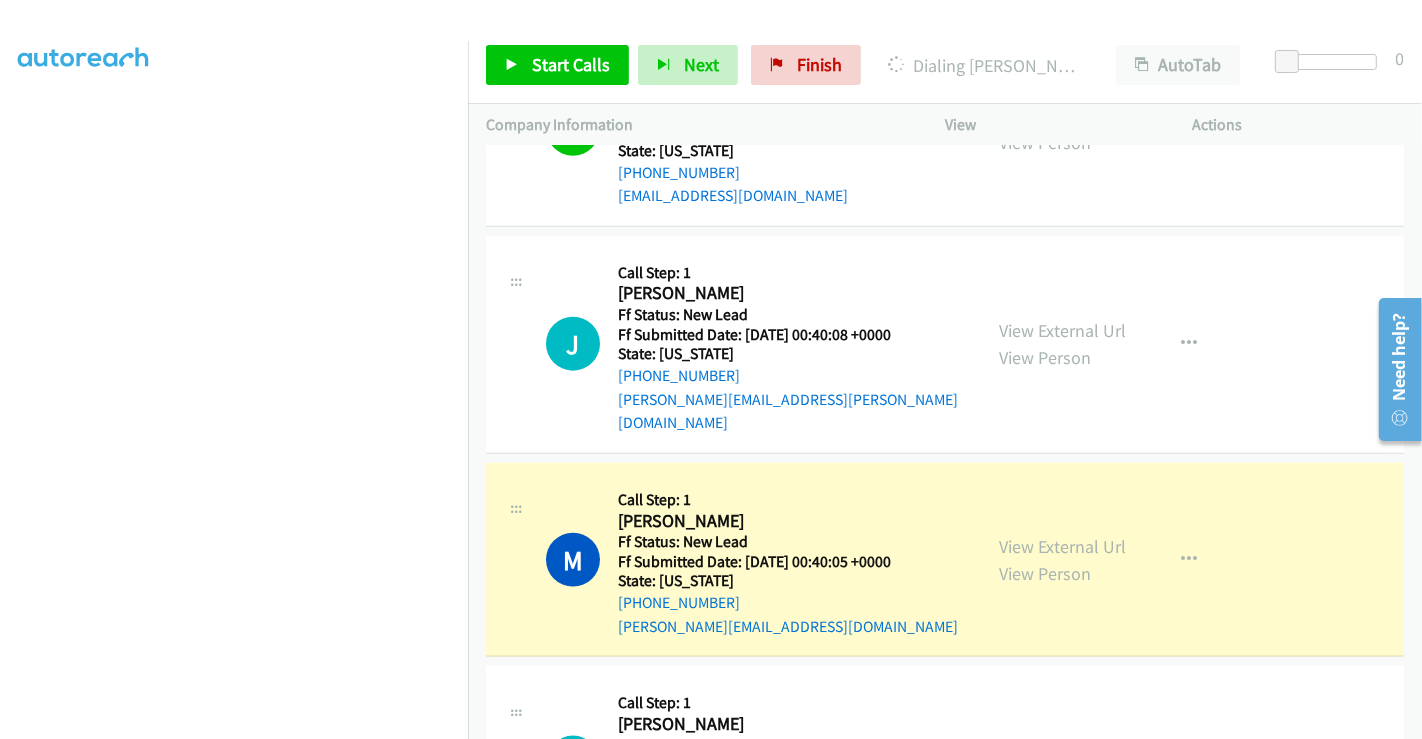 scroll, scrollTop: 2111, scrollLeft: 0, axis: vertical 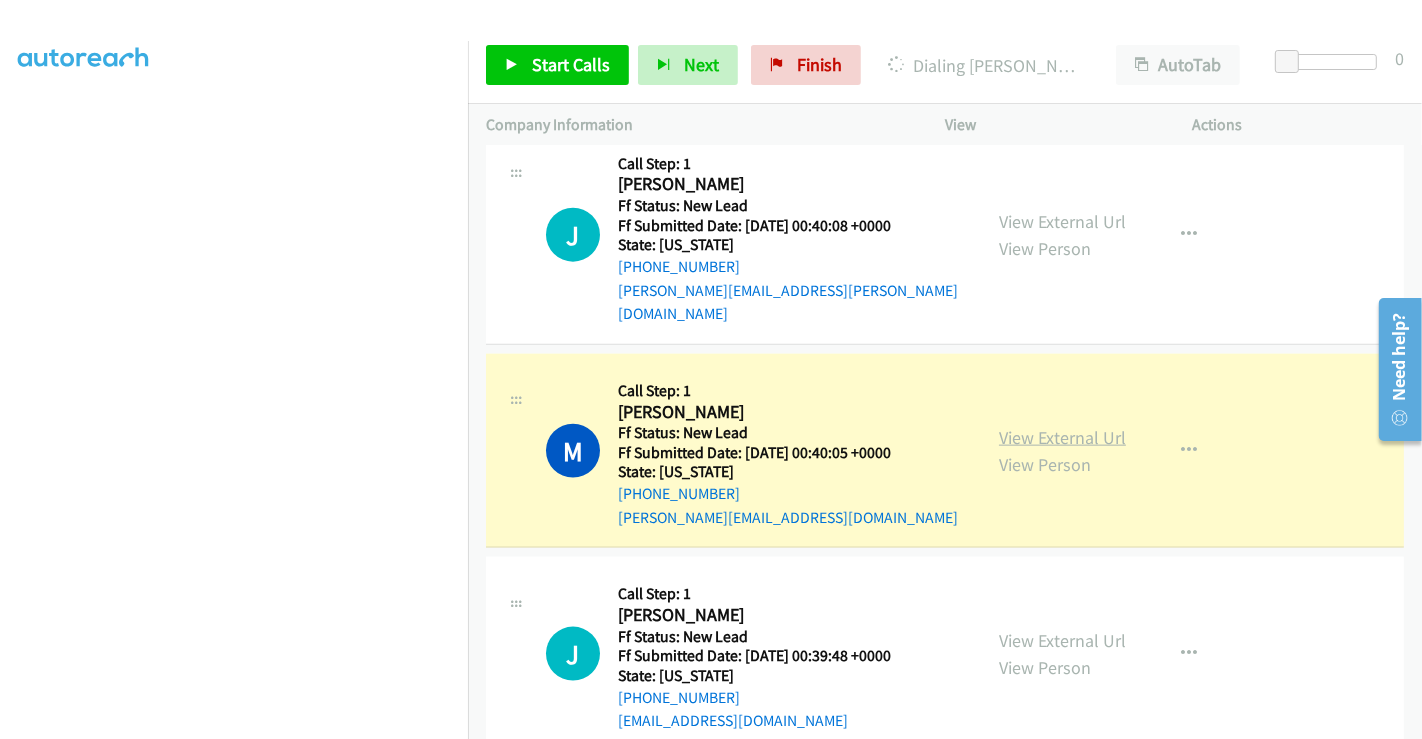 click on "View External Url" at bounding box center [1062, 437] 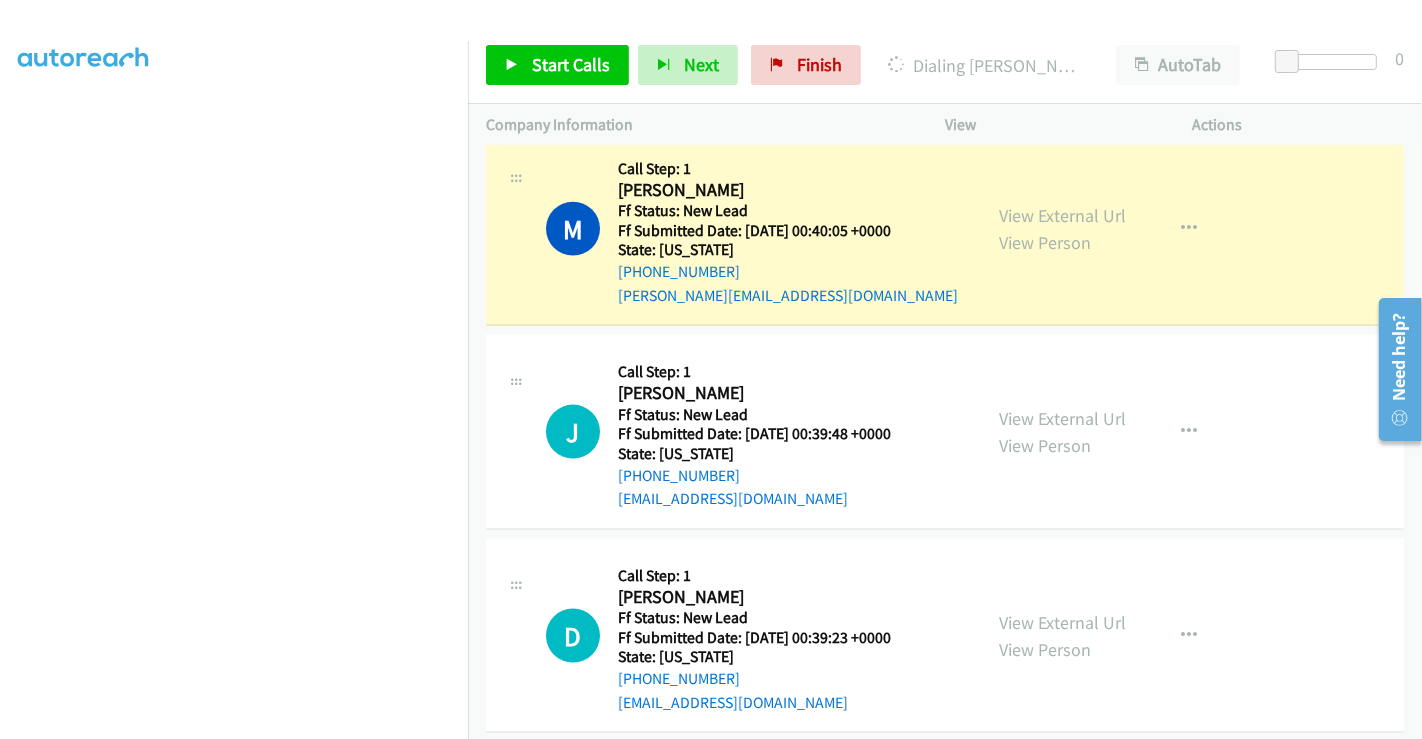 scroll, scrollTop: 2222, scrollLeft: 0, axis: vertical 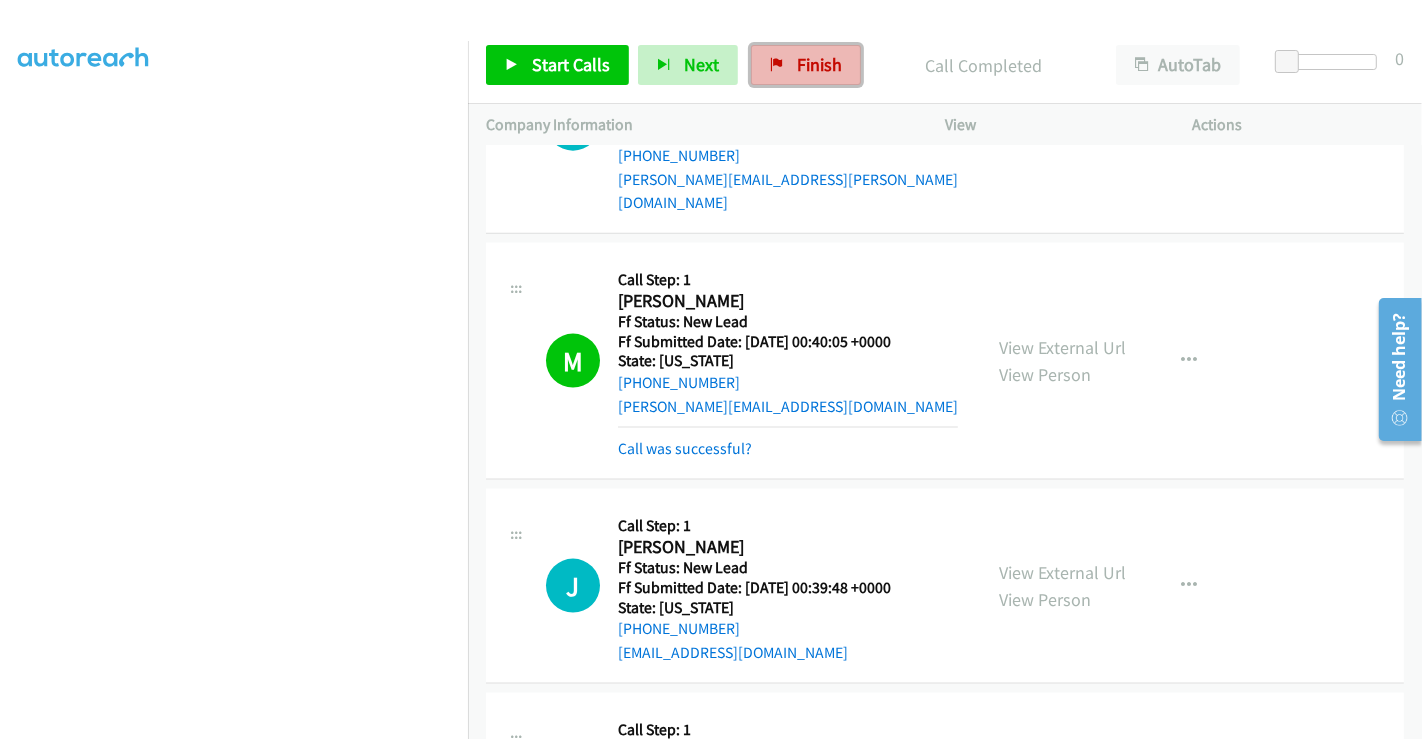 click on "Finish" at bounding box center (819, 64) 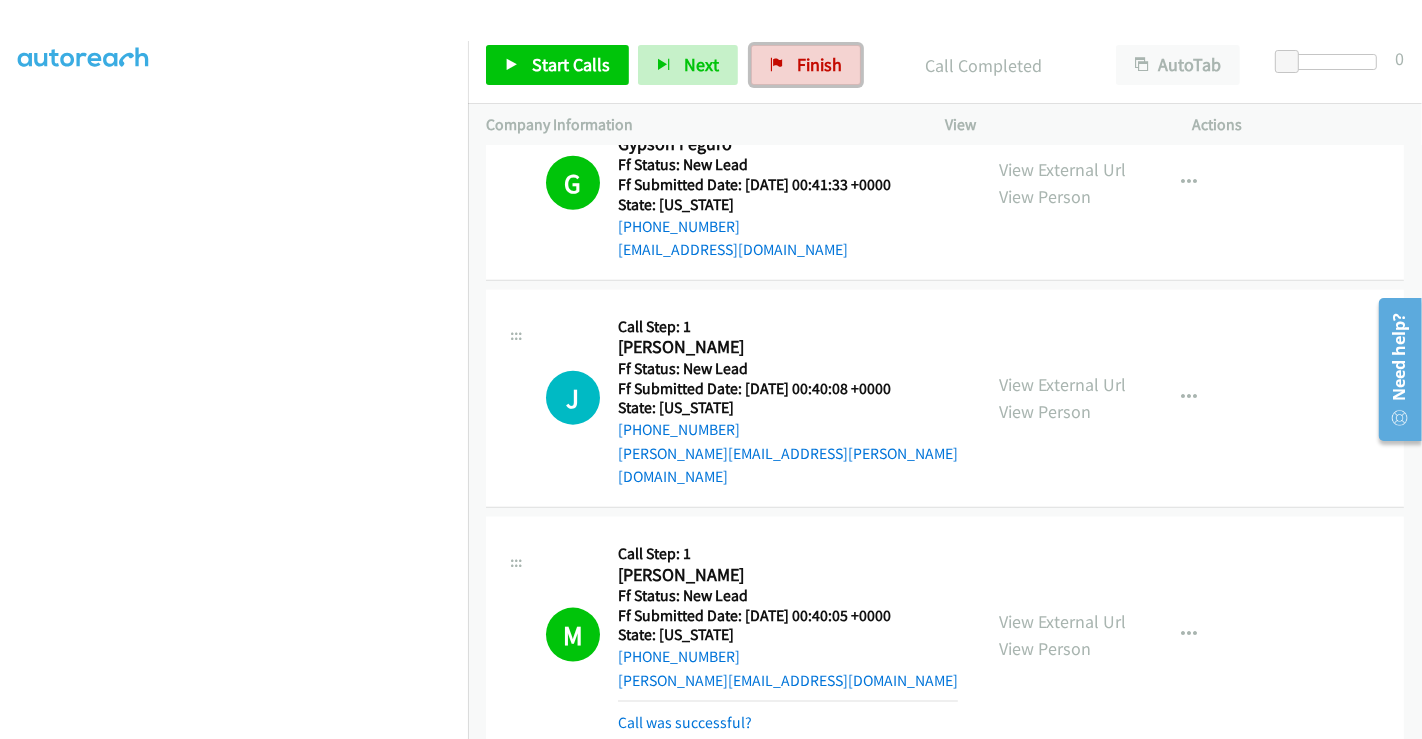 scroll, scrollTop: 2000, scrollLeft: 0, axis: vertical 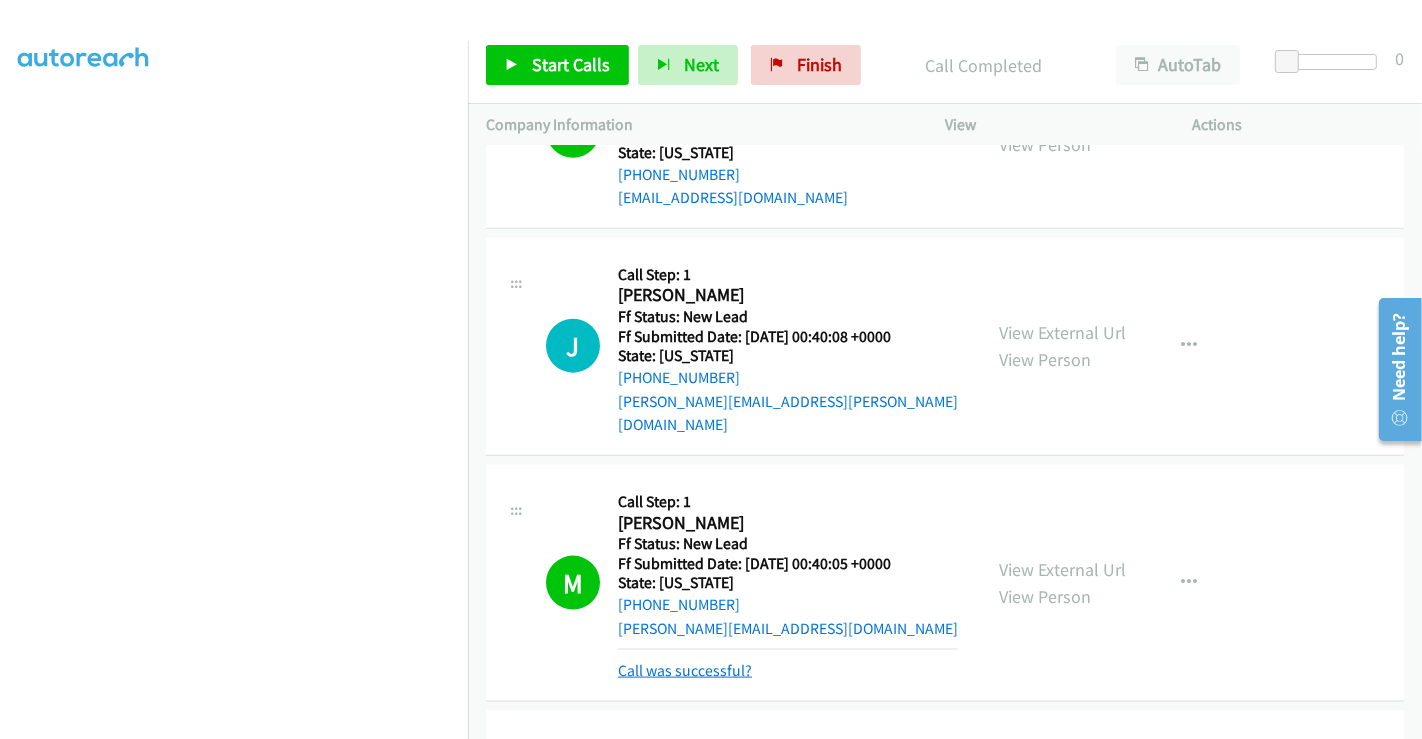 click on "Call was successful?" at bounding box center (685, 670) 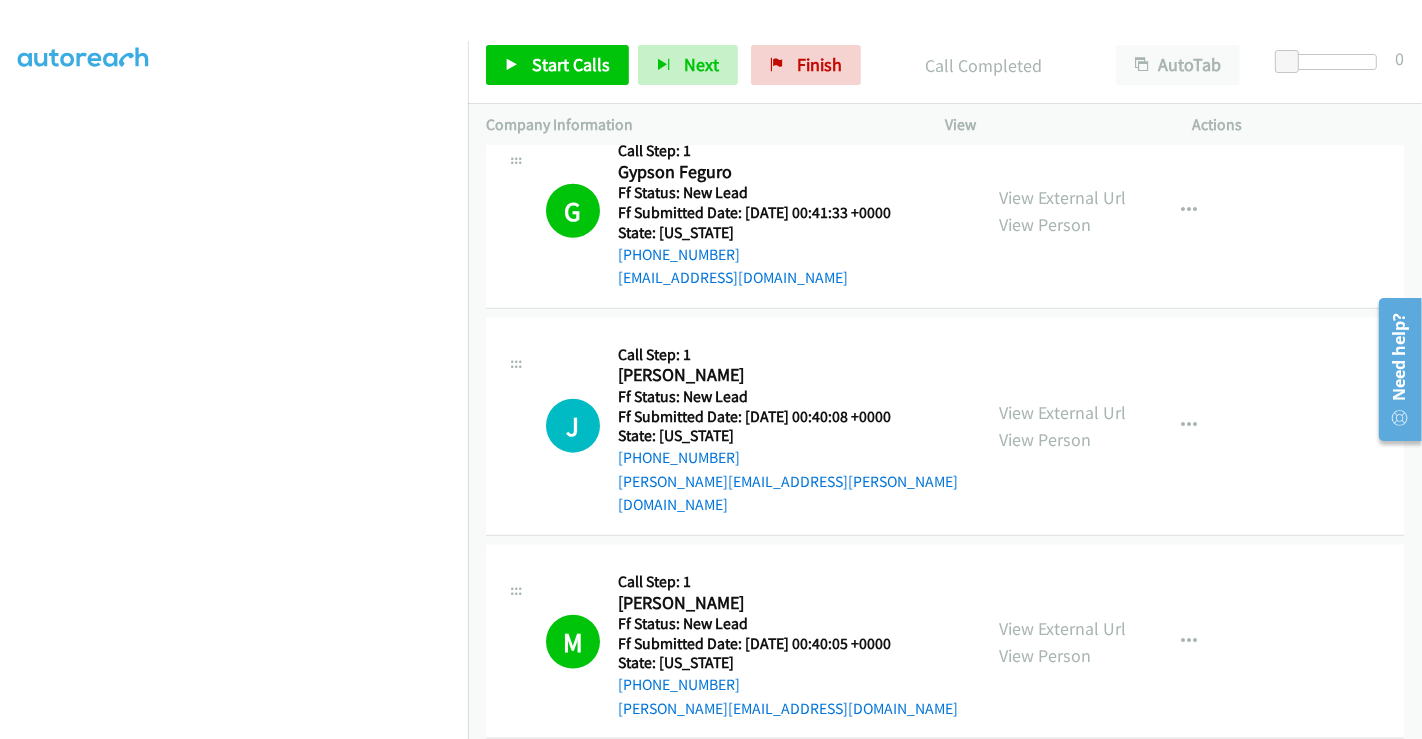 scroll, scrollTop: 1777, scrollLeft: 0, axis: vertical 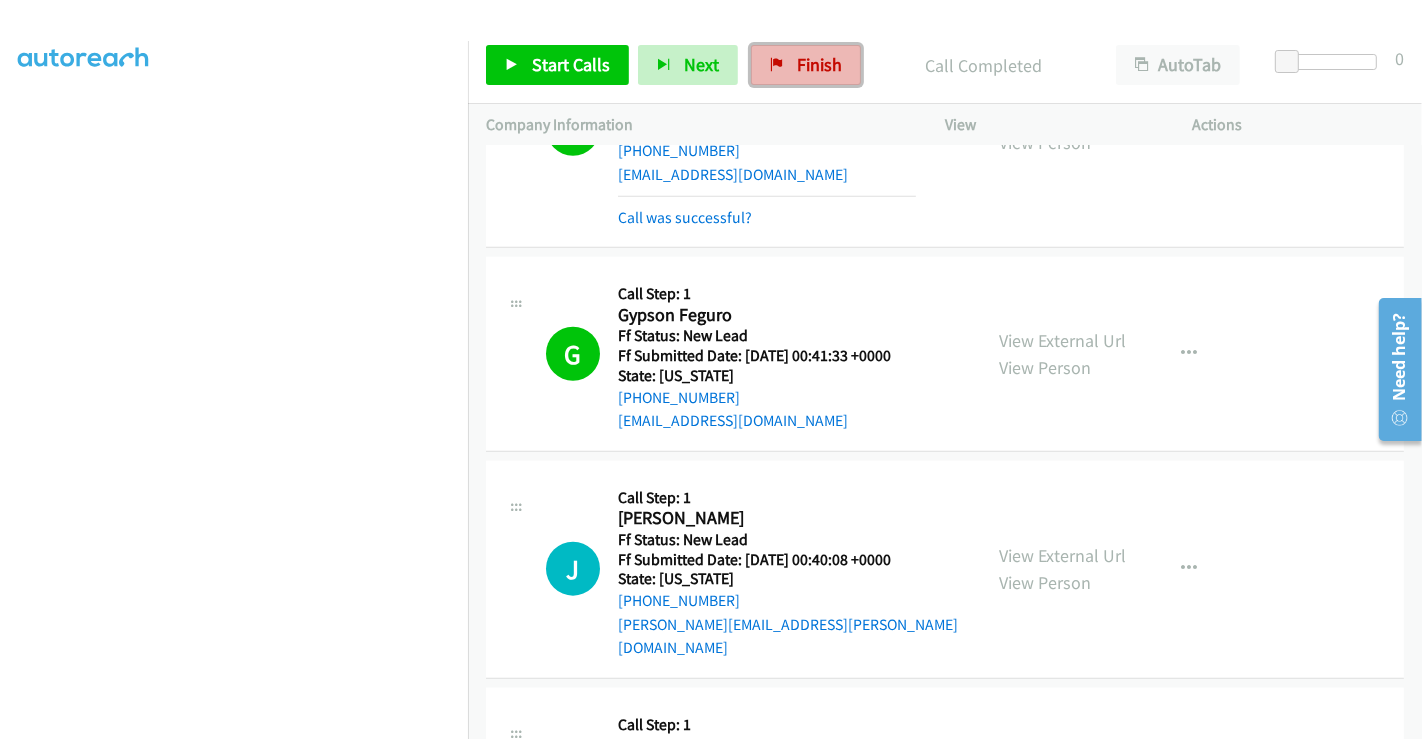click on "Finish" at bounding box center [819, 64] 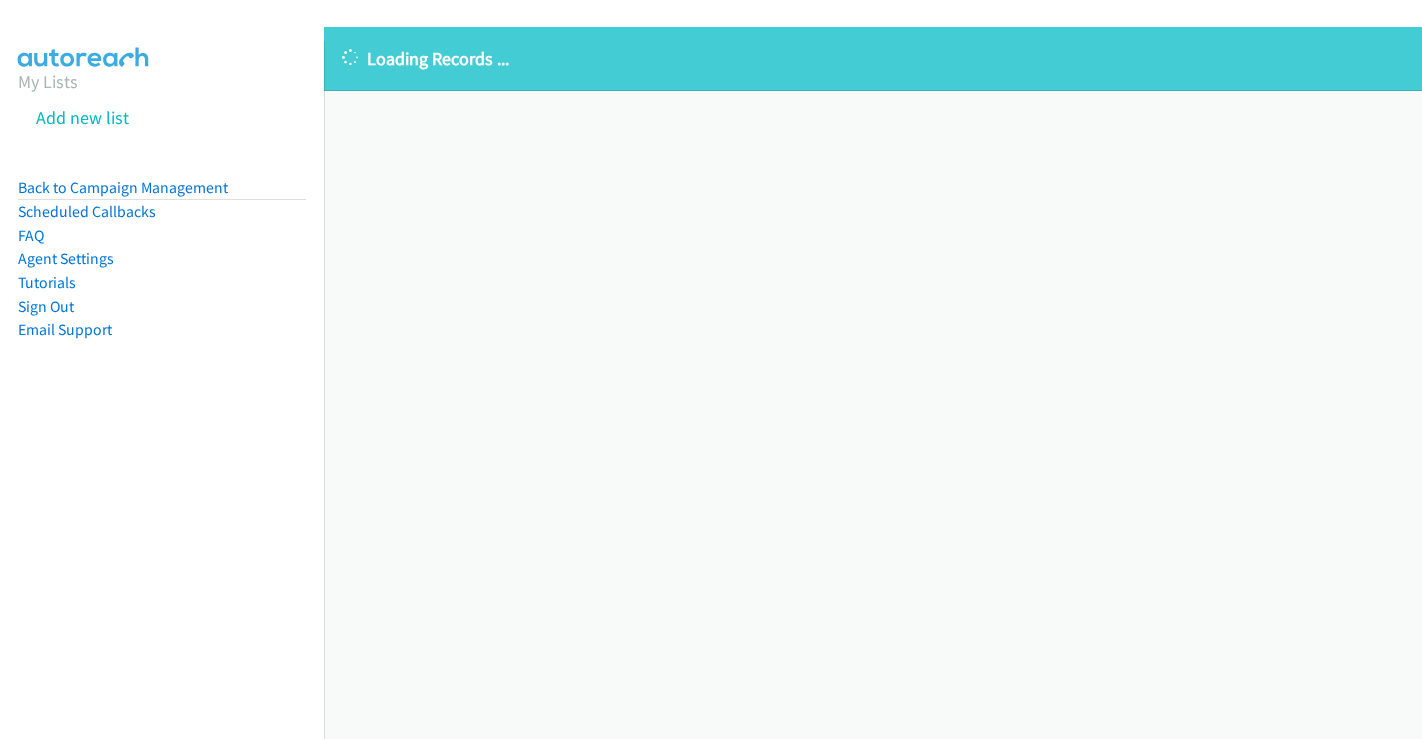 scroll, scrollTop: 0, scrollLeft: 0, axis: both 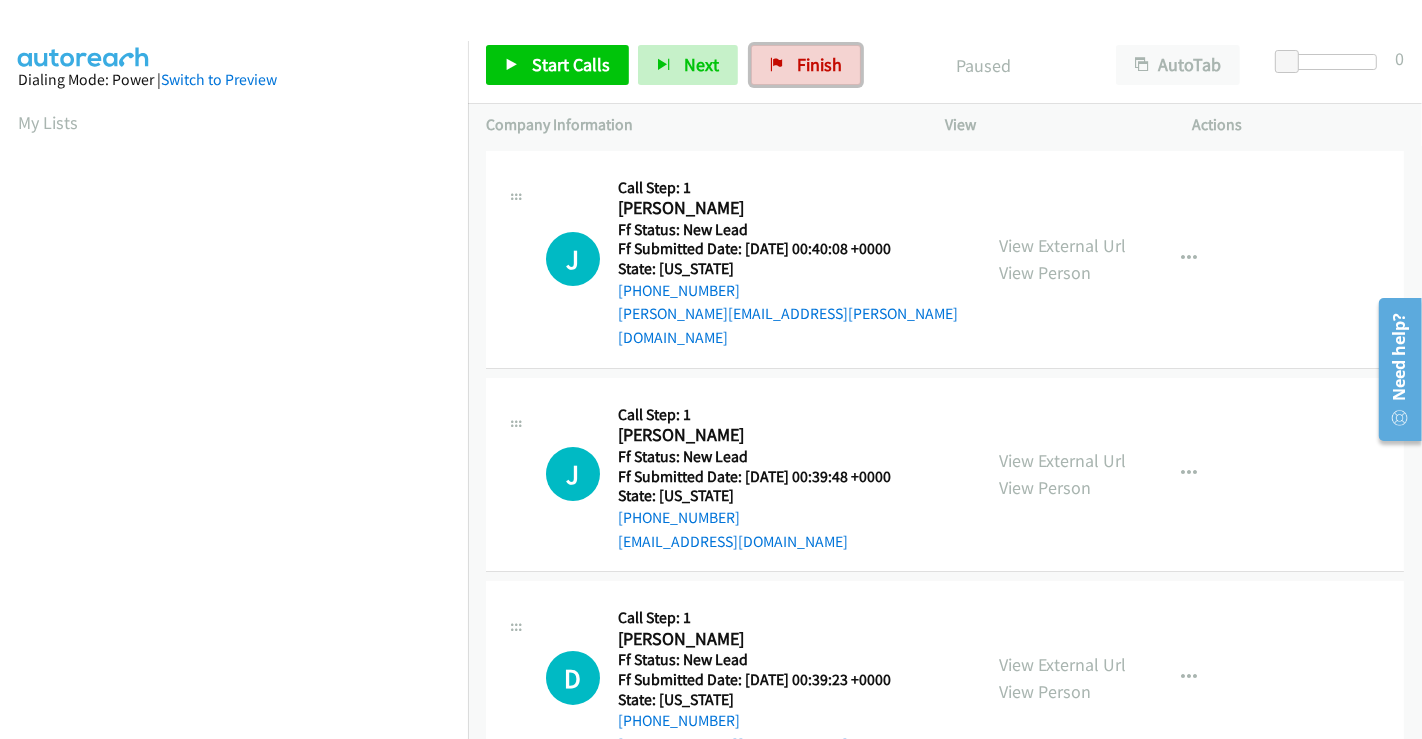 drag, startPoint x: 809, startPoint y: 70, endPoint x: 800, endPoint y: 118, distance: 48.83646 